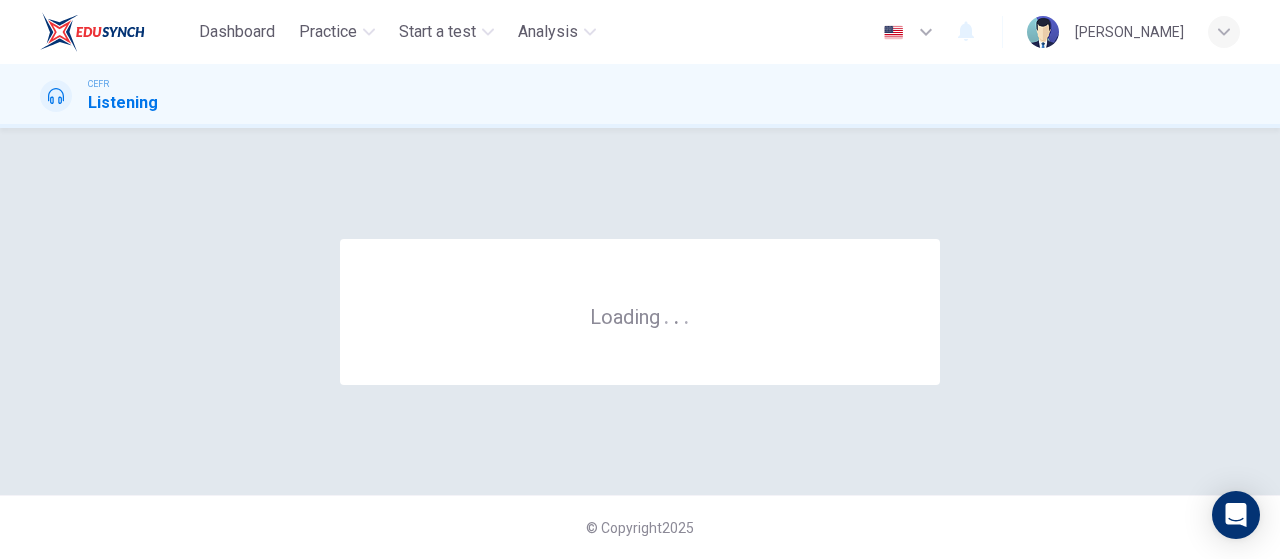 scroll, scrollTop: 0, scrollLeft: 0, axis: both 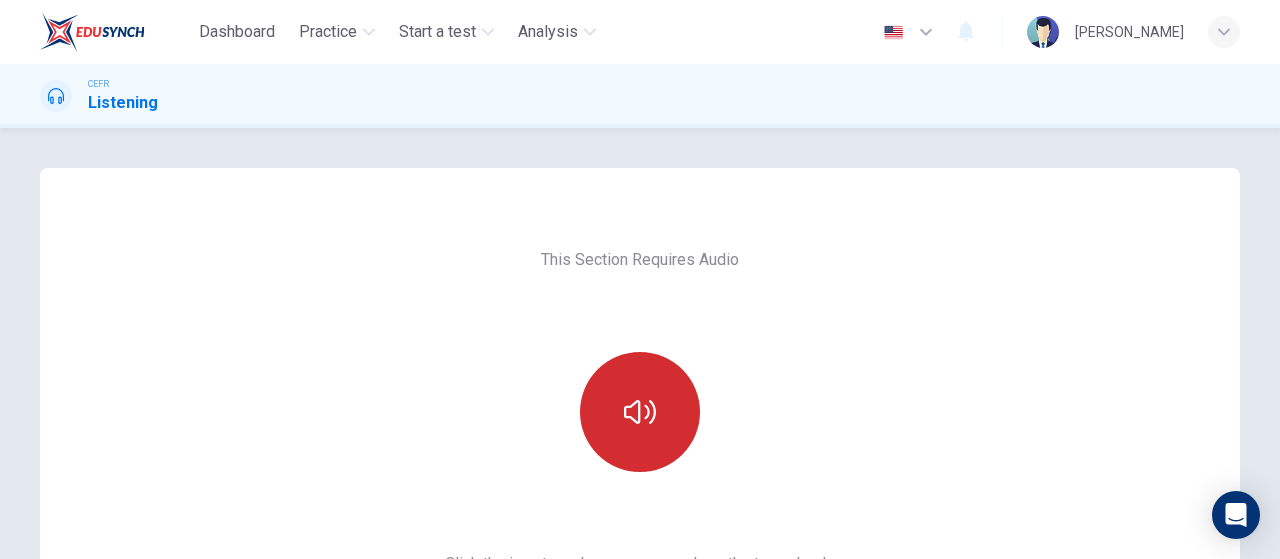 click at bounding box center [640, 412] 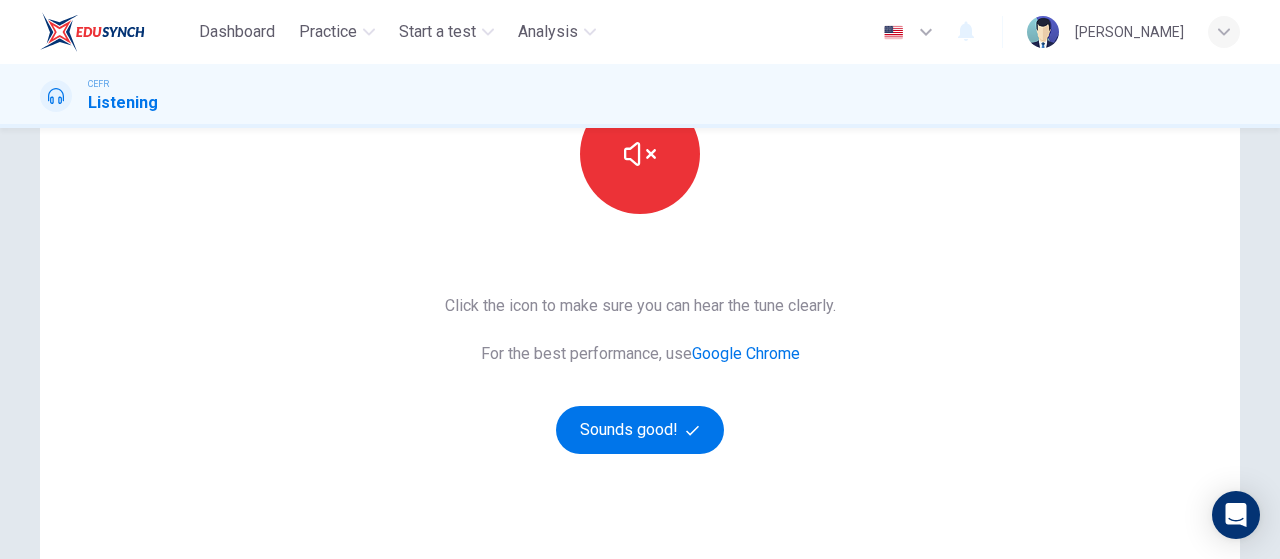 scroll, scrollTop: 271, scrollLeft: 0, axis: vertical 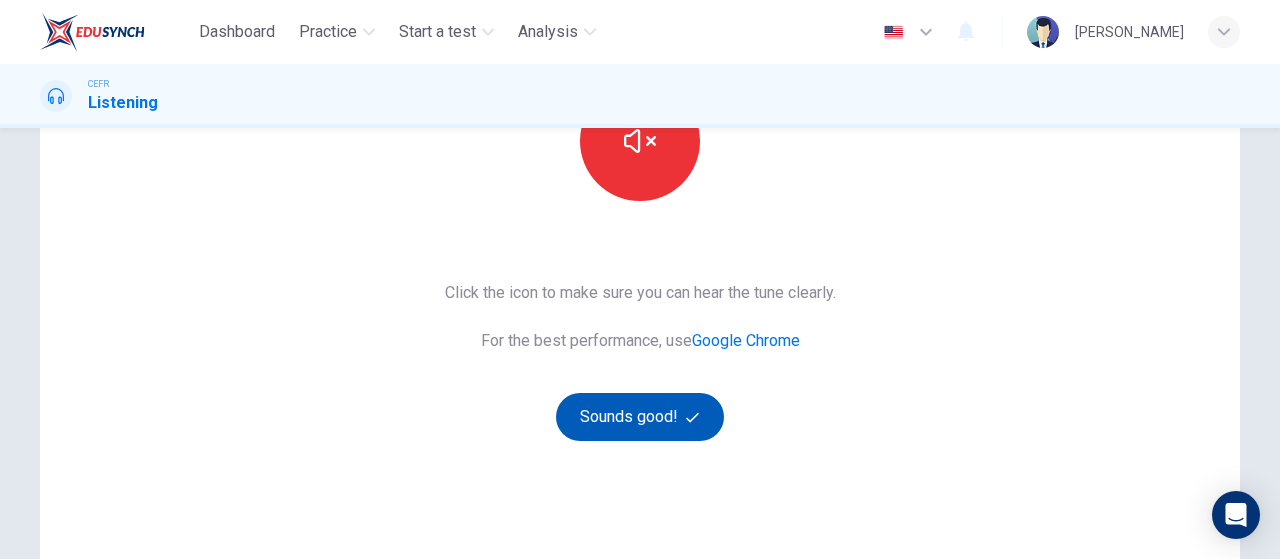 click on "Sounds good!" at bounding box center [640, 417] 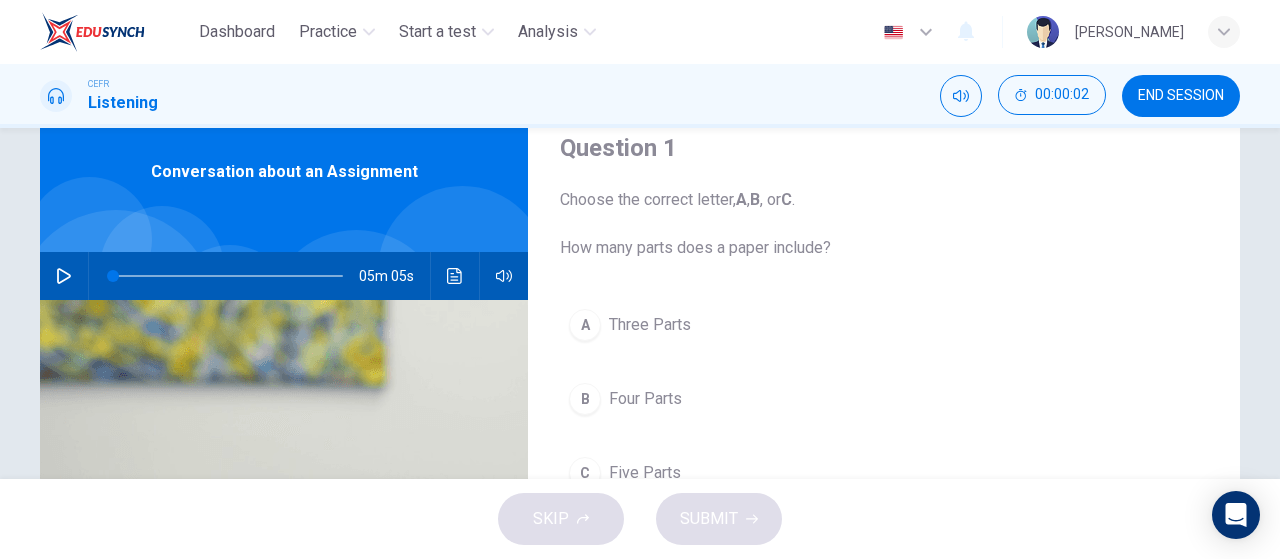 scroll, scrollTop: 75, scrollLeft: 0, axis: vertical 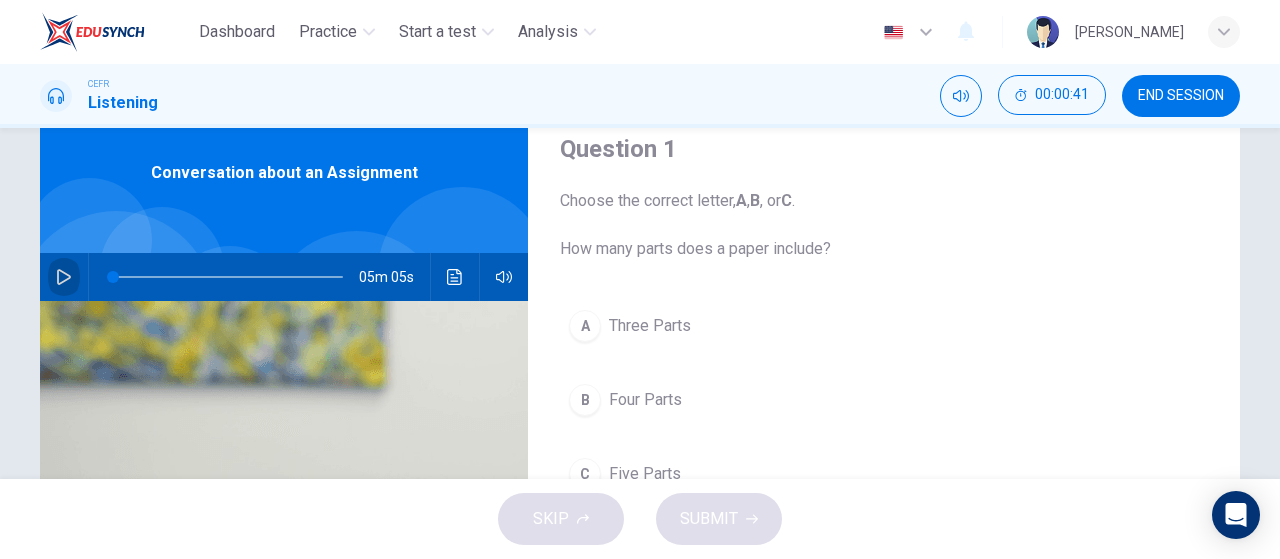 click at bounding box center (64, 277) 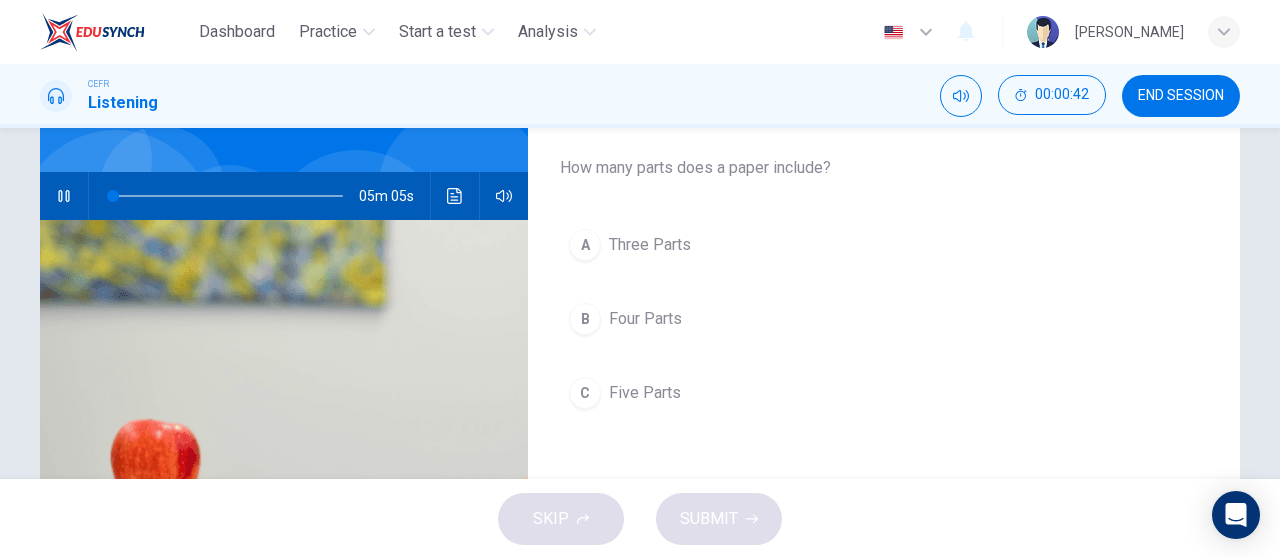 scroll, scrollTop: 156, scrollLeft: 0, axis: vertical 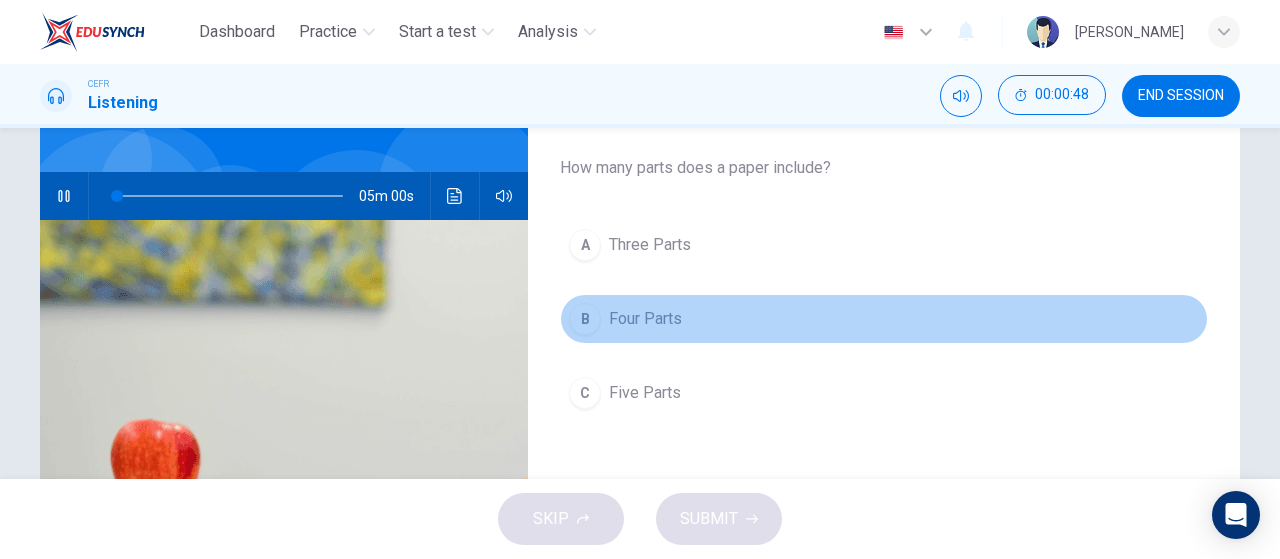 click on "B Four Parts" at bounding box center (884, 319) 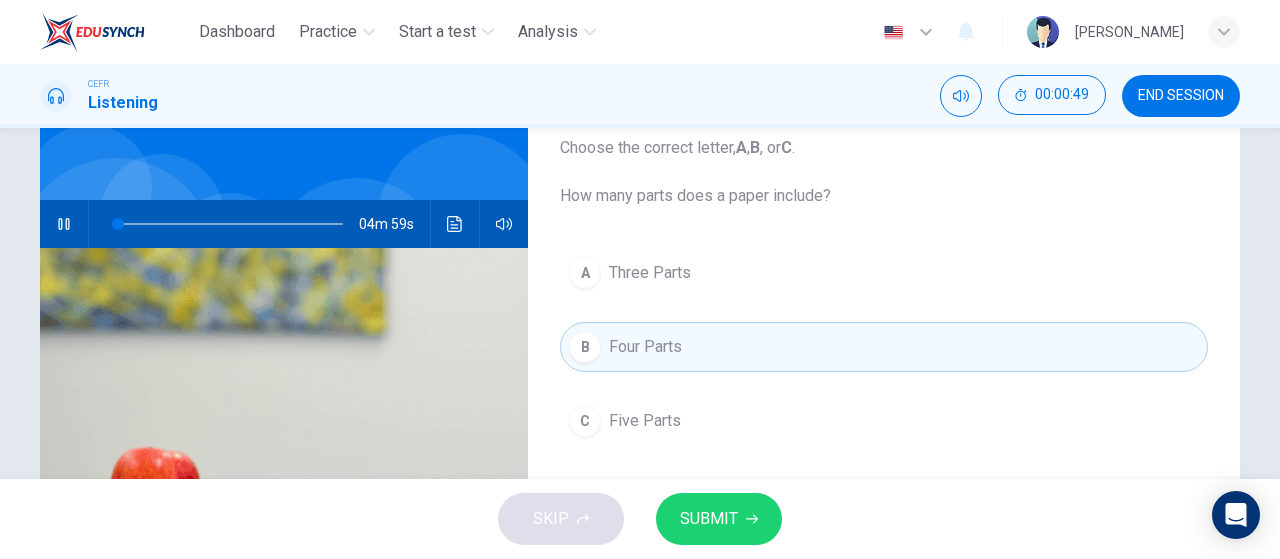 scroll, scrollTop: 127, scrollLeft: 0, axis: vertical 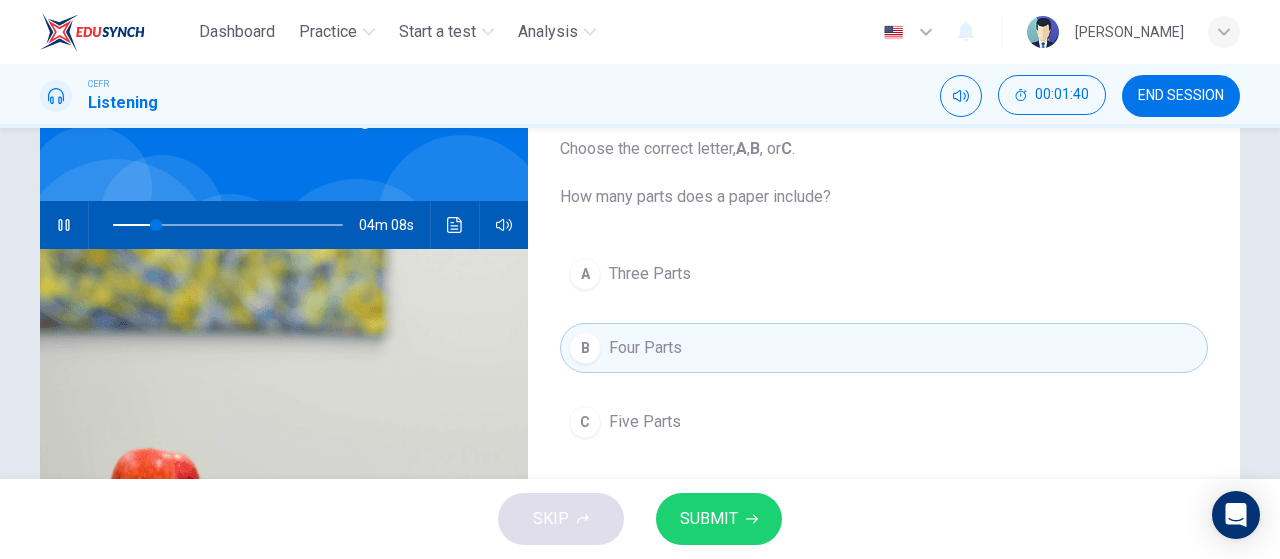click on "Question 1 Choose the correct letter,  A ,  B , or  C . How many parts does a paper
include? A Three Parts B Four Parts C Five Parts Conversation about an Assignment 04m 08s" at bounding box center [640, 388] 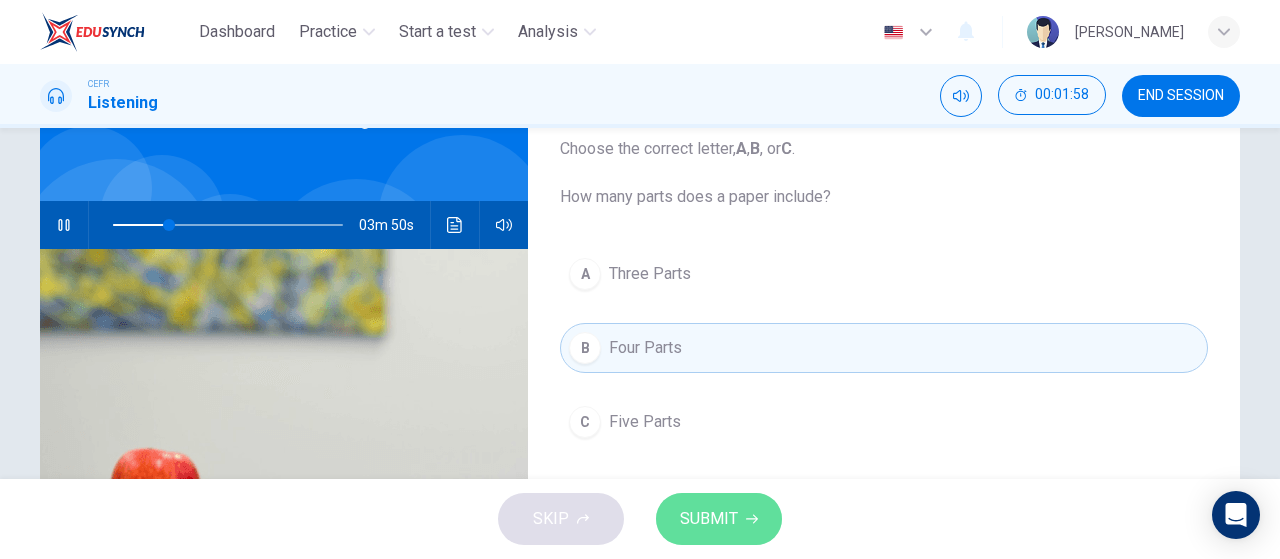 click on "SUBMIT" at bounding box center (709, 519) 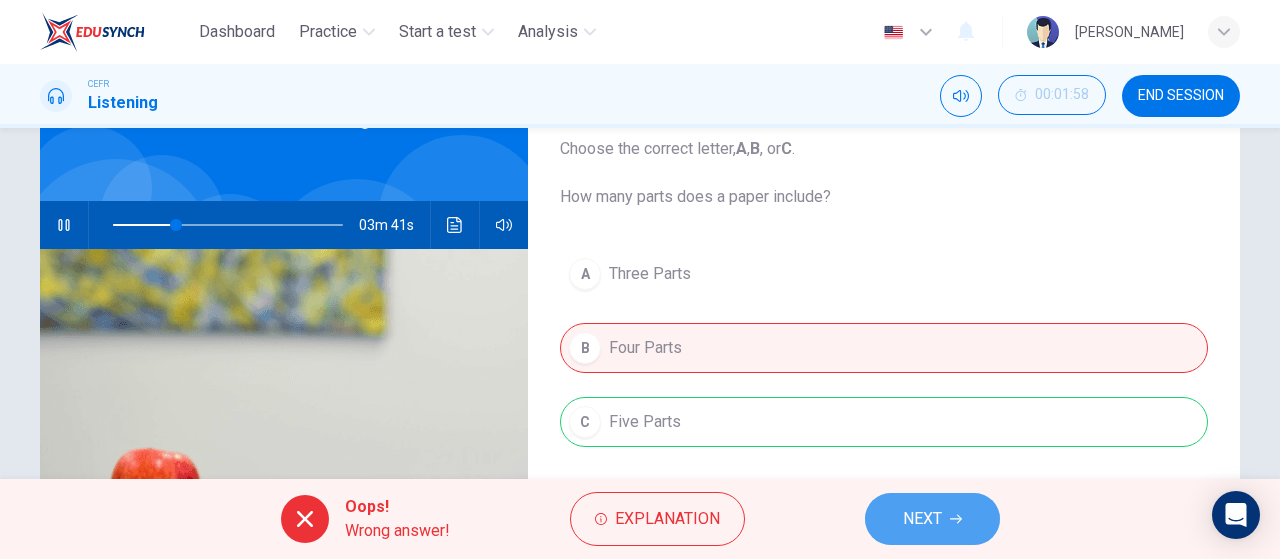 click on "NEXT" at bounding box center (922, 519) 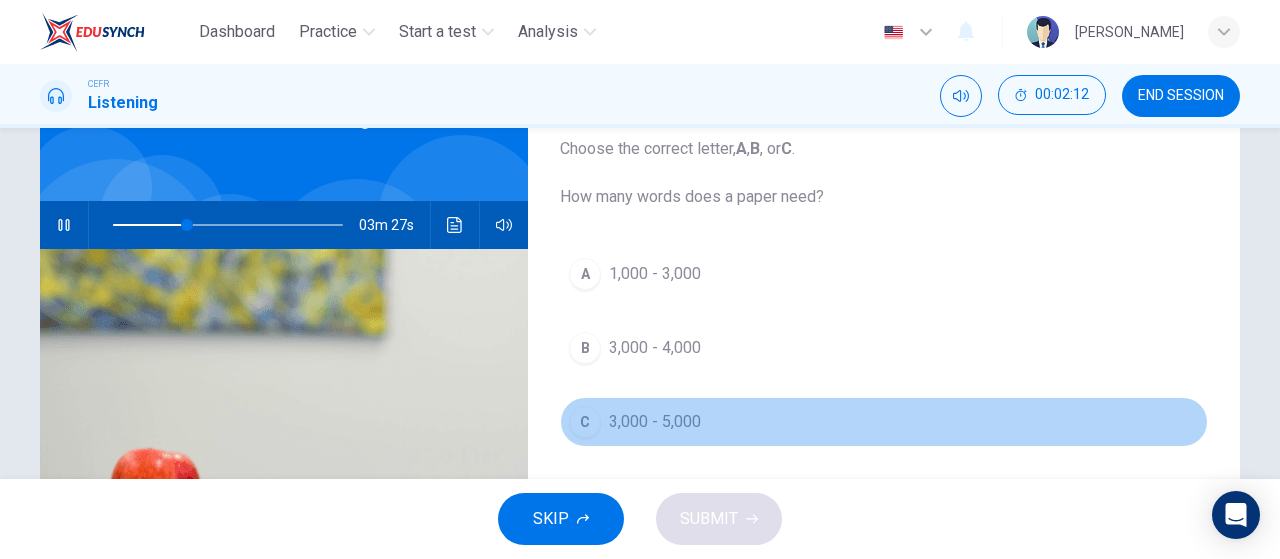 click on "C" at bounding box center (585, 422) 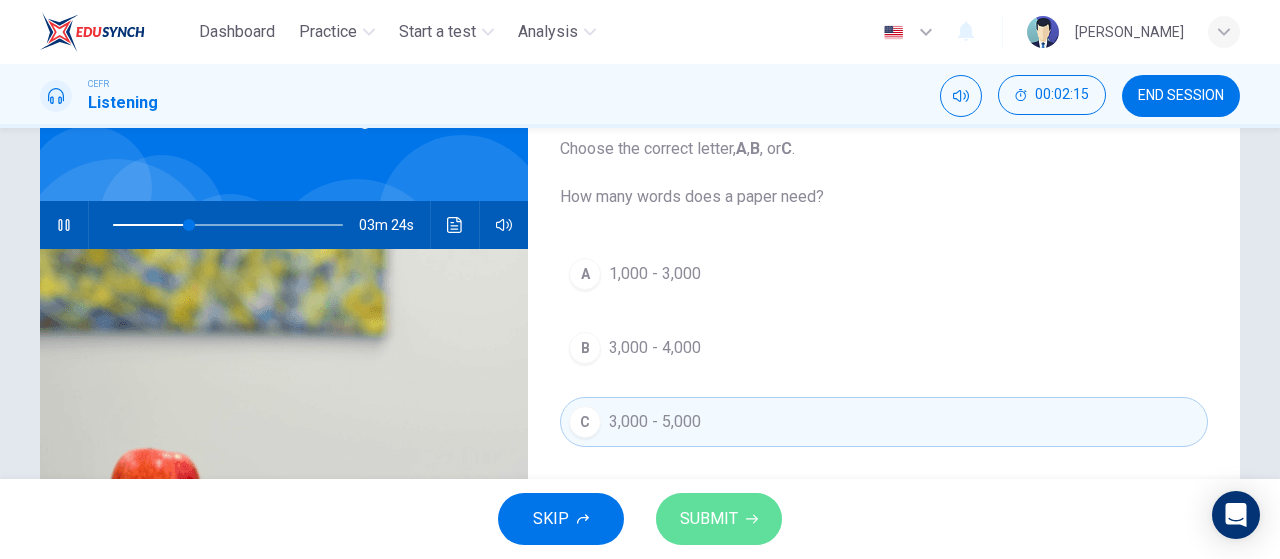 click on "SUBMIT" at bounding box center (709, 519) 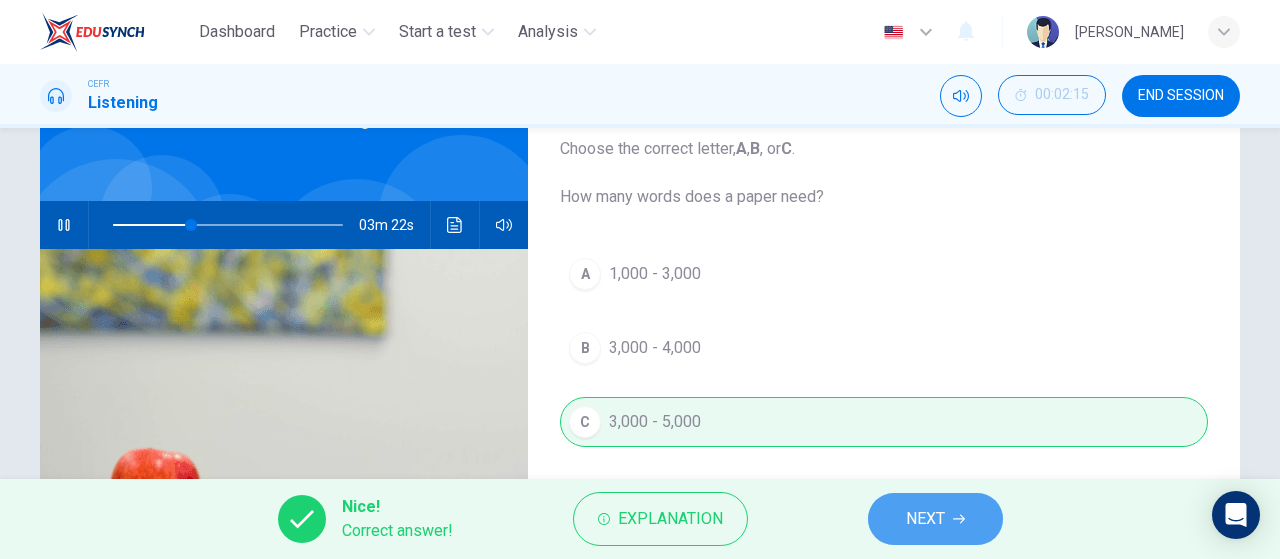 click on "NEXT" at bounding box center [925, 519] 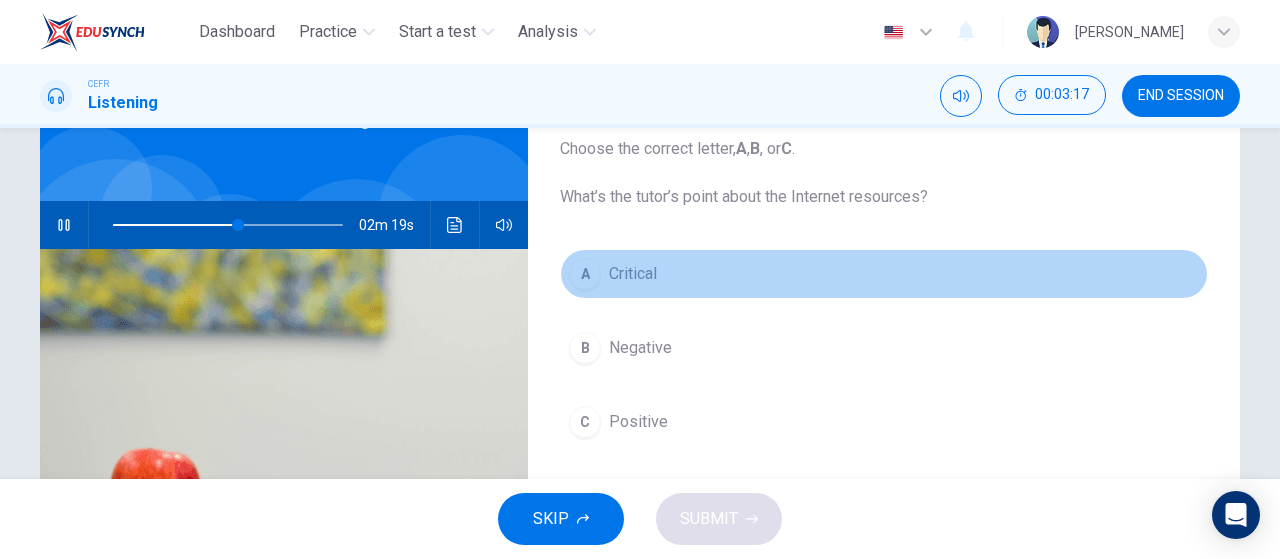 click on "A" at bounding box center (585, 274) 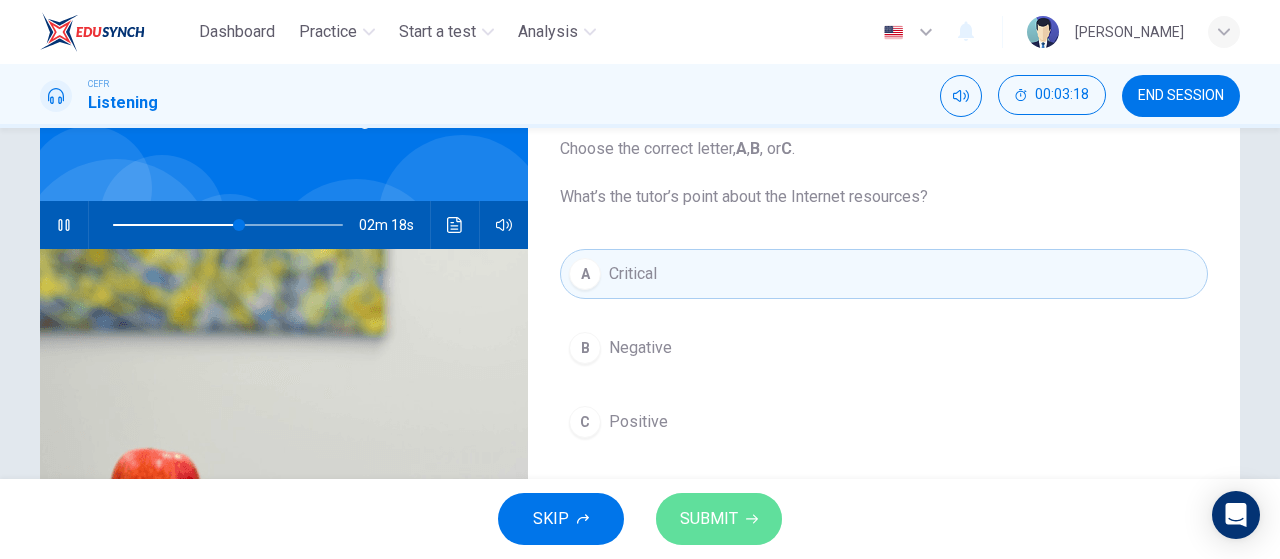 click on "SUBMIT" at bounding box center [709, 519] 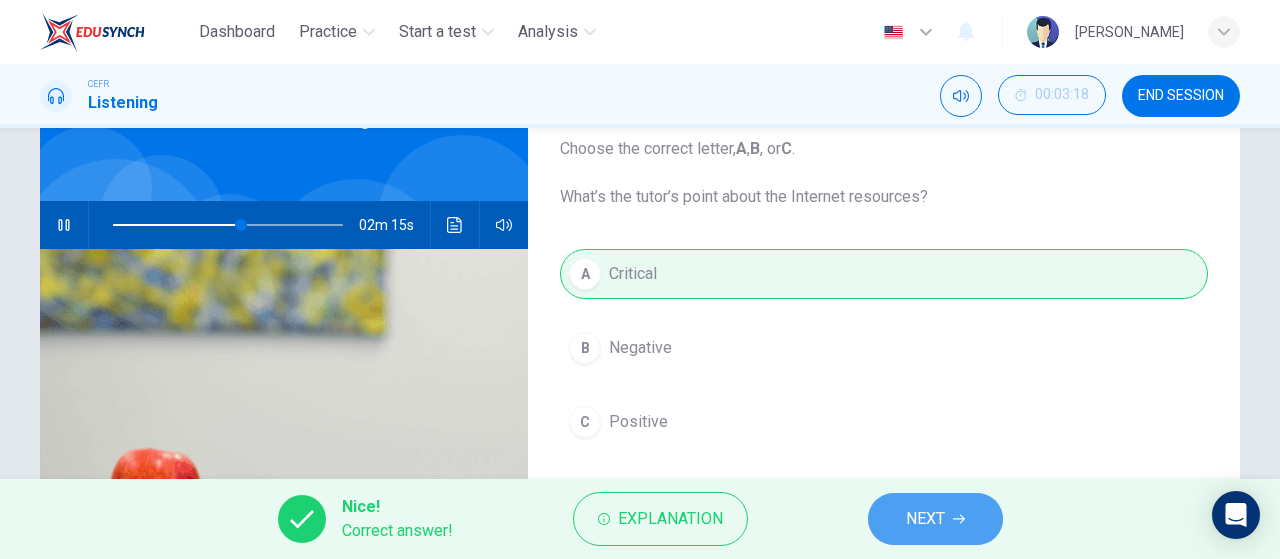 click on "NEXT" at bounding box center (925, 519) 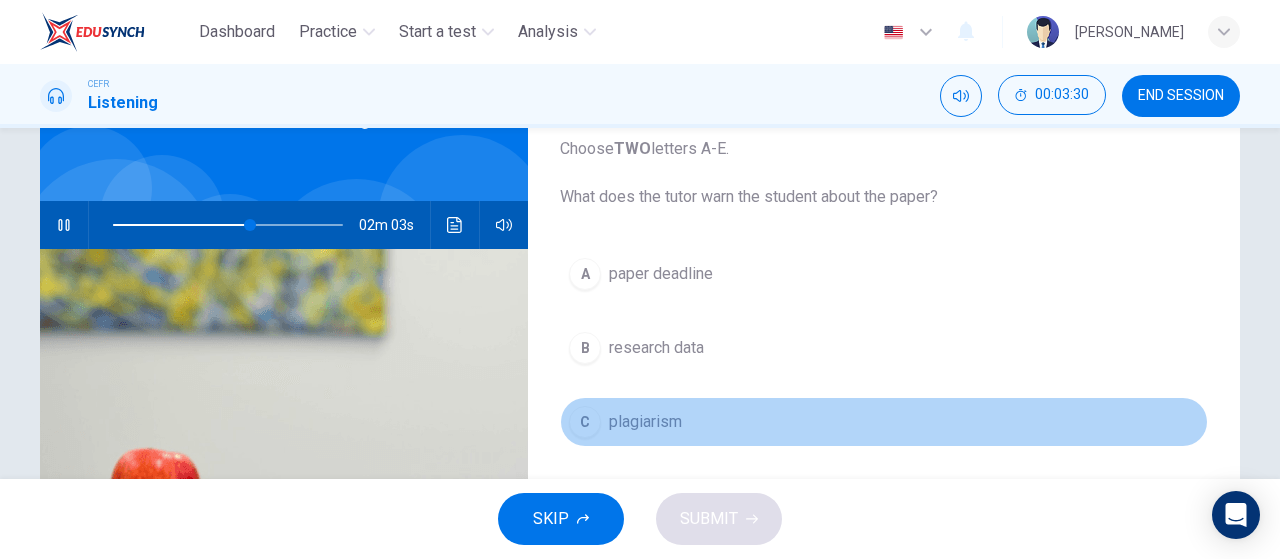 click on "C" at bounding box center [585, 422] 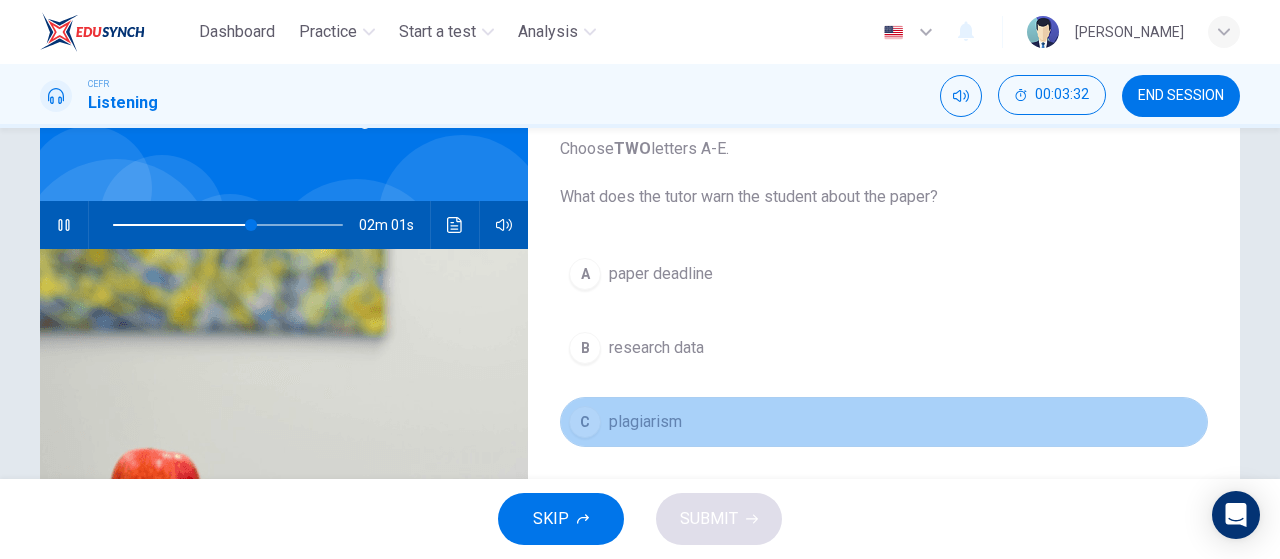 click on "plagiarism" at bounding box center [645, 422] 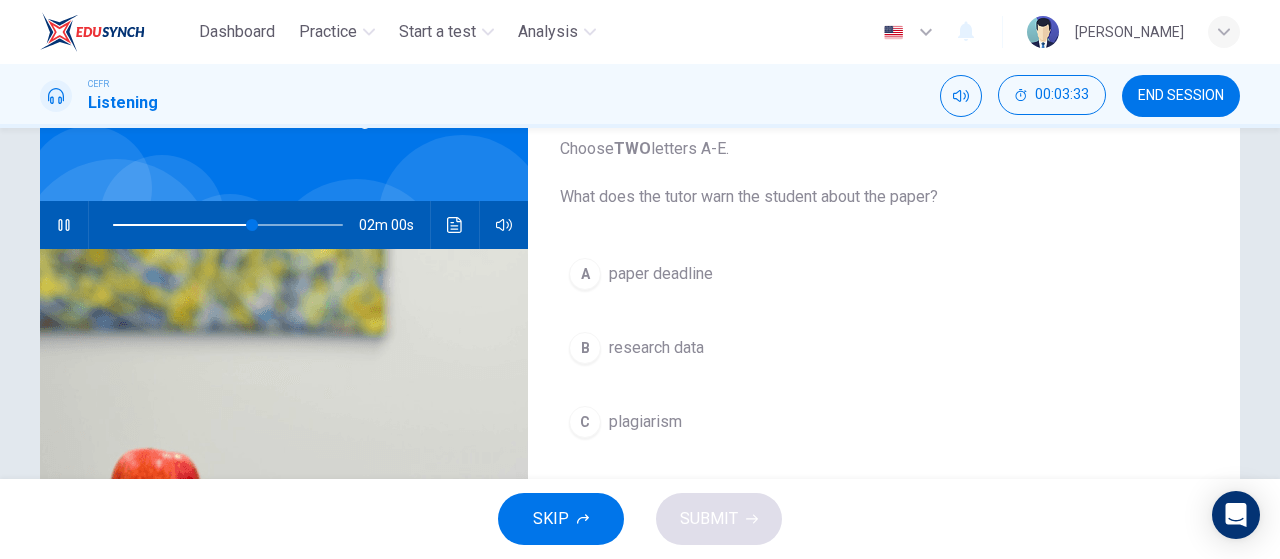click on "A paper deadline B research data C plagiarism D library resources E research method" at bounding box center [884, 442] 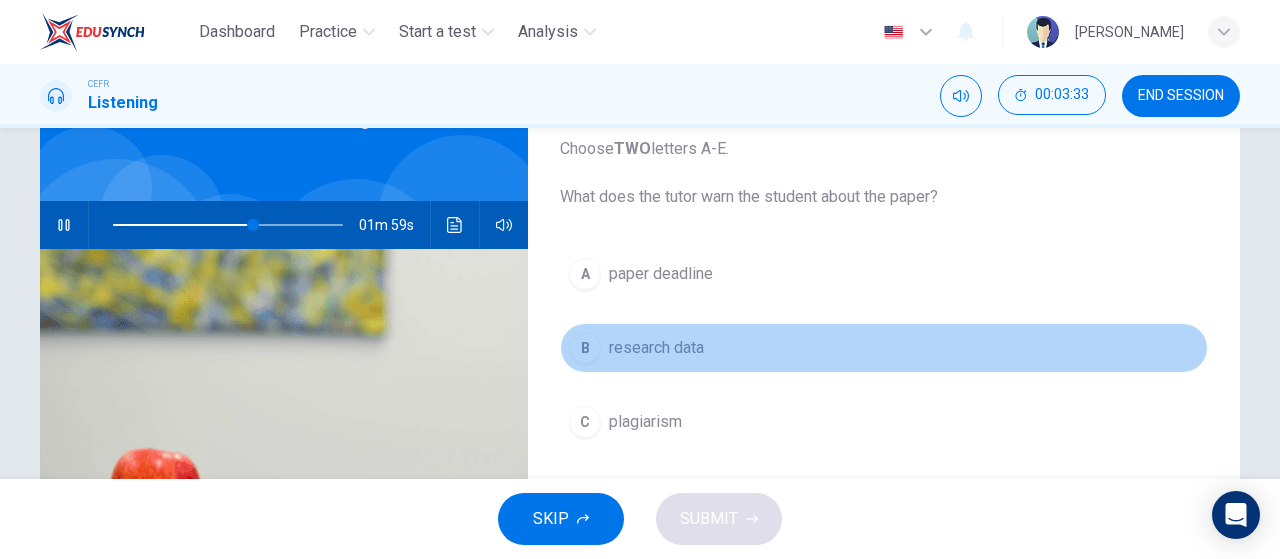 click on "B research data" at bounding box center (884, 348) 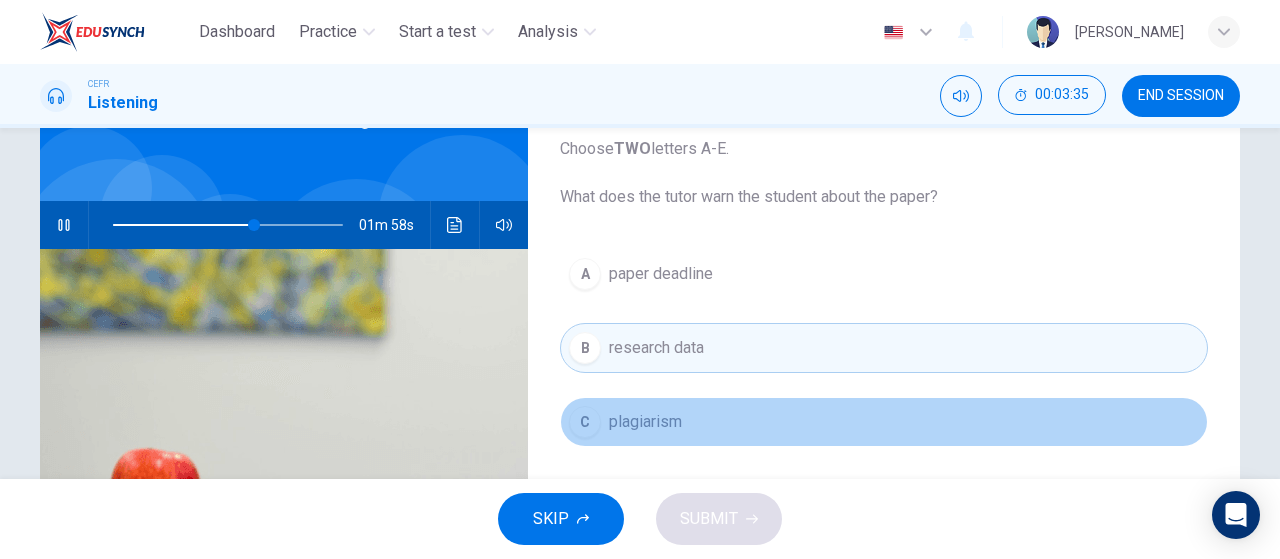 click on "C" at bounding box center [585, 422] 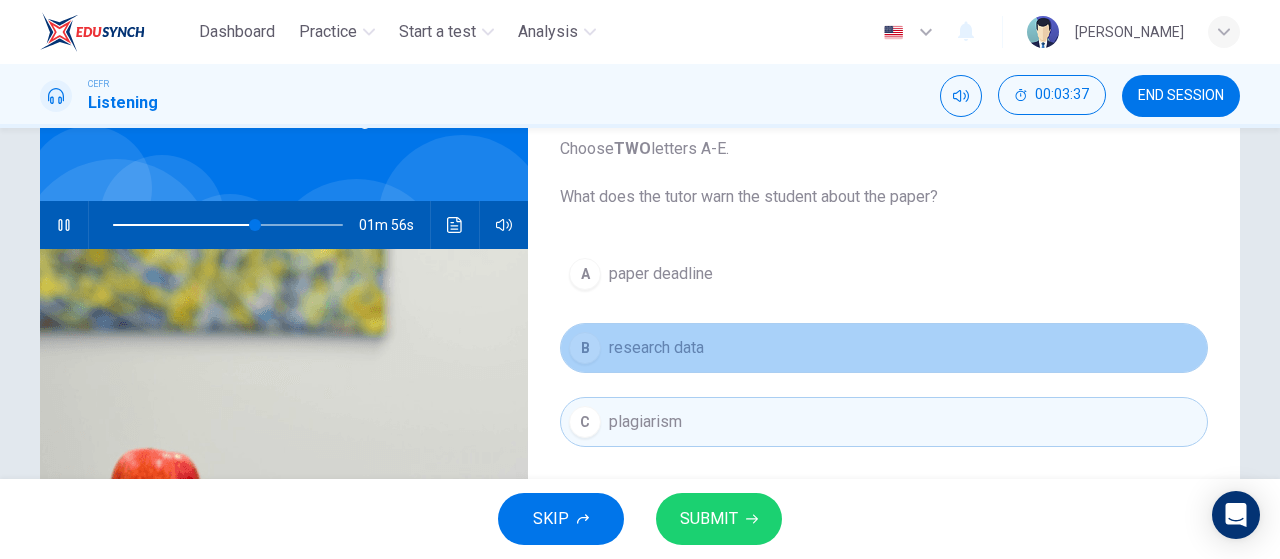 click on "research data" at bounding box center (656, 348) 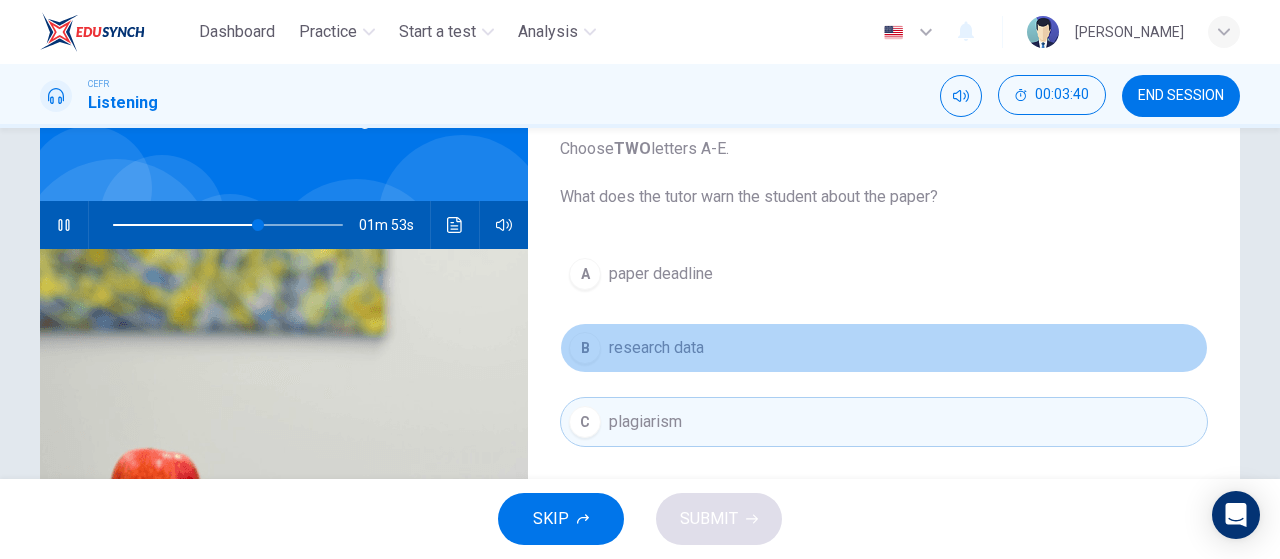click on "B" at bounding box center [585, 348] 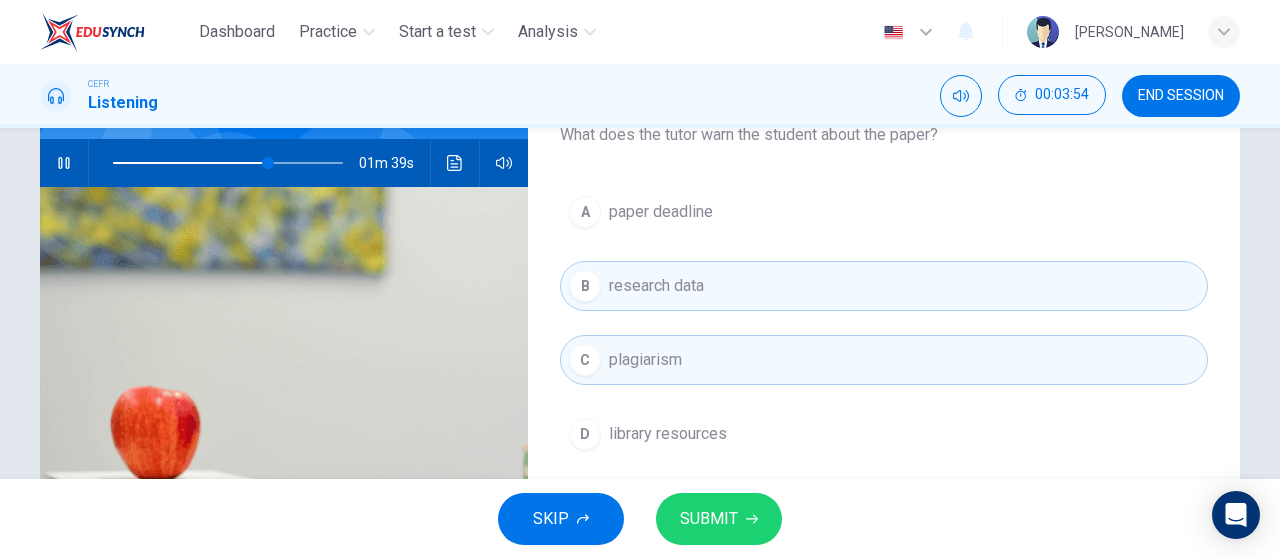 scroll, scrollTop: 188, scrollLeft: 0, axis: vertical 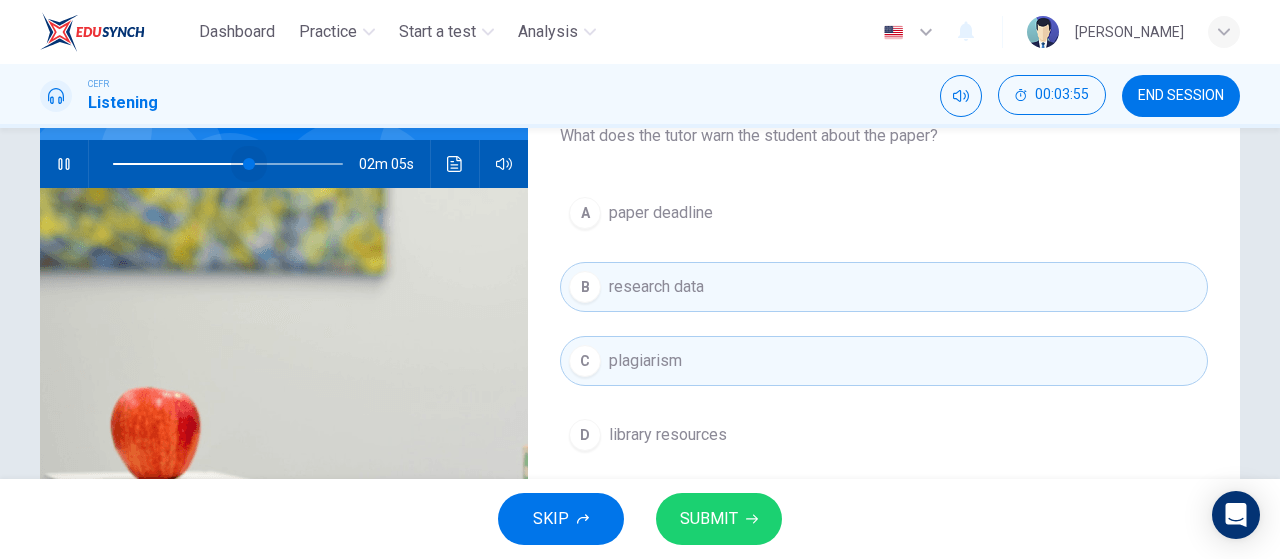 click at bounding box center (228, 164) 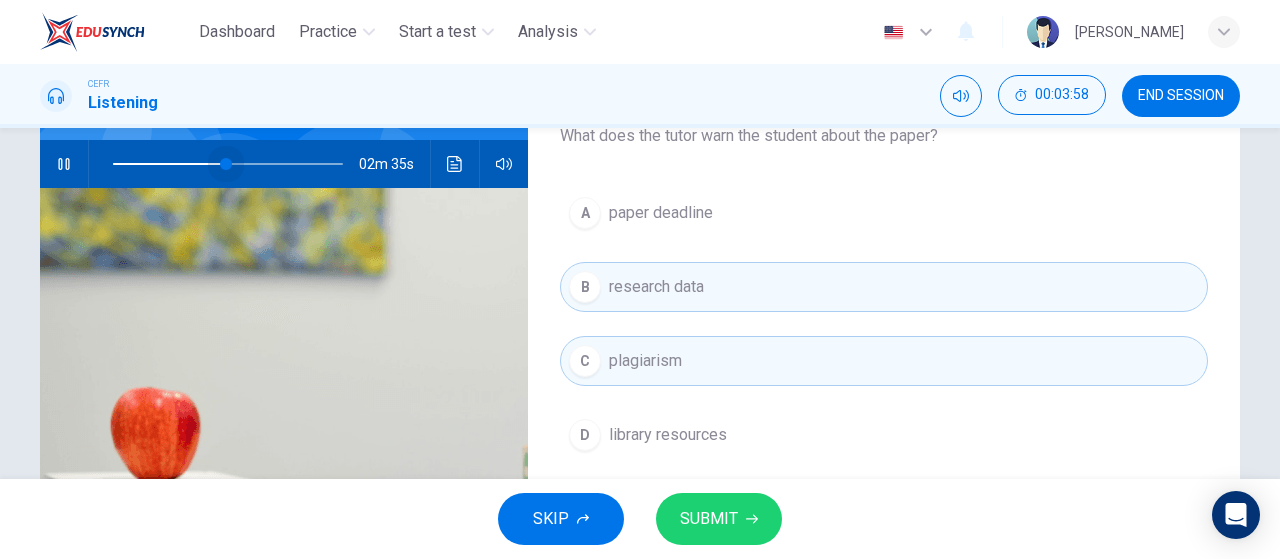 drag, startPoint x: 244, startPoint y: 159, endPoint x: 220, endPoint y: 161, distance: 24.083189 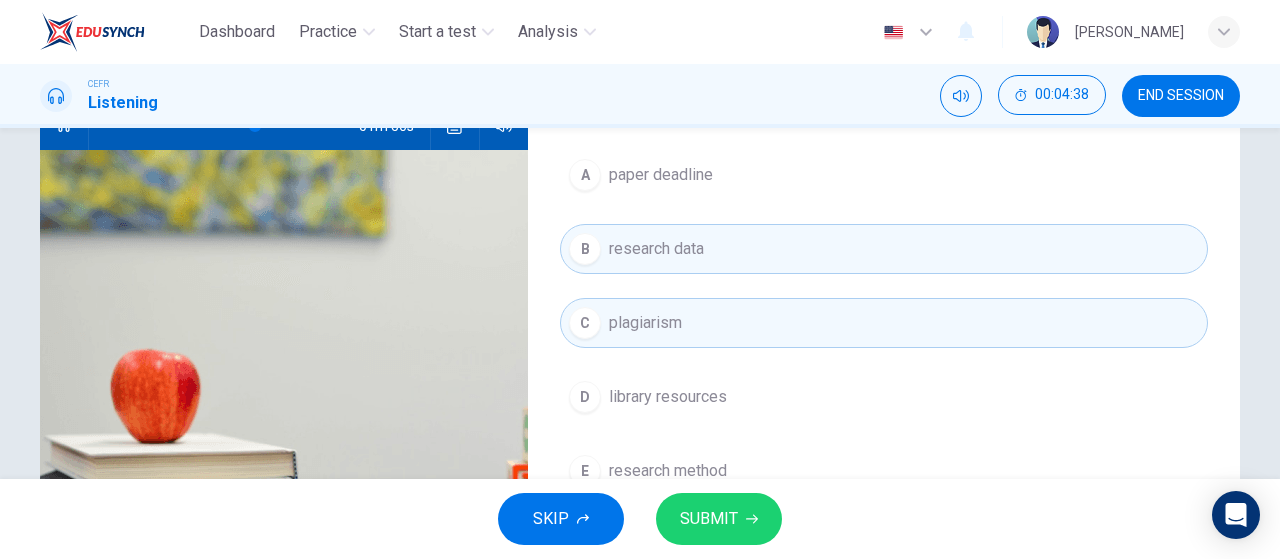 scroll, scrollTop: 225, scrollLeft: 0, axis: vertical 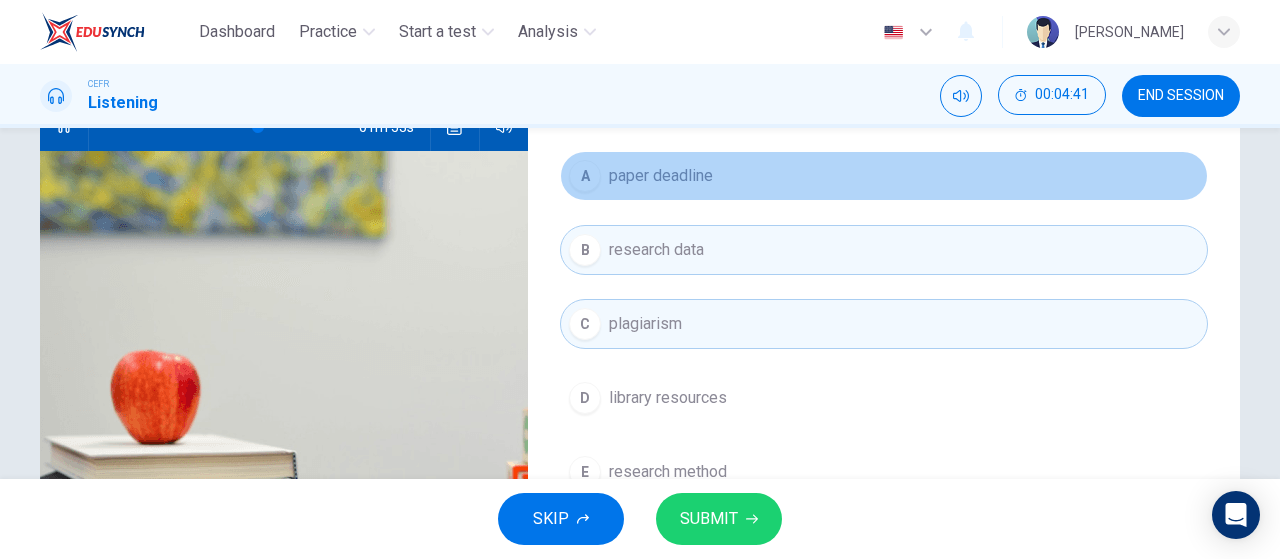 click on "A" at bounding box center [585, 176] 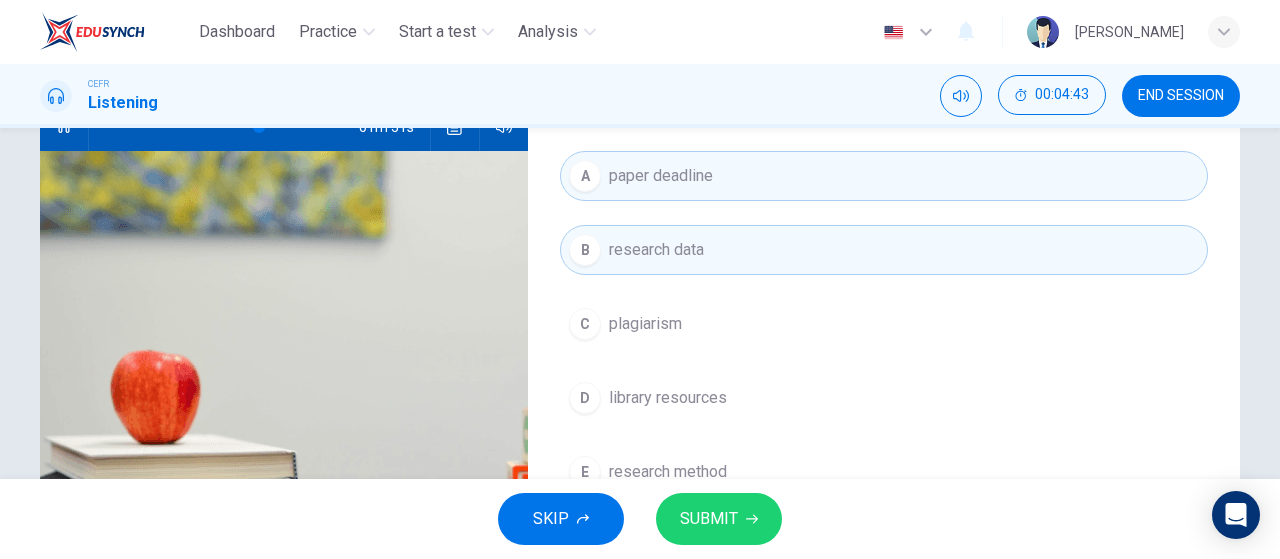 click on "C" at bounding box center (585, 324) 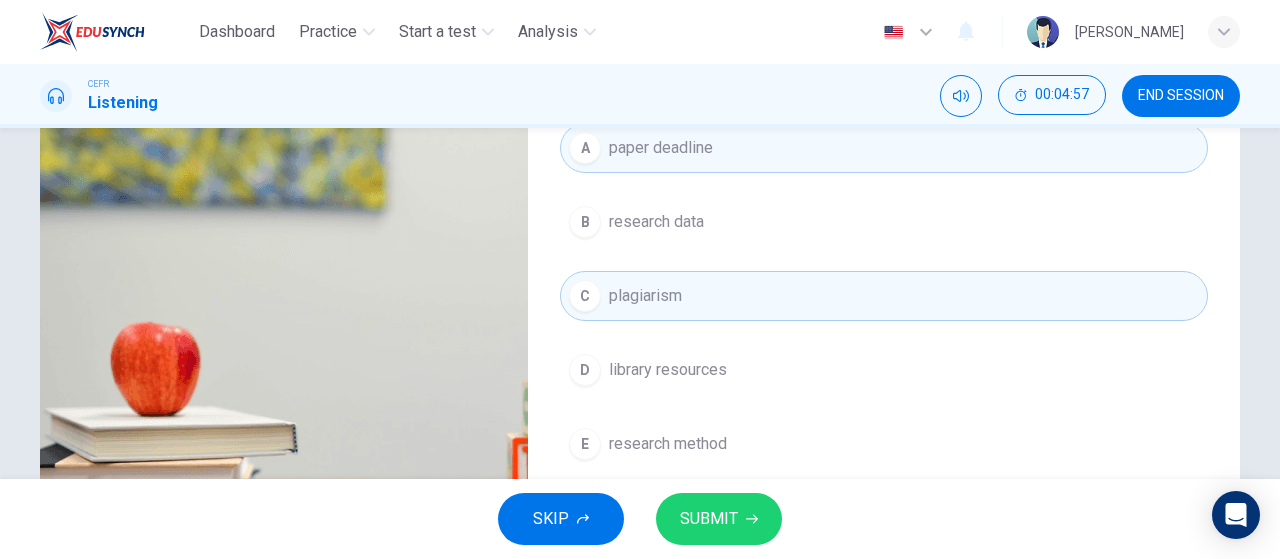 scroll, scrollTop: 227, scrollLeft: 0, axis: vertical 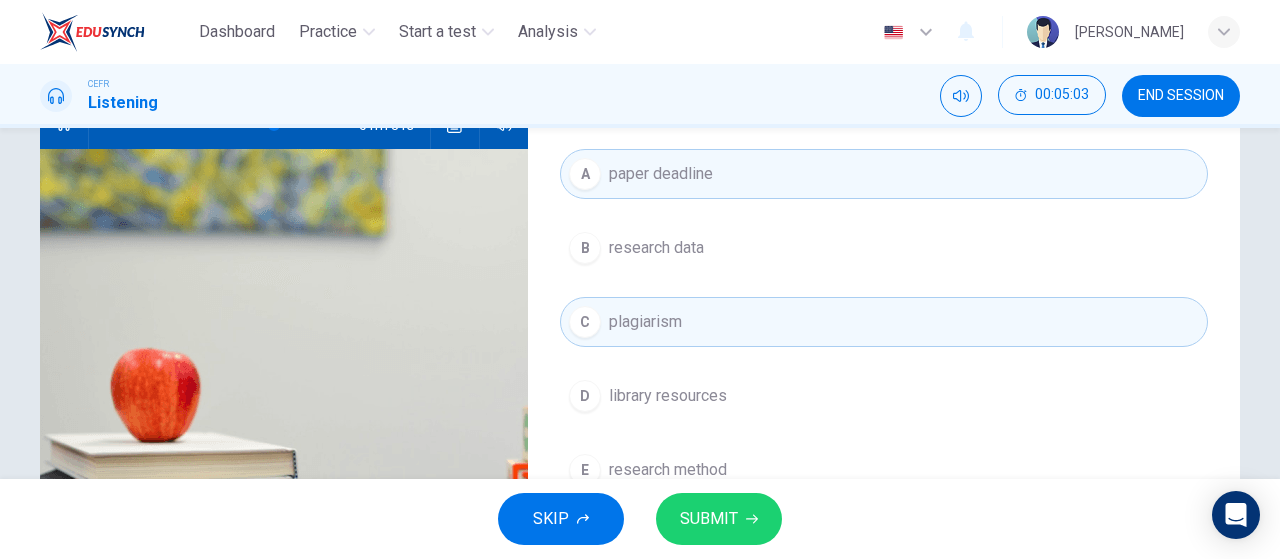 click on "B" at bounding box center [585, 248] 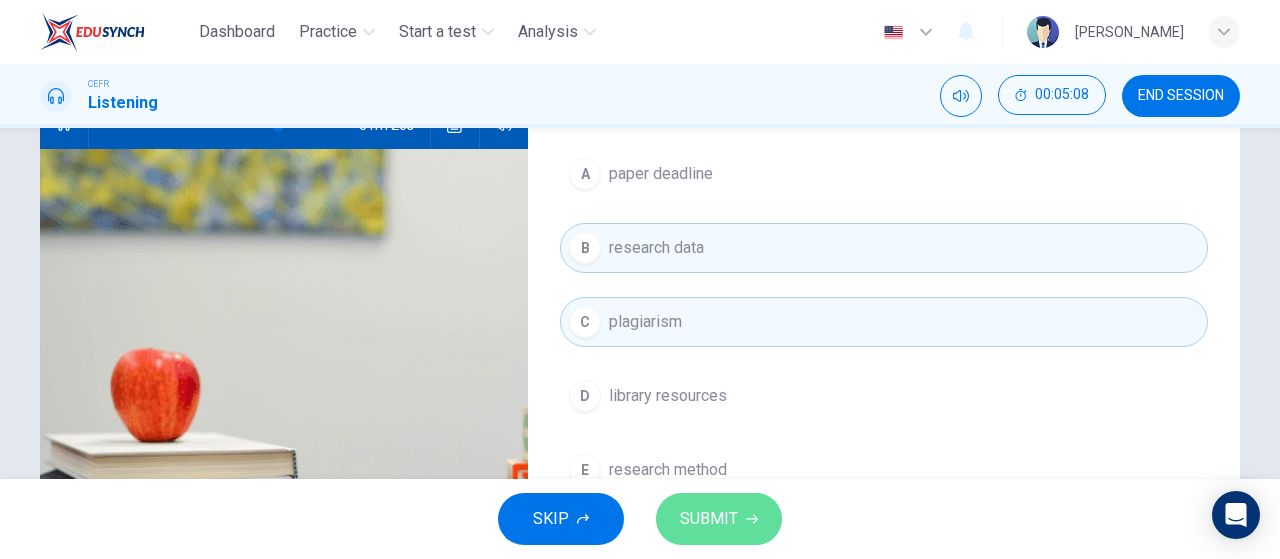 click on "SUBMIT" at bounding box center [719, 519] 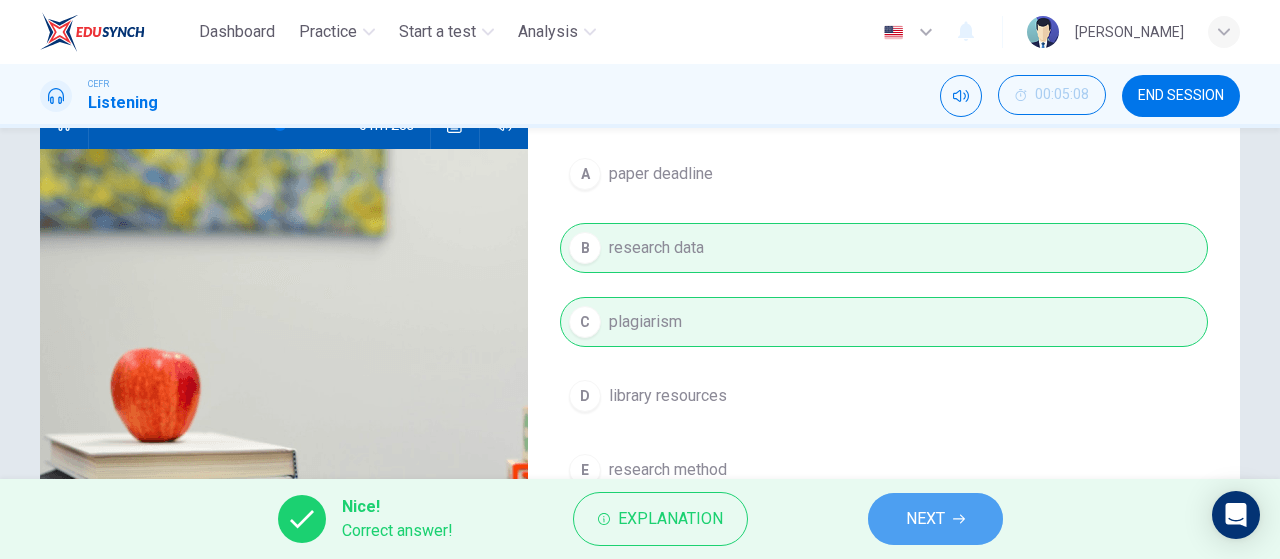 click on "NEXT" at bounding box center (935, 519) 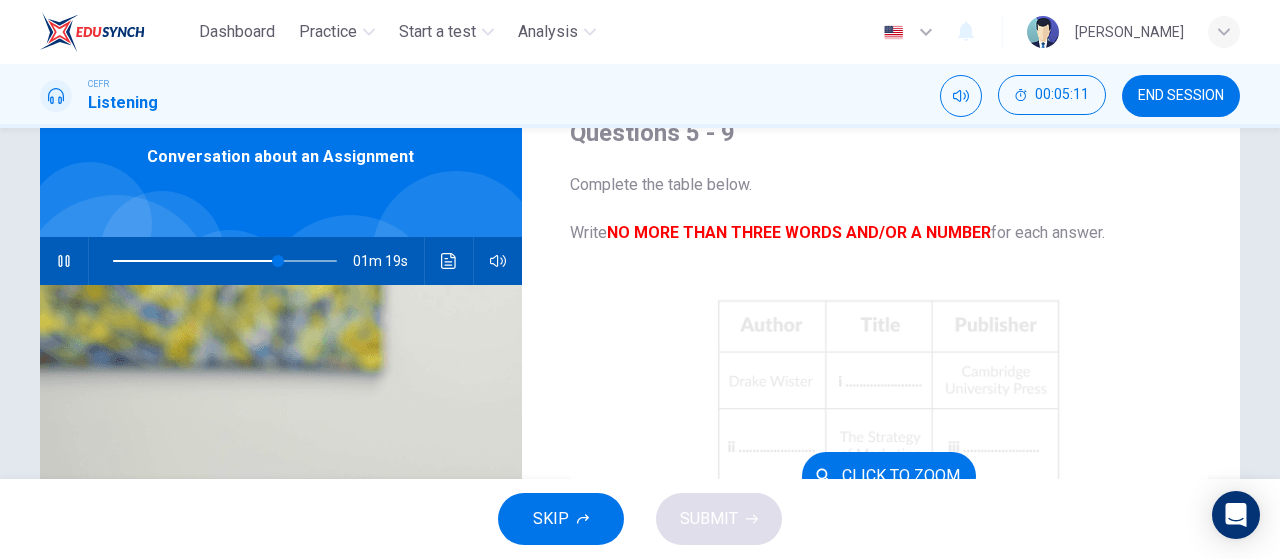 scroll, scrollTop: 0, scrollLeft: 0, axis: both 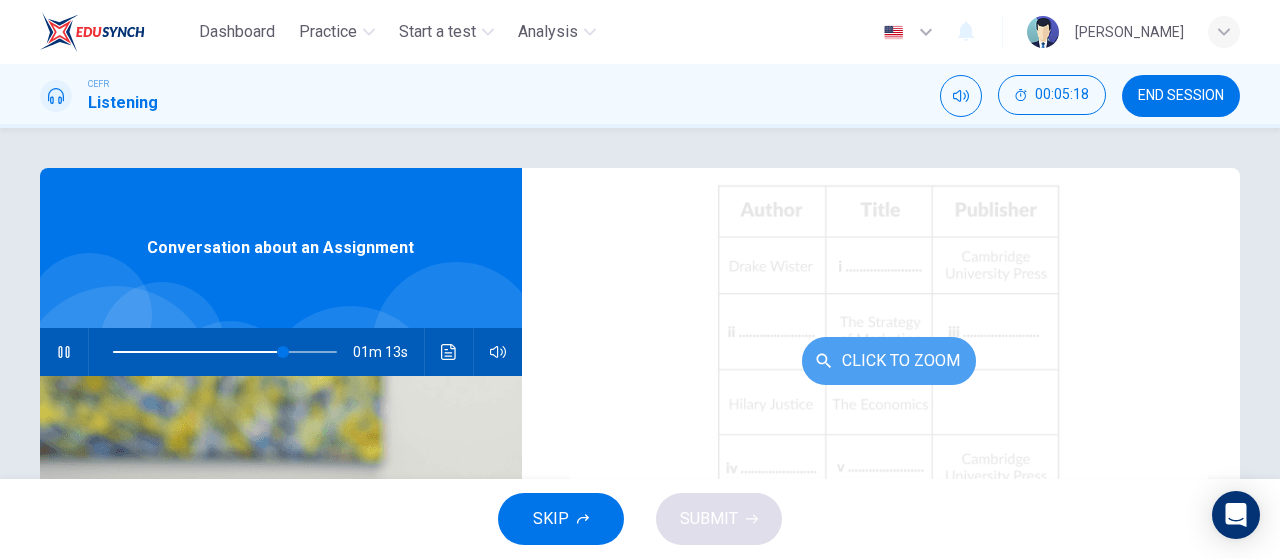 click on "Click to Zoom" at bounding box center (889, 361) 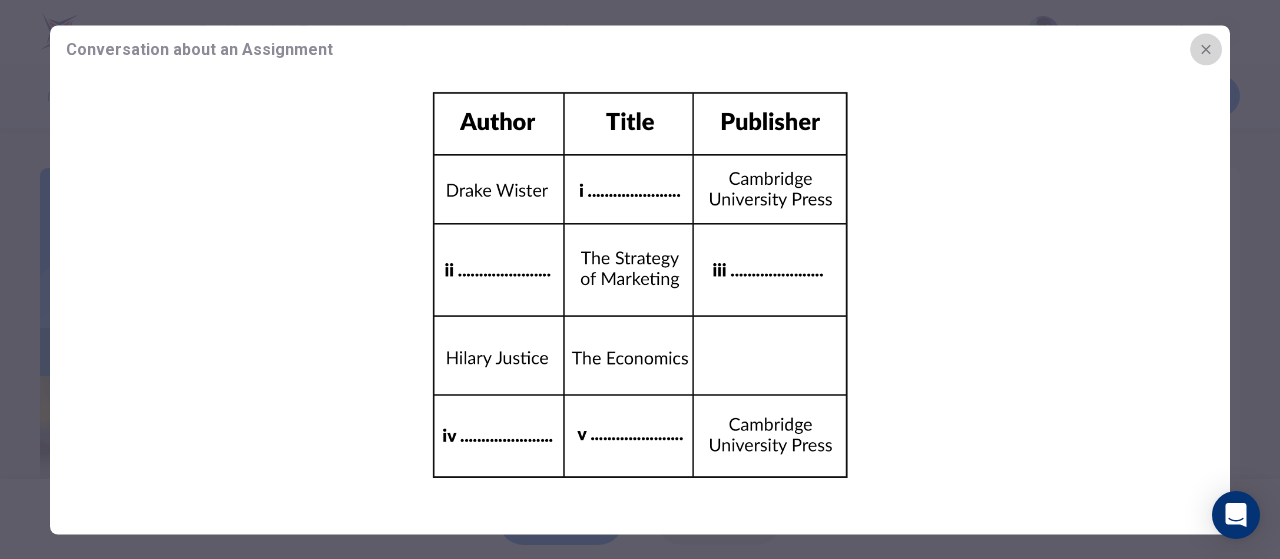 click 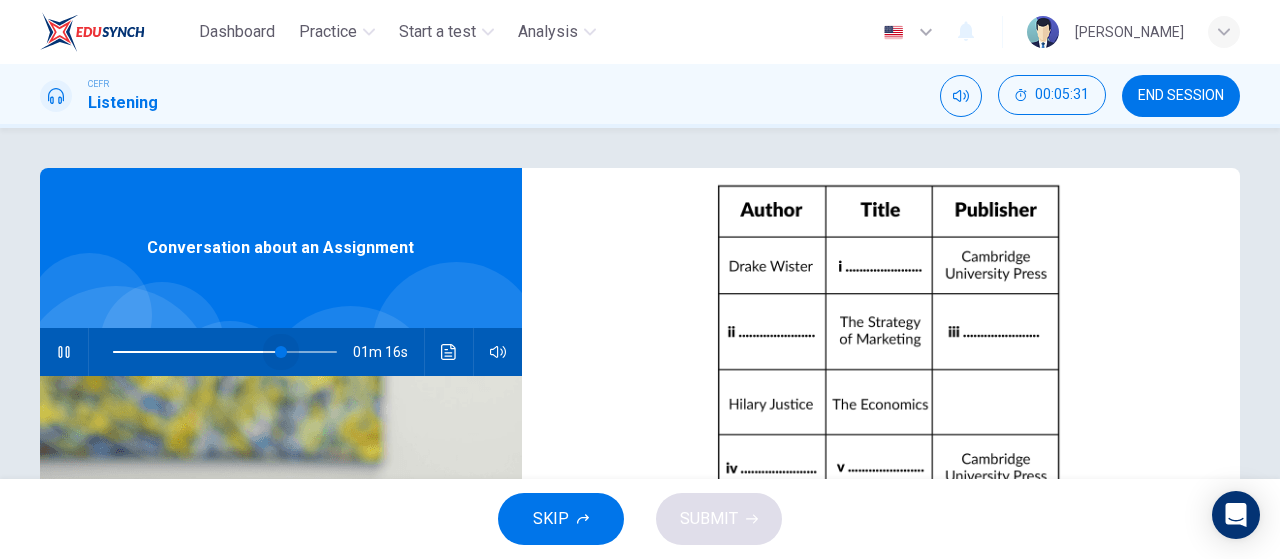 click at bounding box center [281, 352] 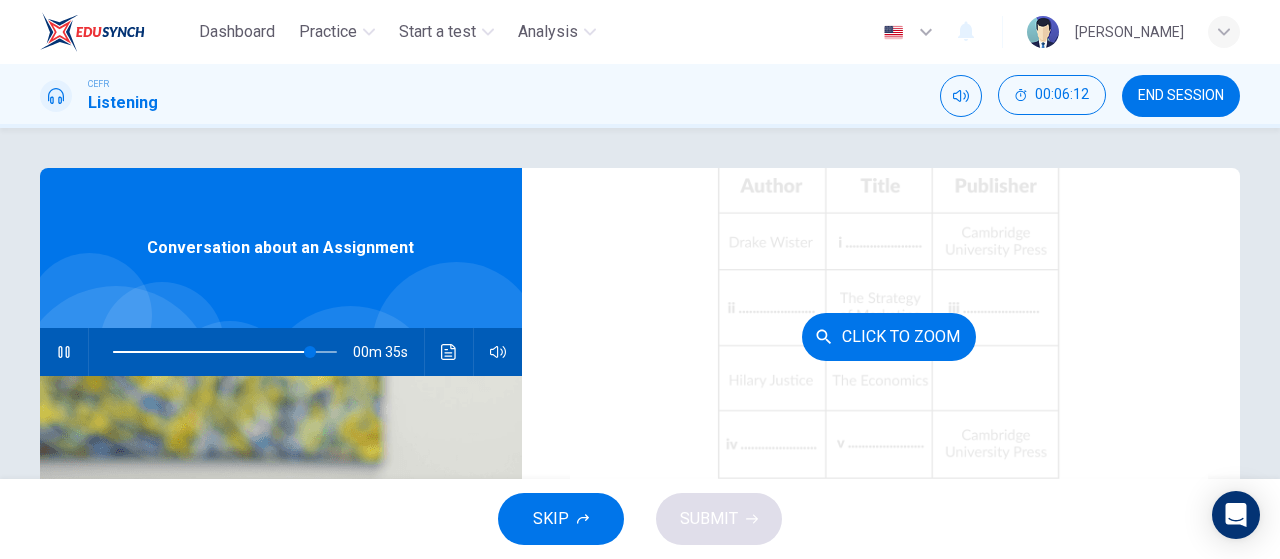 scroll, scrollTop: 230, scrollLeft: 0, axis: vertical 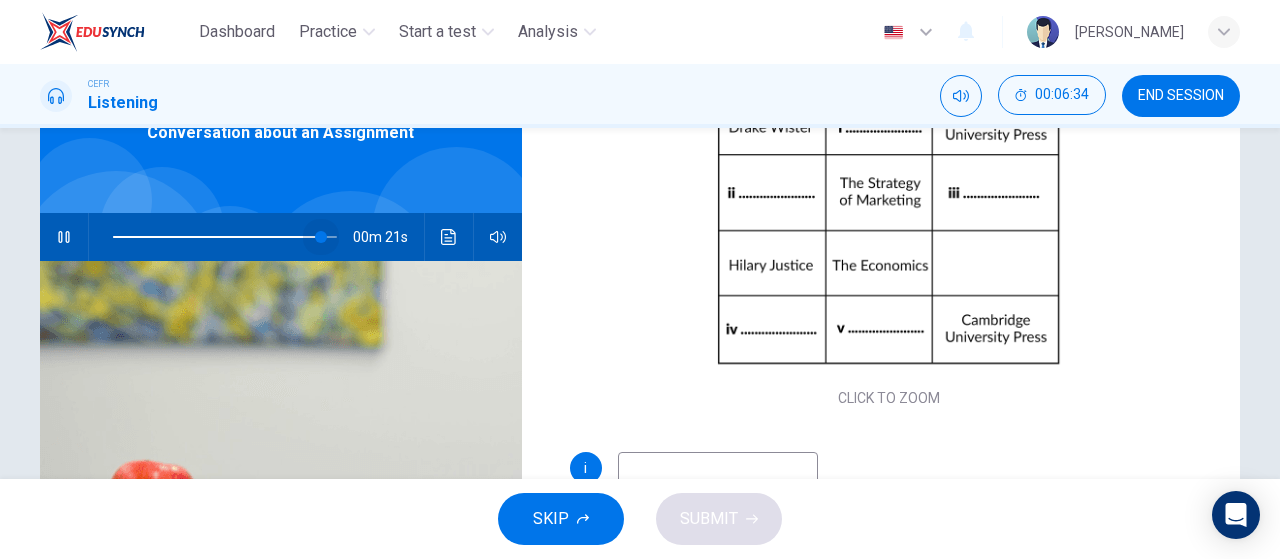 click at bounding box center (321, 237) 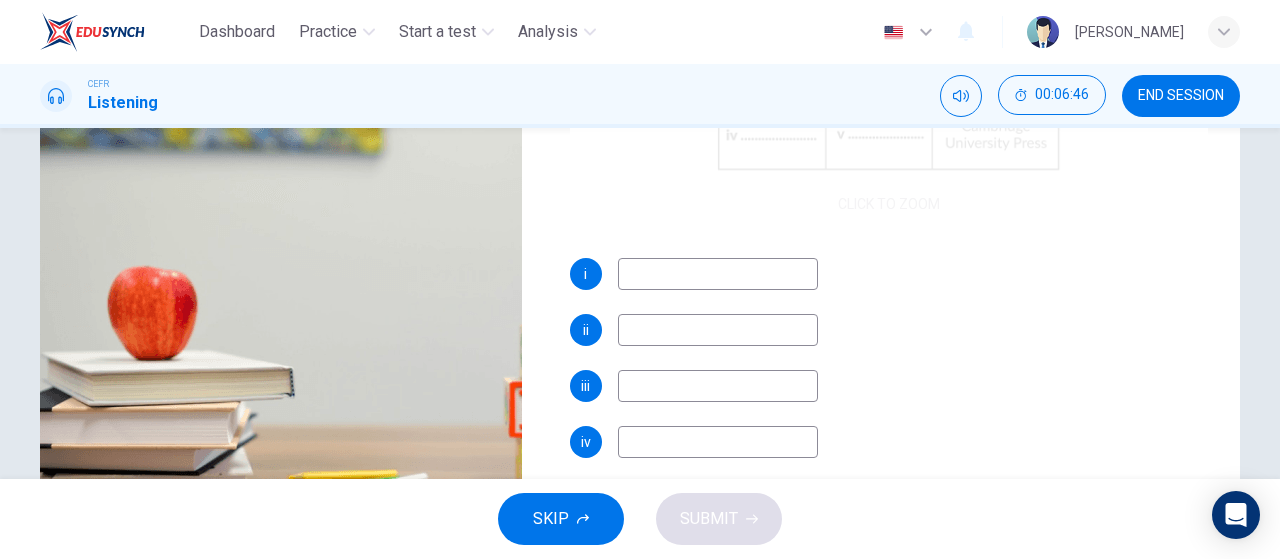 scroll, scrollTop: 309, scrollLeft: 0, axis: vertical 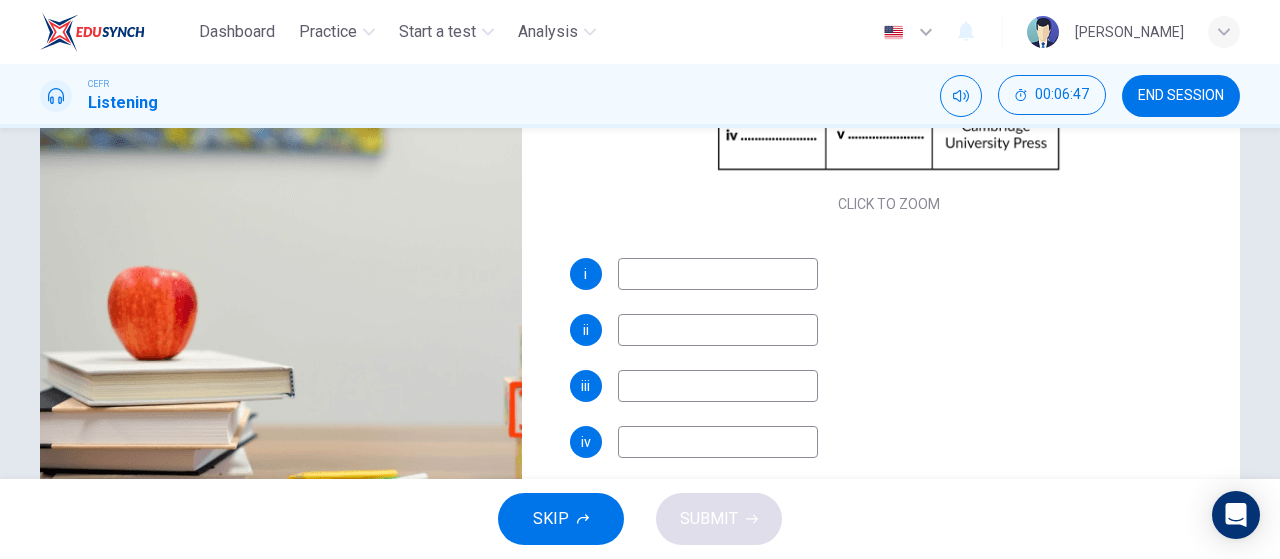 click at bounding box center (718, 274) 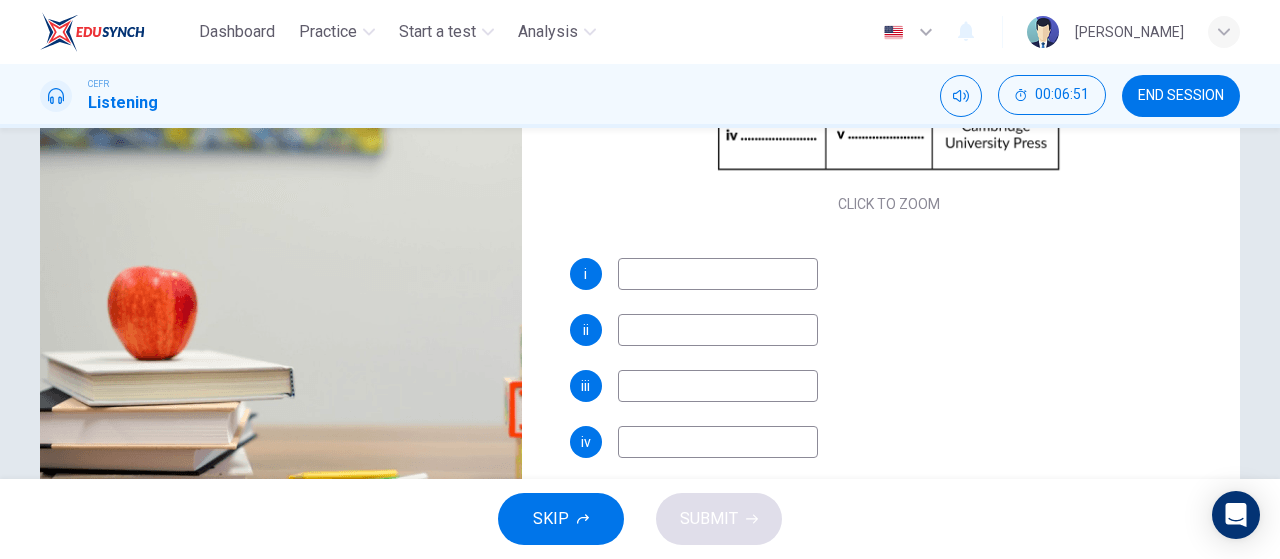type on "99" 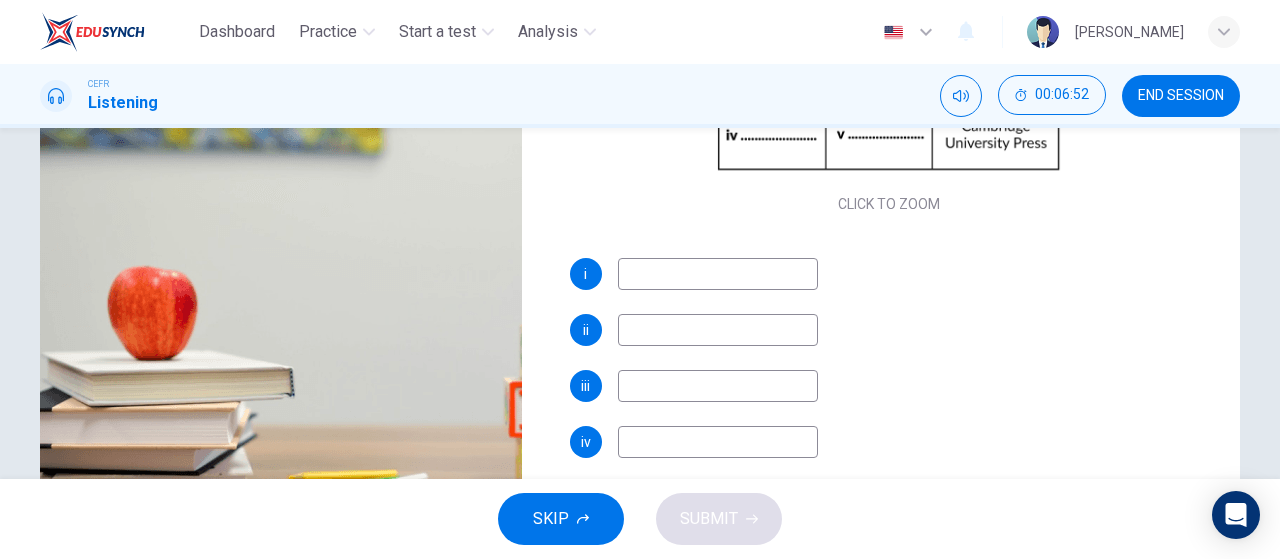 type on "G" 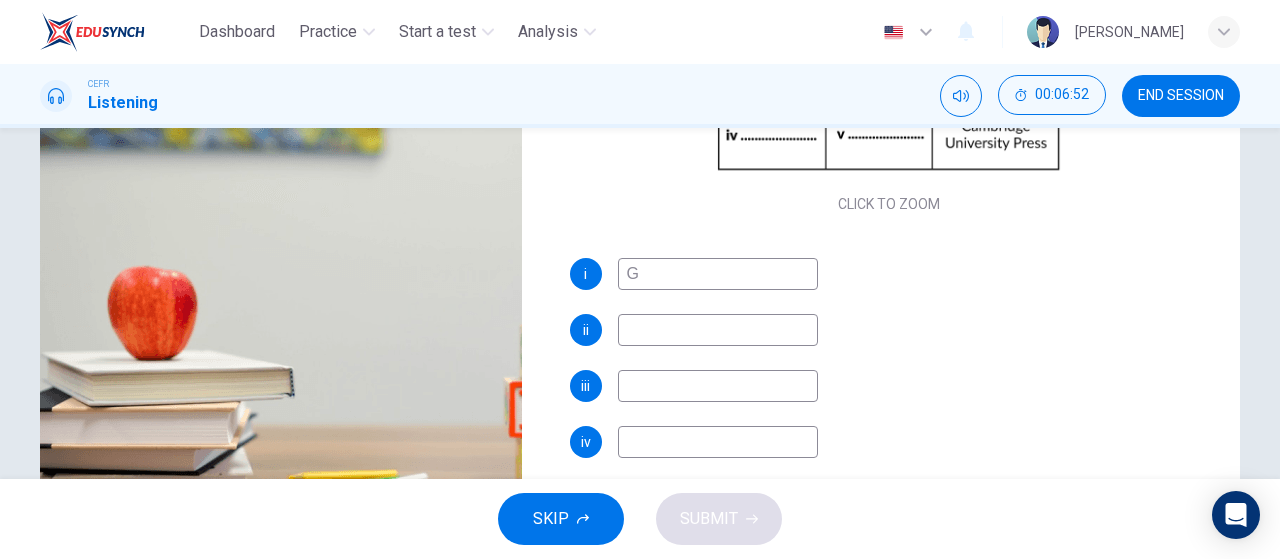 type on "99" 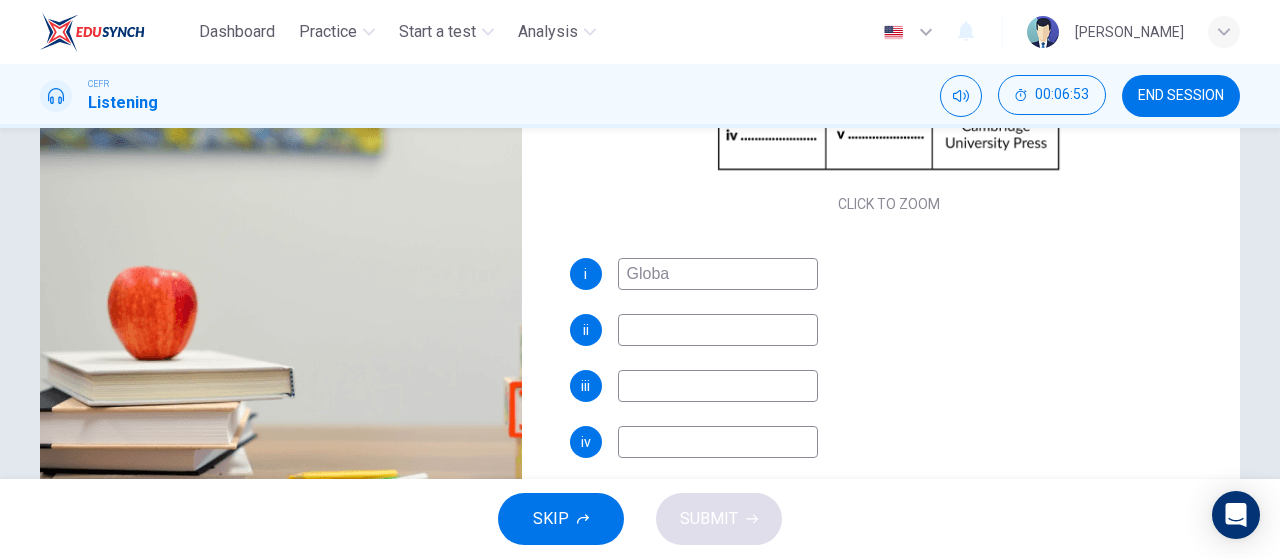 type on "Global" 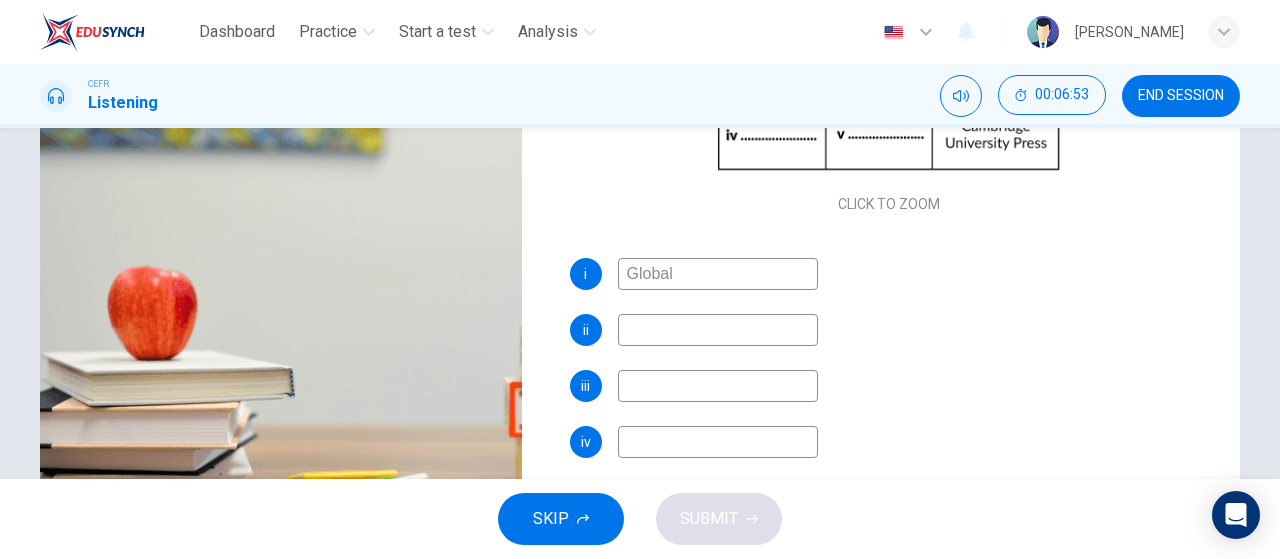 type on "99" 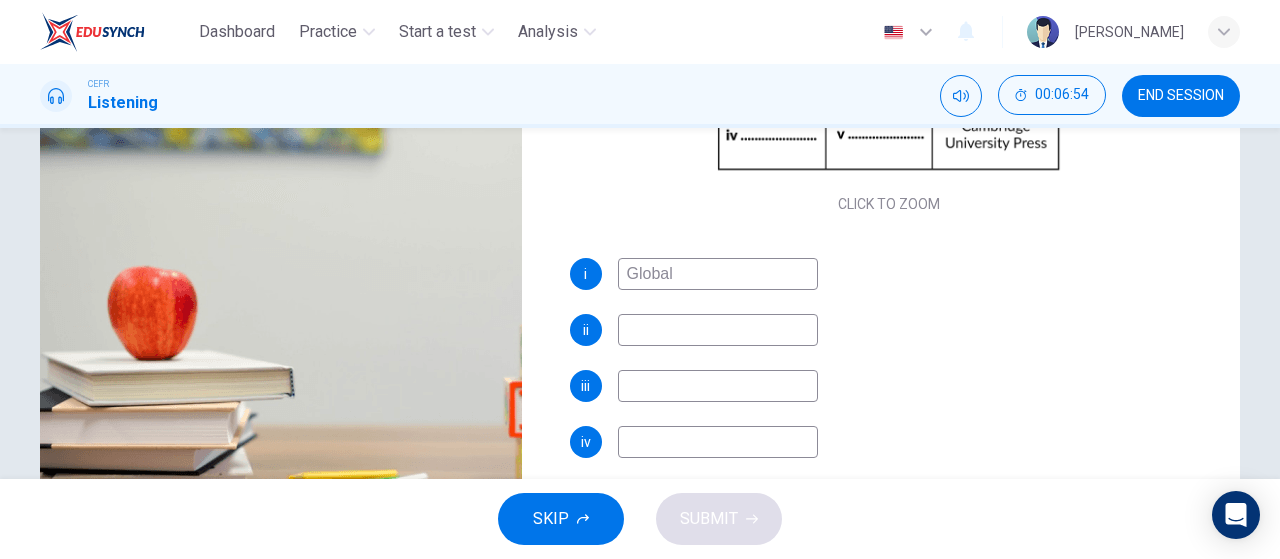 type on "100" 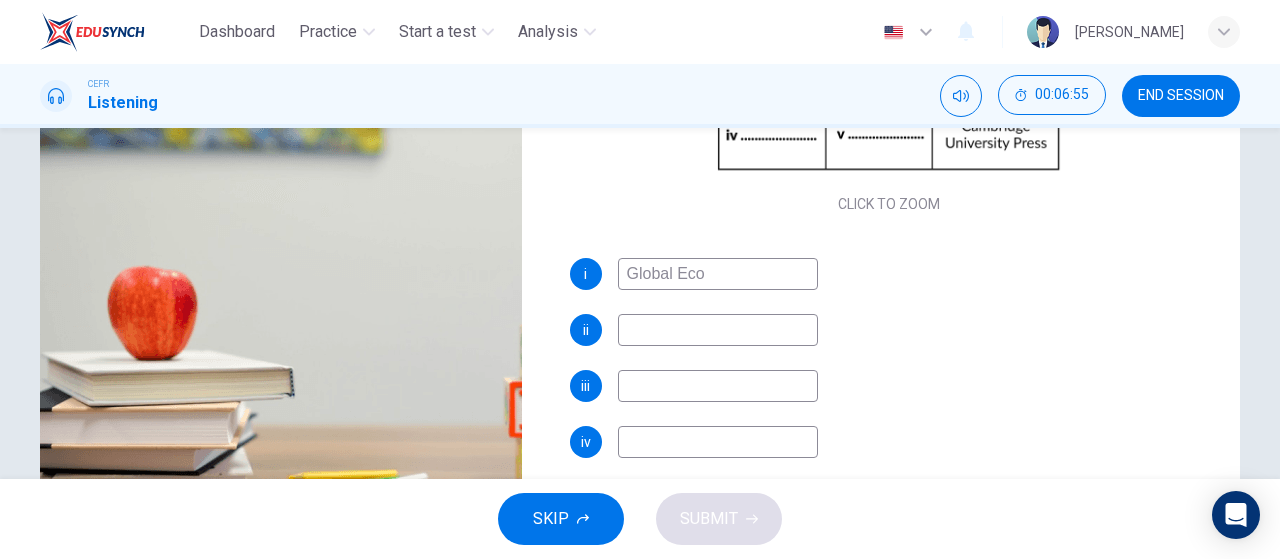 type on "Global Econ" 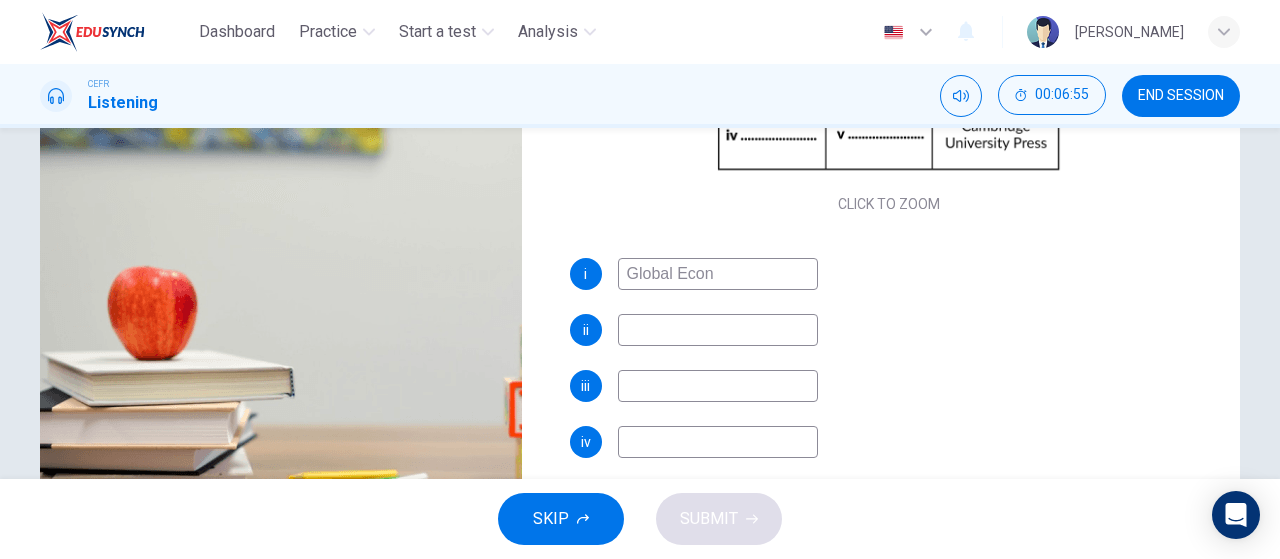 type on "100" 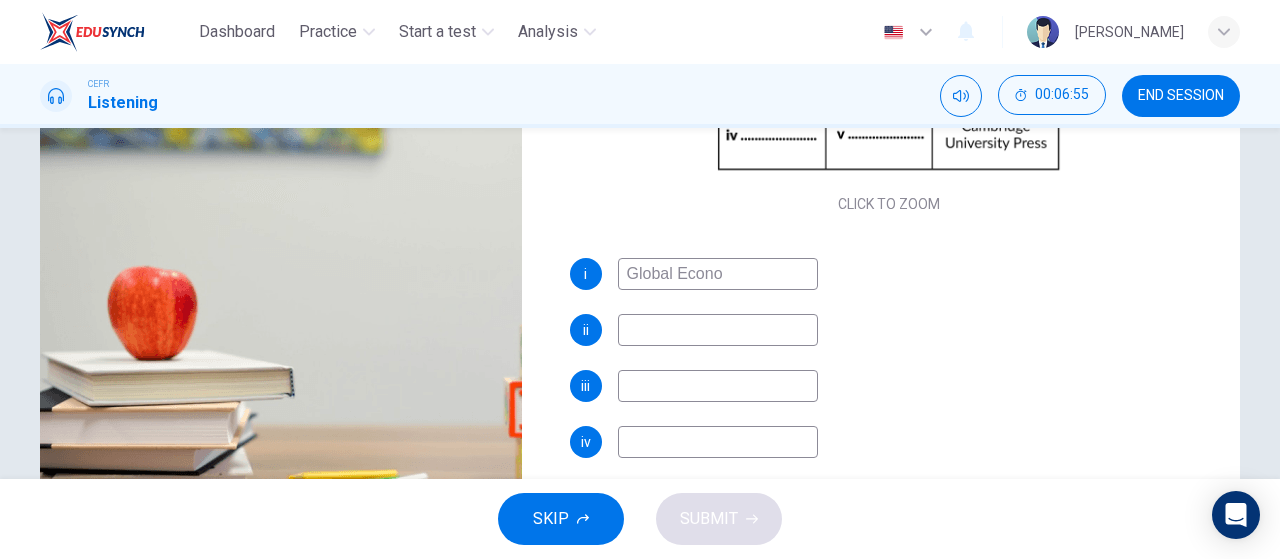type on "0" 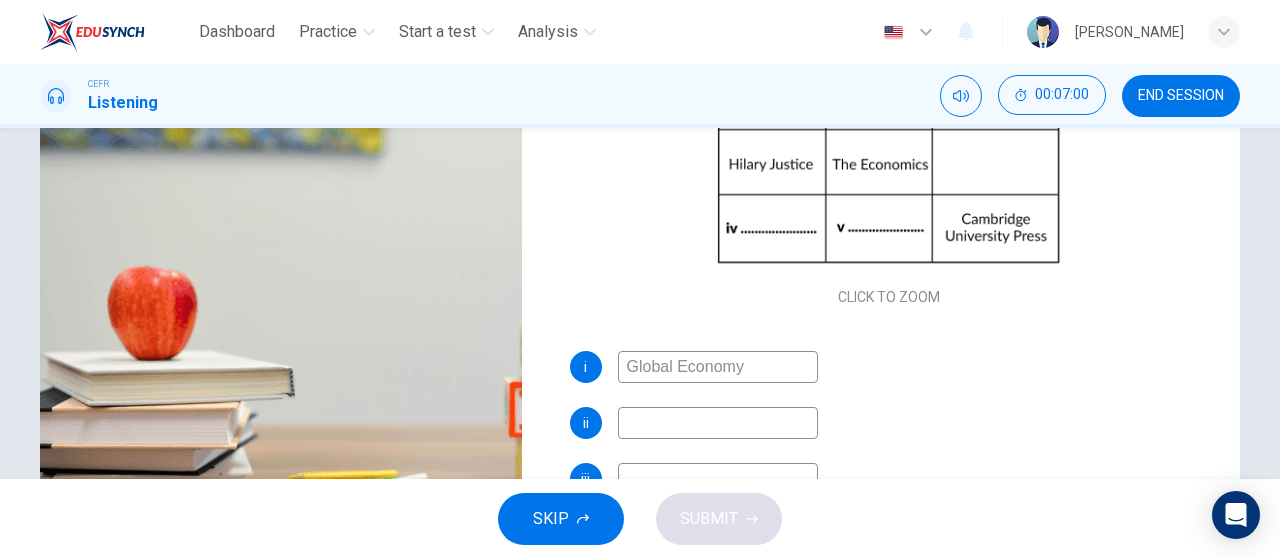 scroll, scrollTop: 160, scrollLeft: 0, axis: vertical 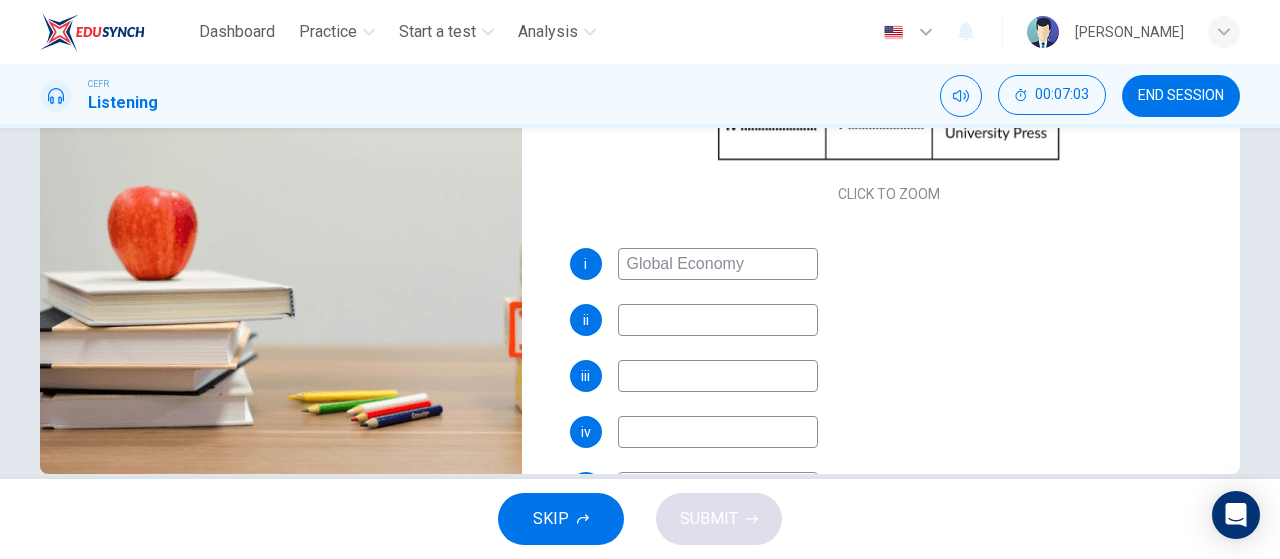 type on "Global Economy" 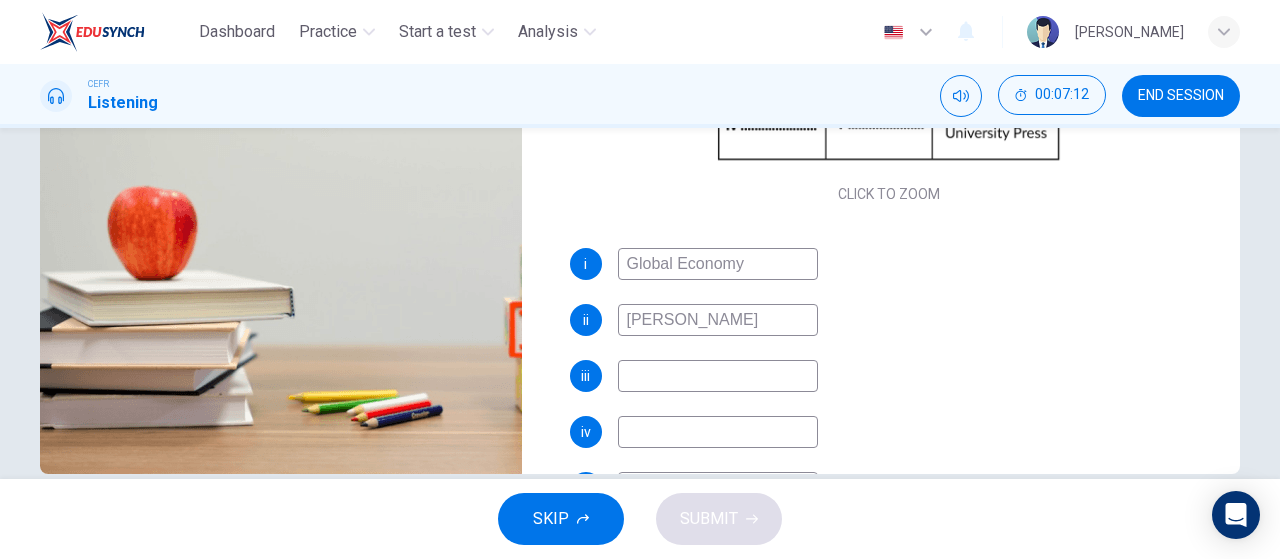 type on "Victoria Smithbook" 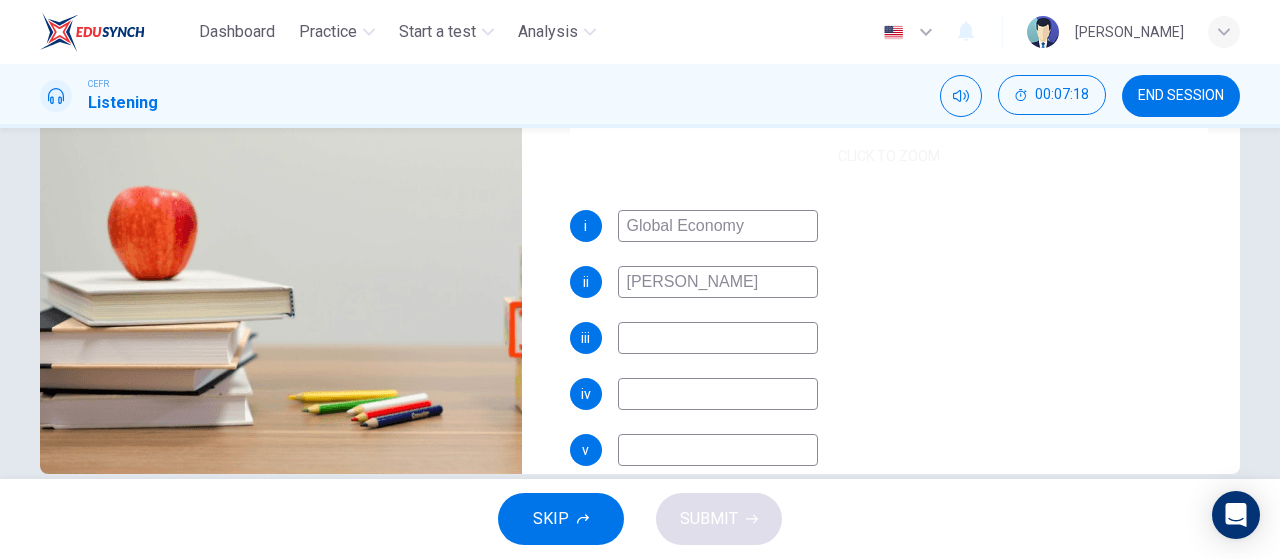 scroll, scrollTop: 230, scrollLeft: 0, axis: vertical 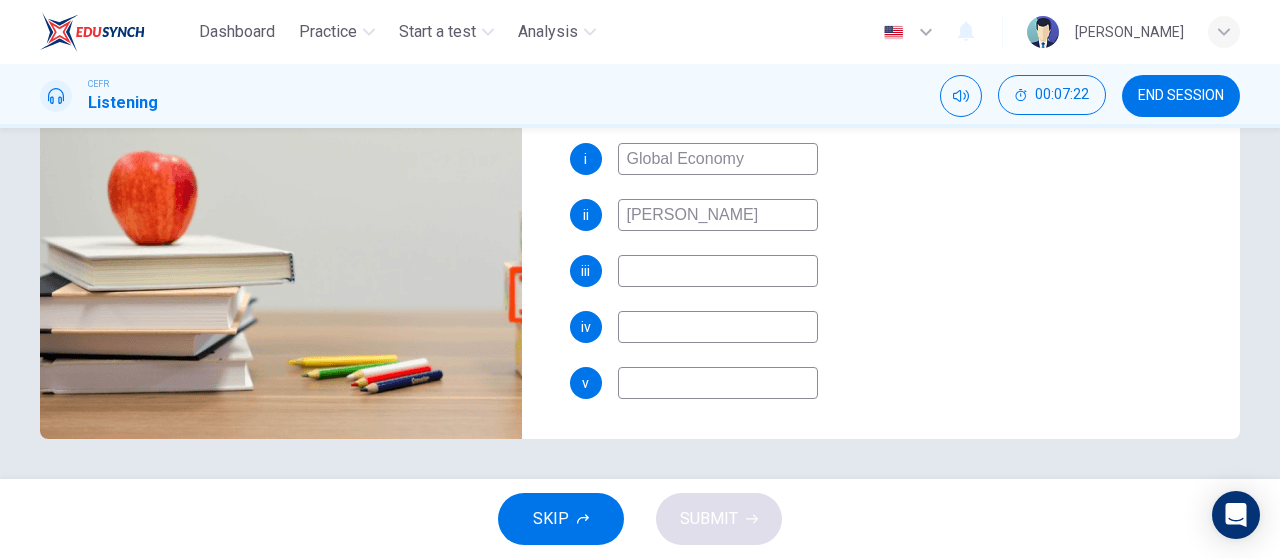 click at bounding box center [718, 271] 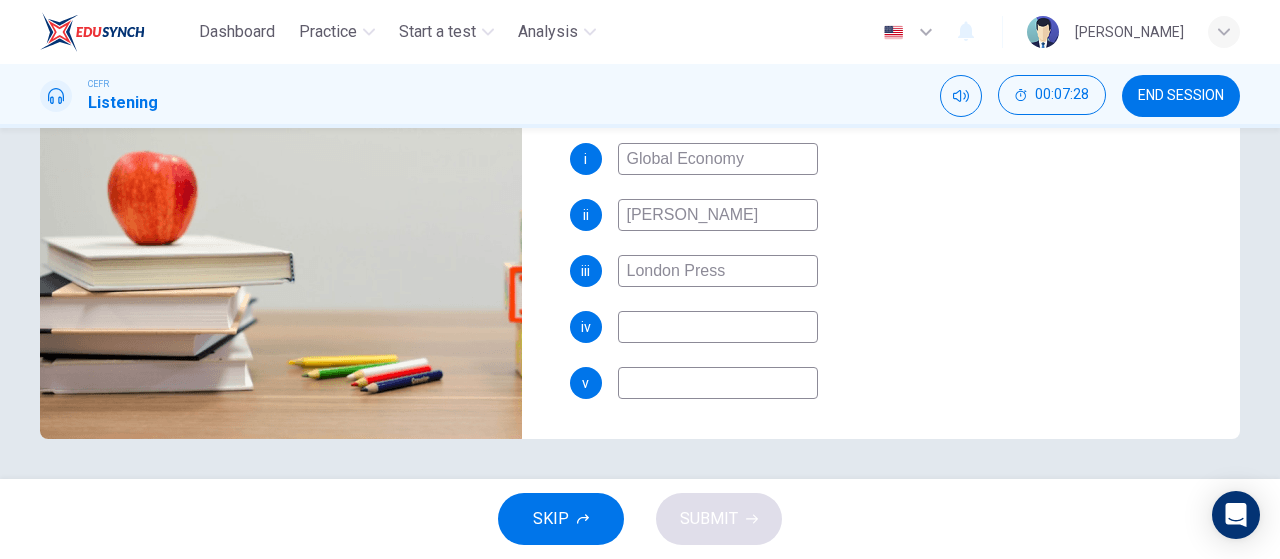 type on "London Press" 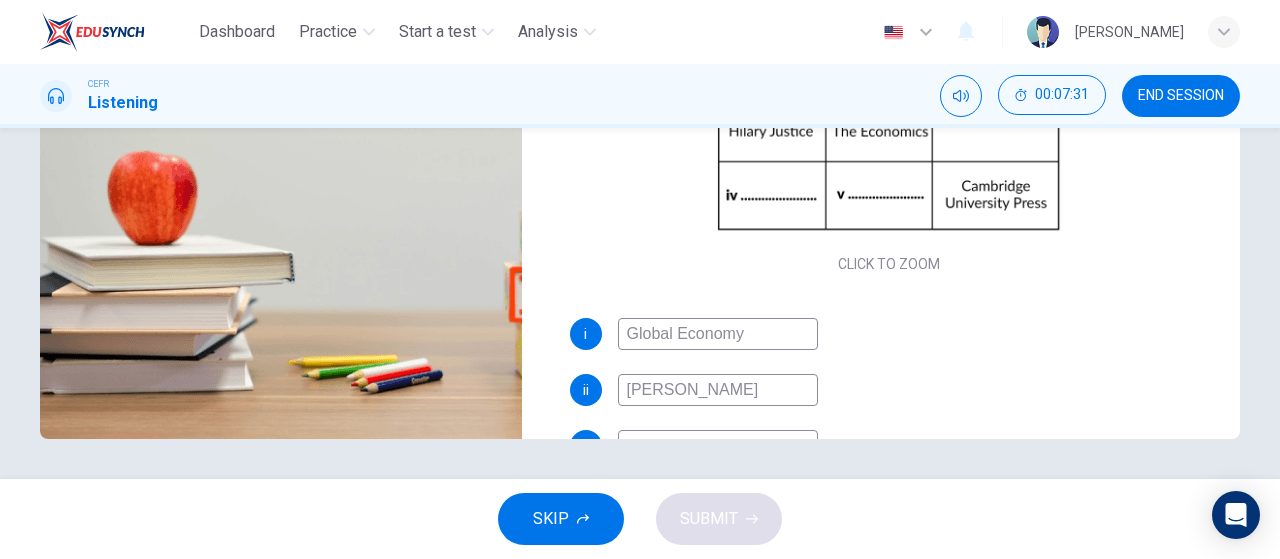 scroll, scrollTop: 0, scrollLeft: 0, axis: both 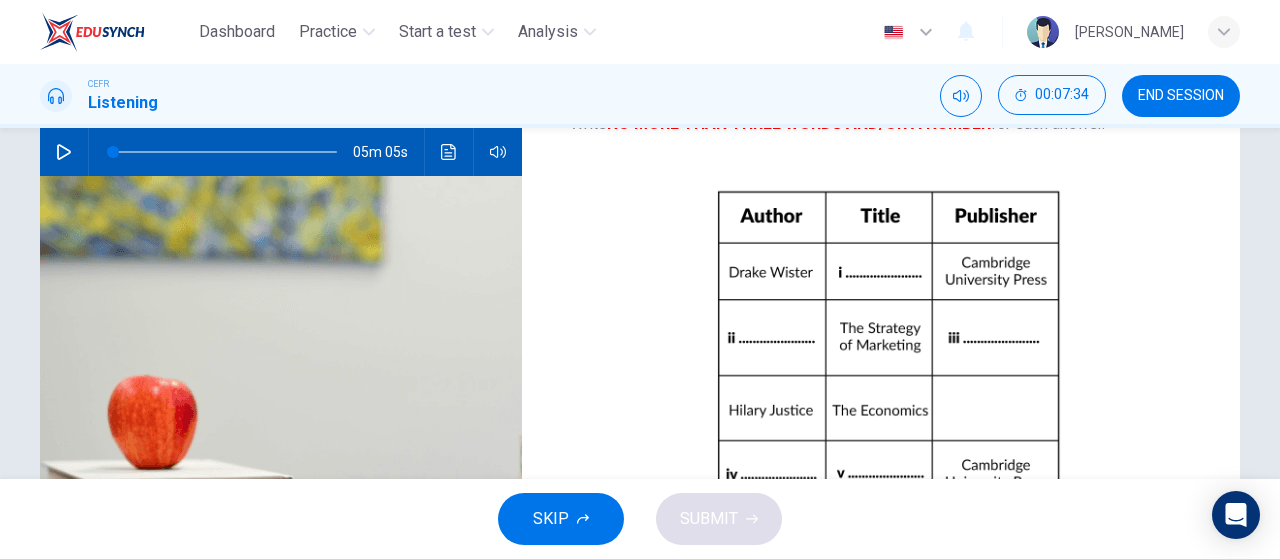 type on "Hanna" 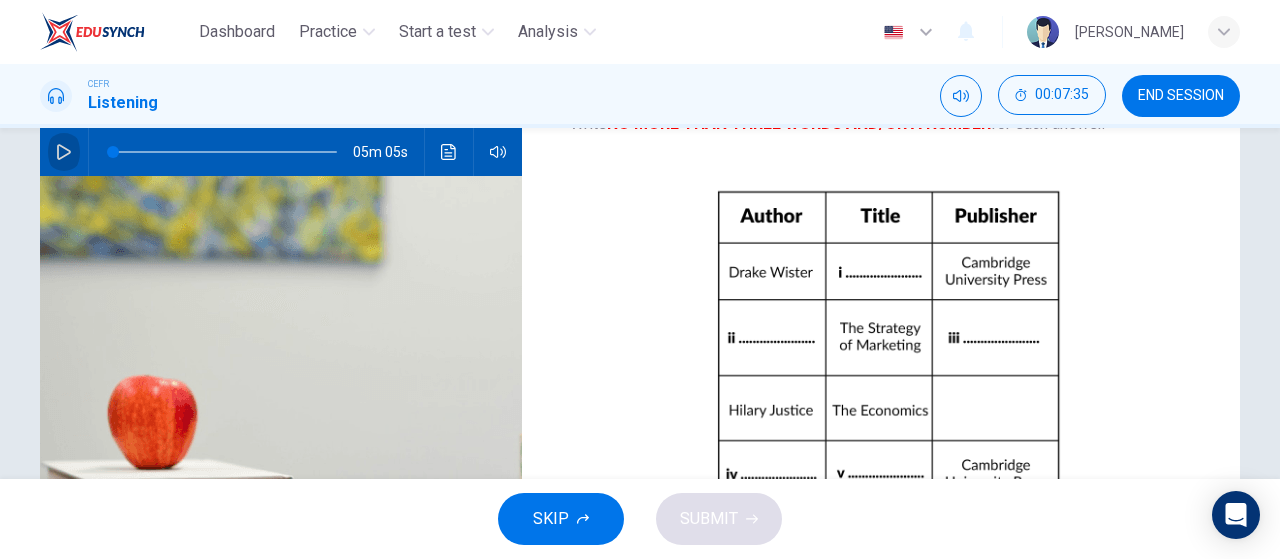 click at bounding box center [64, 152] 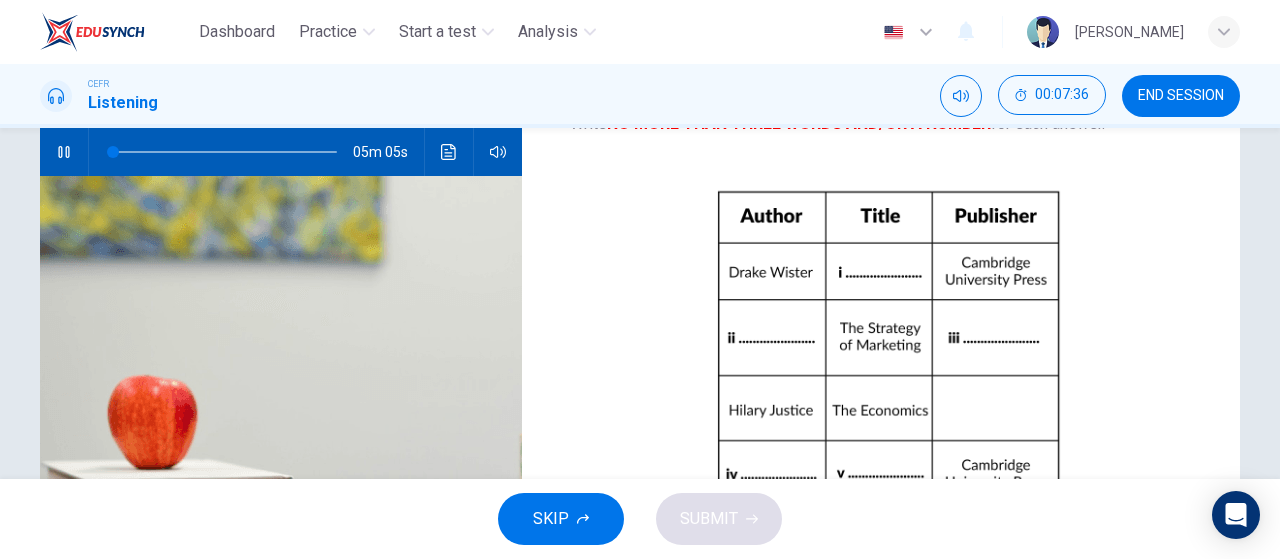 click at bounding box center (225, 152) 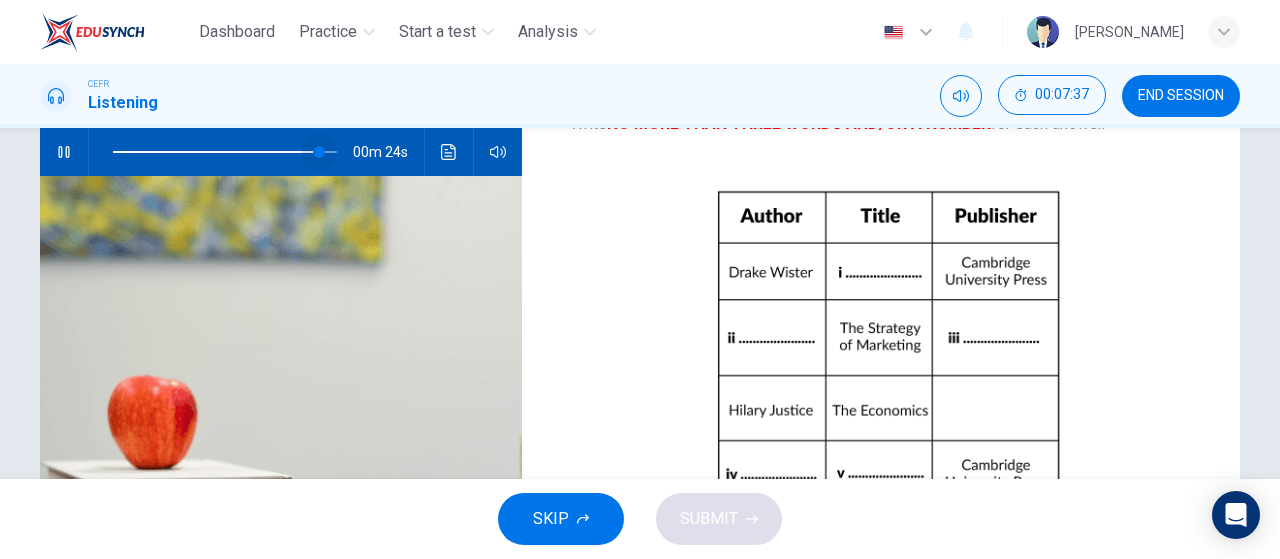 click at bounding box center (319, 152) 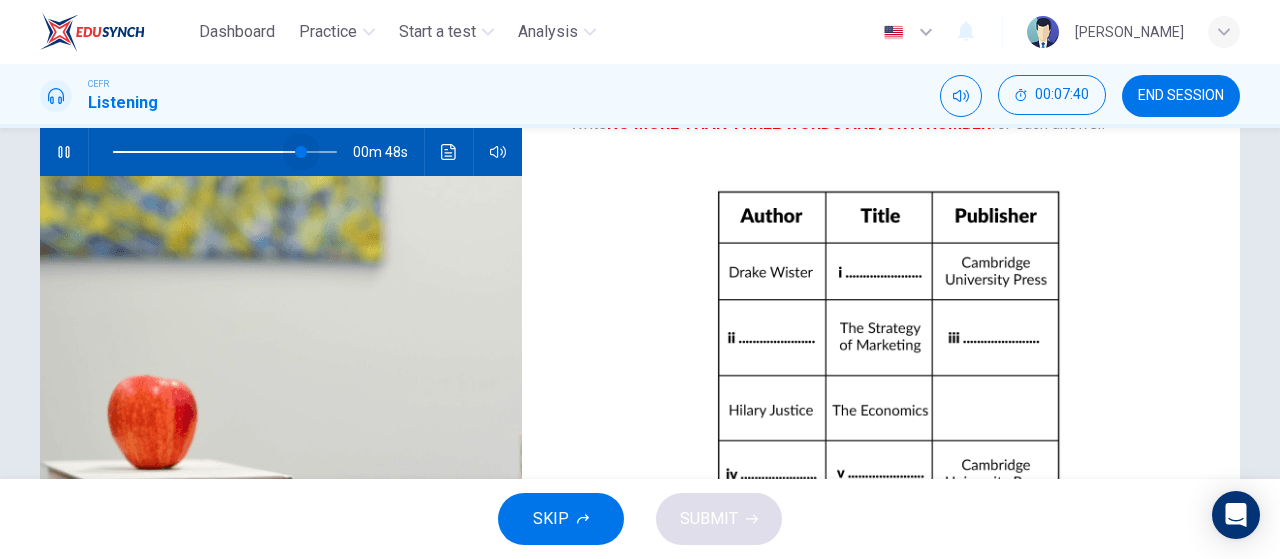 click at bounding box center (301, 152) 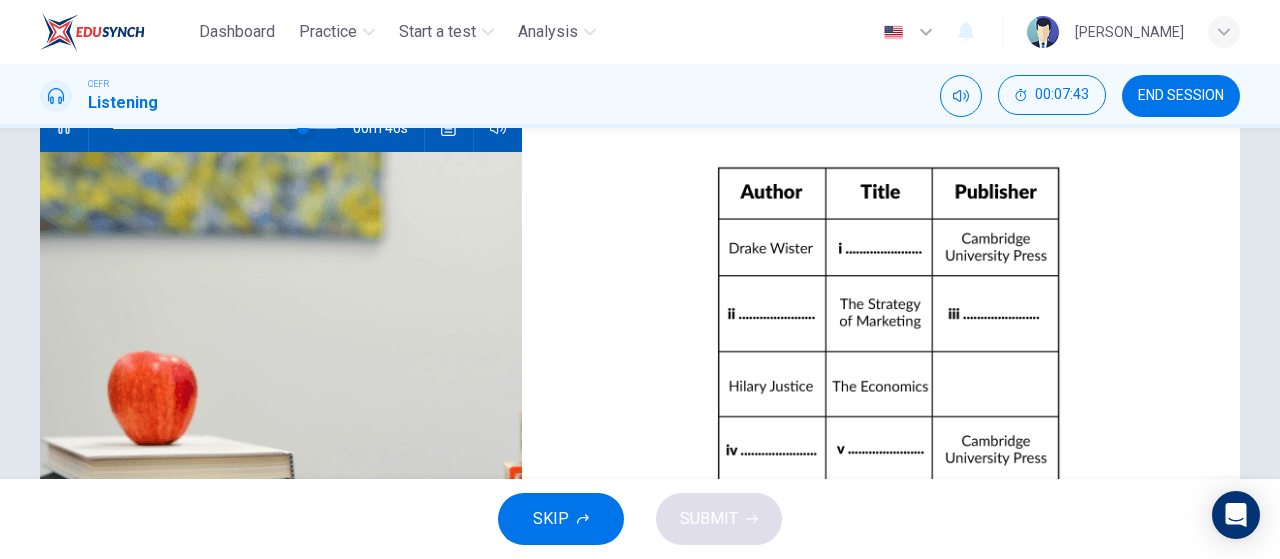 scroll, scrollTop: 424, scrollLeft: 0, axis: vertical 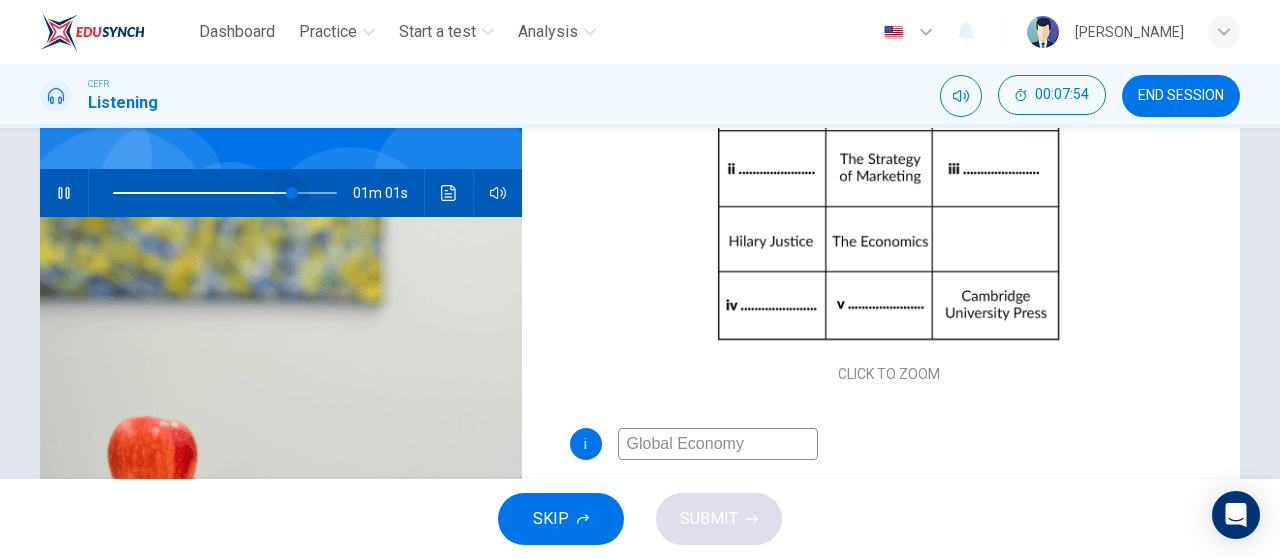 click at bounding box center [292, 193] 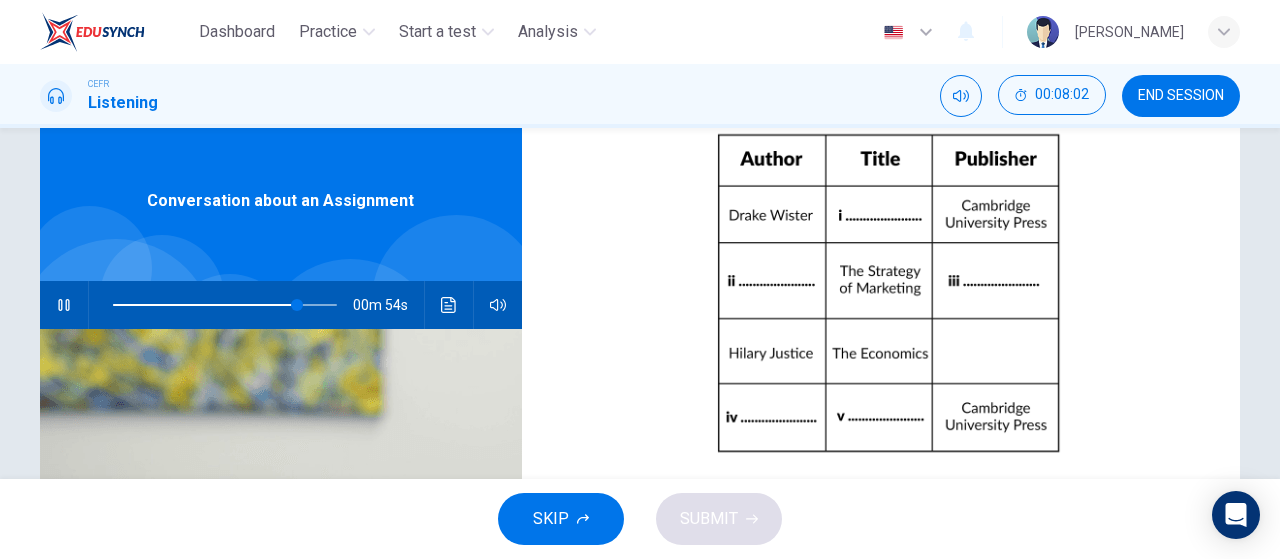 scroll, scrollTop: 47, scrollLeft: 0, axis: vertical 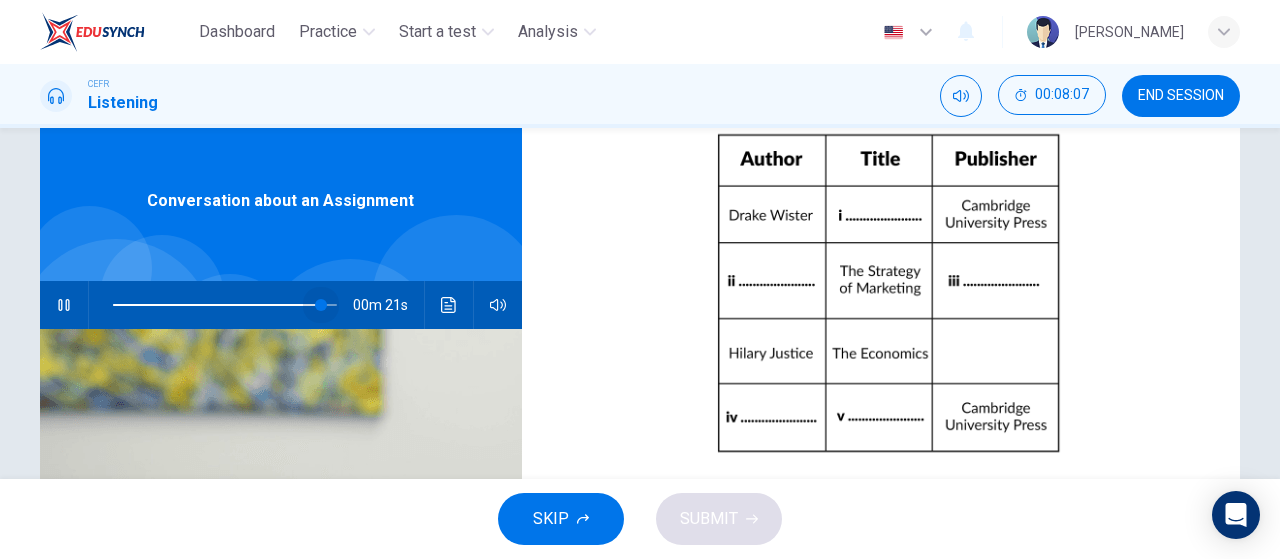 click at bounding box center [225, 305] 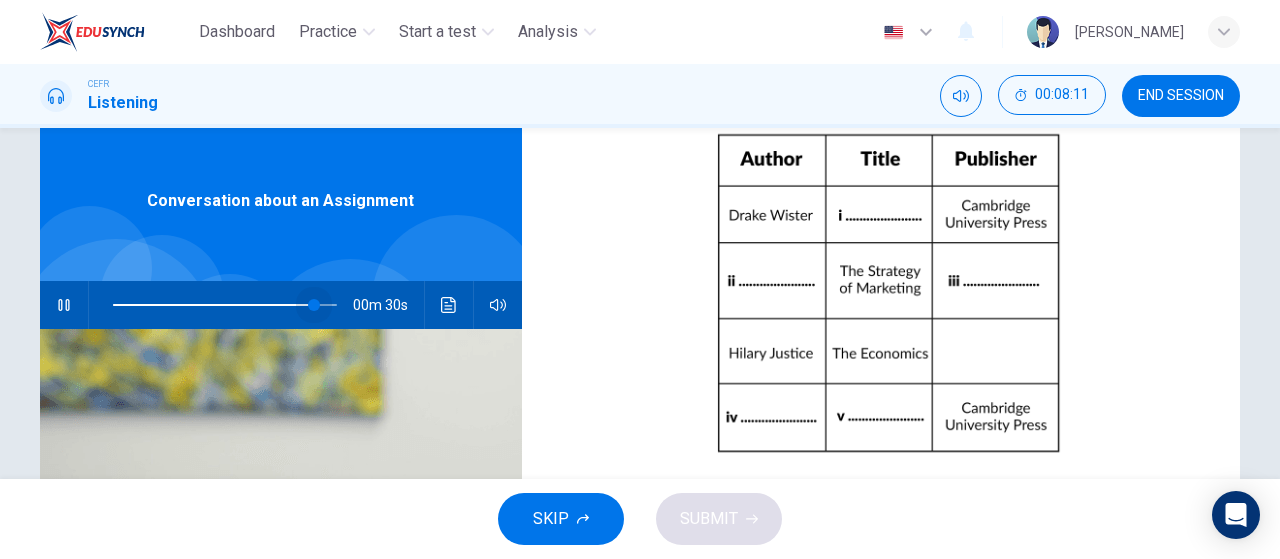 click at bounding box center (314, 305) 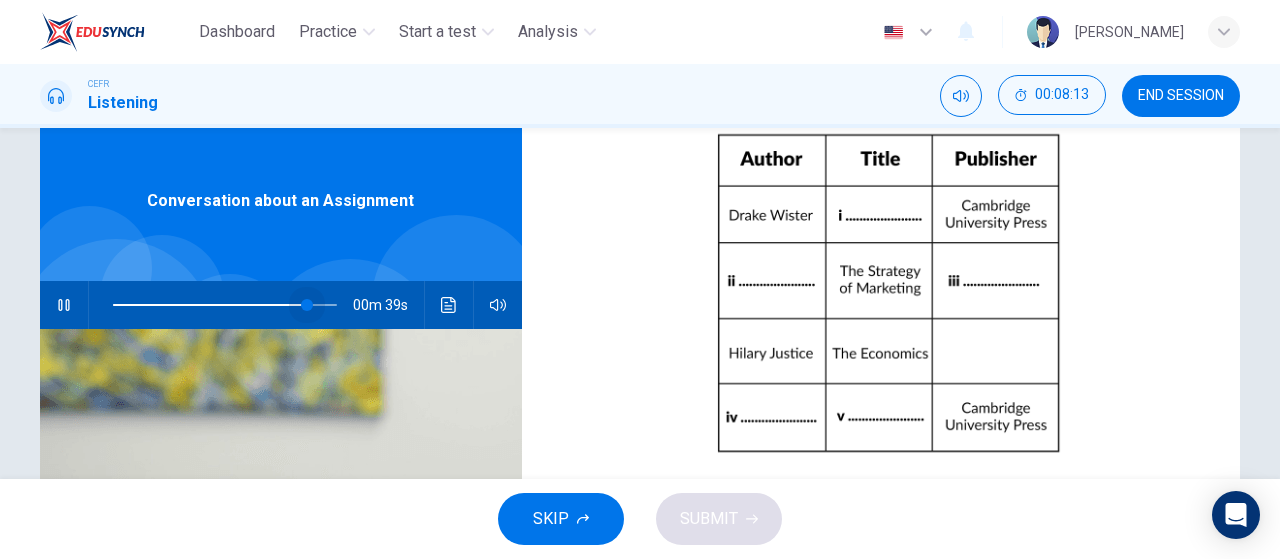 click at bounding box center [307, 305] 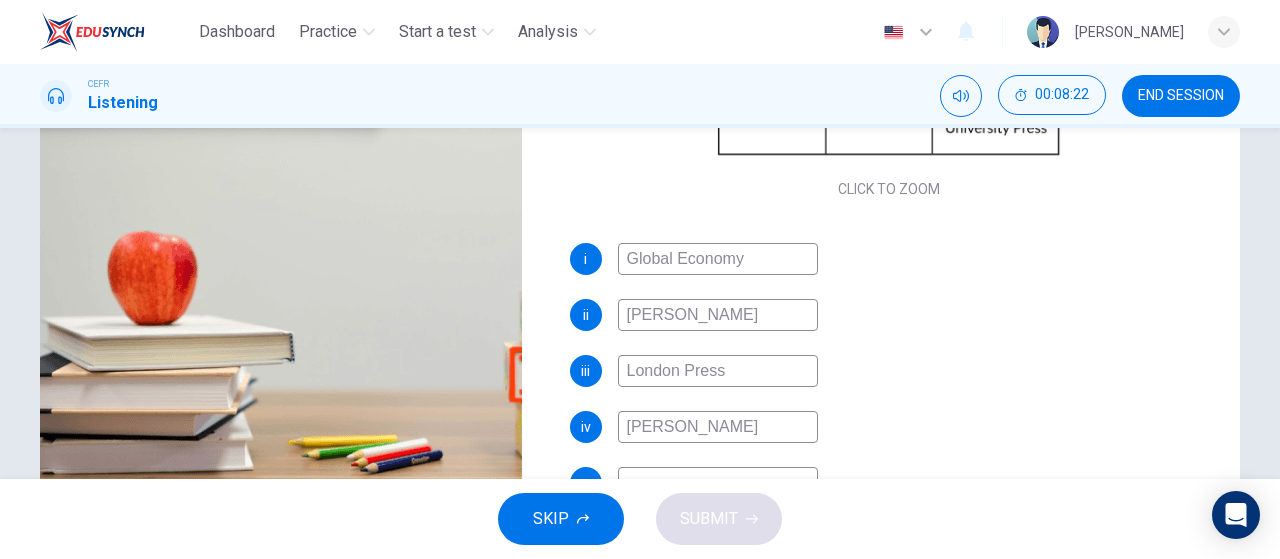 scroll, scrollTop: 424, scrollLeft: 0, axis: vertical 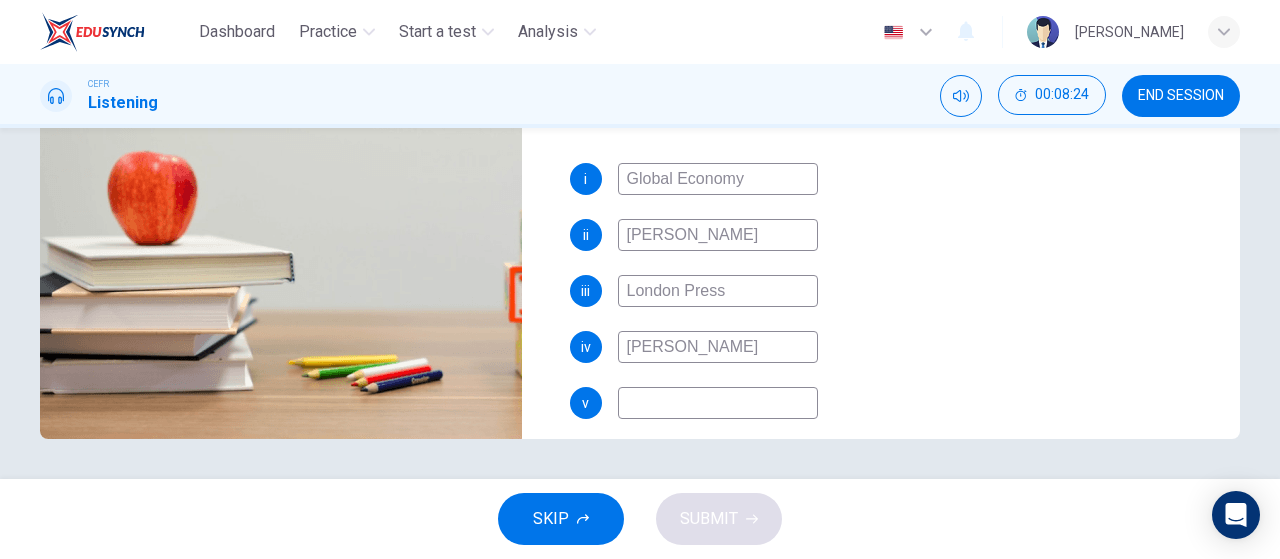 click on "Hanna" at bounding box center (718, 347) 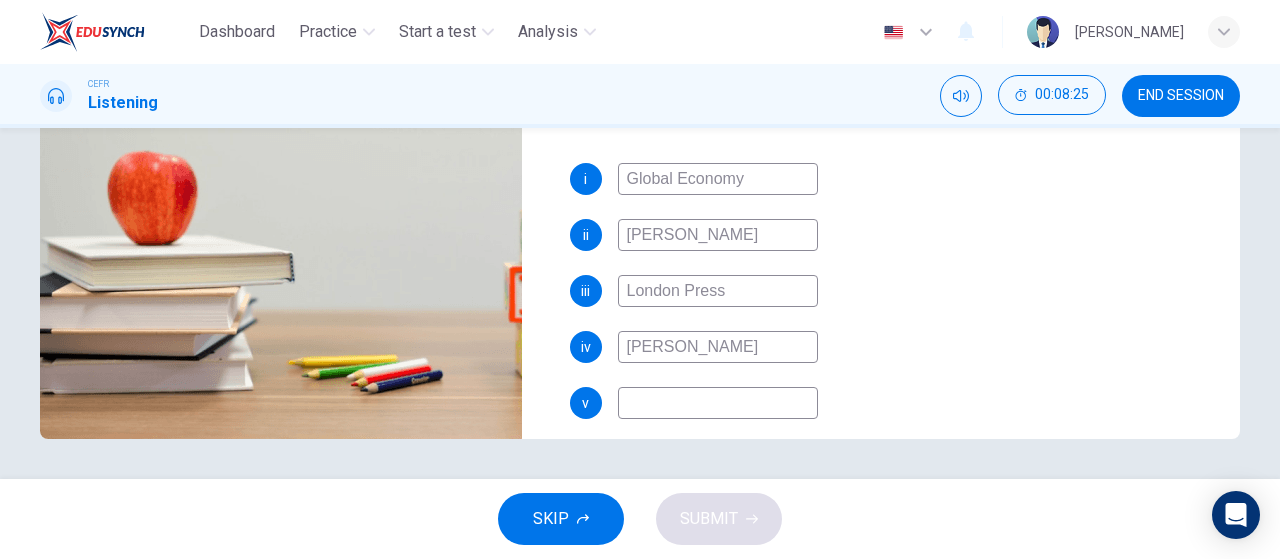 type on "91" 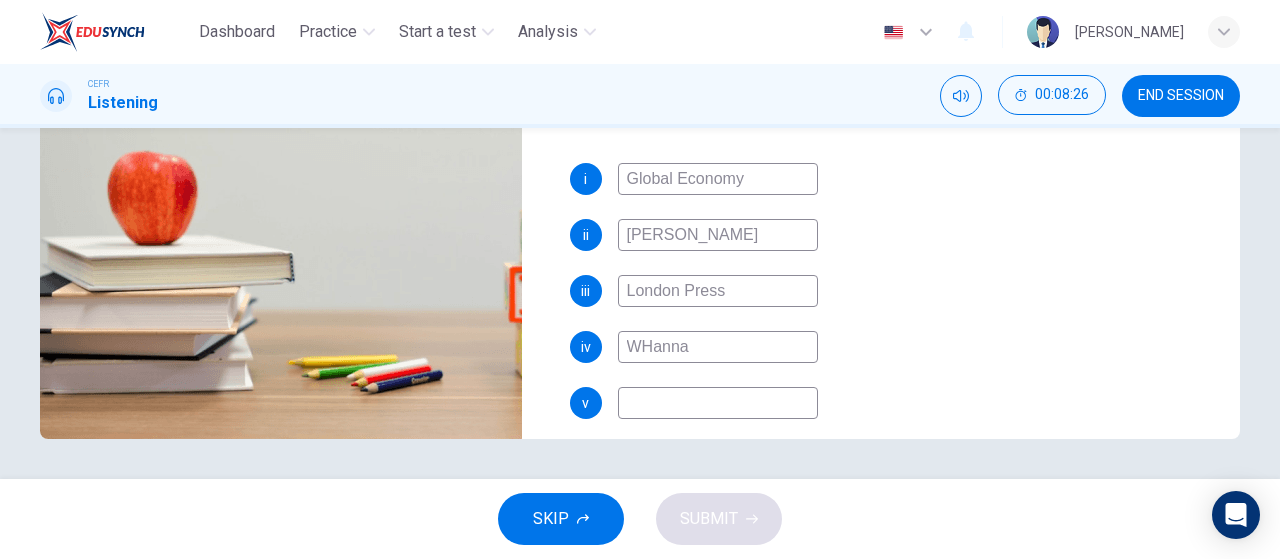type on "91" 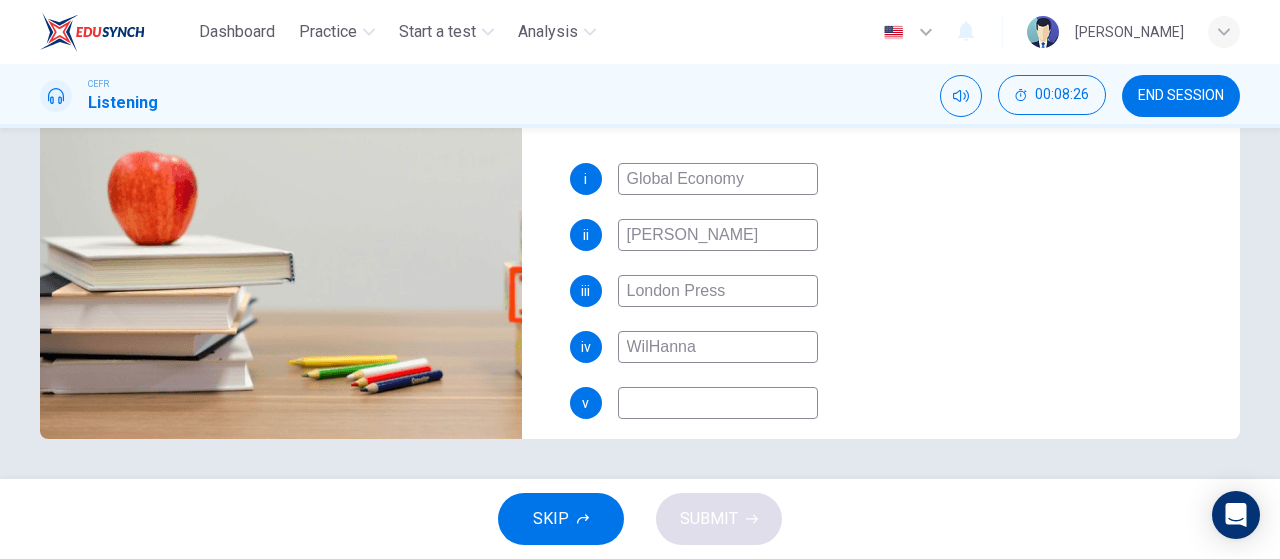 type on "WillHanna" 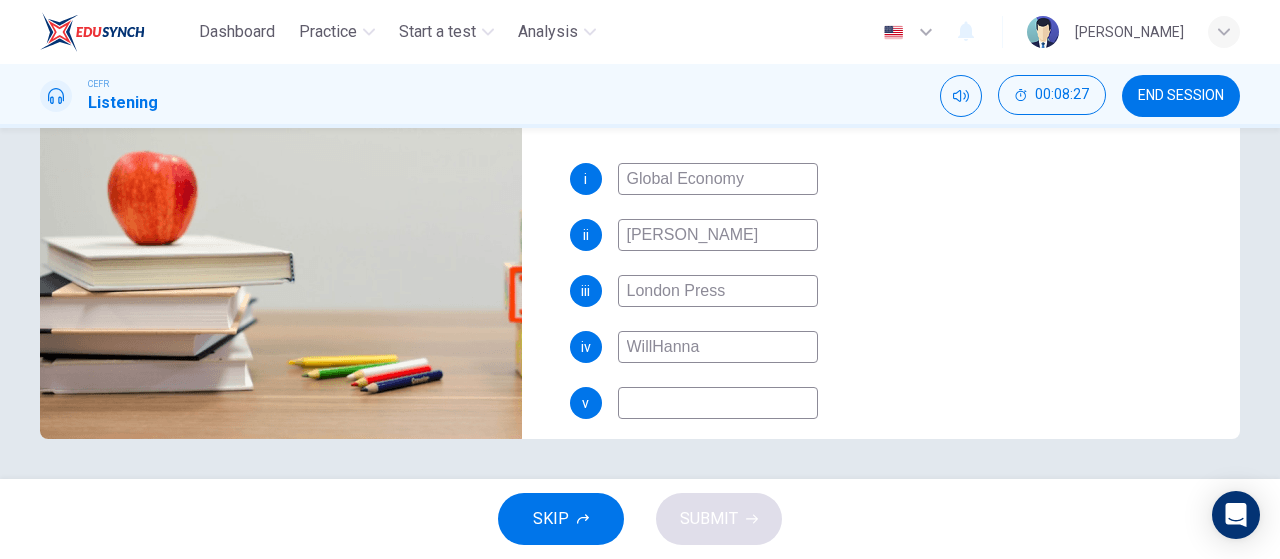type on "92" 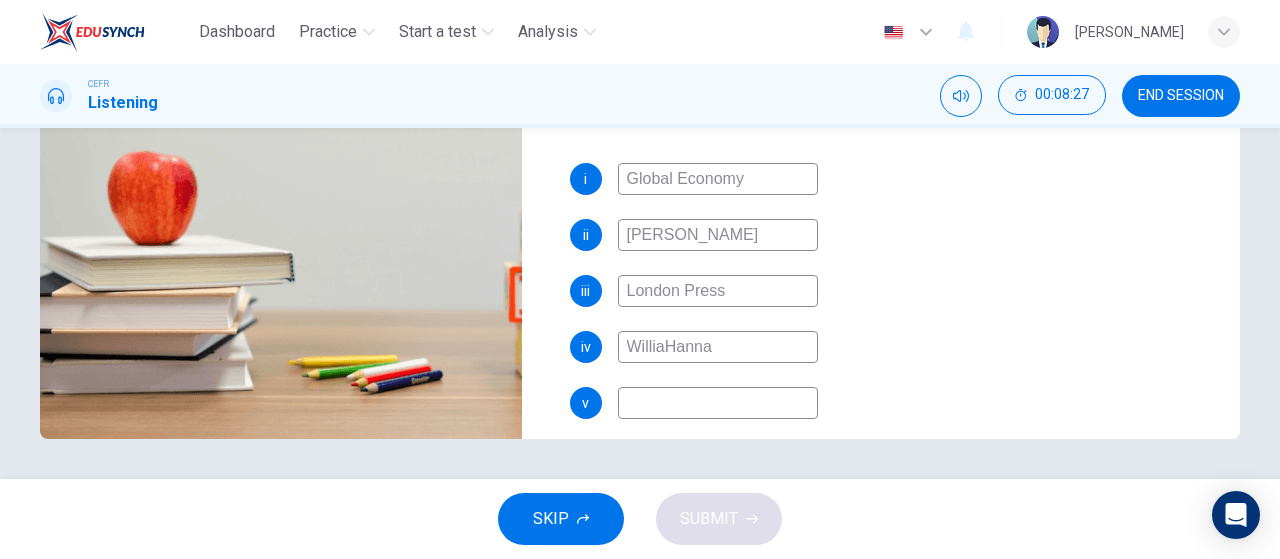 type on "WilliamHanna" 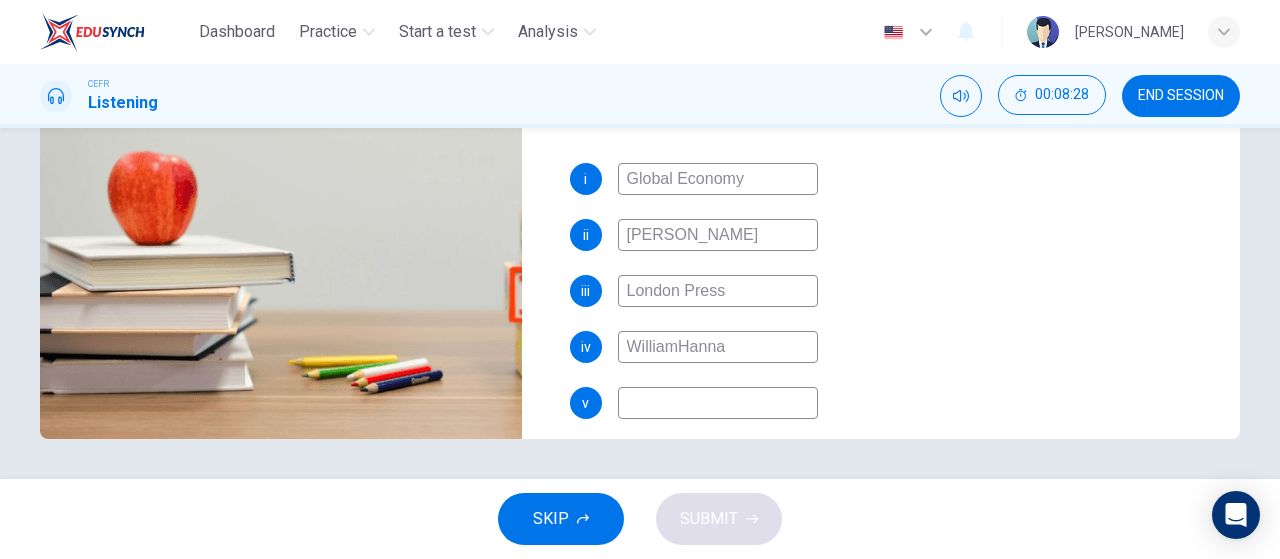 type on "92" 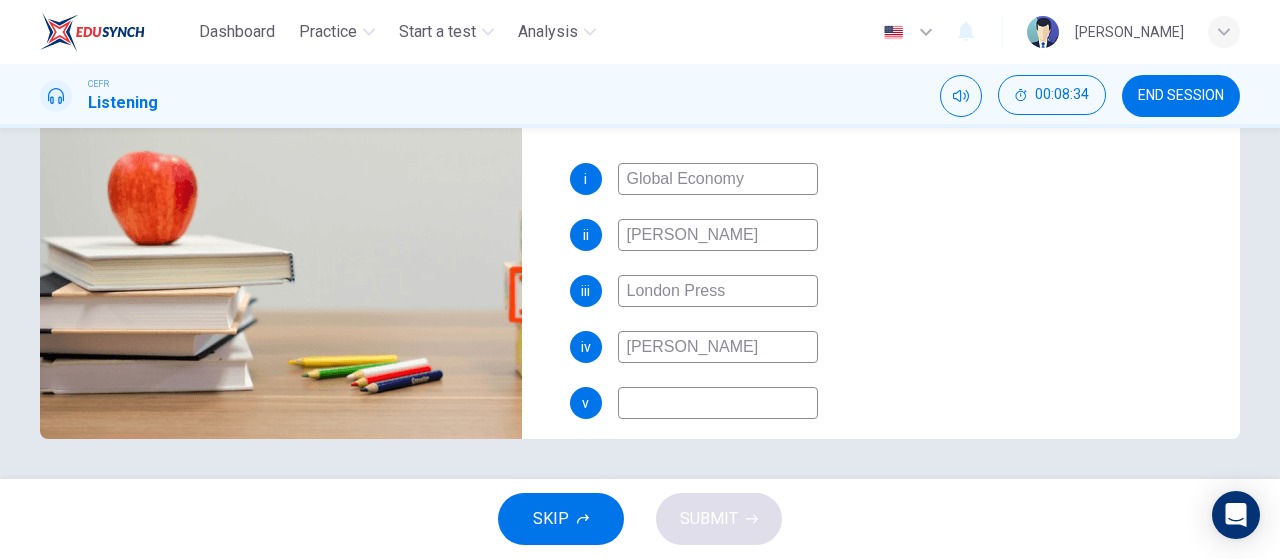 type on "94" 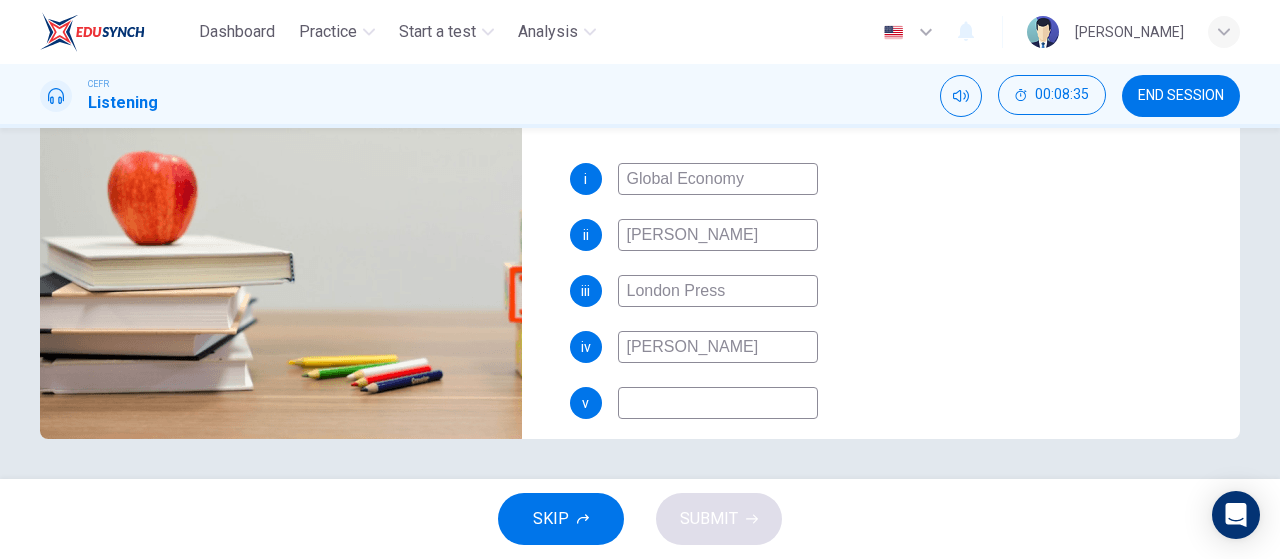 type on "94" 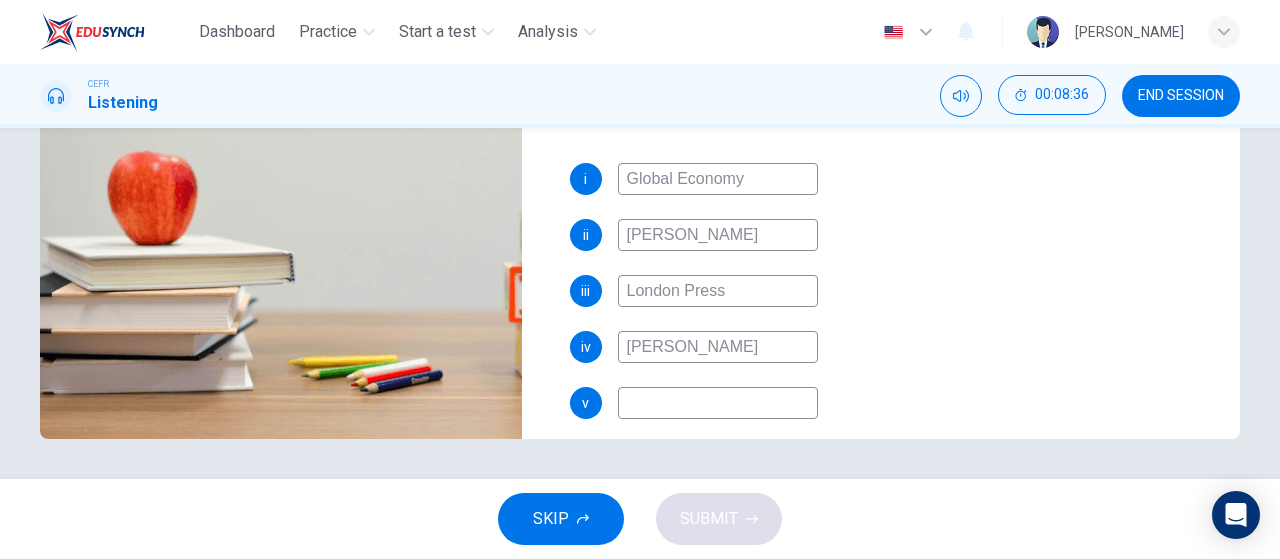 type on "B" 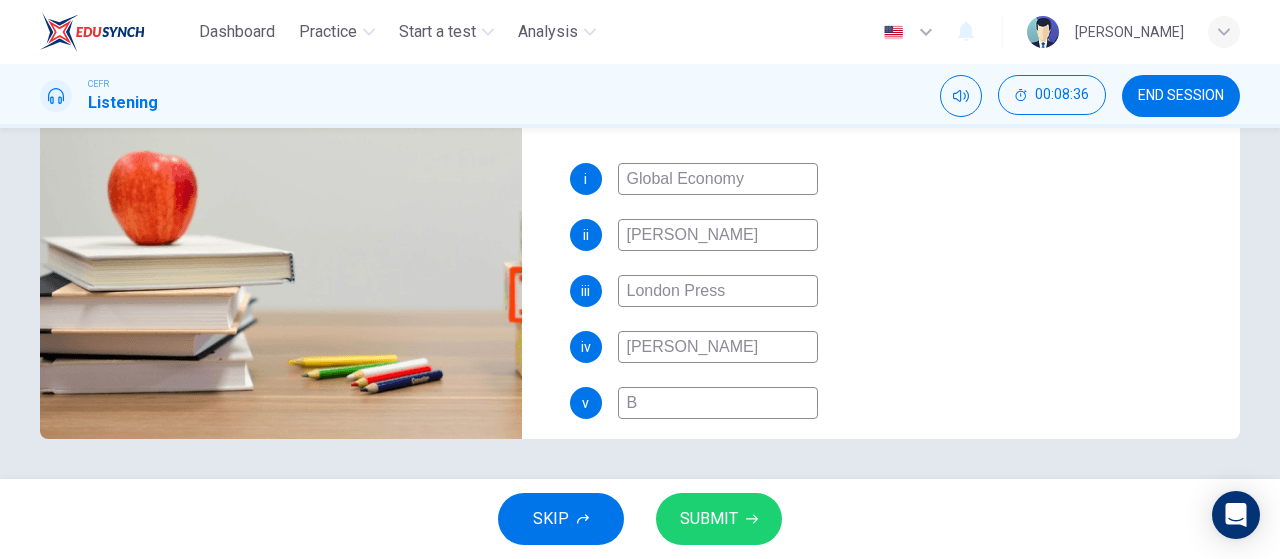 type on "95" 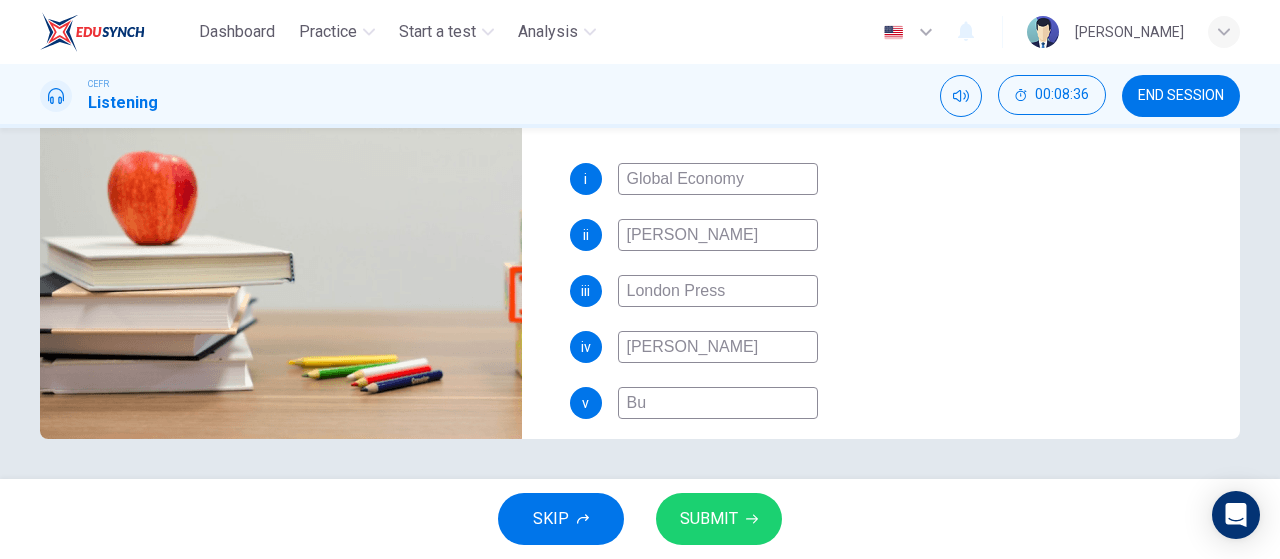 type on "Bus" 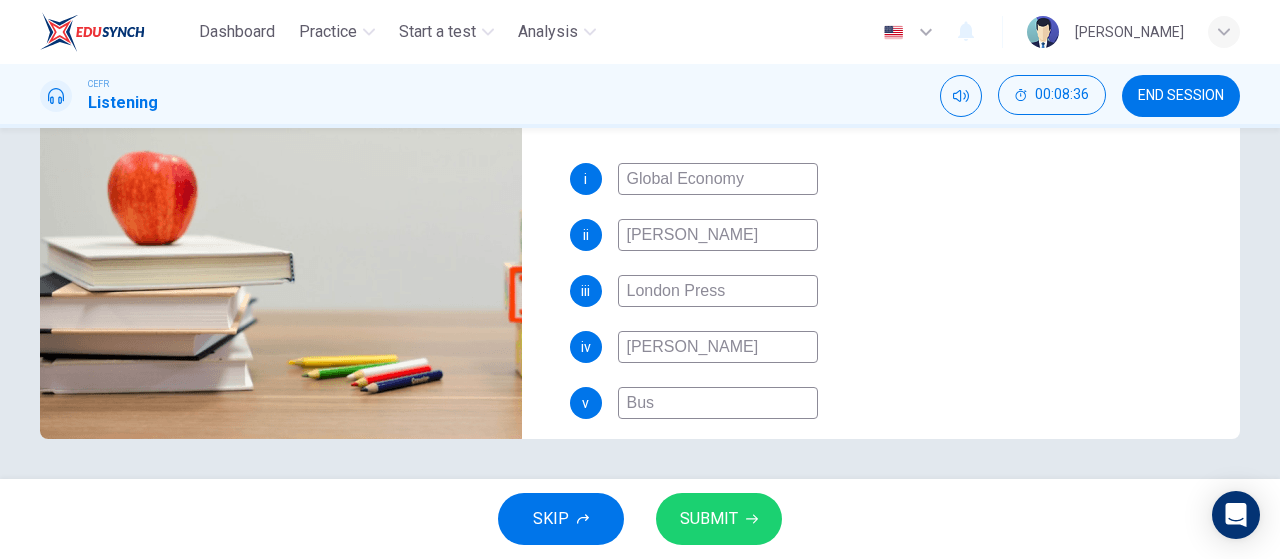 type on "95" 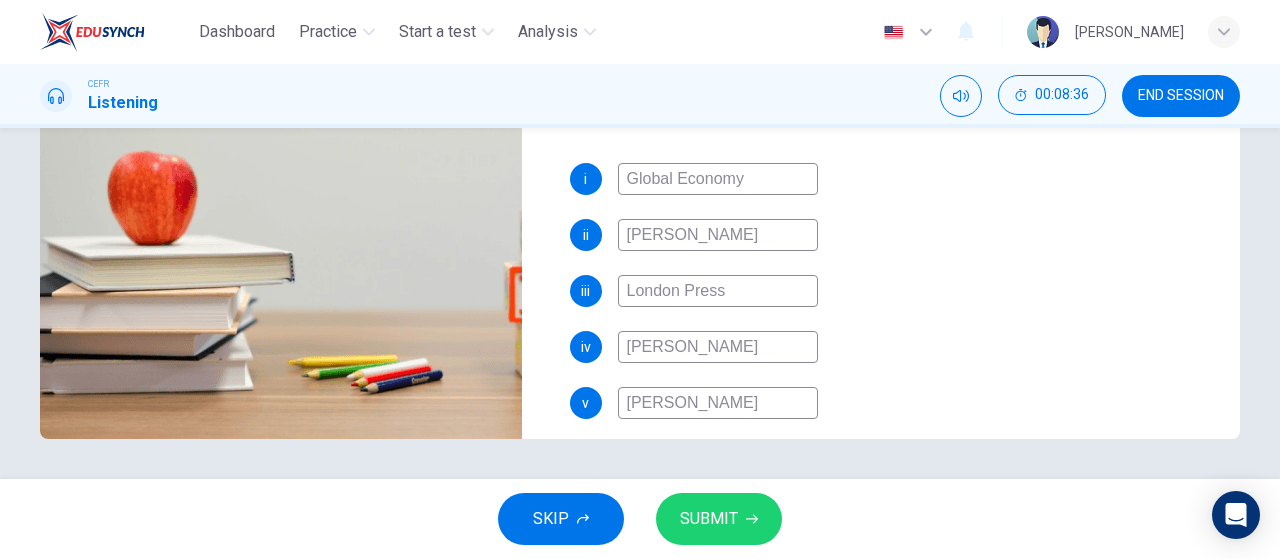type on "95" 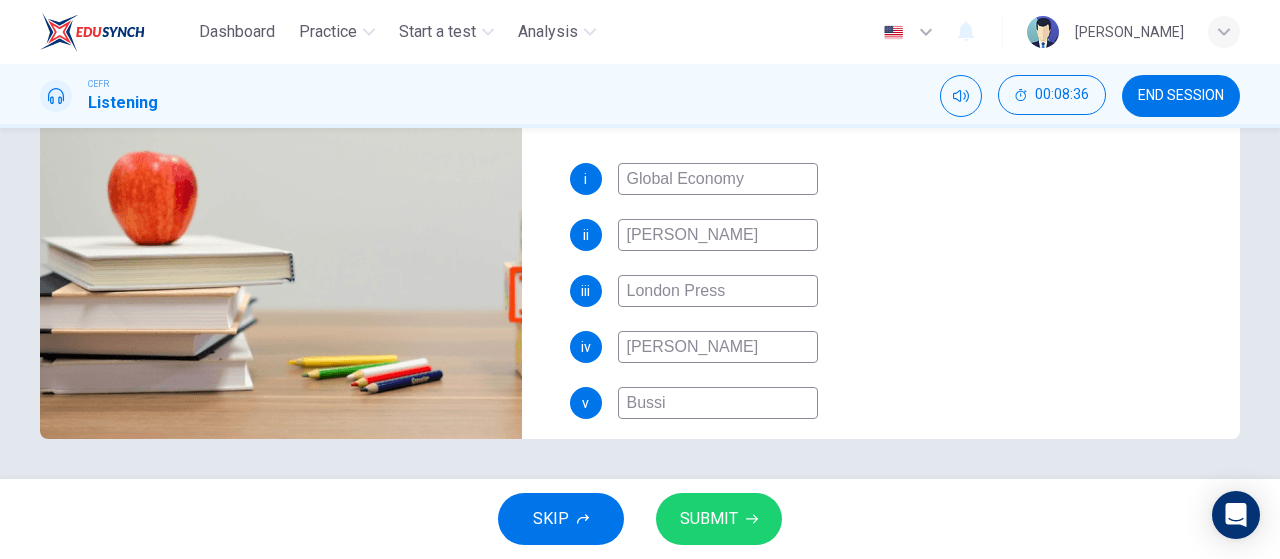 type on "95" 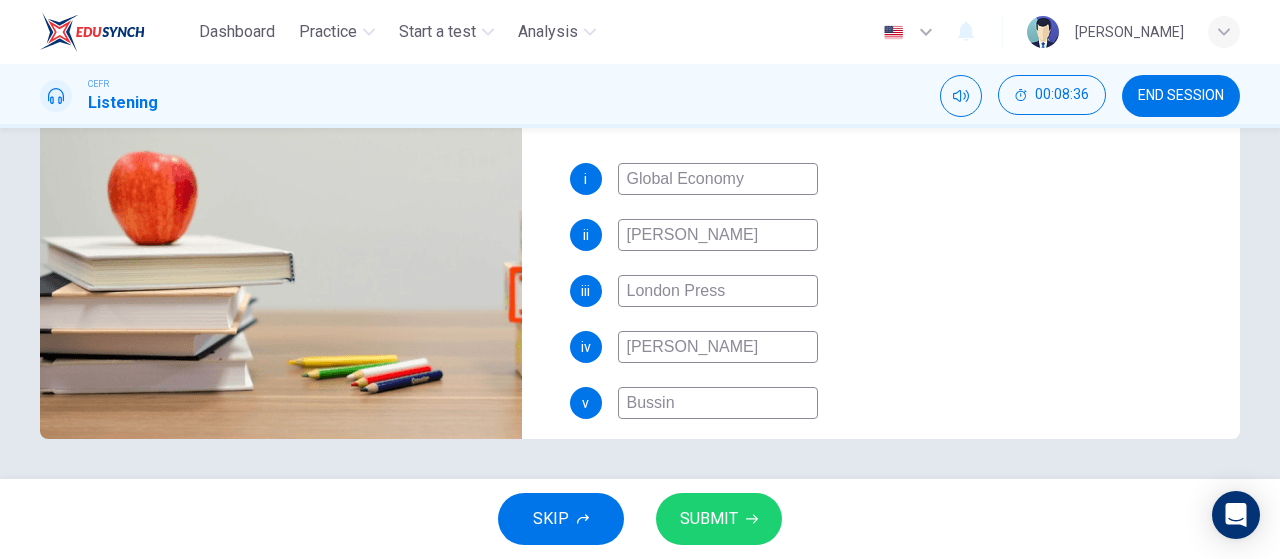 type on "95" 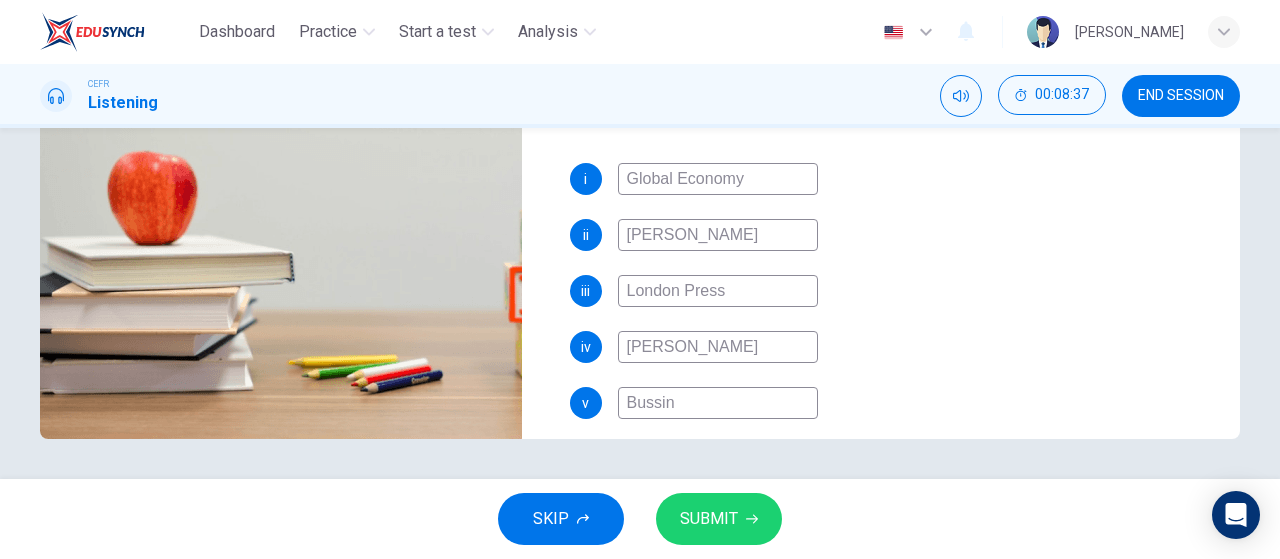 type on "Bussine" 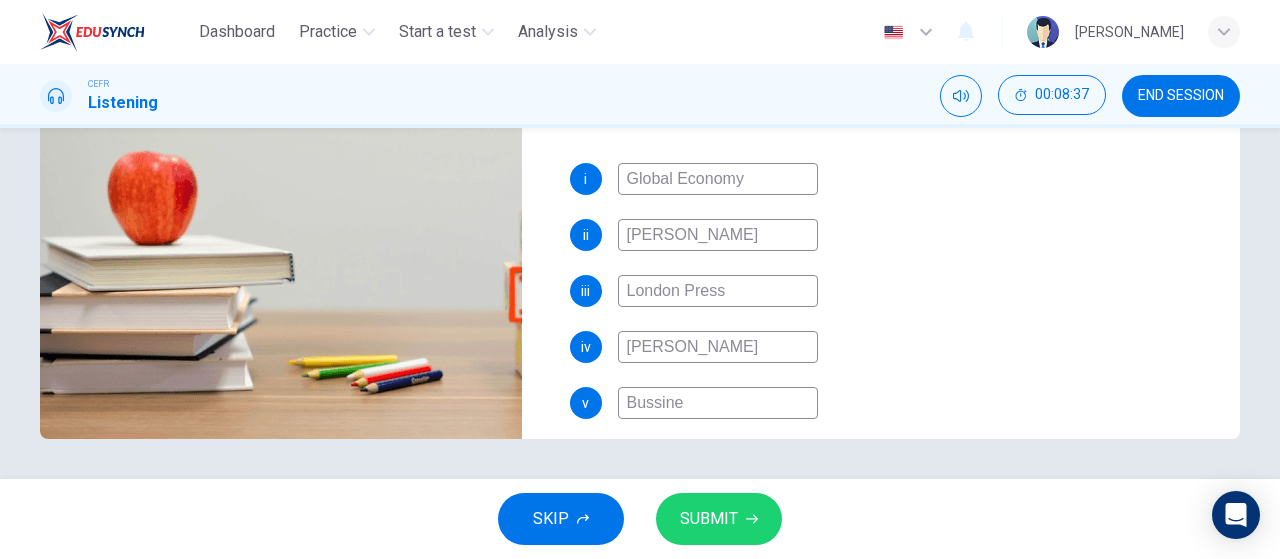 type on "95" 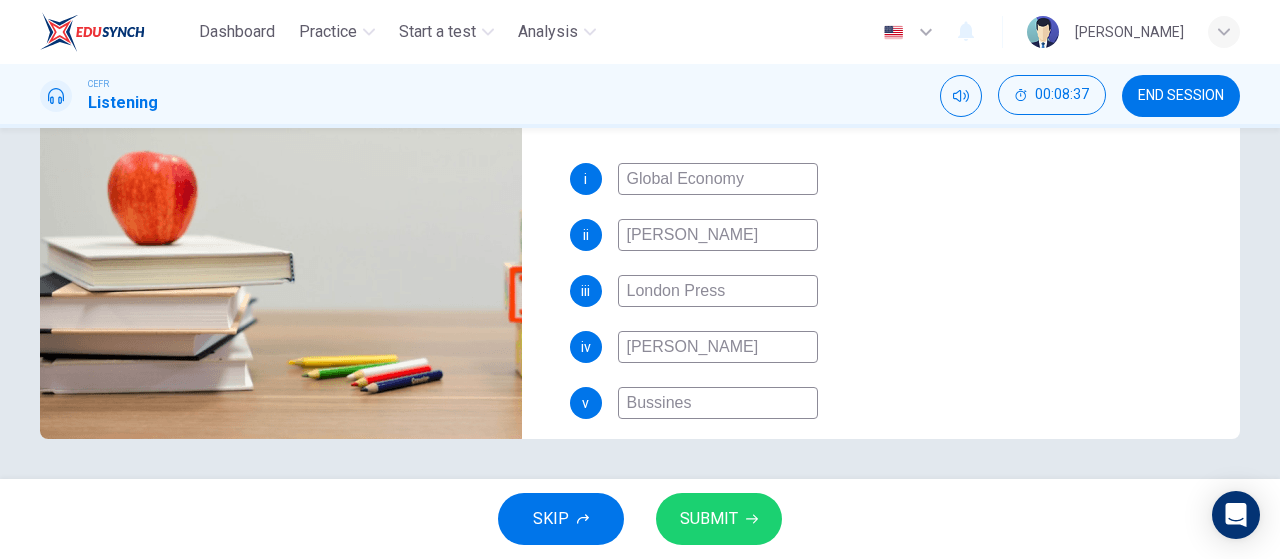 type on "Bussiness" 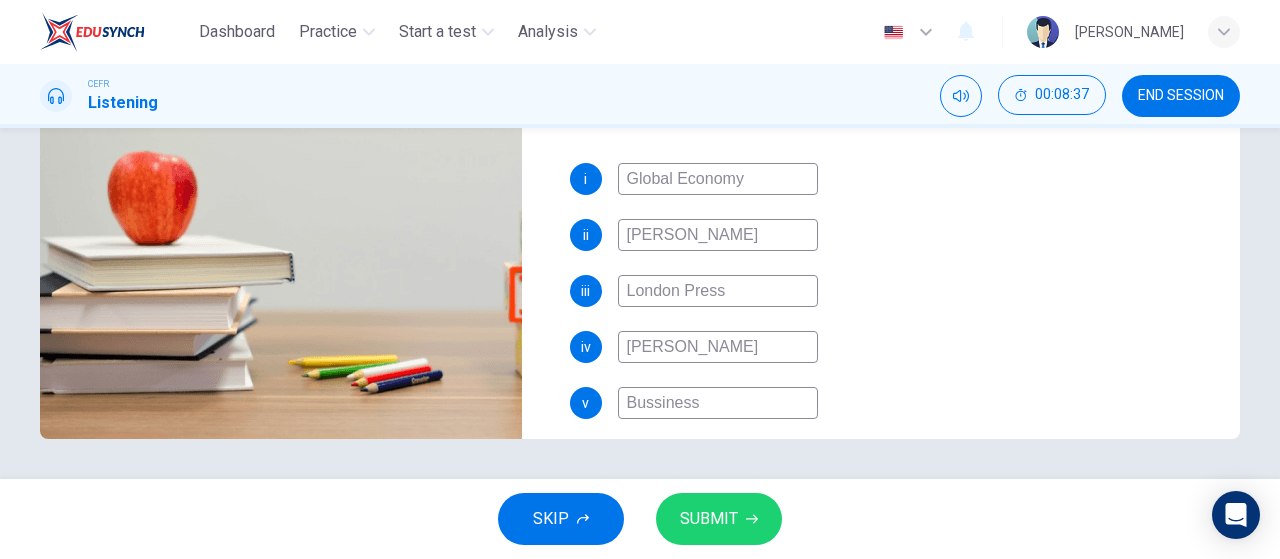 type on "95" 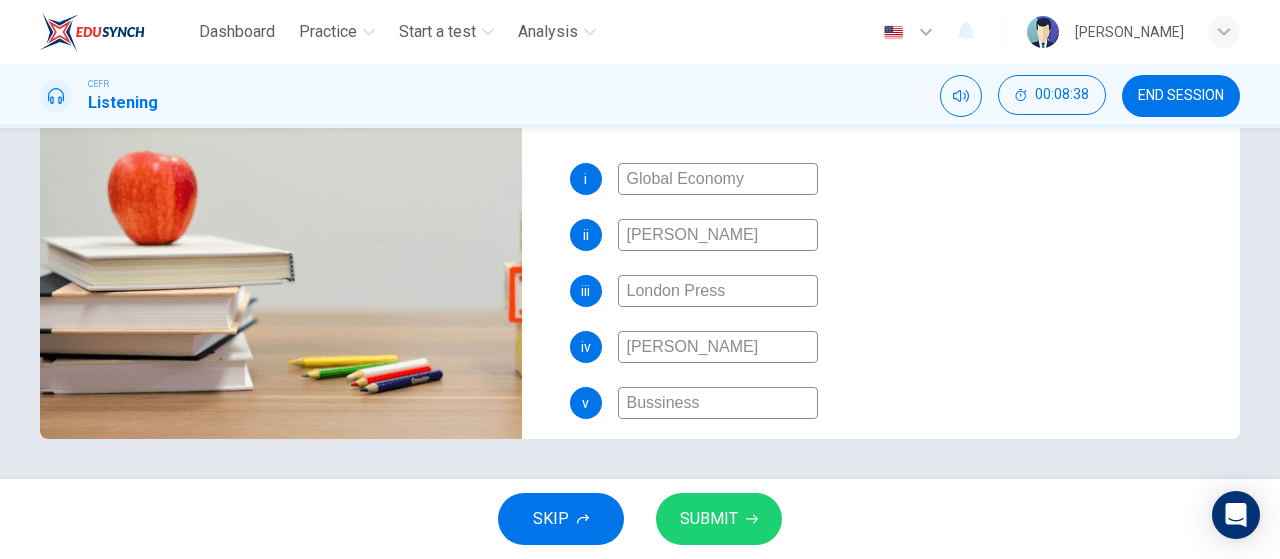 type on "95" 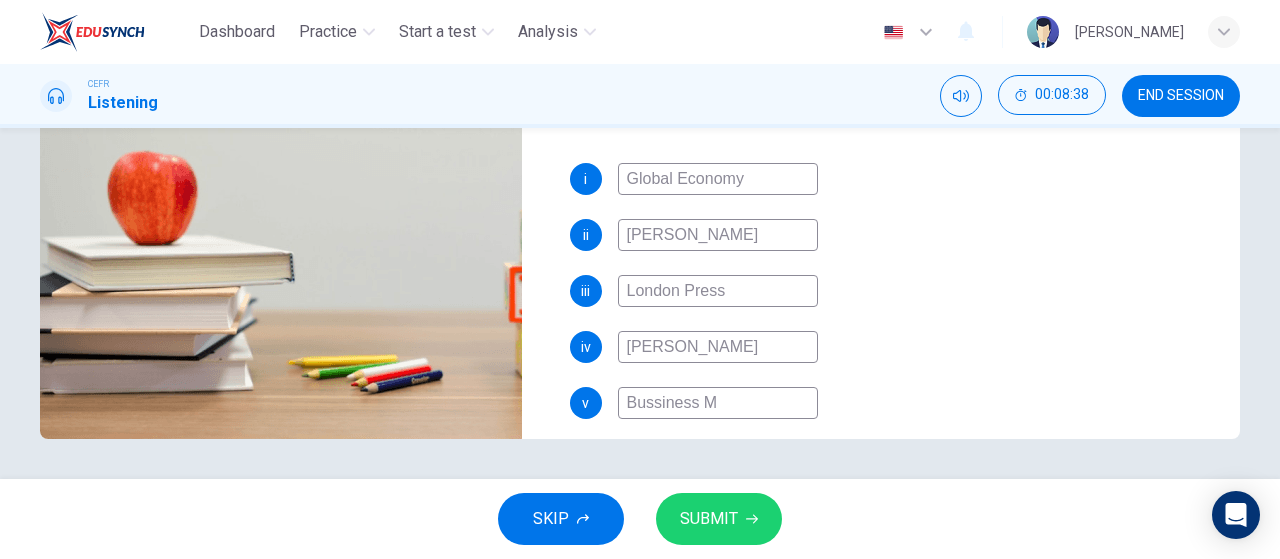 type on "95" 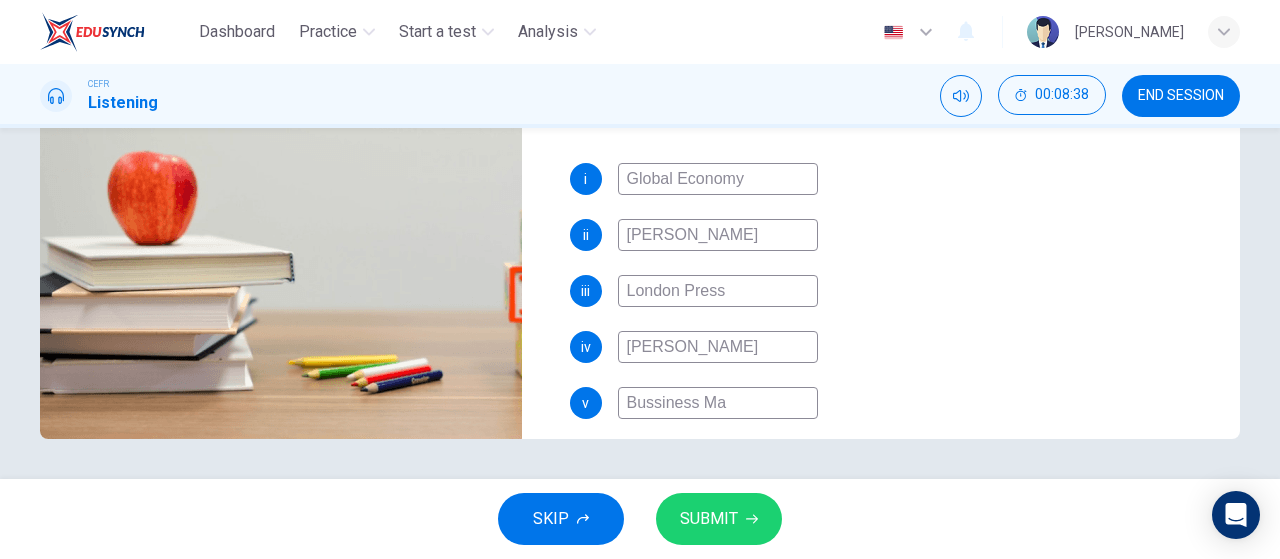 type on "95" 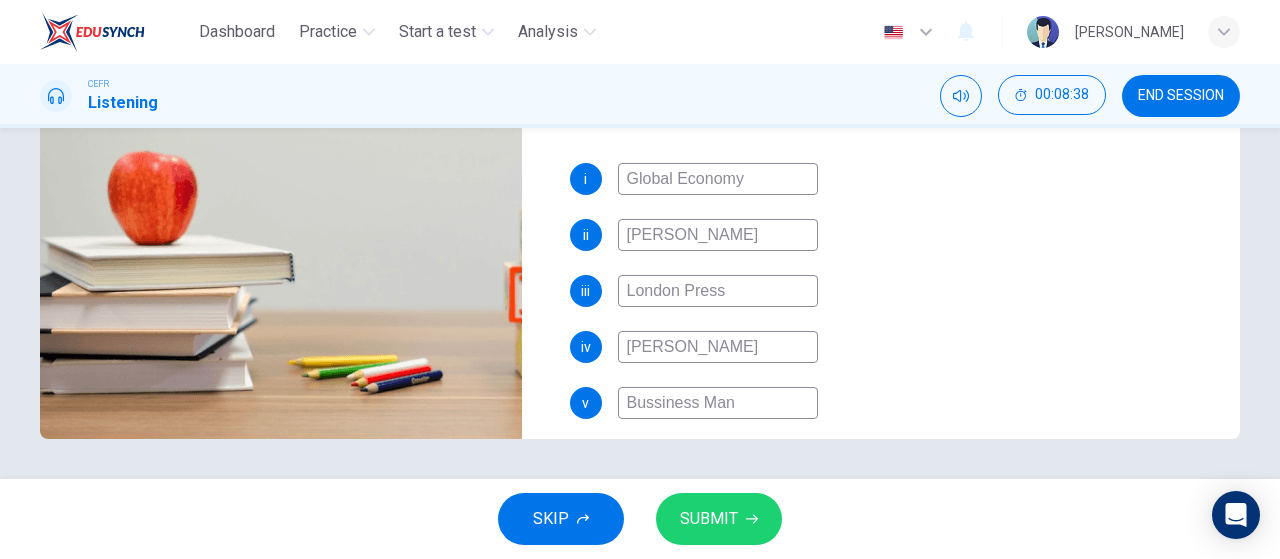 type on "95" 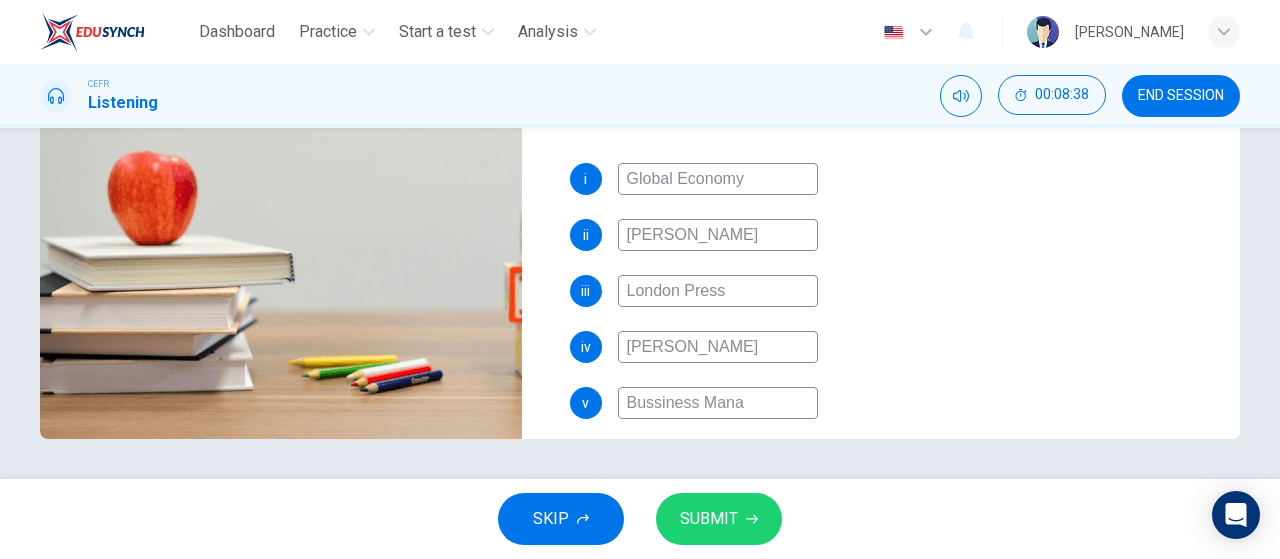 type on "95" 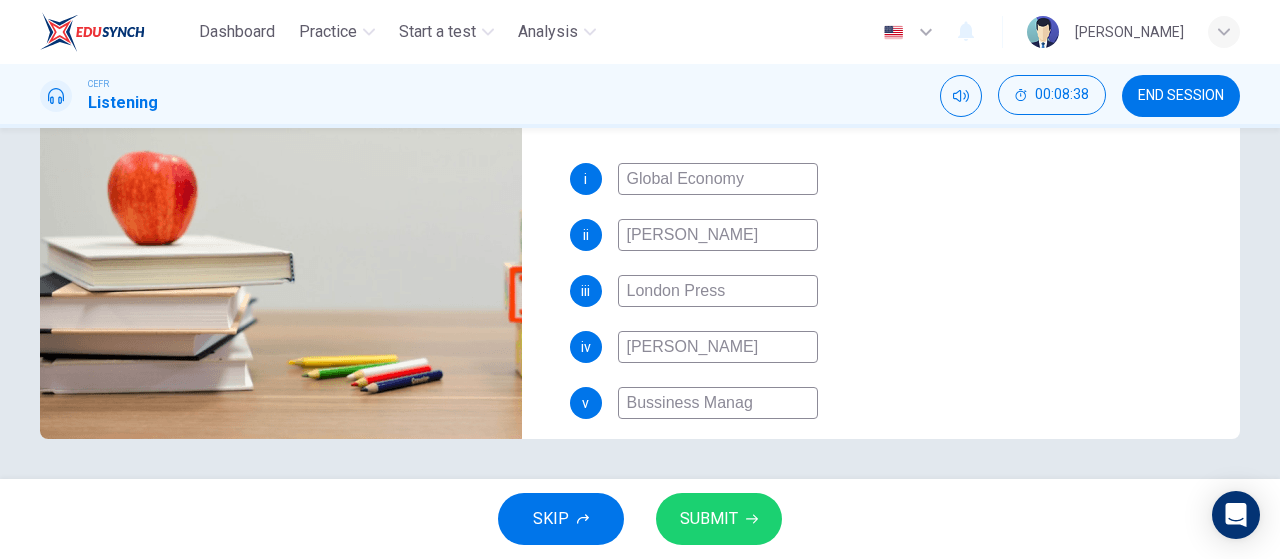 type on "95" 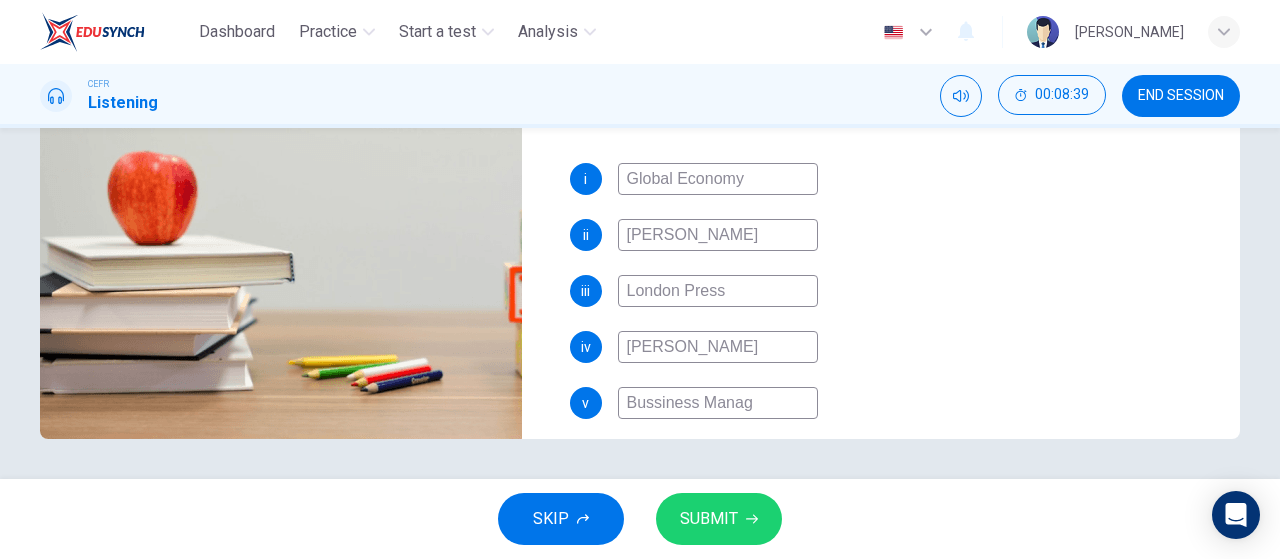 type on "Bussiness Manage" 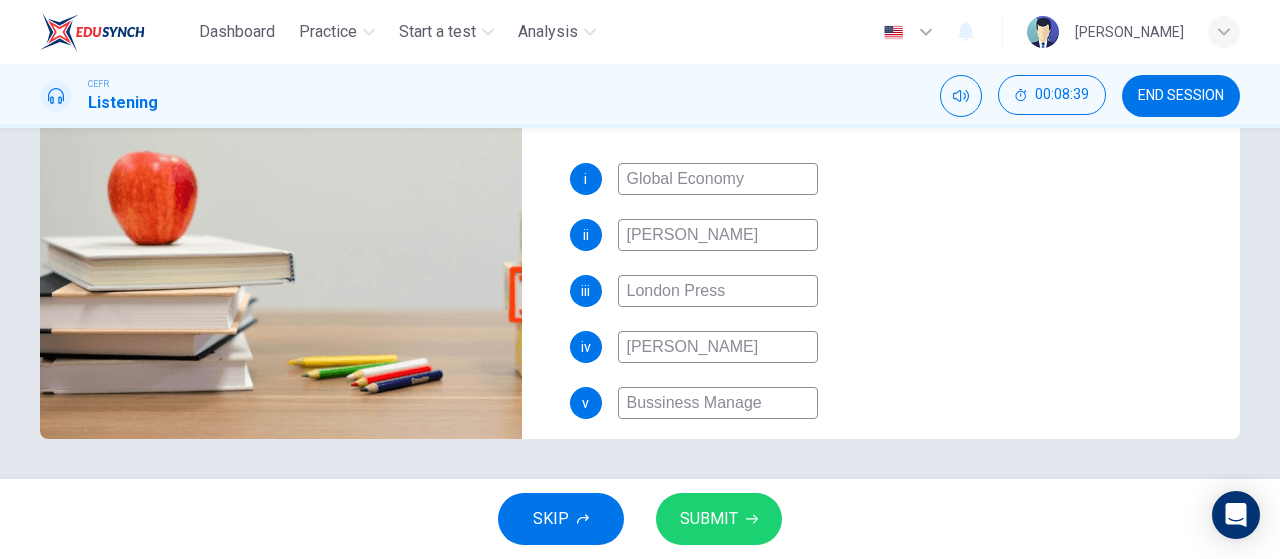 type on "96" 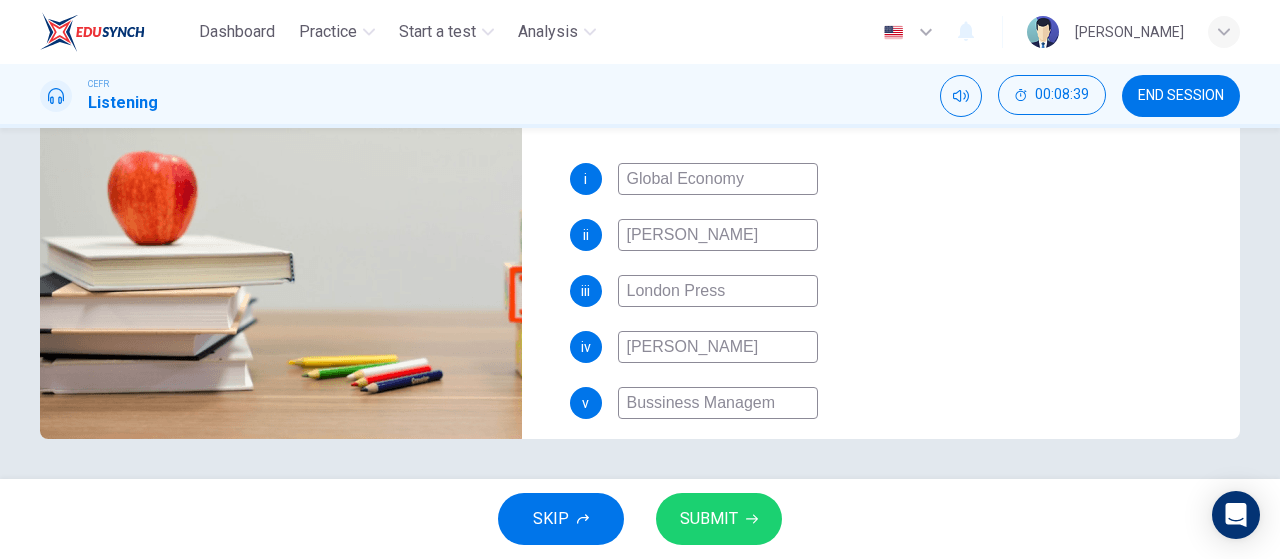 type on "Bussiness Manageme" 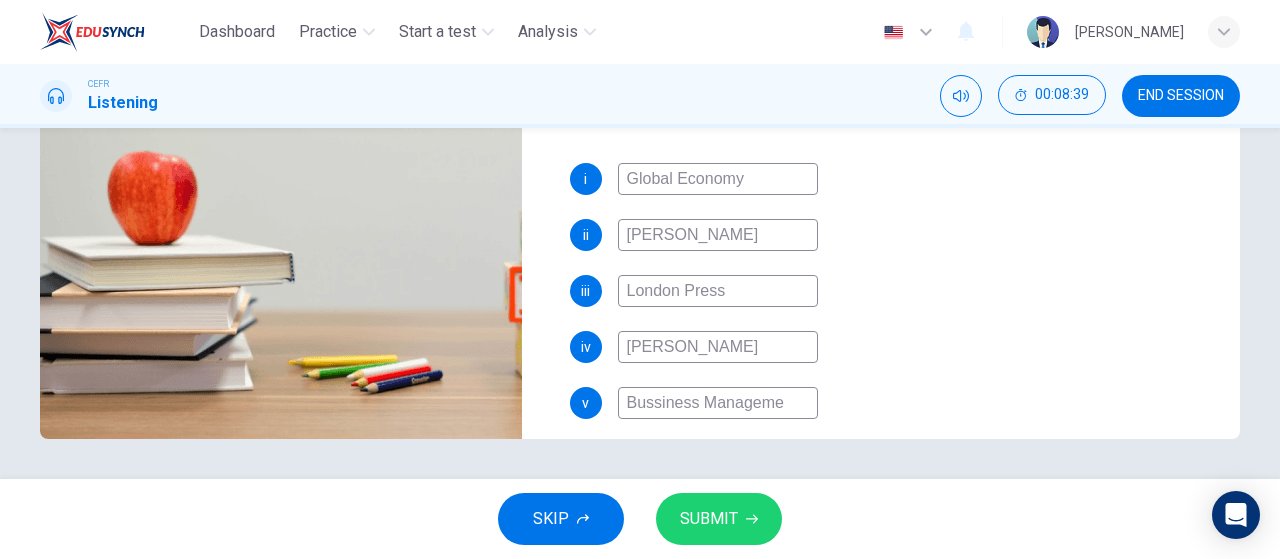 type on "96" 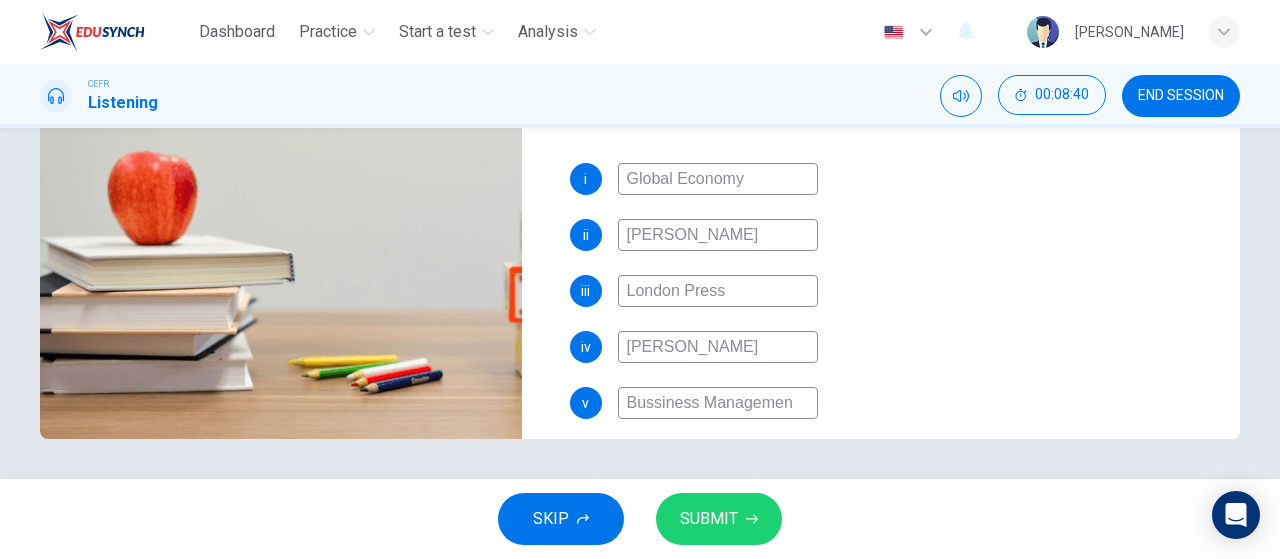 type on "96" 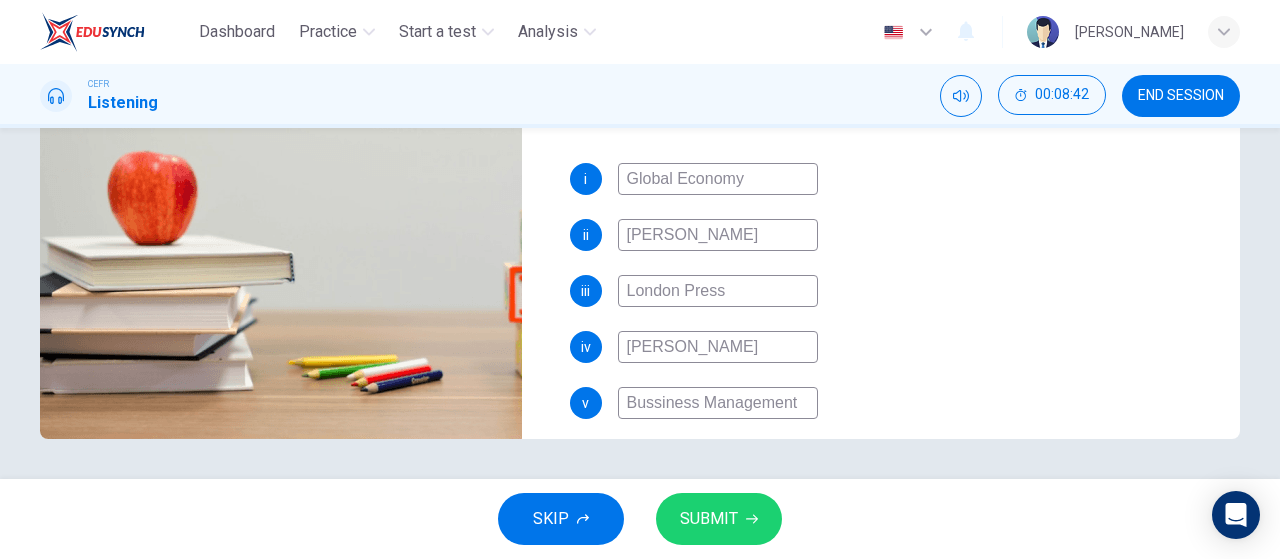 click on "Bussiness Management" at bounding box center [718, 403] 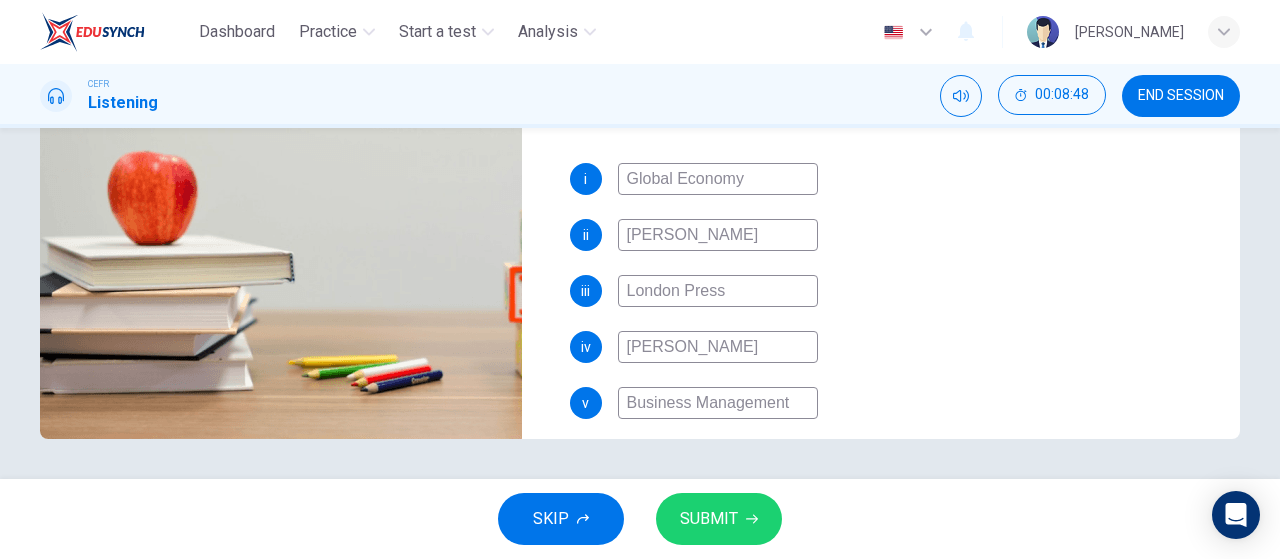 type on "98" 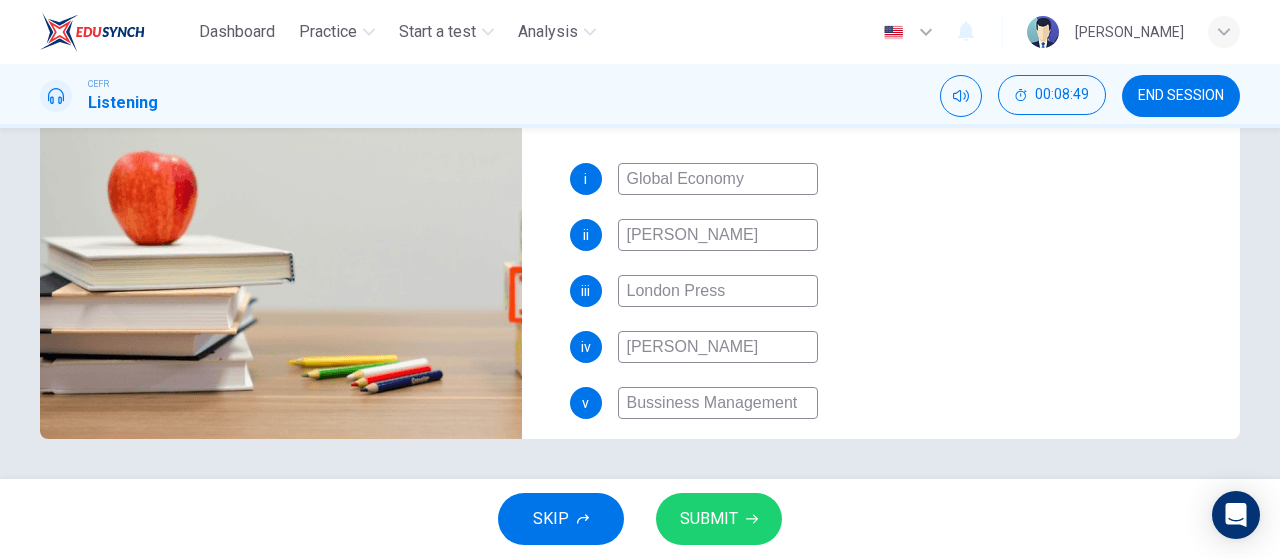 click on "Bussiness Management" at bounding box center [718, 403] 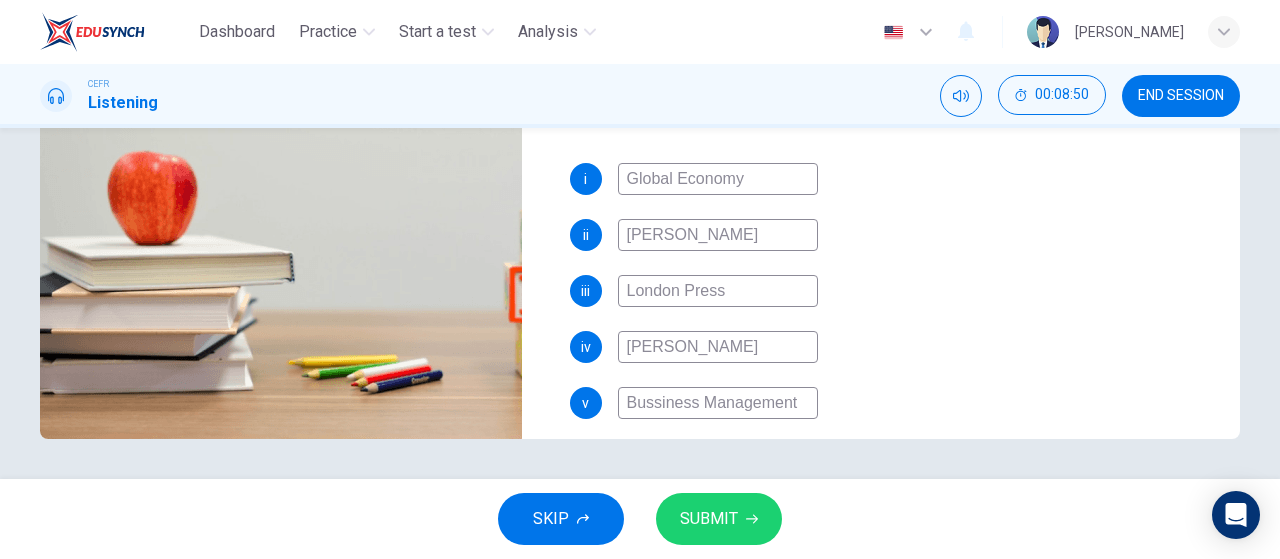 type on "99" 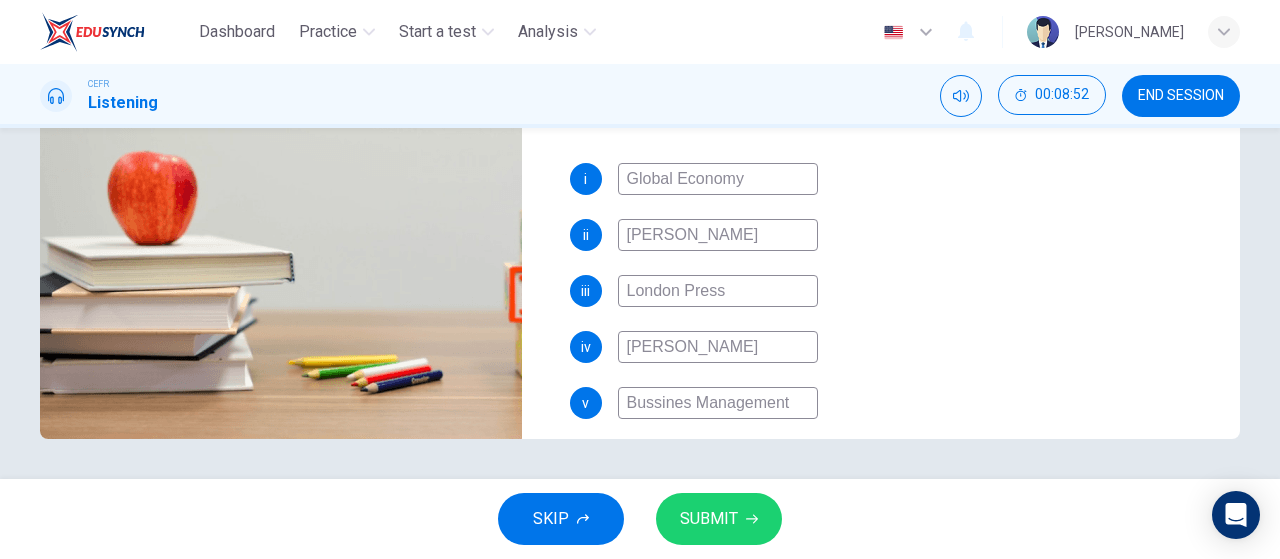 type on "0" 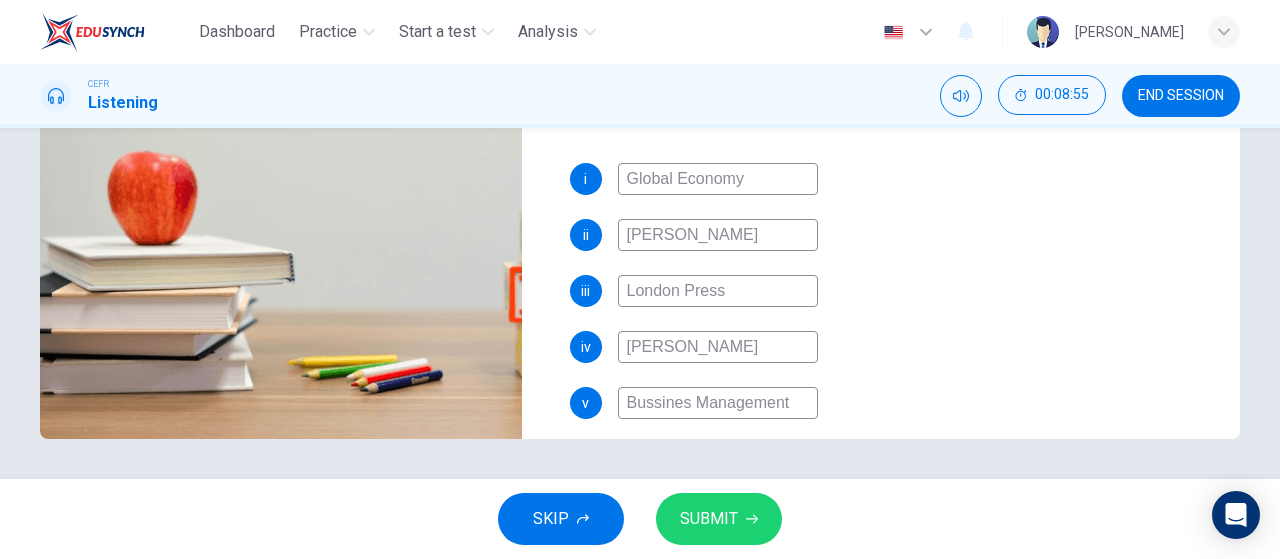 click on "Bussines Management" at bounding box center [718, 403] 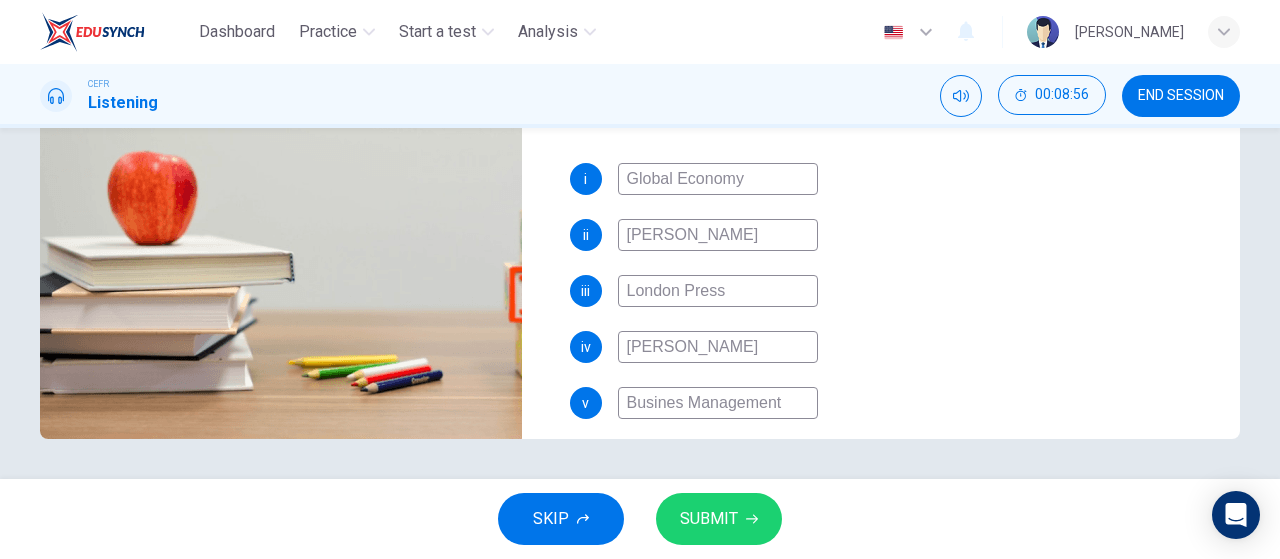 click on "Busines Management" at bounding box center [718, 403] 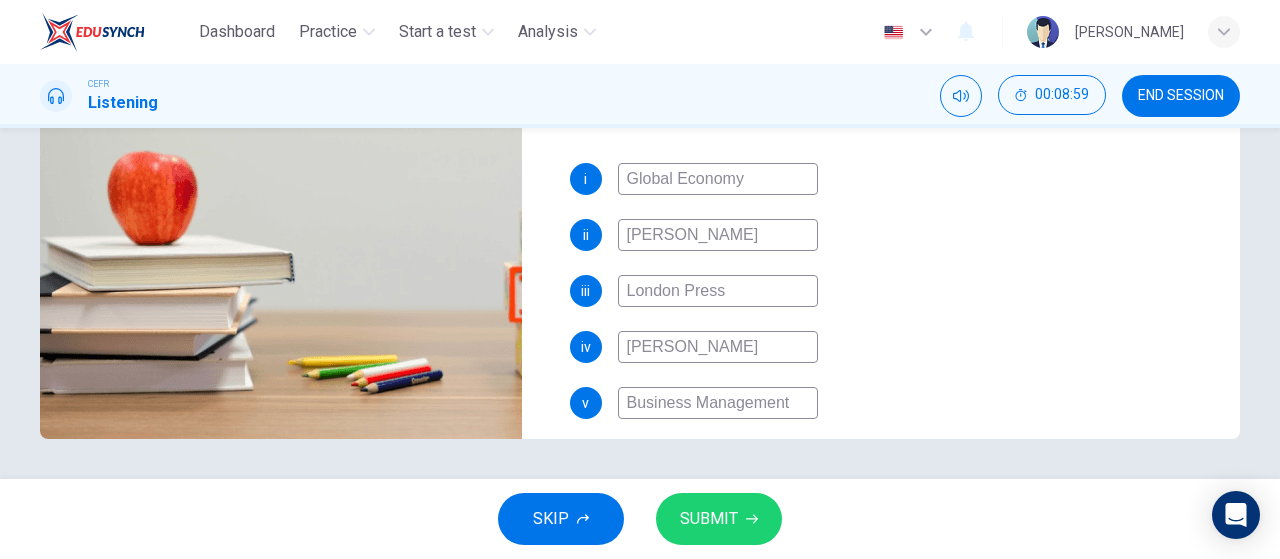 type on "Business Management" 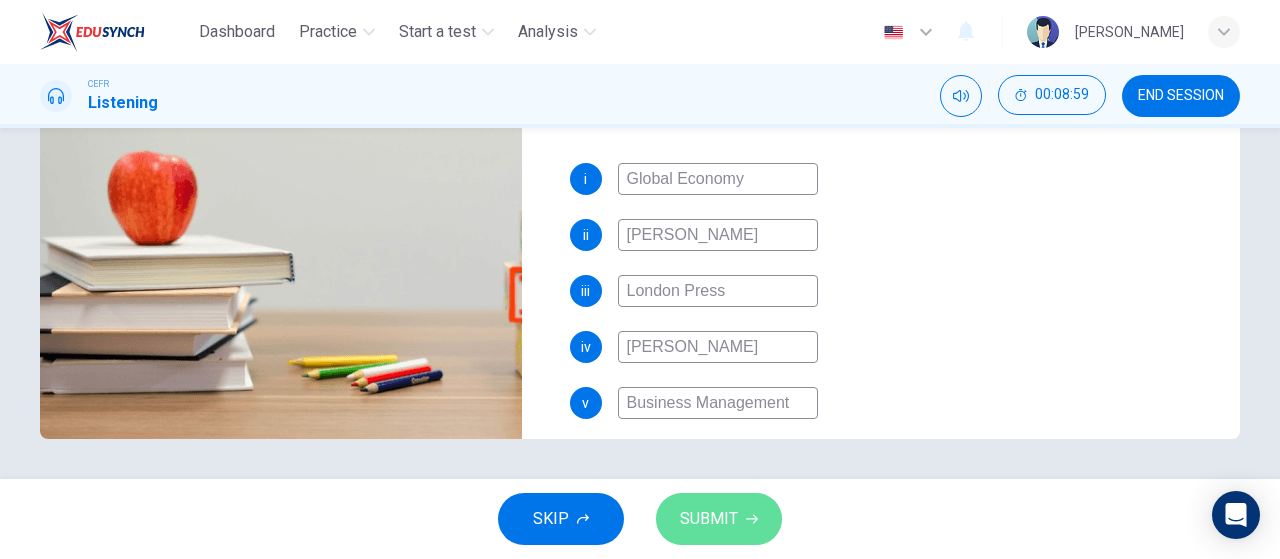 click on "SUBMIT" at bounding box center (719, 519) 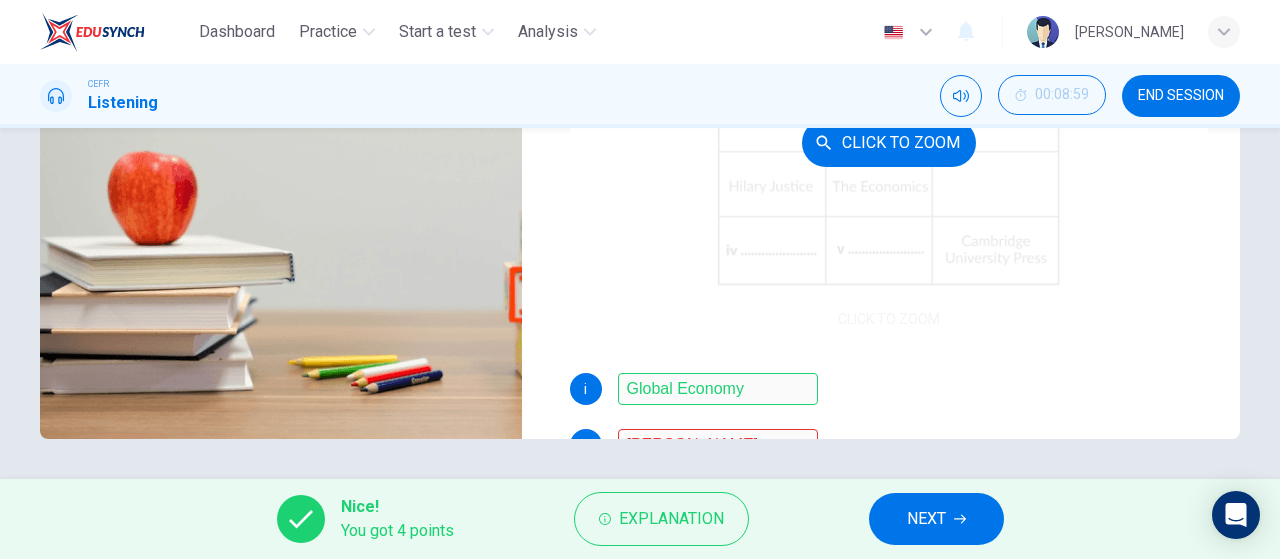 scroll, scrollTop: 230, scrollLeft: 0, axis: vertical 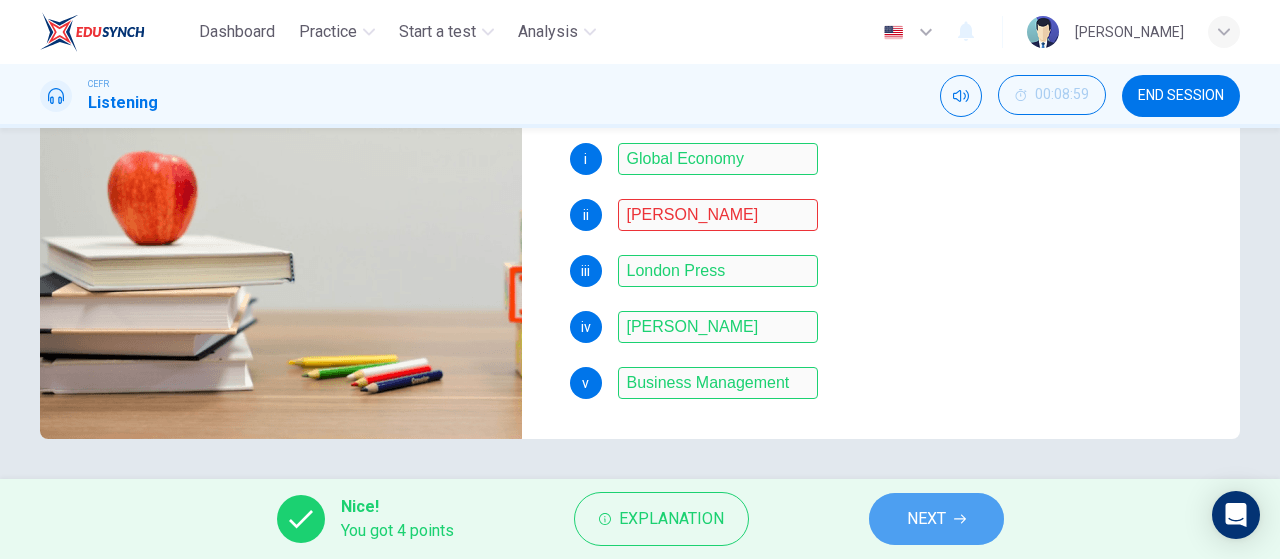 click on "NEXT" at bounding box center (936, 519) 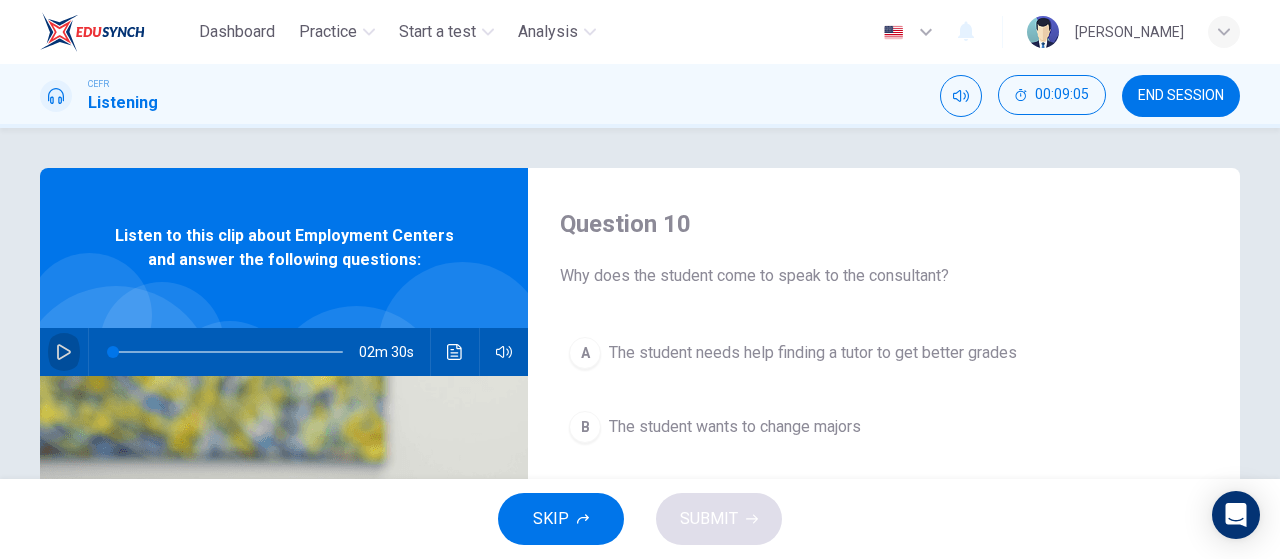 click 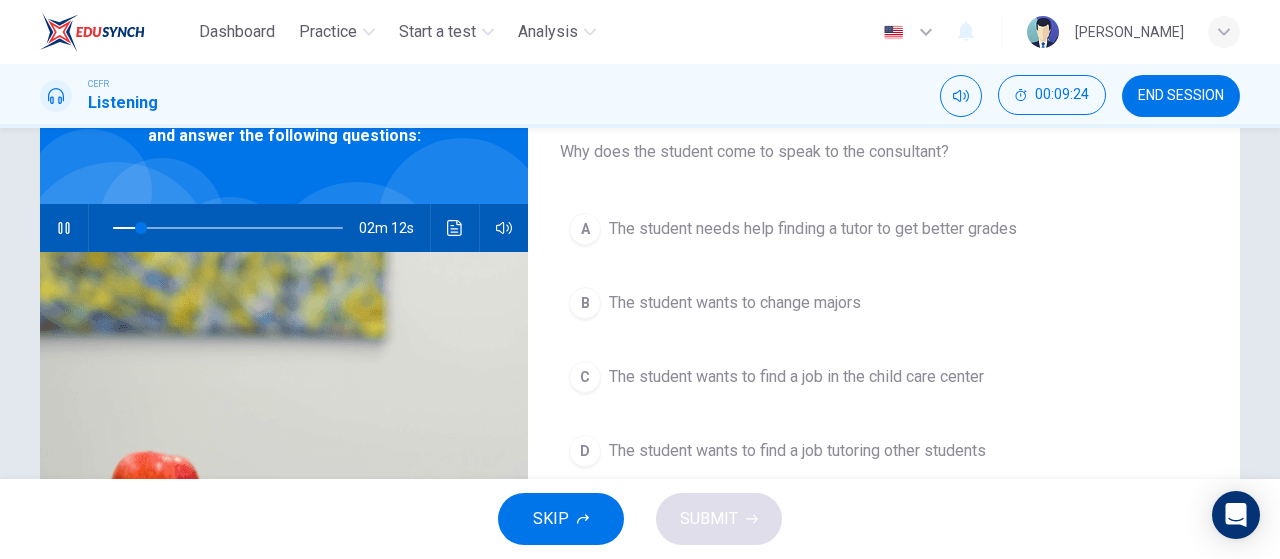 scroll, scrollTop: 125, scrollLeft: 0, axis: vertical 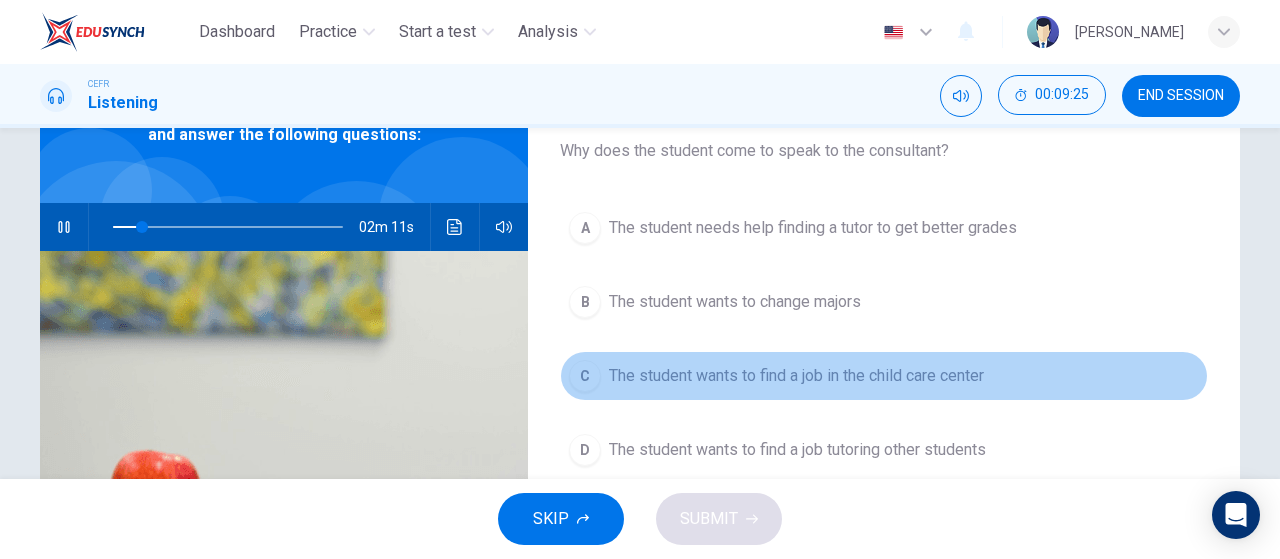 click on "C The student wants to find a job in the child care center" at bounding box center (884, 376) 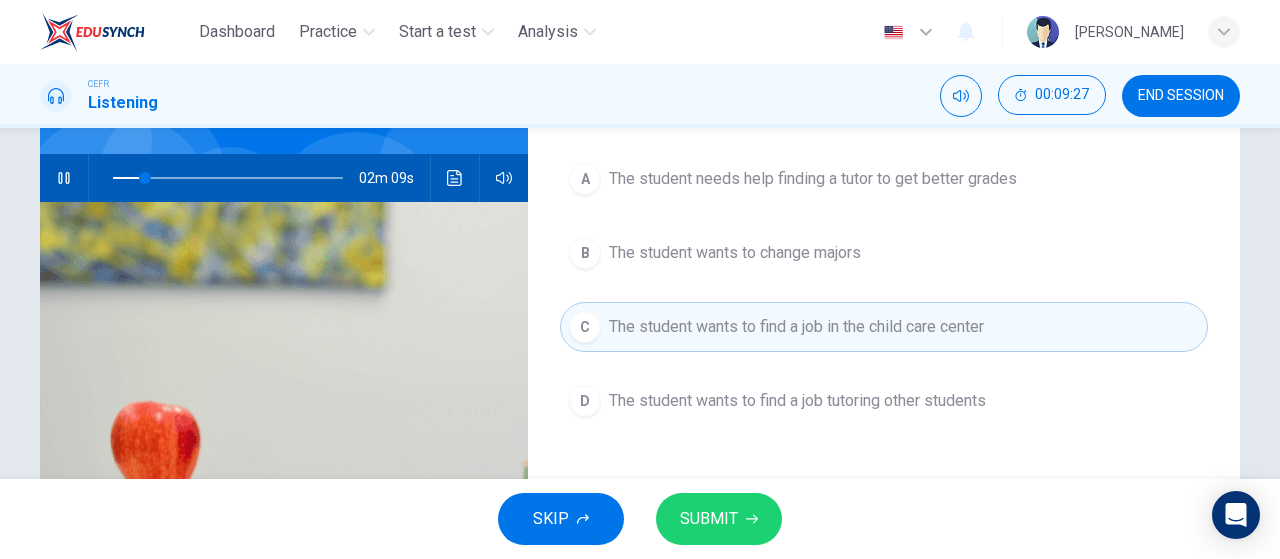 scroll, scrollTop: 175, scrollLeft: 0, axis: vertical 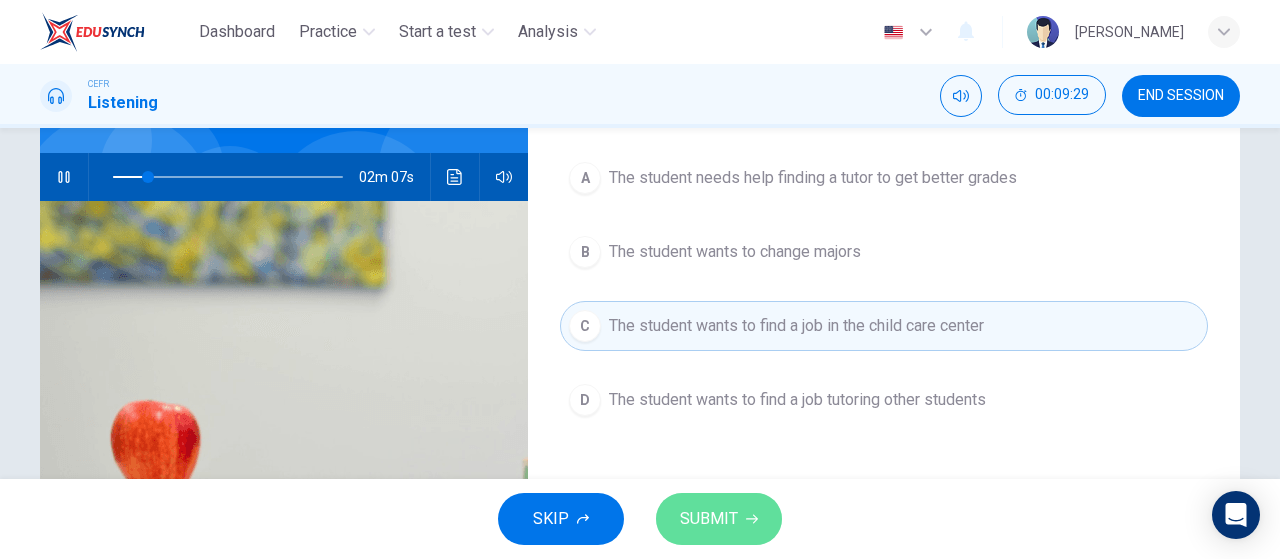 click on "SUBMIT" at bounding box center (719, 519) 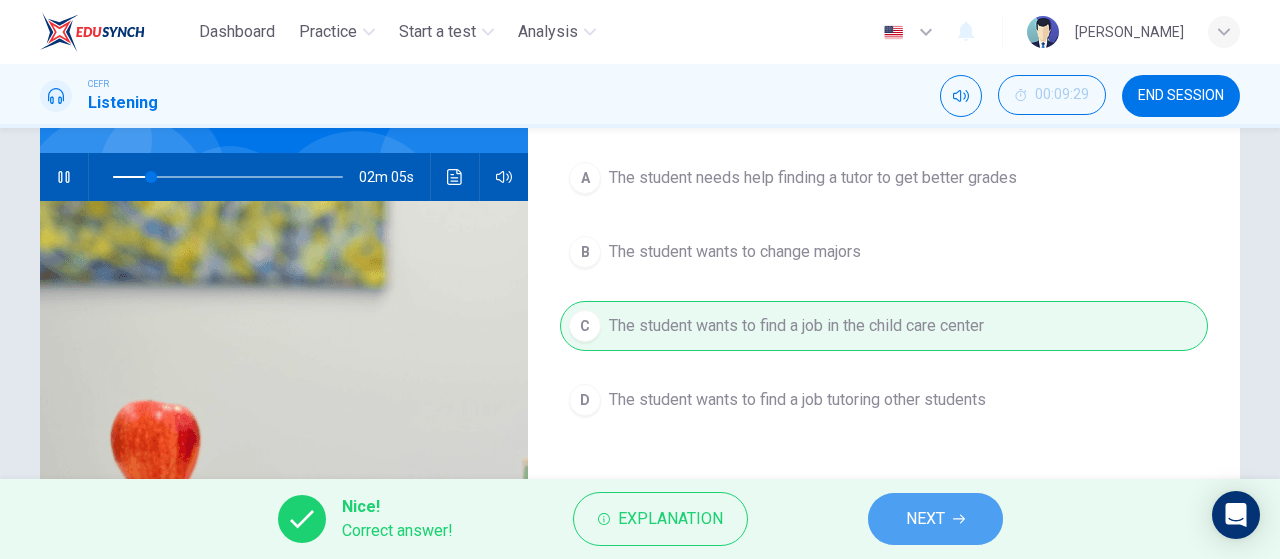 click on "NEXT" at bounding box center [925, 519] 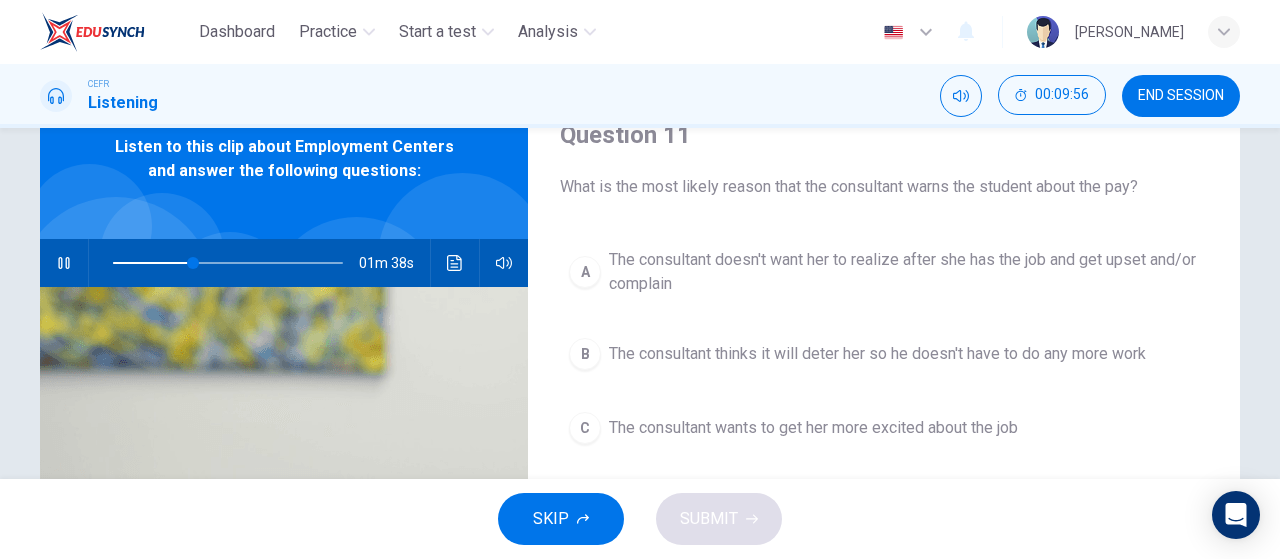 scroll, scrollTop: 90, scrollLeft: 0, axis: vertical 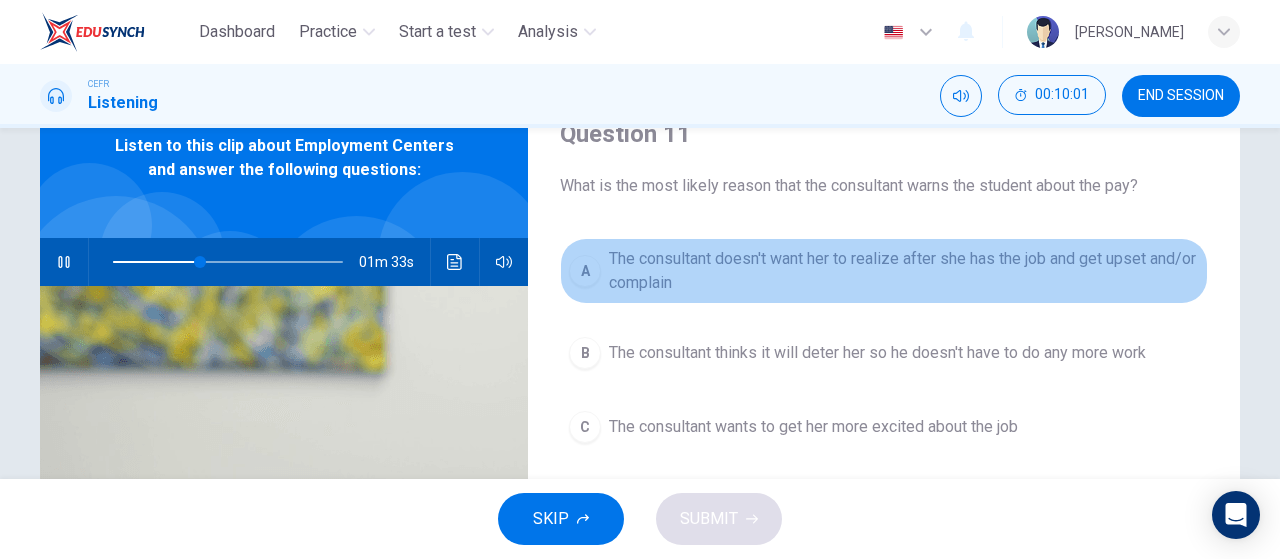 click on "A" at bounding box center (585, 271) 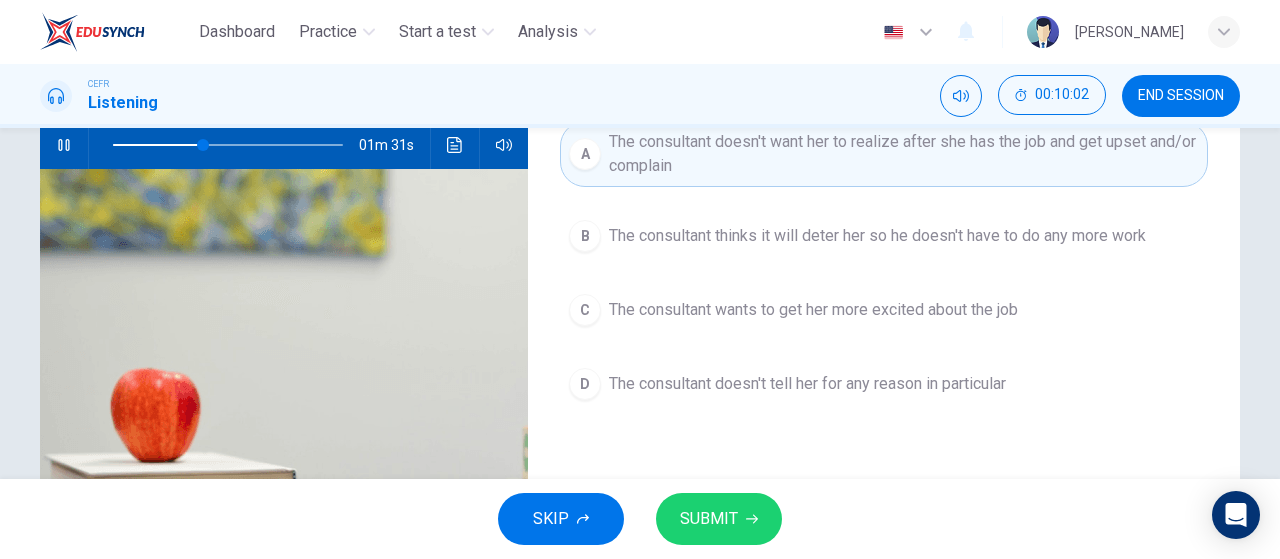 scroll, scrollTop: 223, scrollLeft: 0, axis: vertical 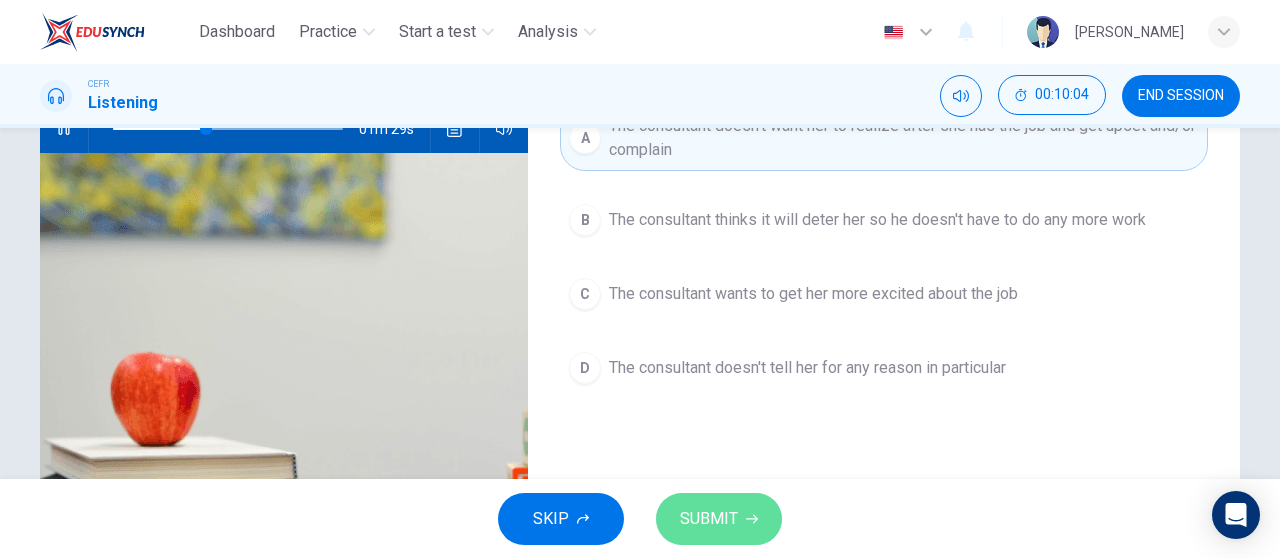 click on "SUBMIT" at bounding box center (709, 519) 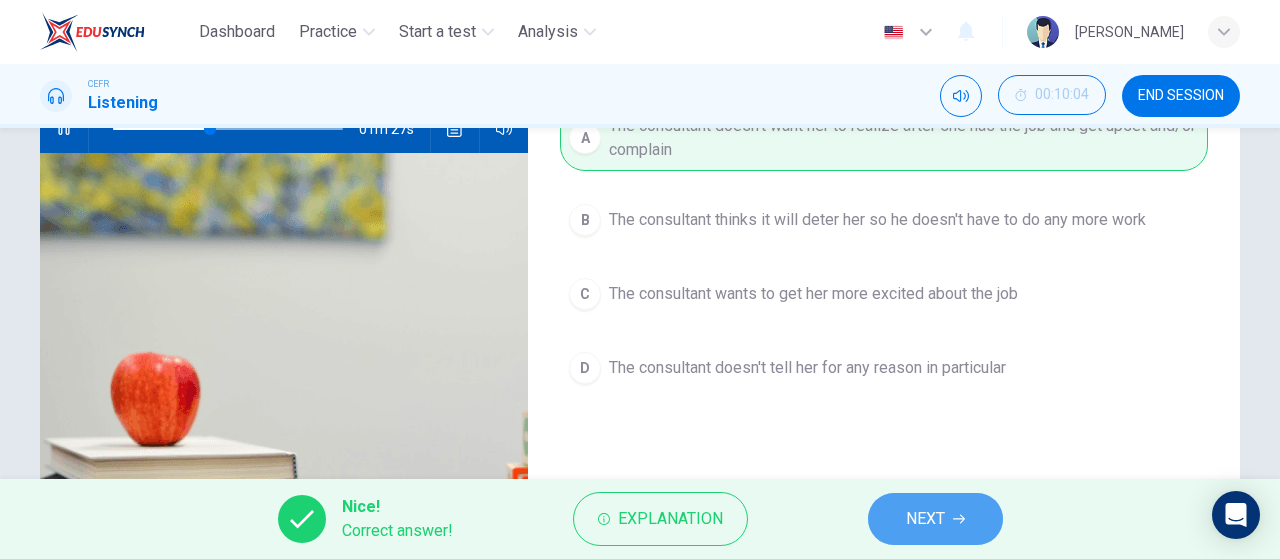 click on "NEXT" at bounding box center [935, 519] 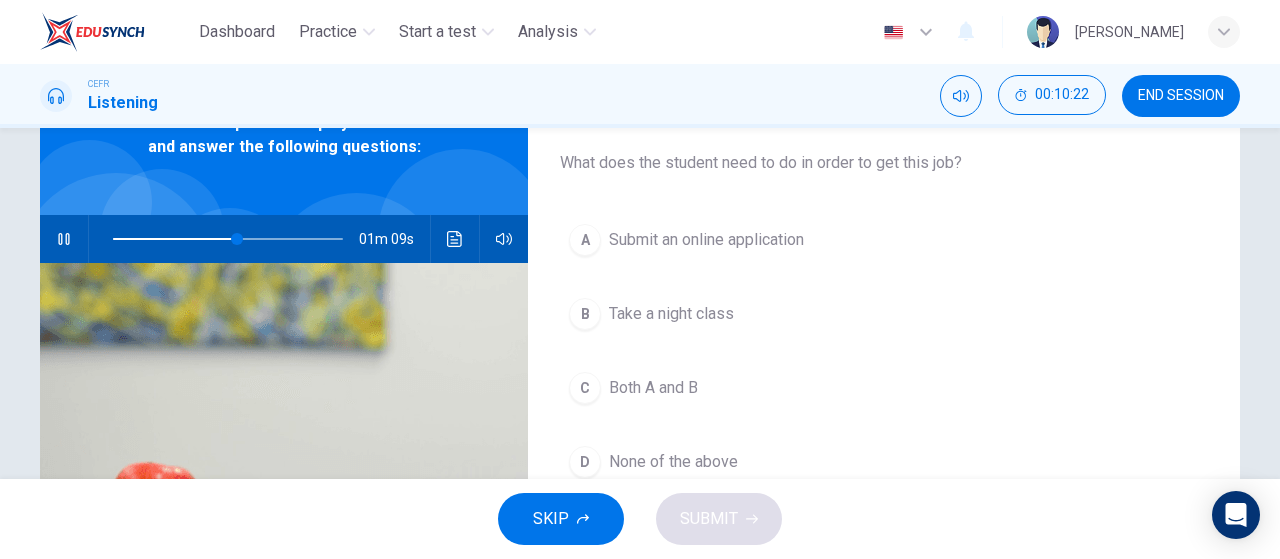 scroll, scrollTop: 114, scrollLeft: 0, axis: vertical 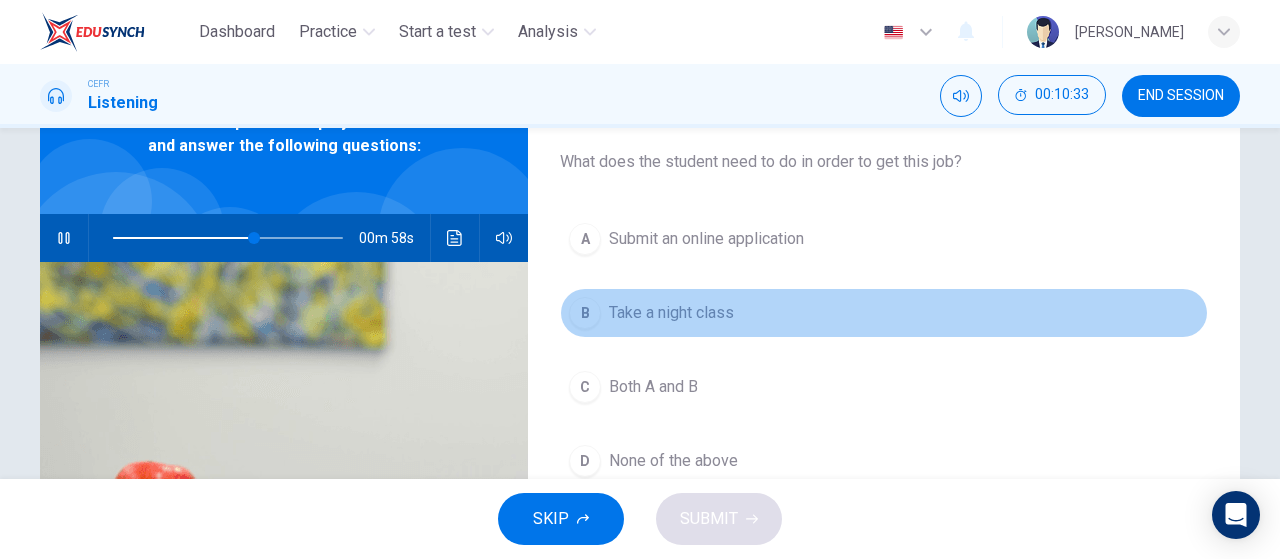 click on "B" at bounding box center (585, 313) 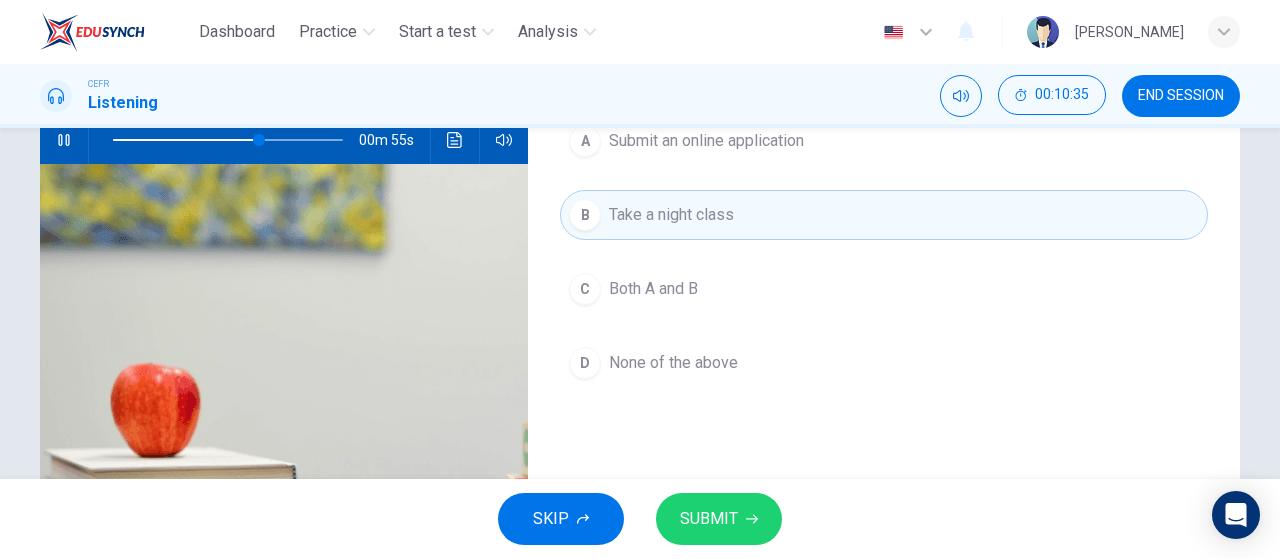 scroll, scrollTop: 211, scrollLeft: 0, axis: vertical 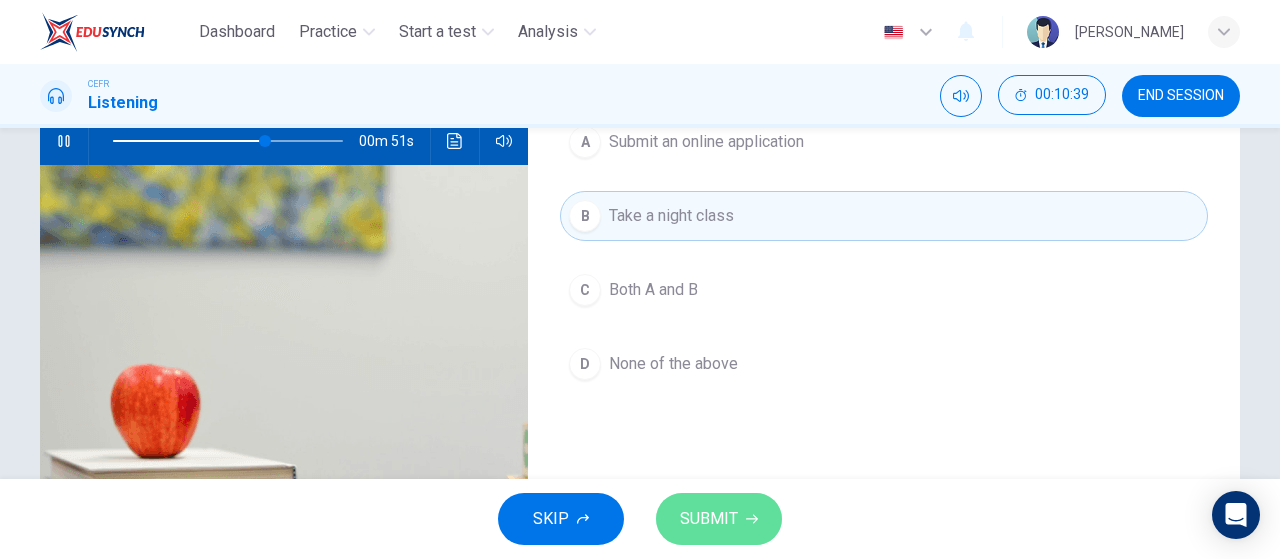 click 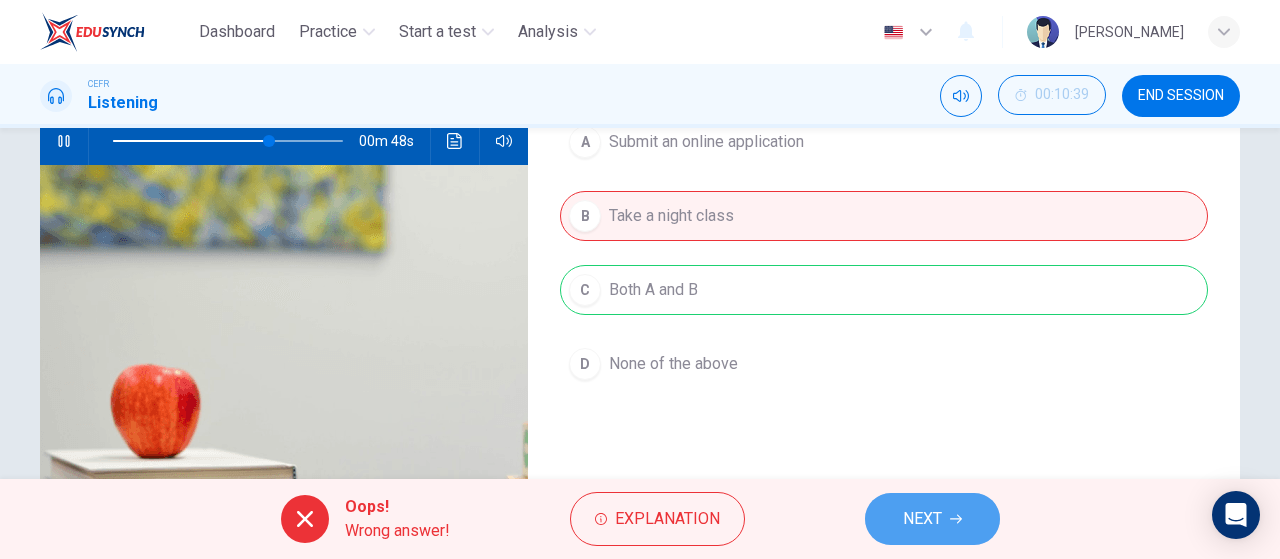 click on "NEXT" at bounding box center (922, 519) 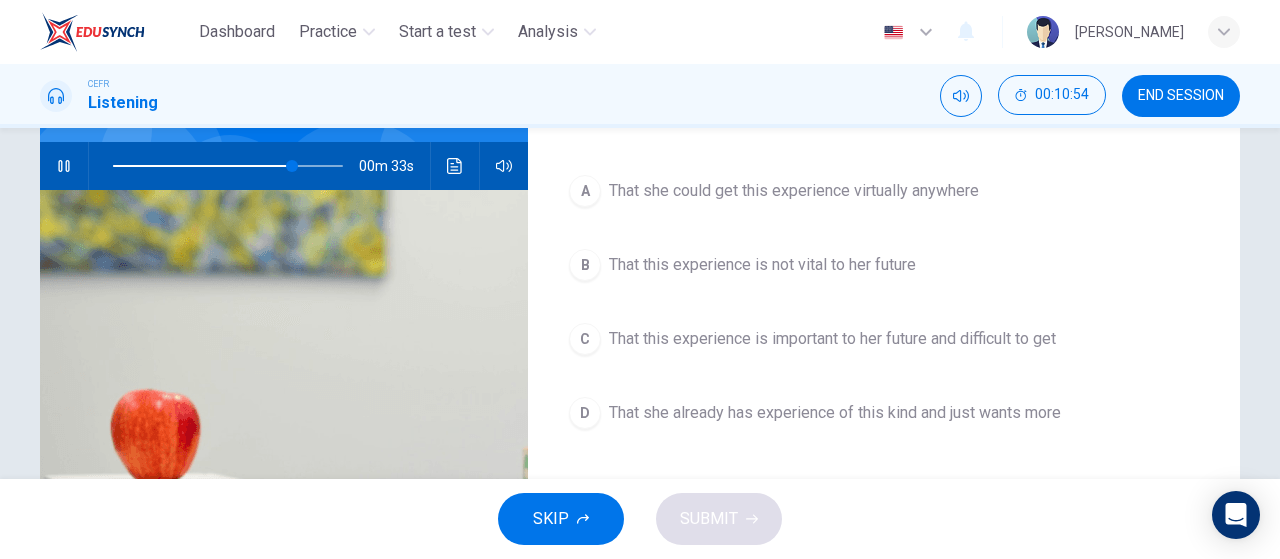 scroll, scrollTop: 208, scrollLeft: 0, axis: vertical 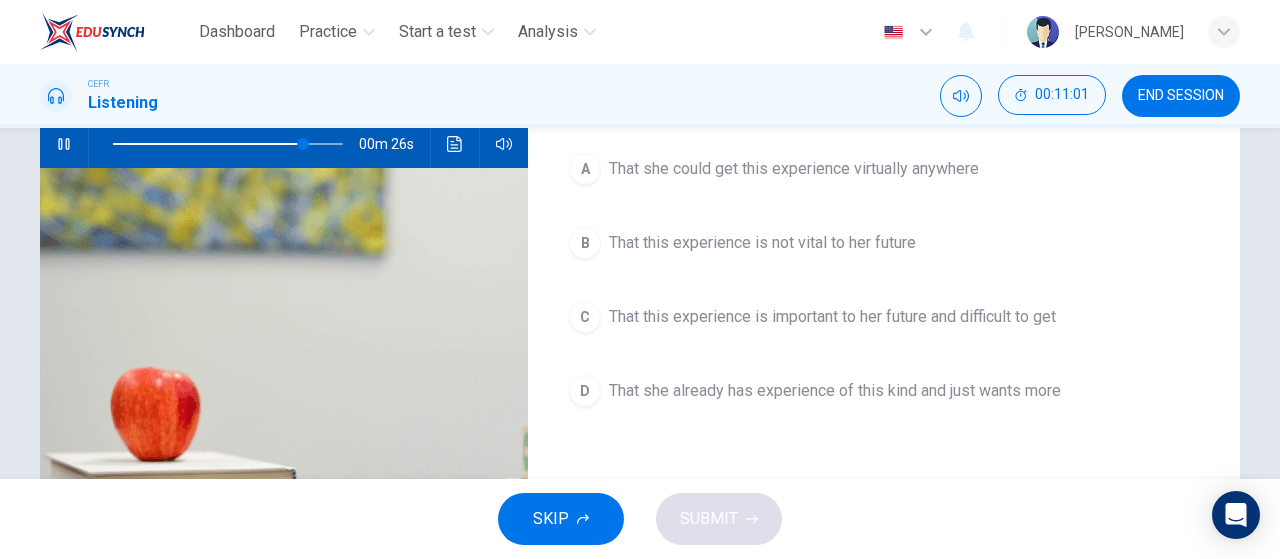 click on "That this experience is important to her future and difficult to get" at bounding box center [832, 317] 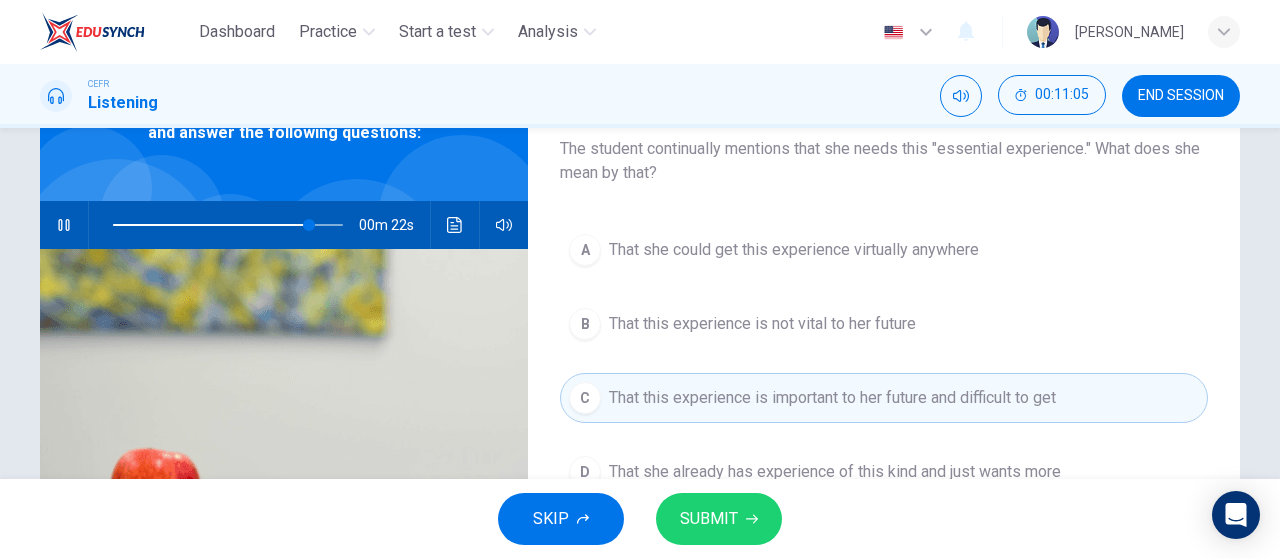 scroll, scrollTop: 129, scrollLeft: 0, axis: vertical 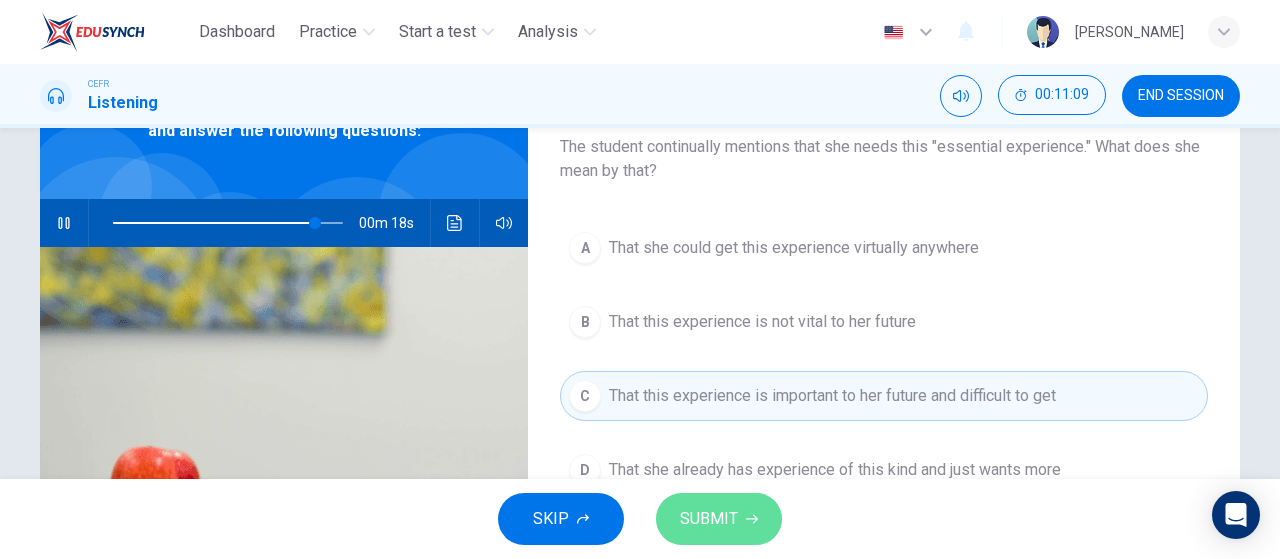 click on "SUBMIT" at bounding box center (719, 519) 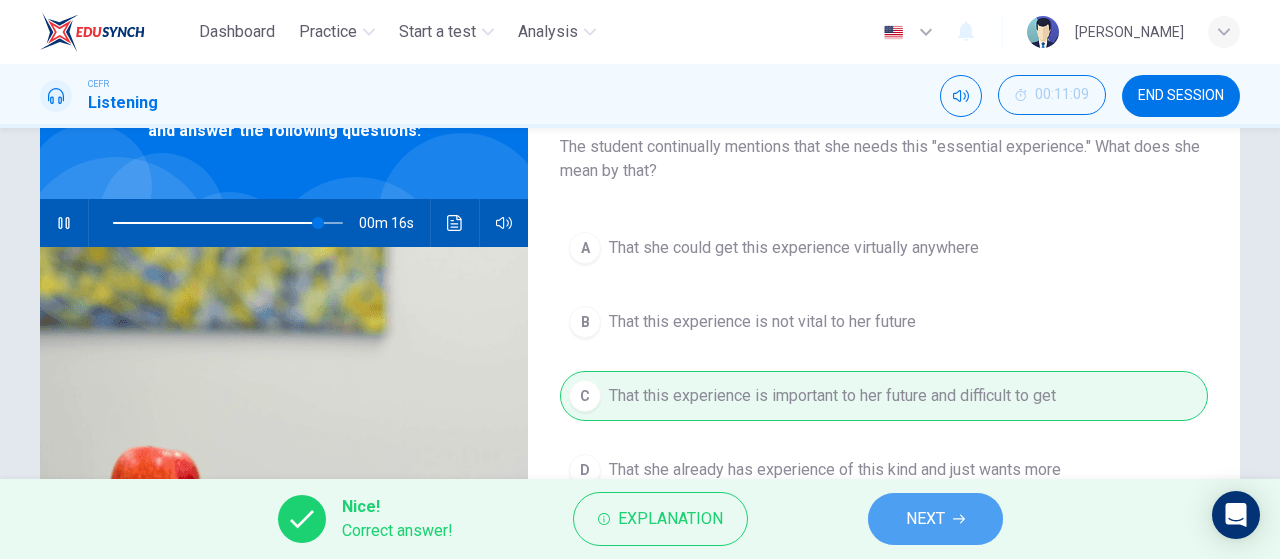 click on "NEXT" at bounding box center (935, 519) 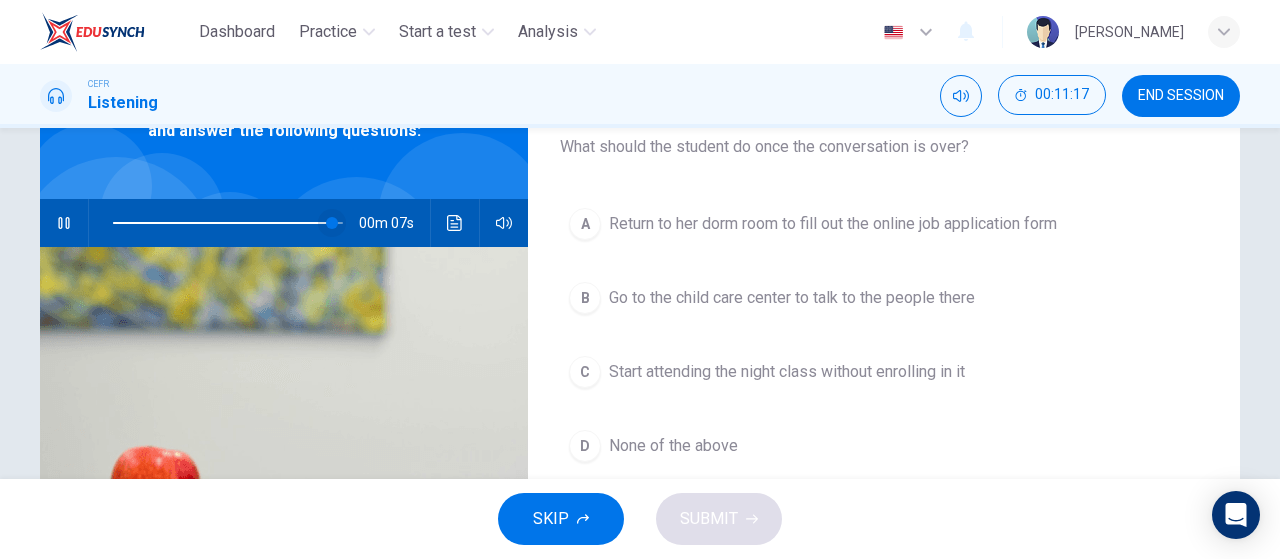 click at bounding box center [332, 223] 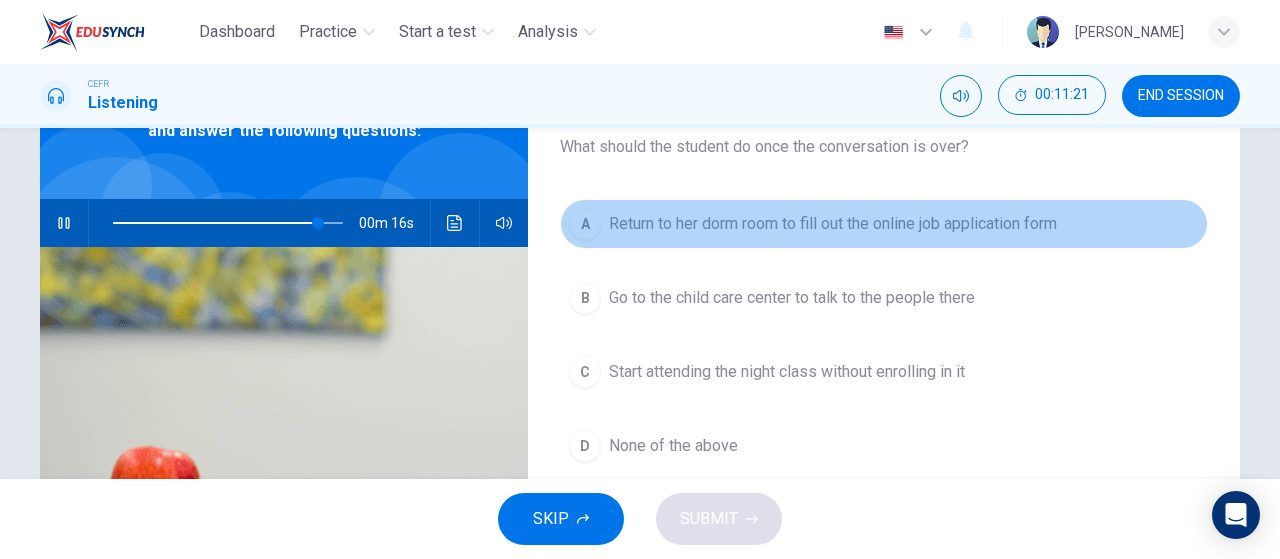 click on "A" at bounding box center [585, 224] 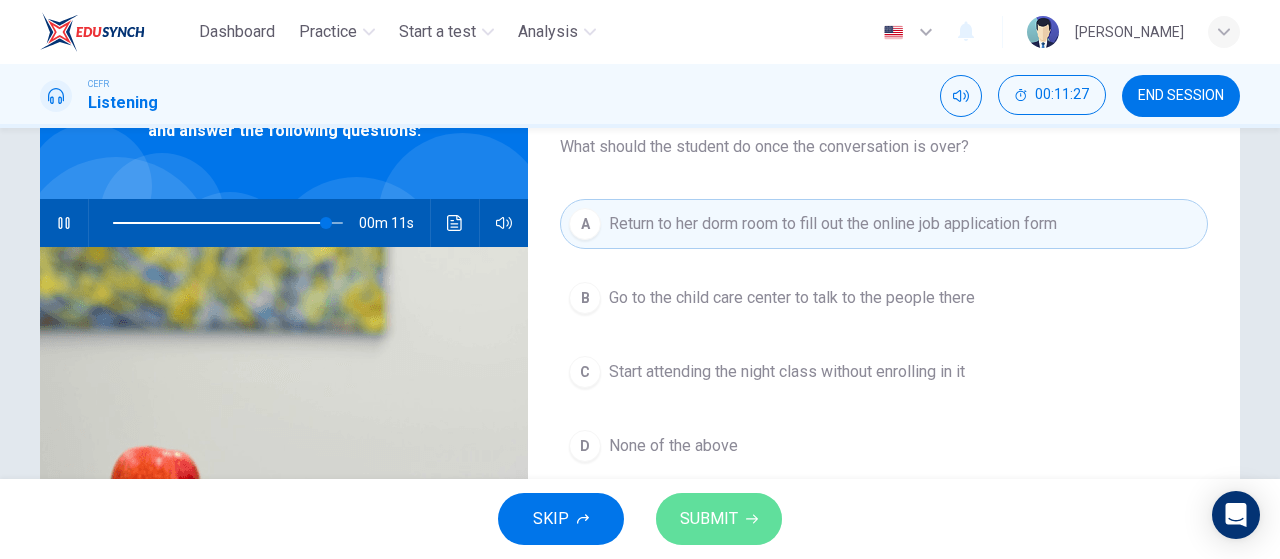 click on "SUBMIT" at bounding box center [719, 519] 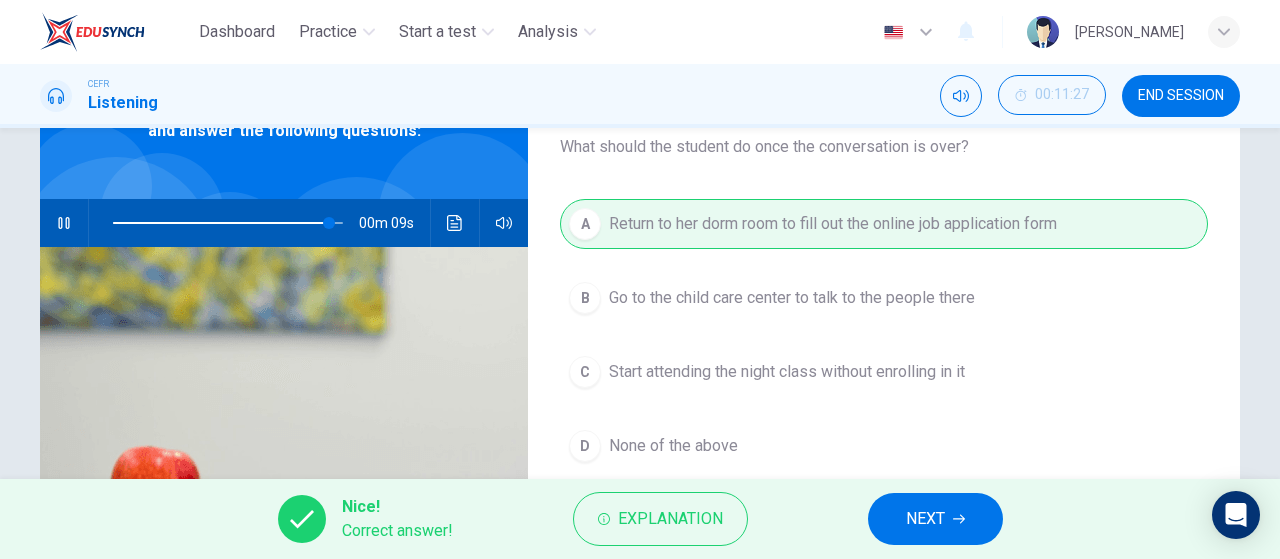 type on "95" 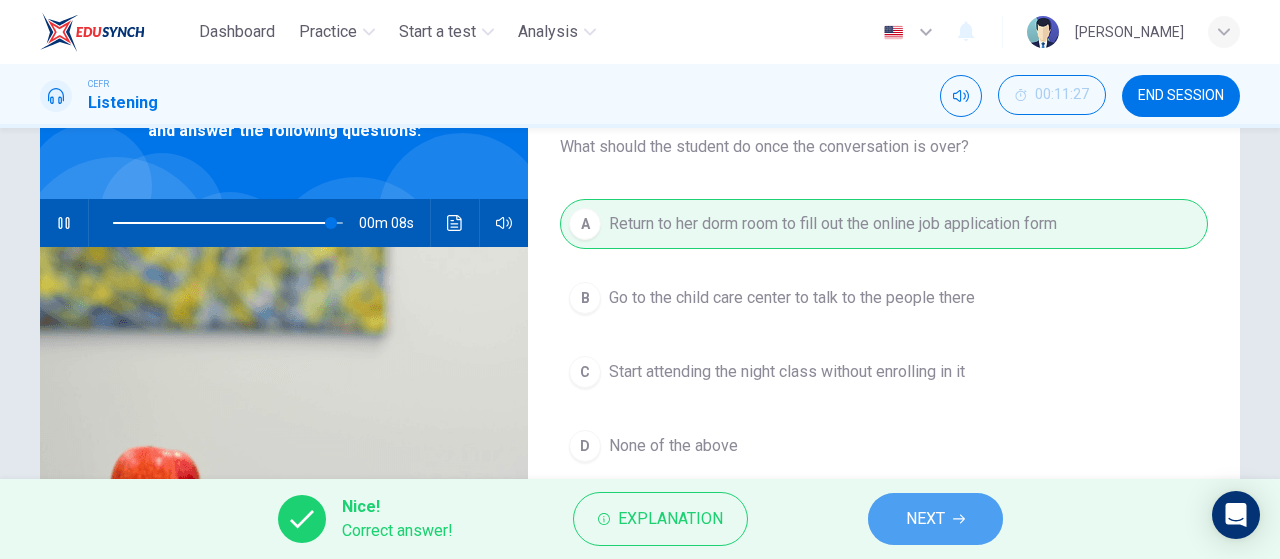 click on "NEXT" at bounding box center [935, 519] 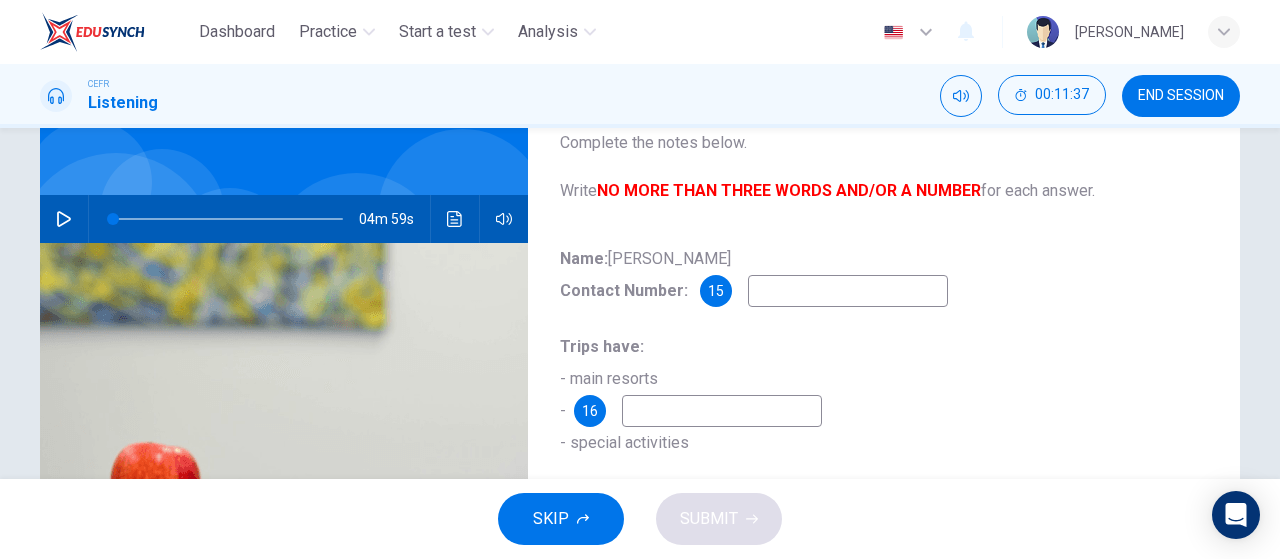scroll, scrollTop: 82, scrollLeft: 0, axis: vertical 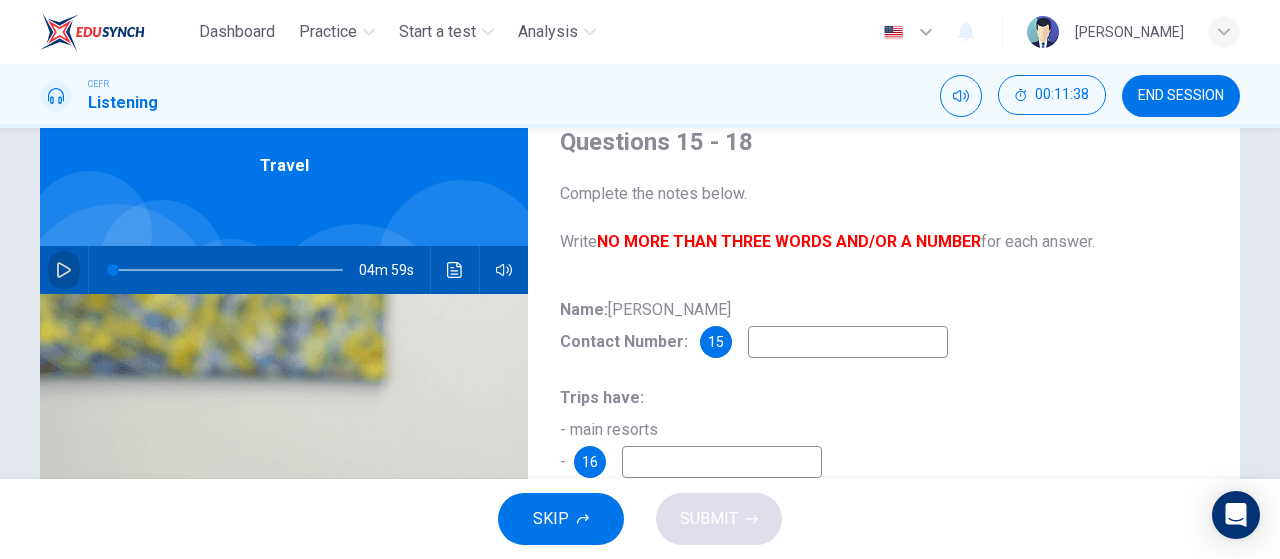 click 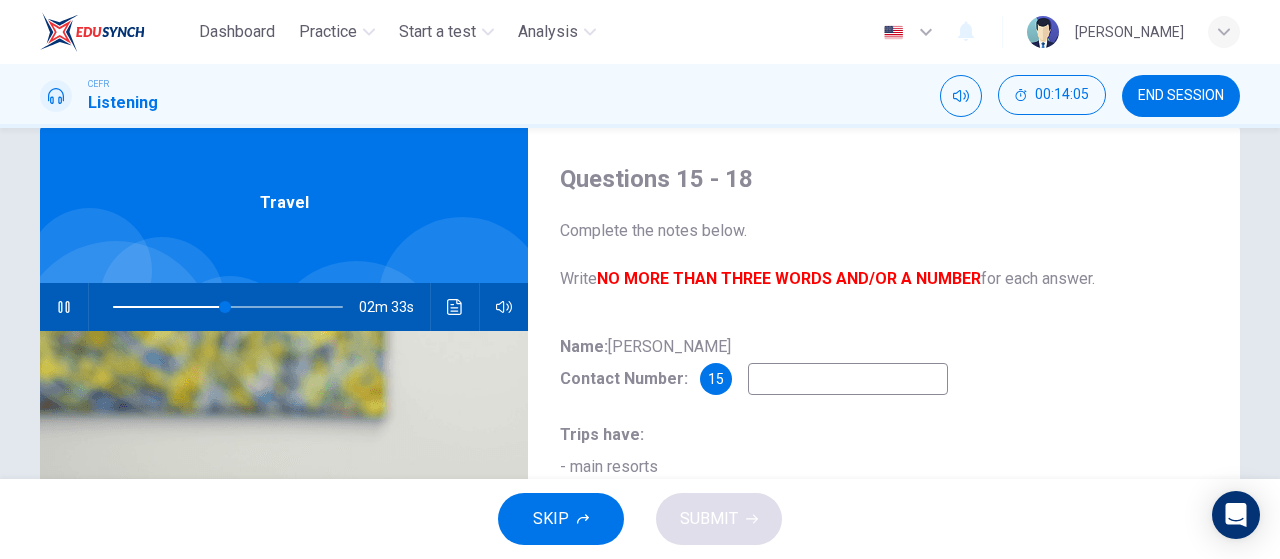 scroll, scrollTop: 44, scrollLeft: 0, axis: vertical 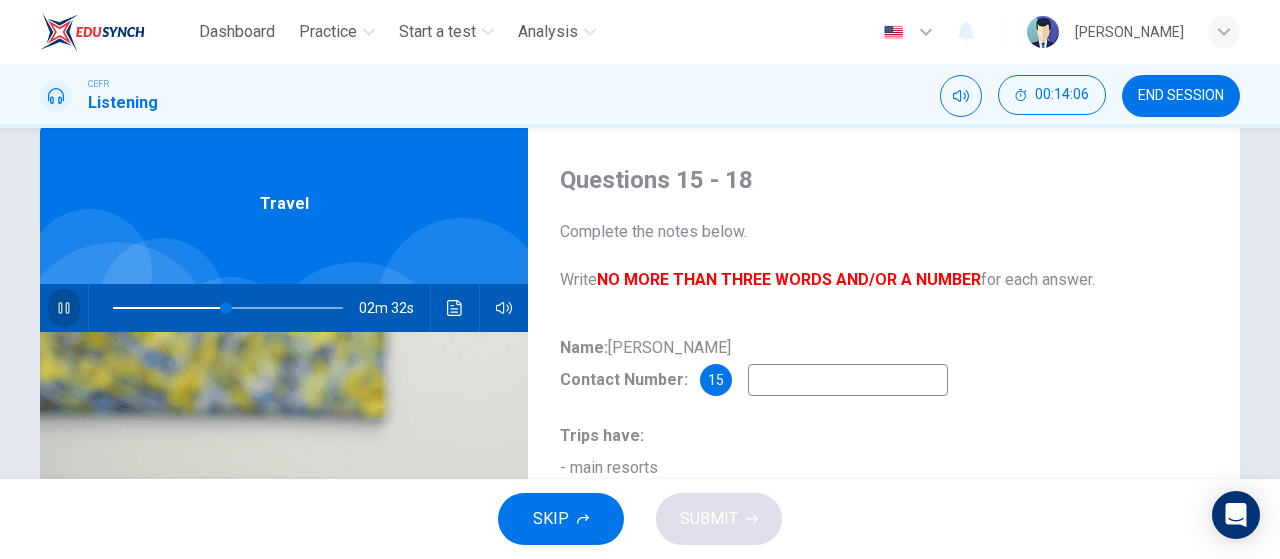 click 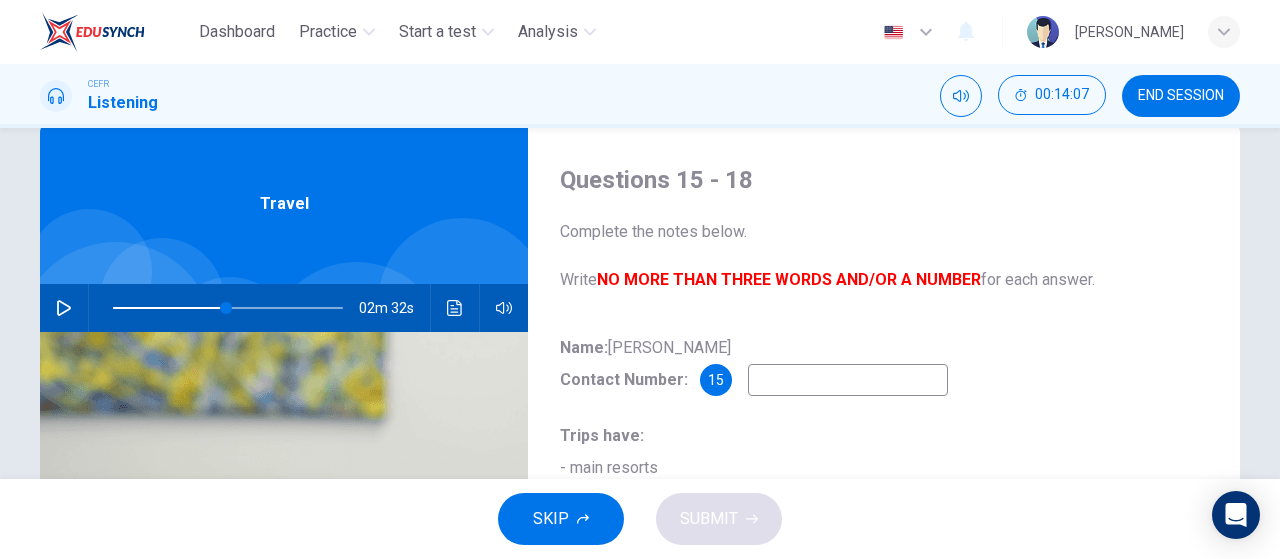 click at bounding box center (848, 380) 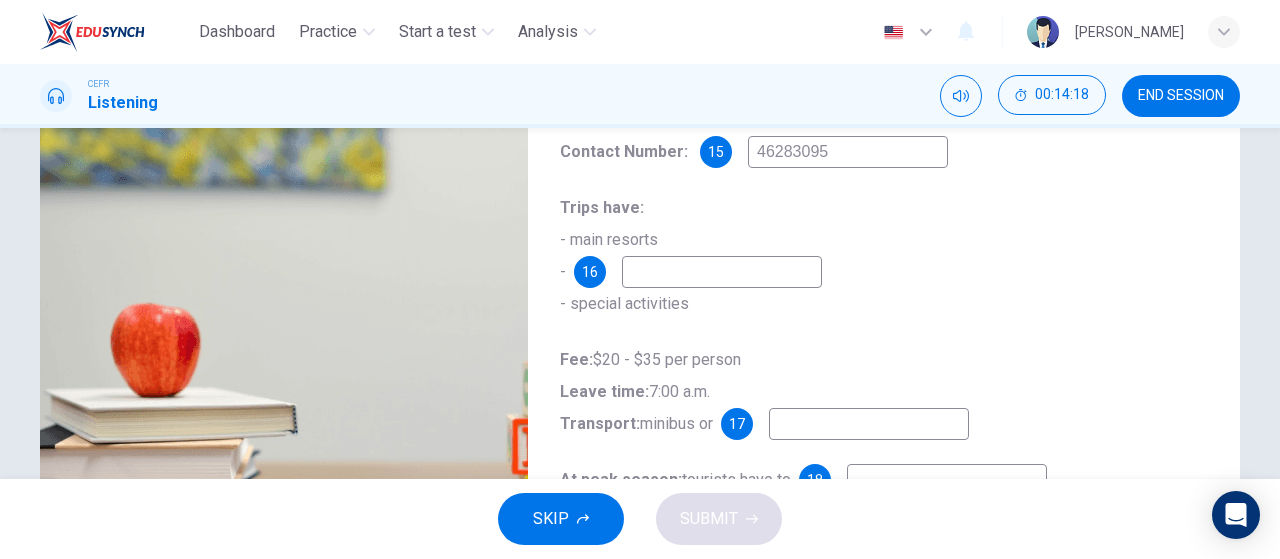 scroll, scrollTop: 299, scrollLeft: 0, axis: vertical 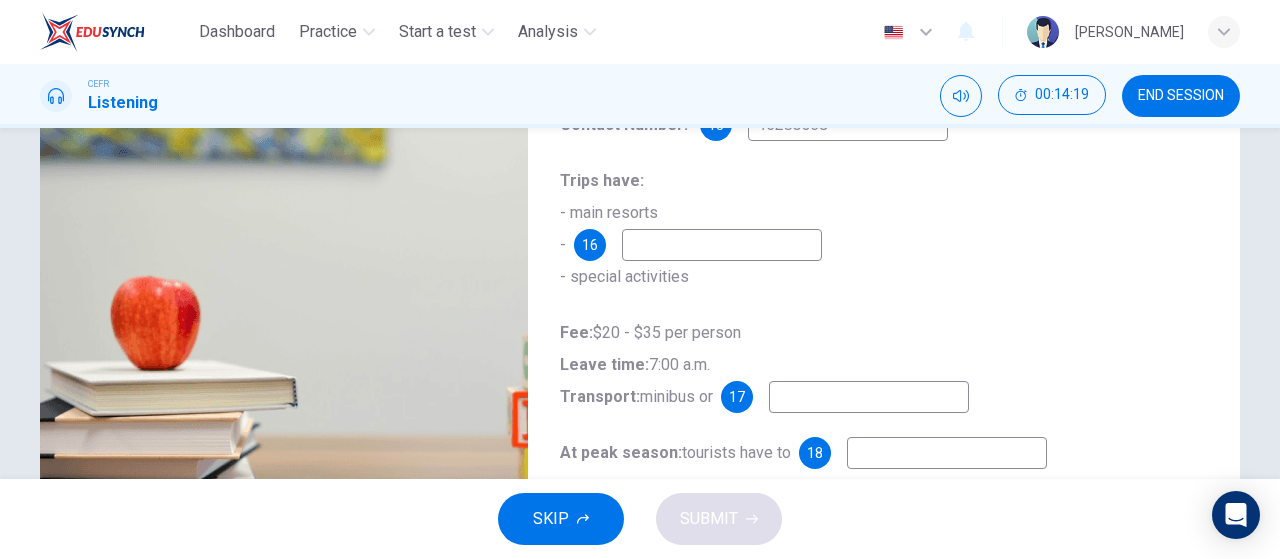 type on "46283095" 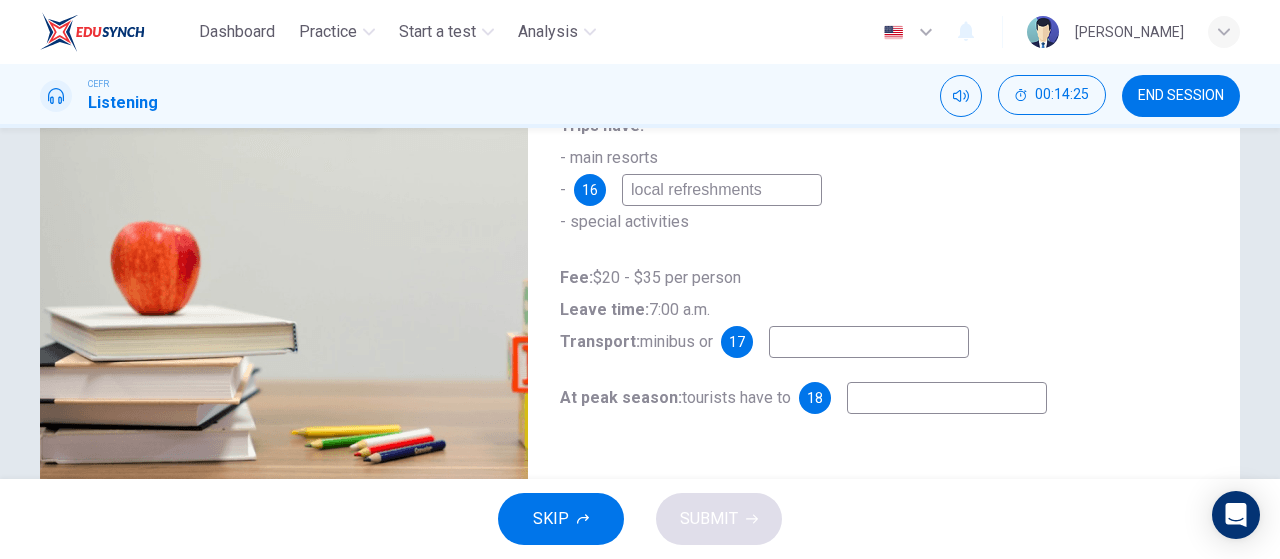 scroll, scrollTop: 355, scrollLeft: 0, axis: vertical 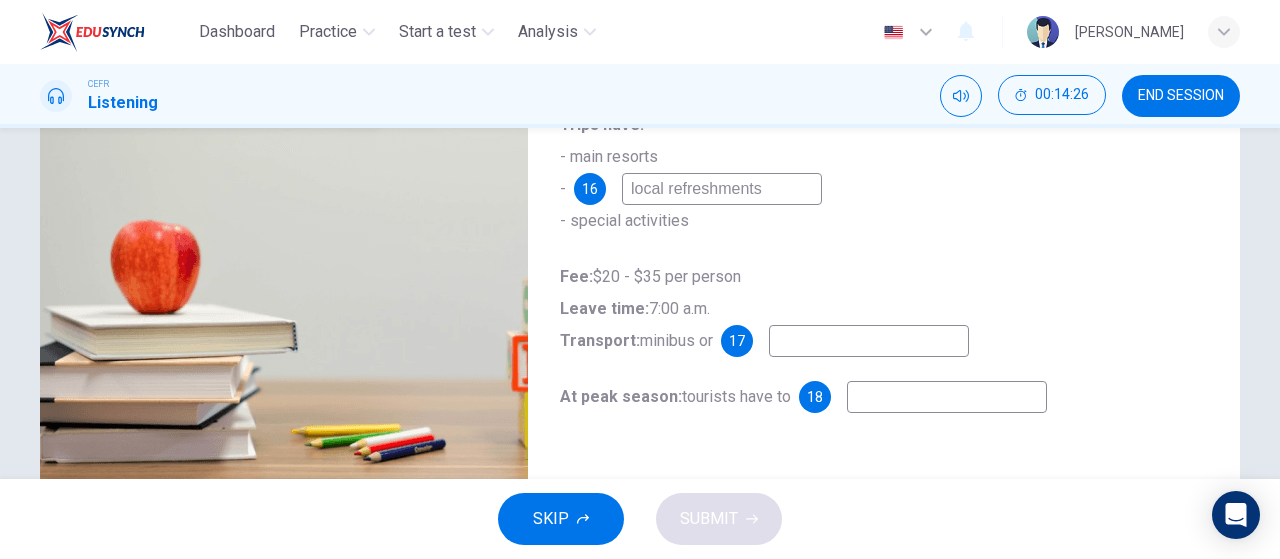 type on "local refreshments" 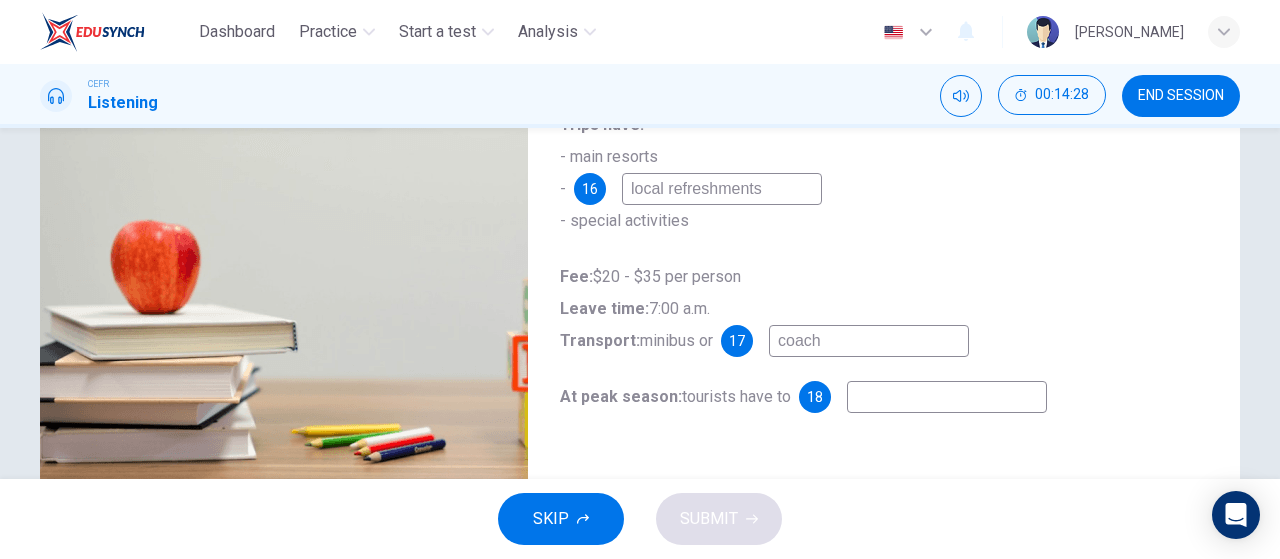 scroll, scrollTop: 424, scrollLeft: 0, axis: vertical 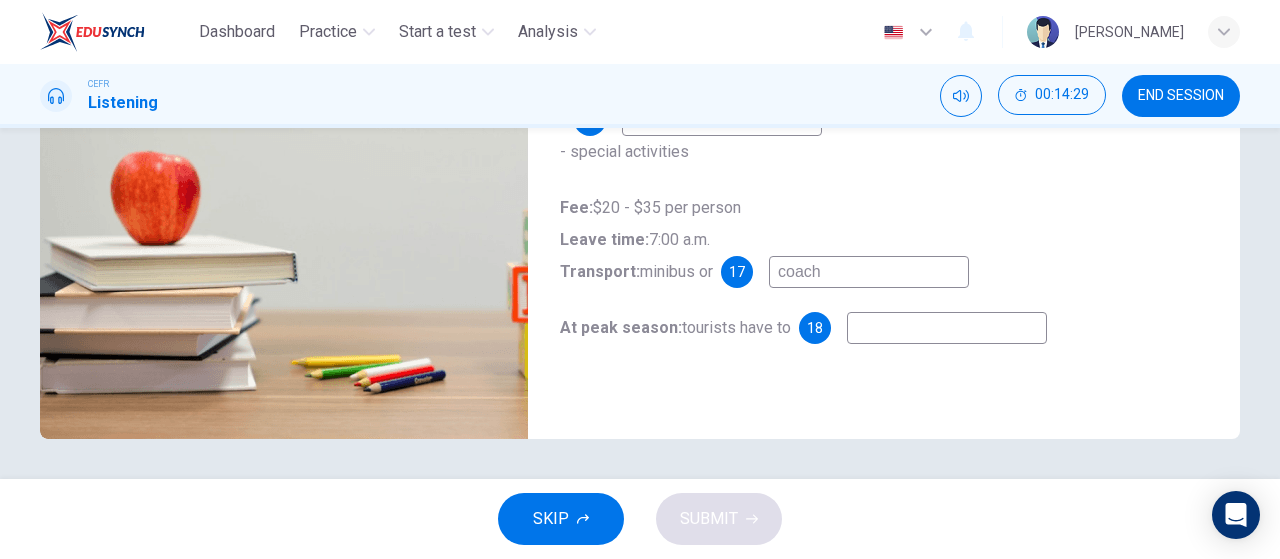 type on "coach" 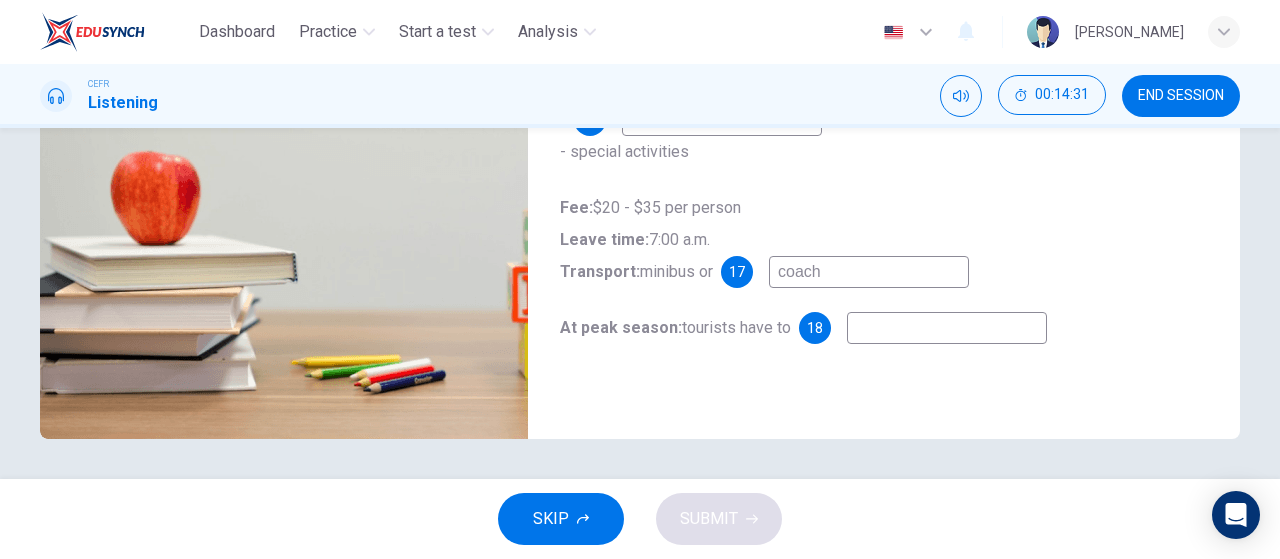 type on "r" 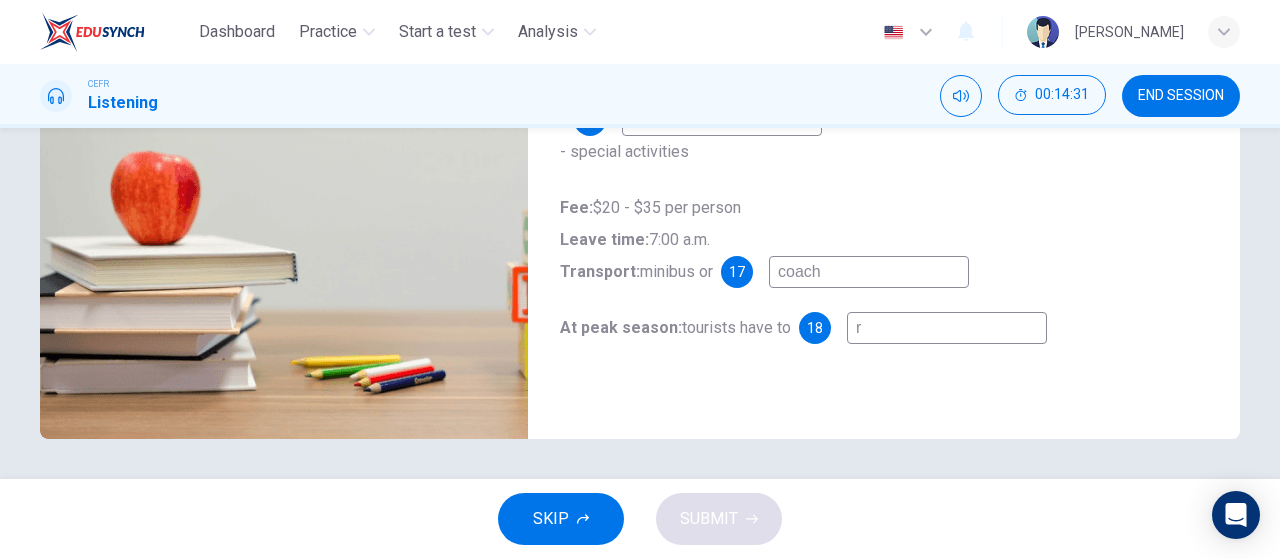 type on "49" 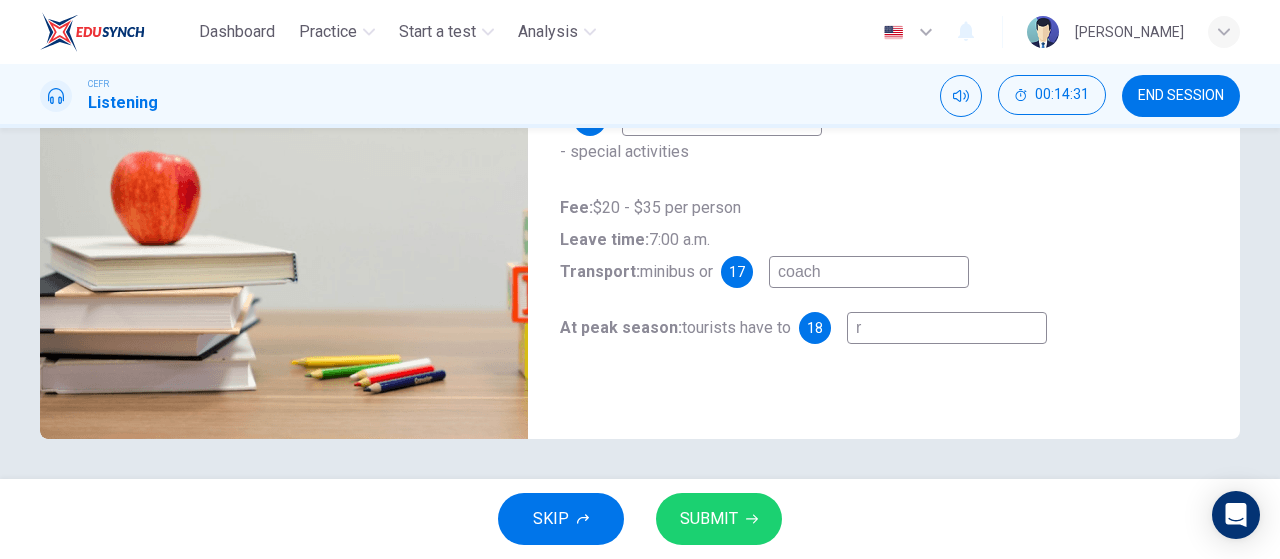 type on "re" 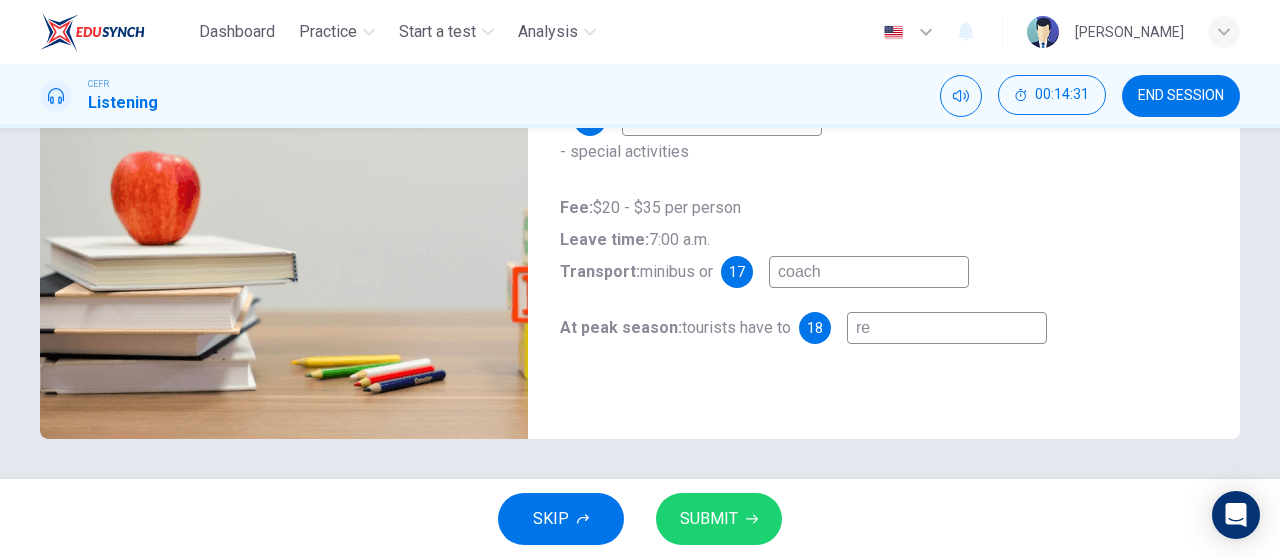 type on "49" 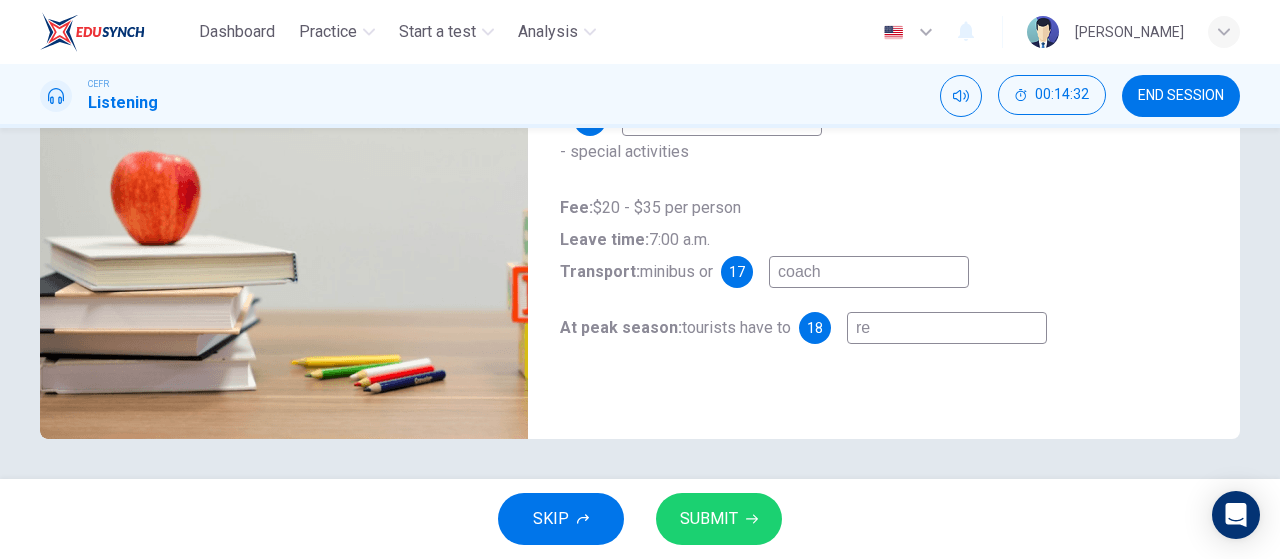 type on "res" 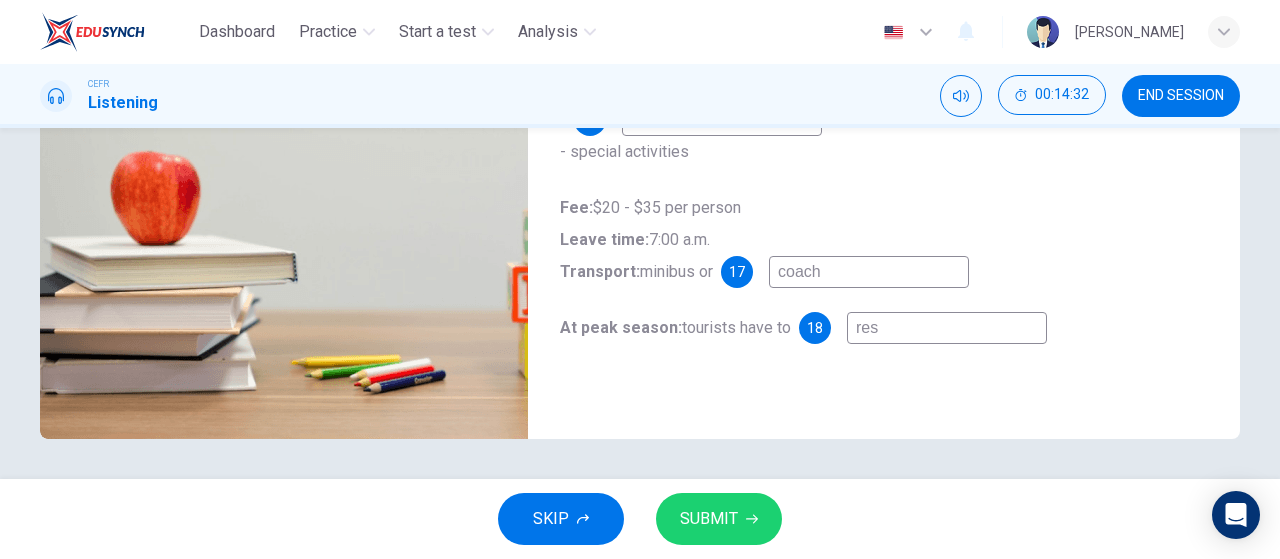 type on "rese" 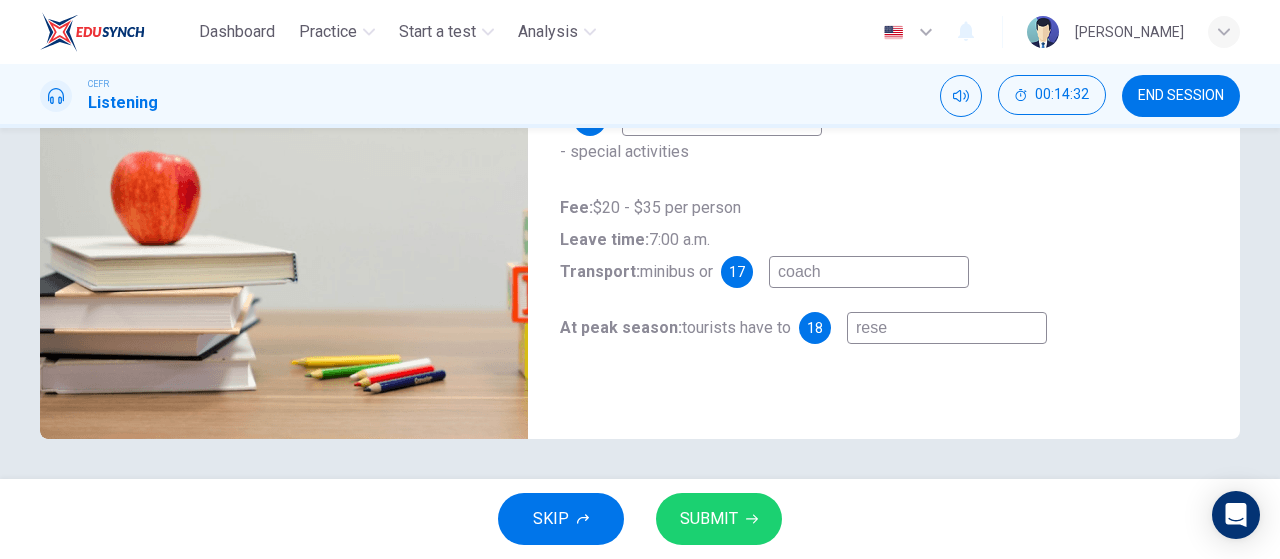 type on "49" 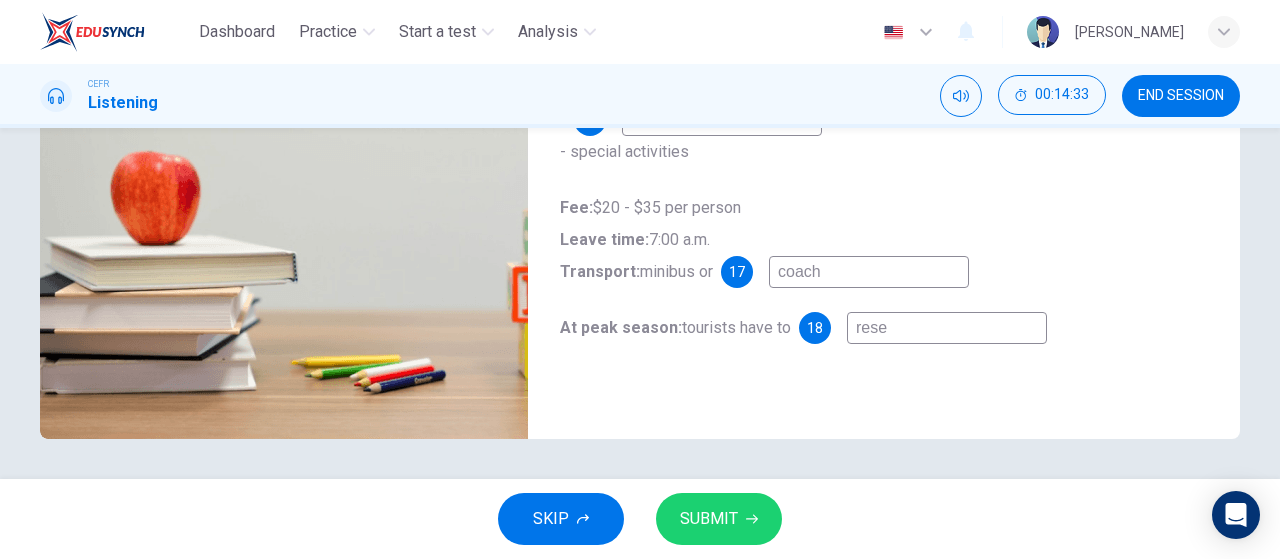 type on "reser" 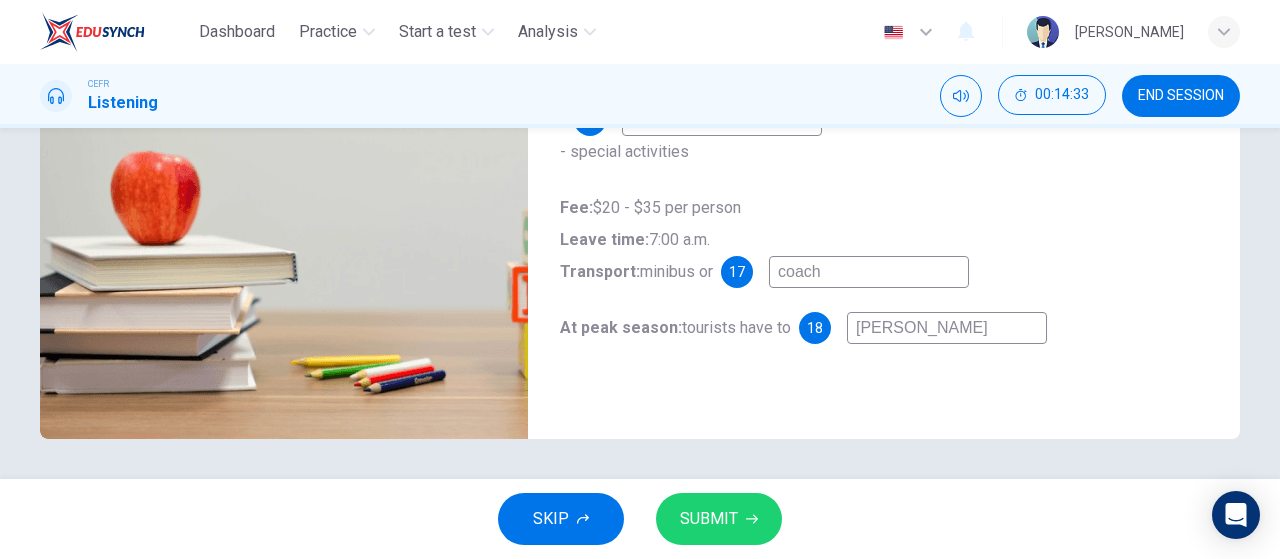 type on "reserv" 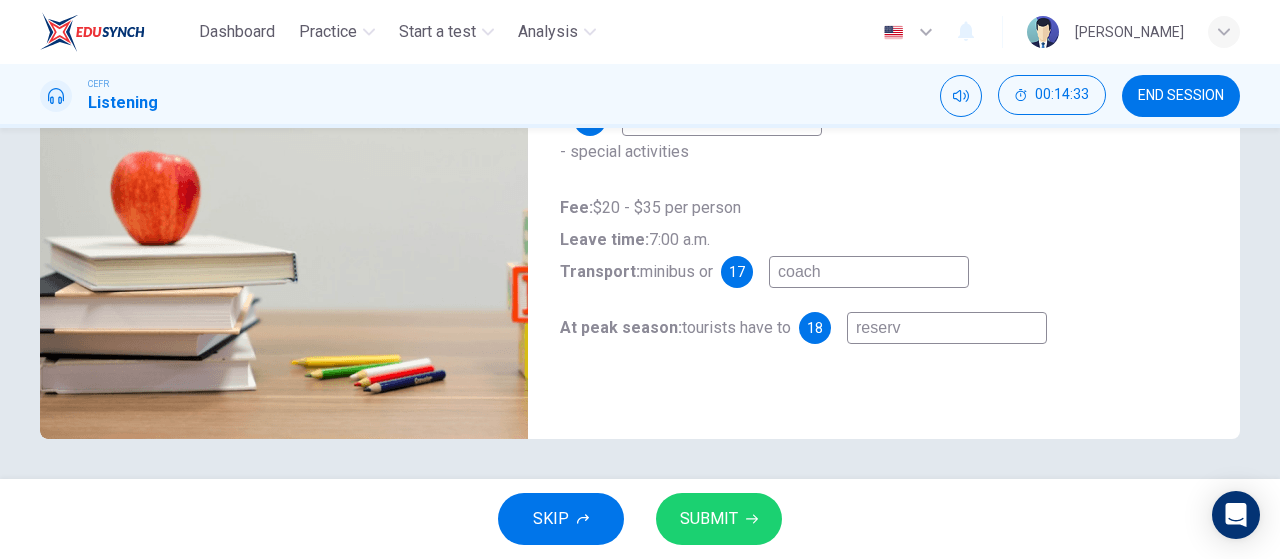 type on "49" 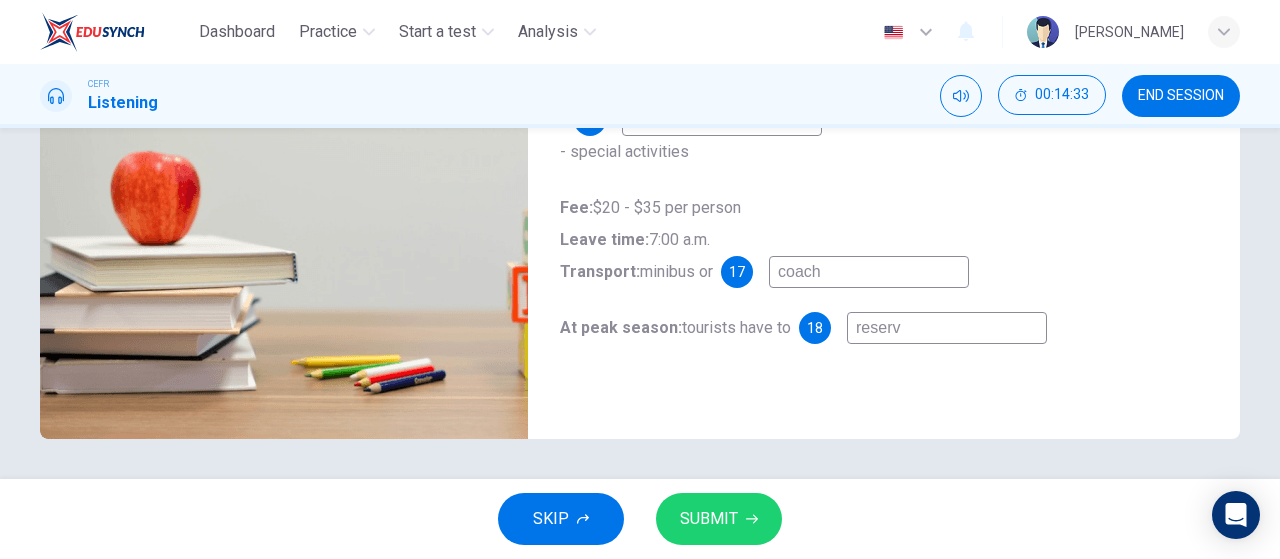 type on "reserve" 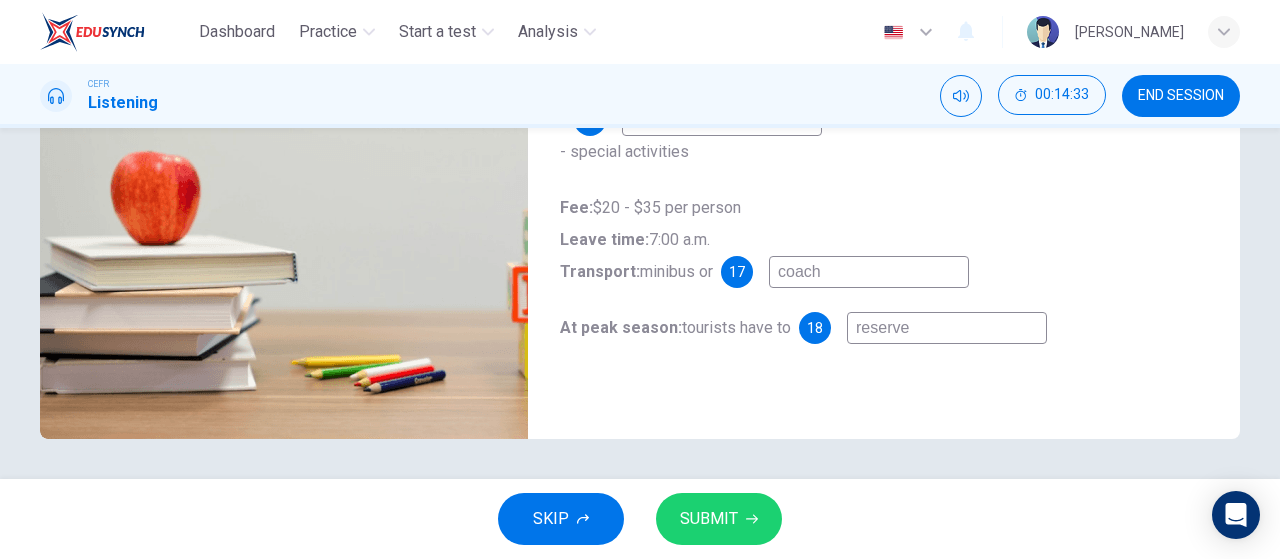 type on "49" 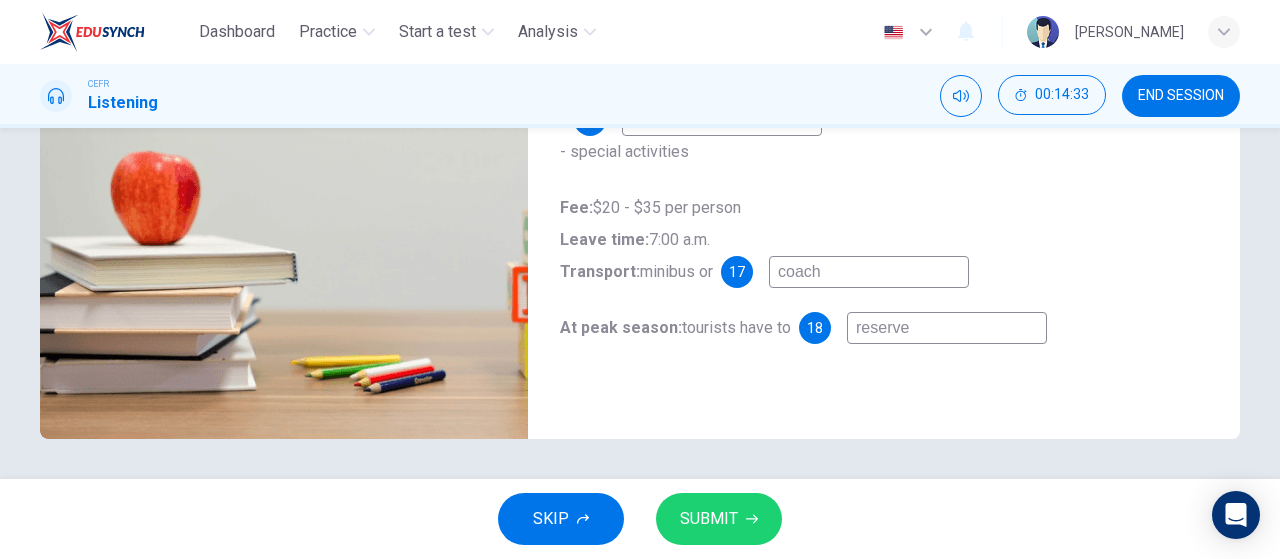 type on "reserve" 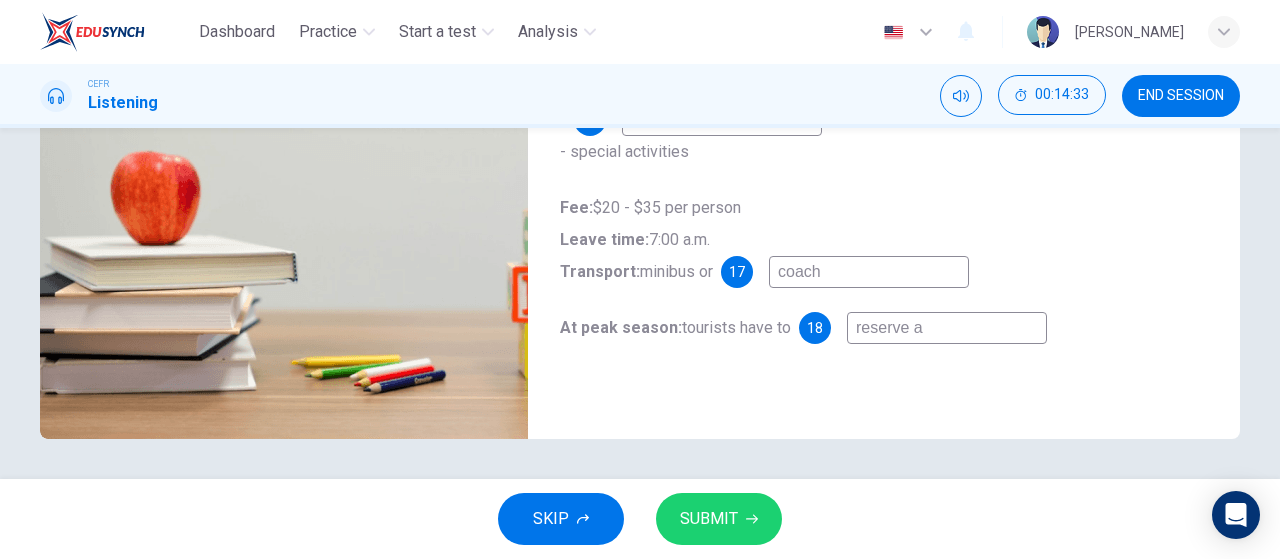type on "49" 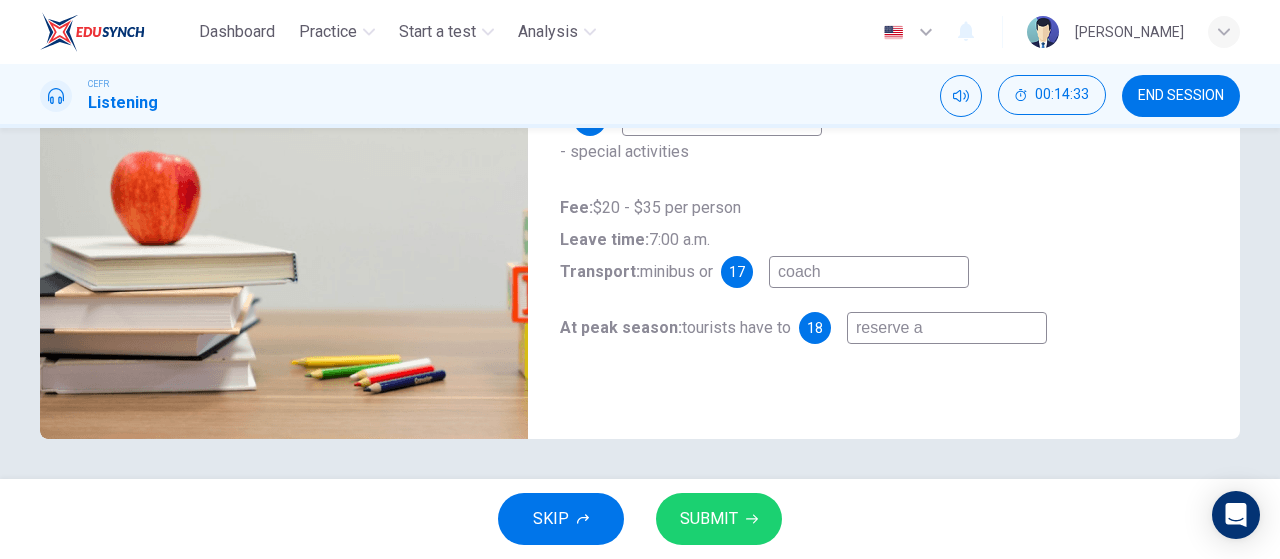 type on "reserve a" 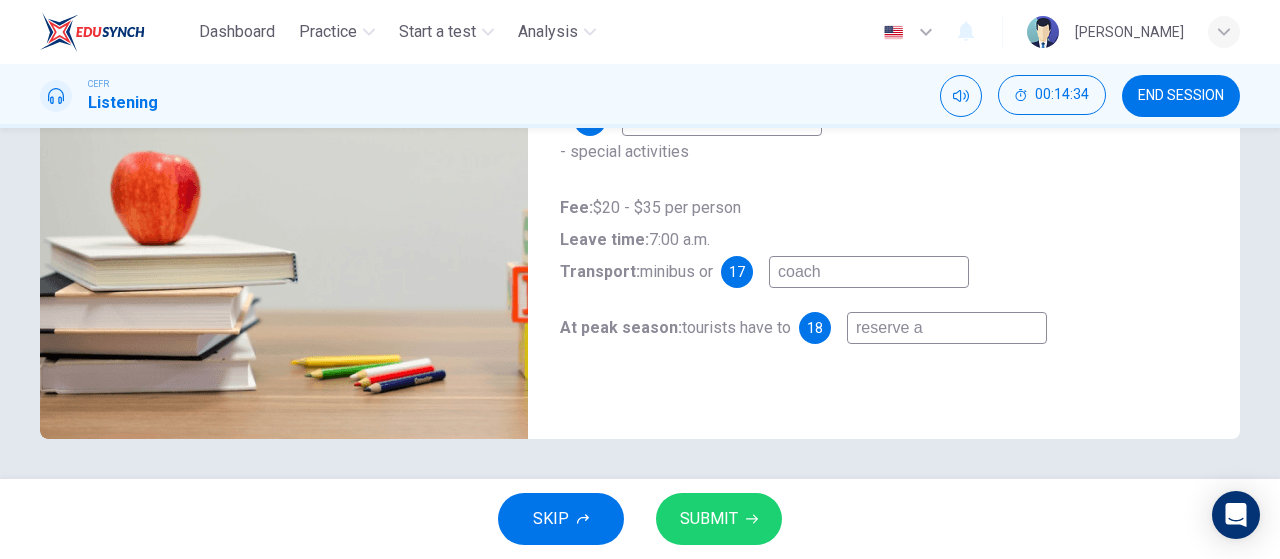 type on "reserve a s" 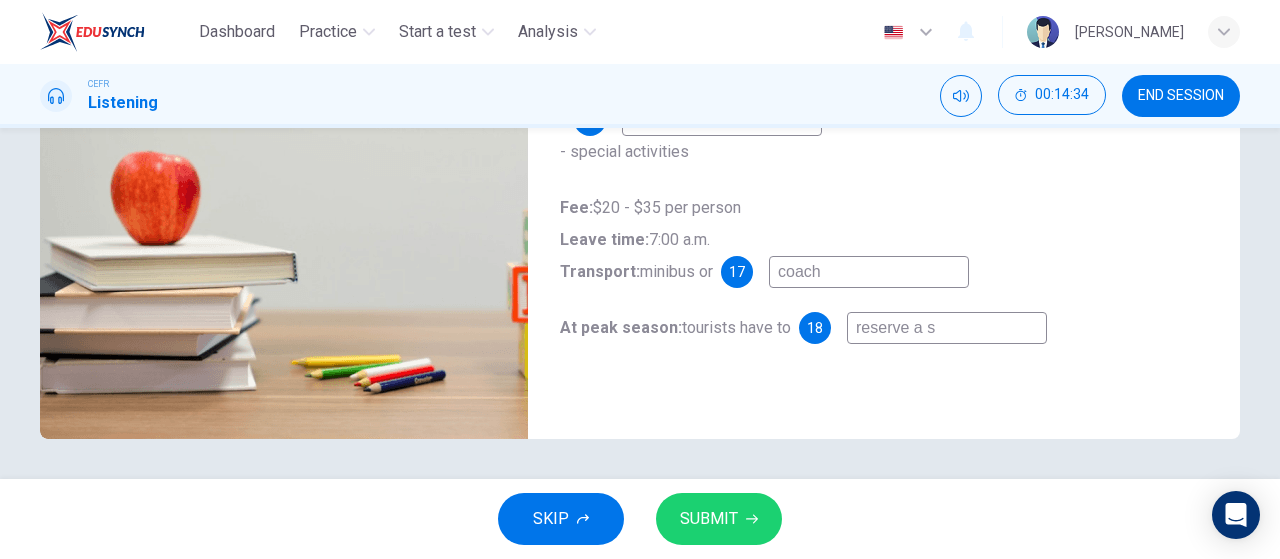 type on "reserve a se" 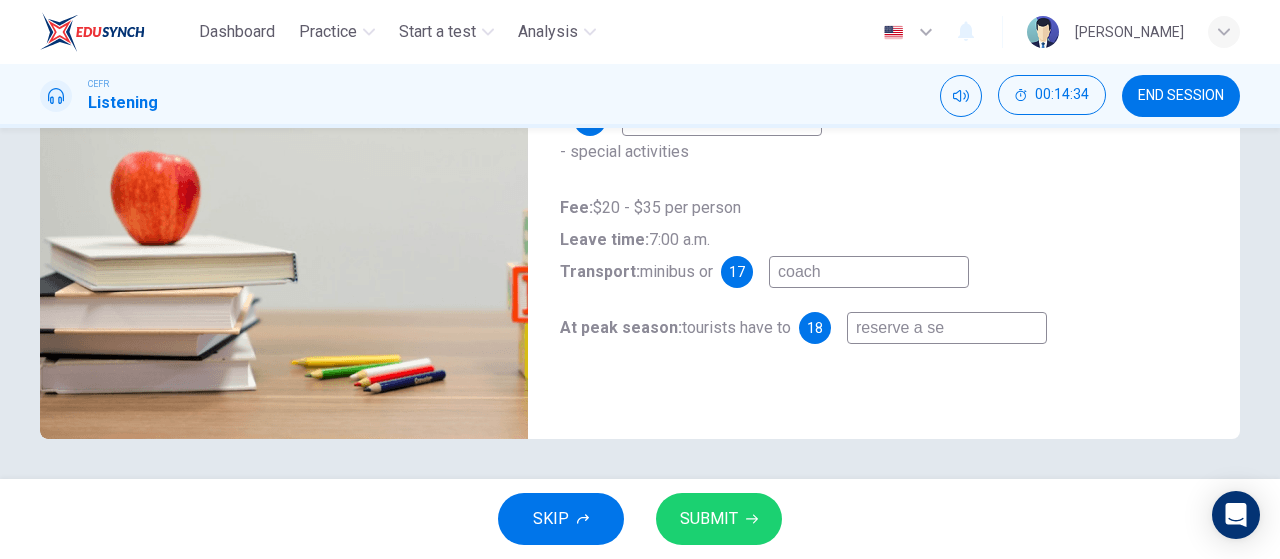 type on "49" 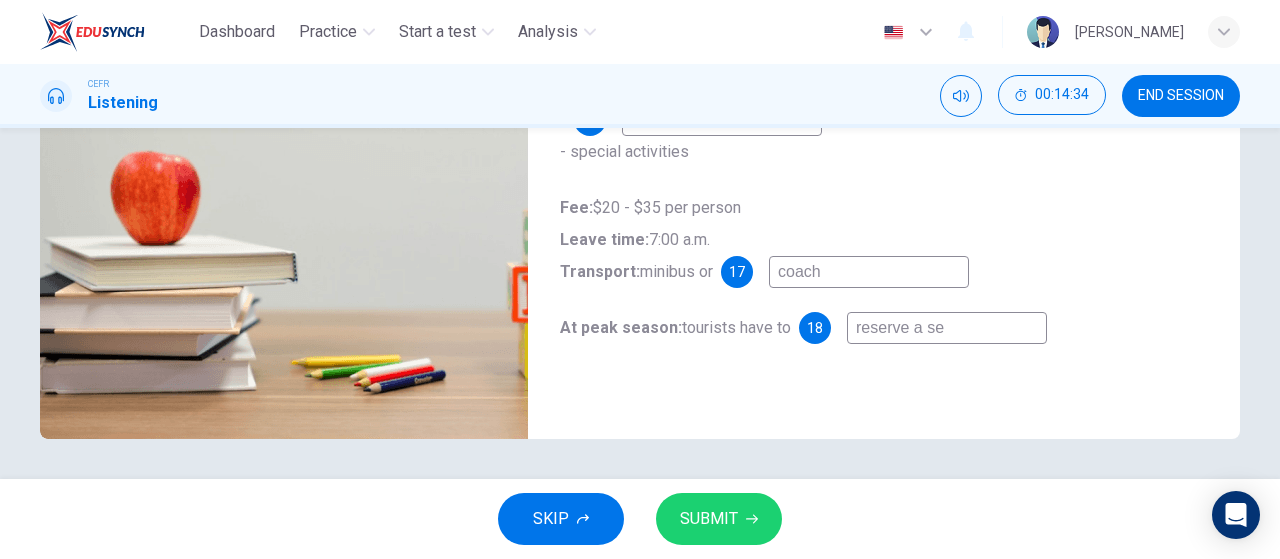 type on "reserve a sea" 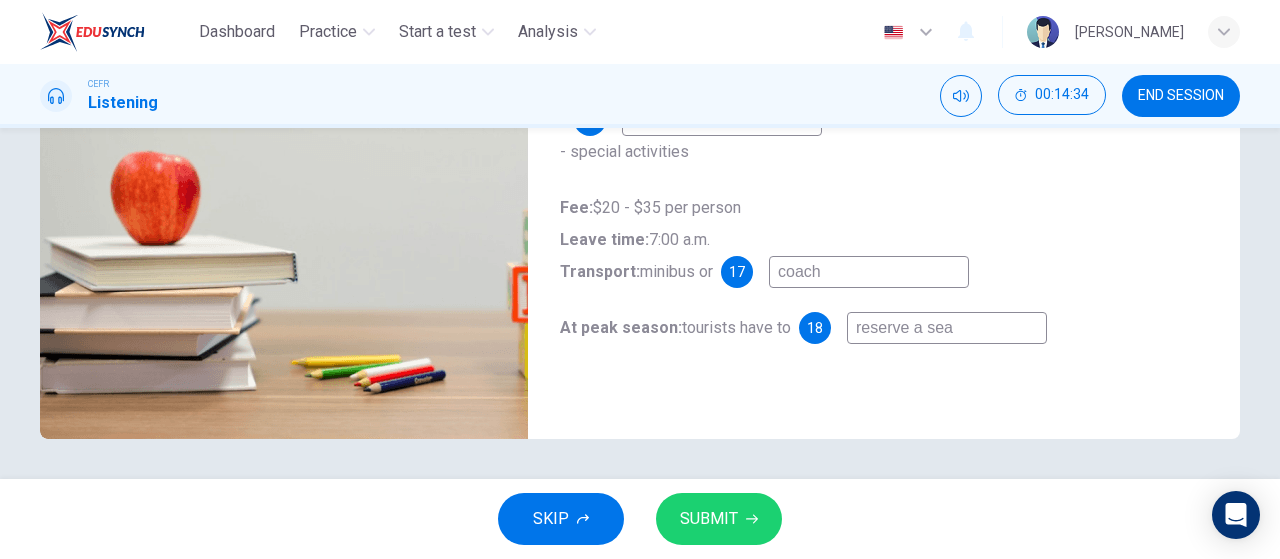type on "49" 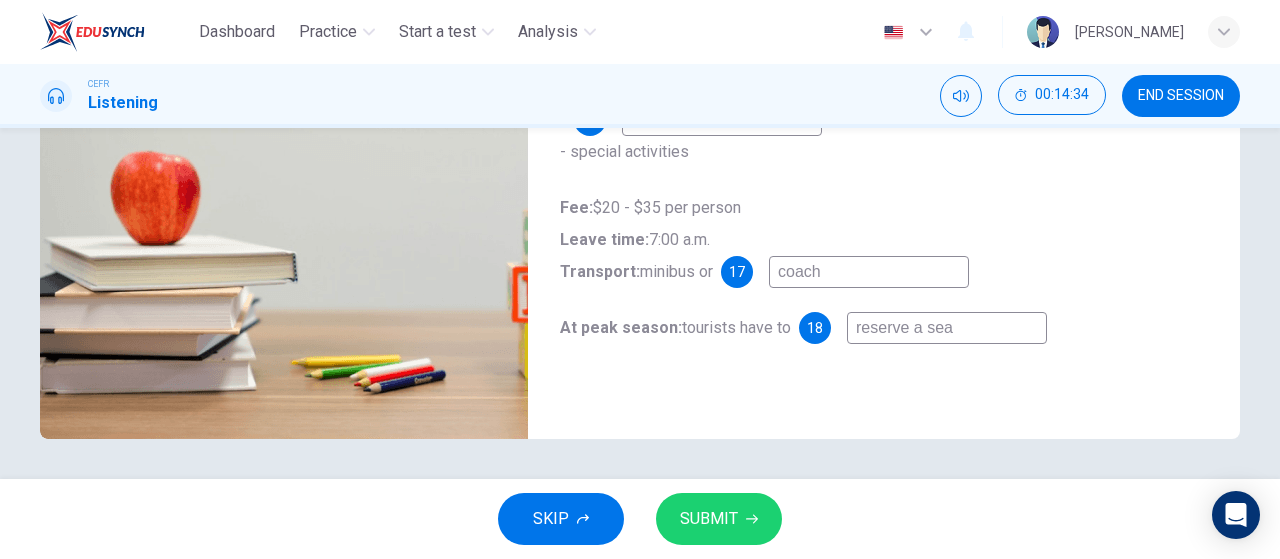 type on "reserve a seat" 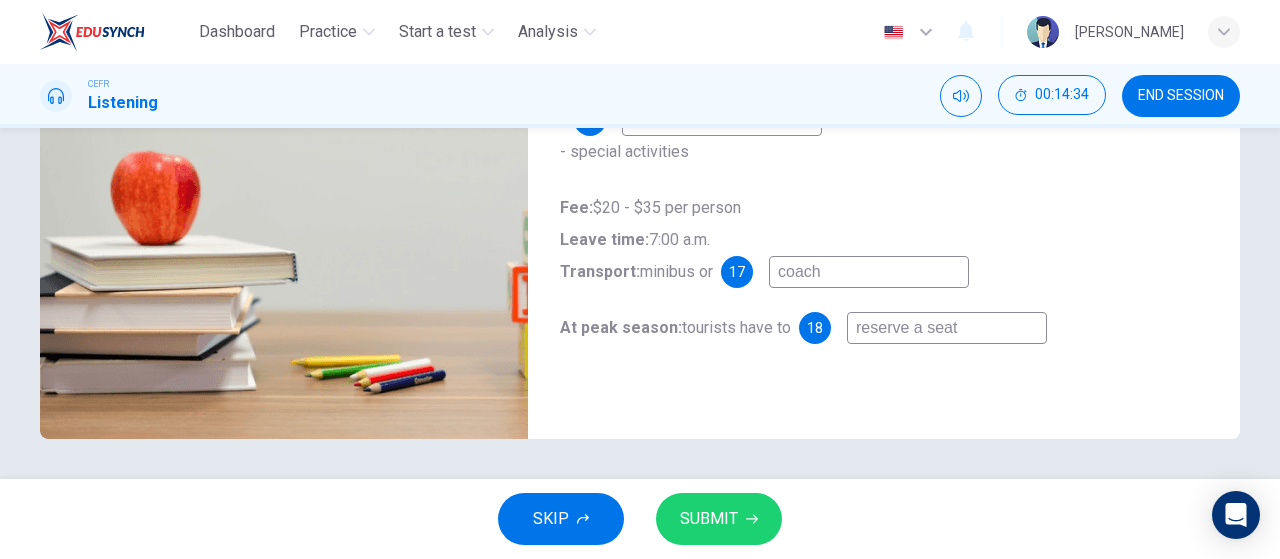 type on "49" 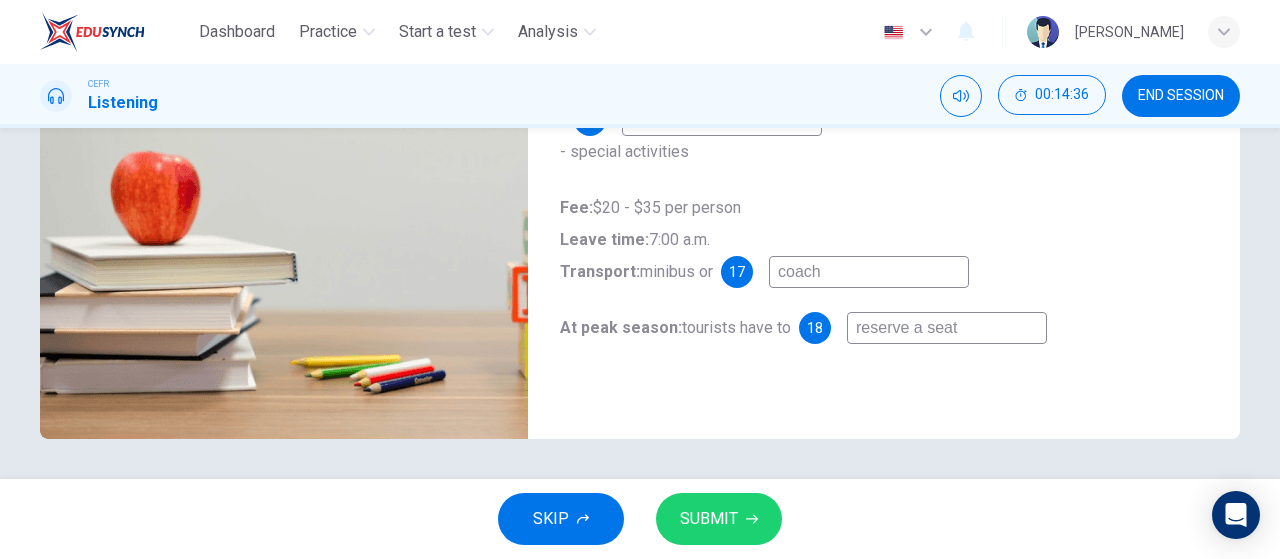 type on "reserve a seat" 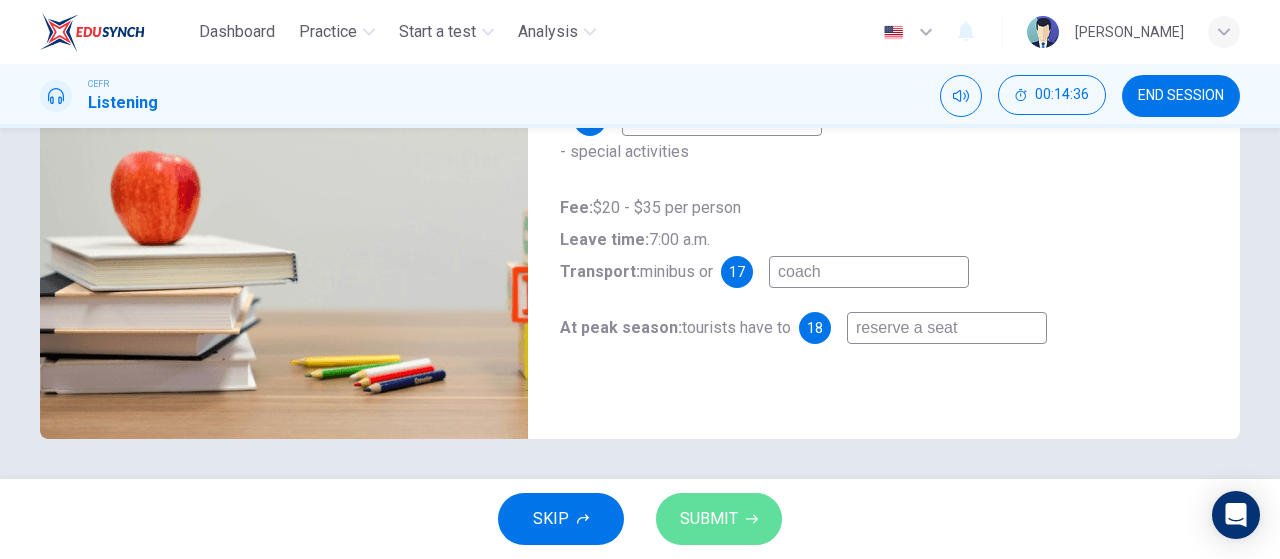 click on "SUBMIT" at bounding box center (709, 519) 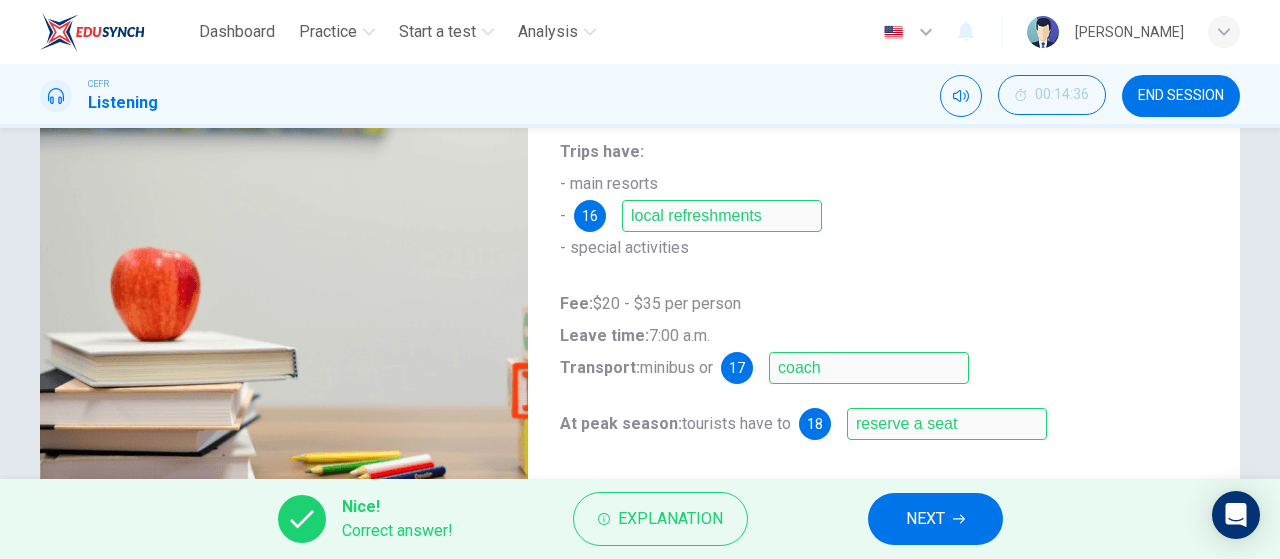 scroll, scrollTop: 340, scrollLeft: 0, axis: vertical 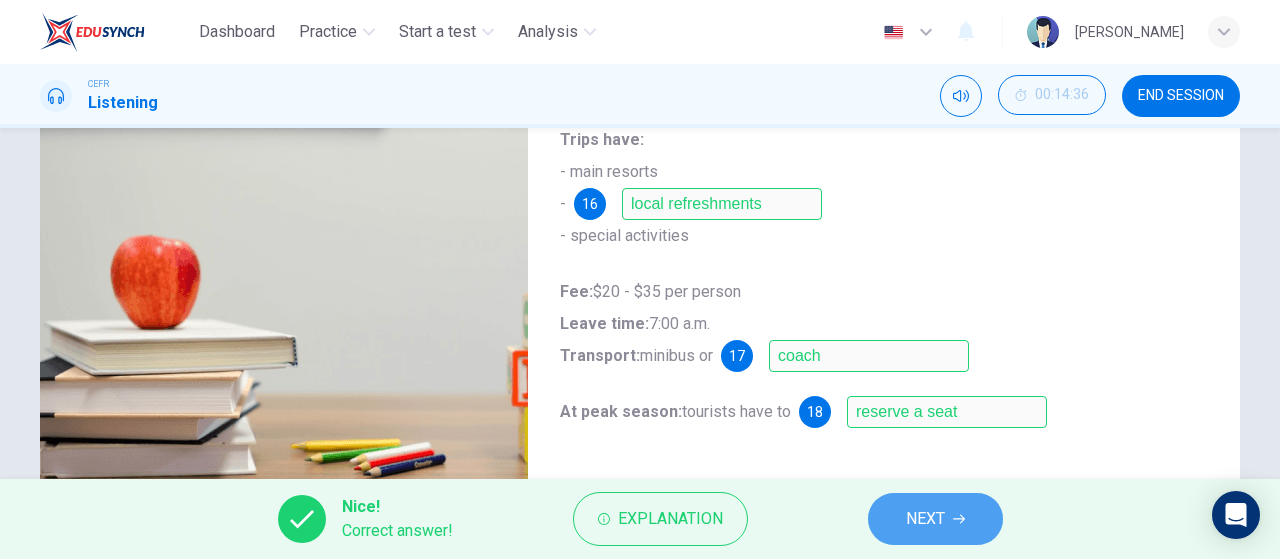 click on "NEXT" at bounding box center (935, 519) 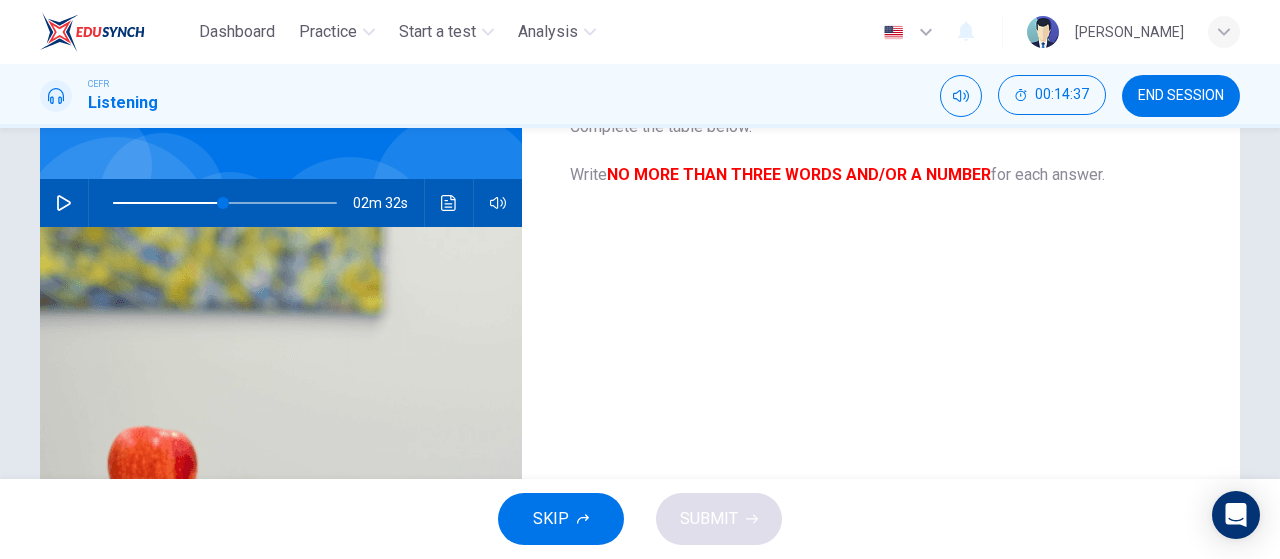 scroll, scrollTop: 138, scrollLeft: 0, axis: vertical 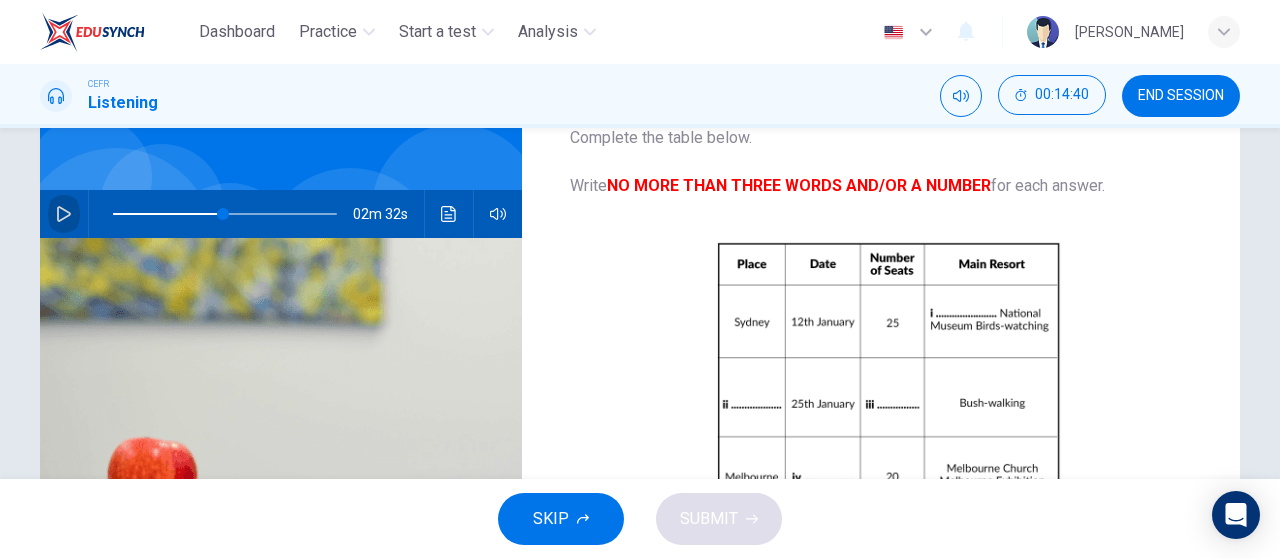 click 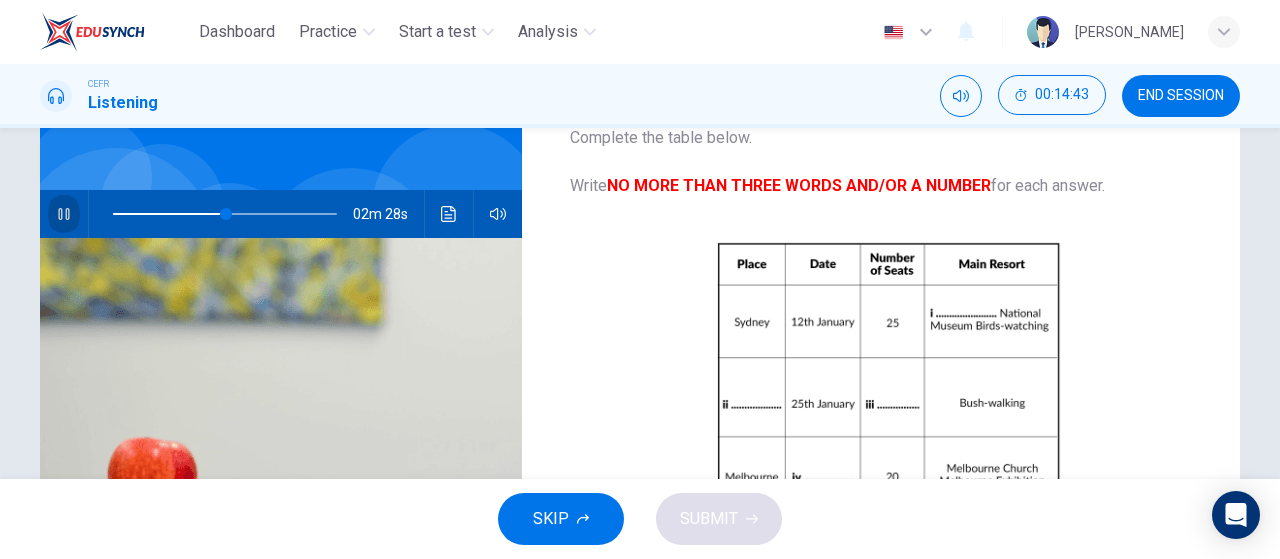 click 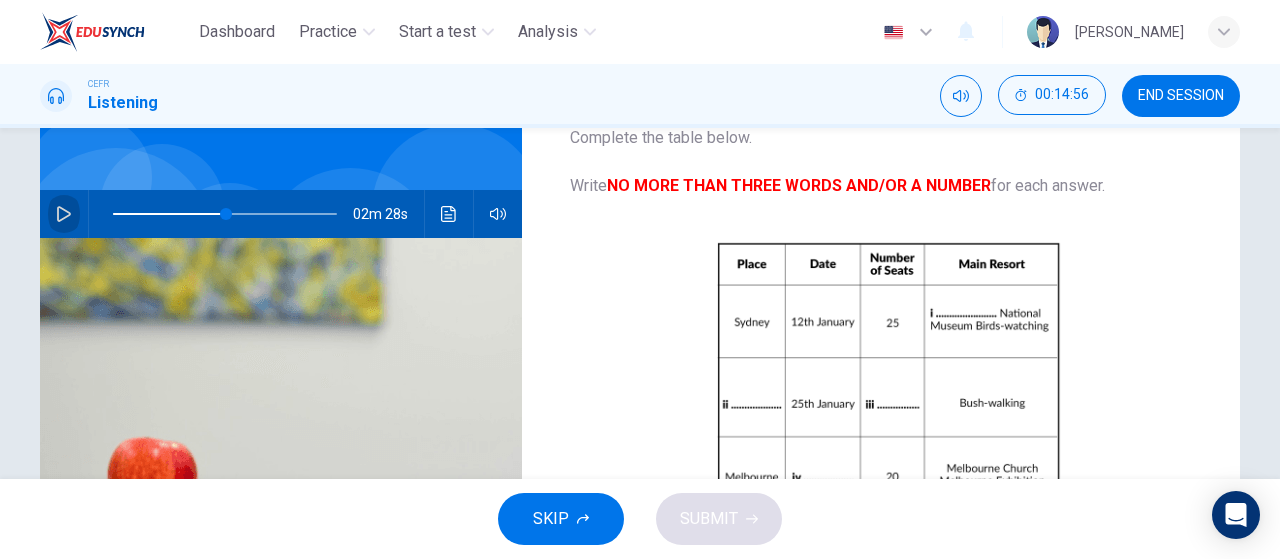 click 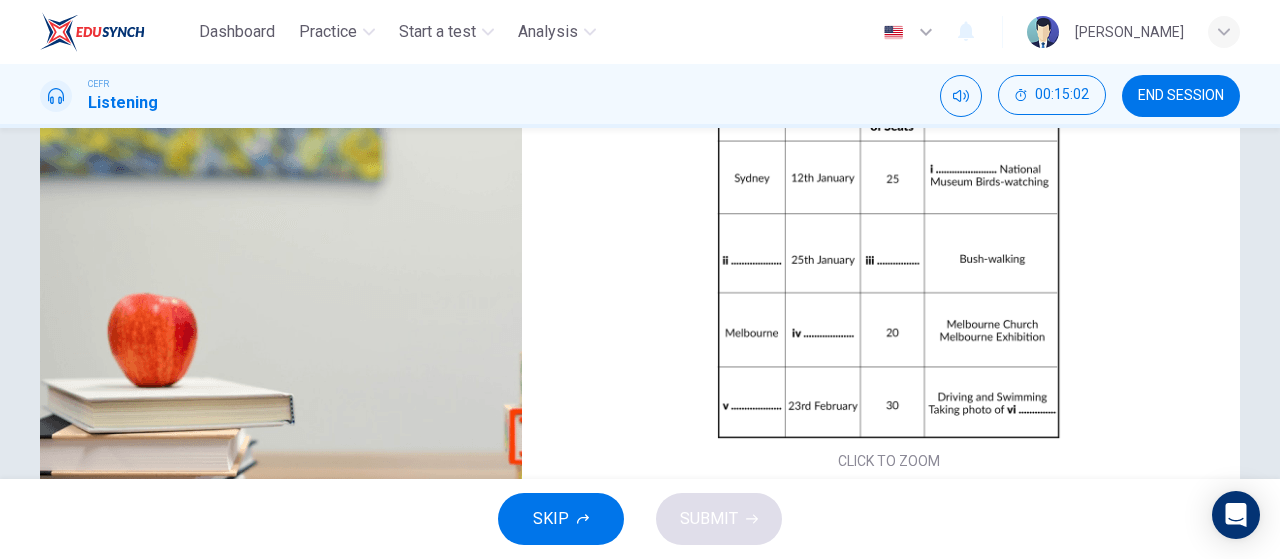 scroll, scrollTop: 424, scrollLeft: 0, axis: vertical 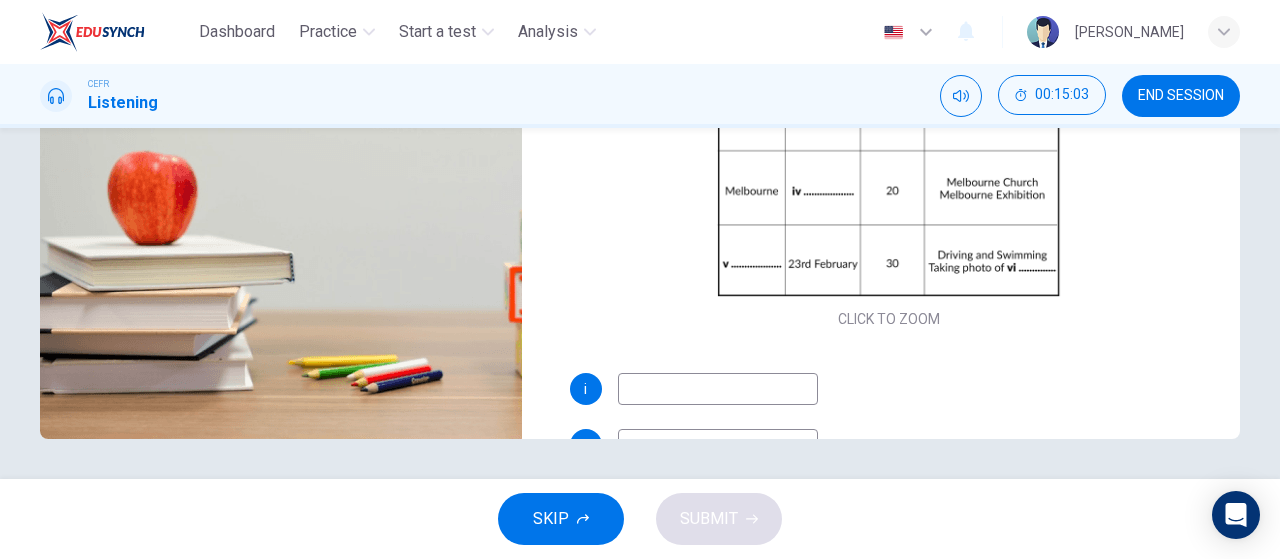click at bounding box center [718, 389] 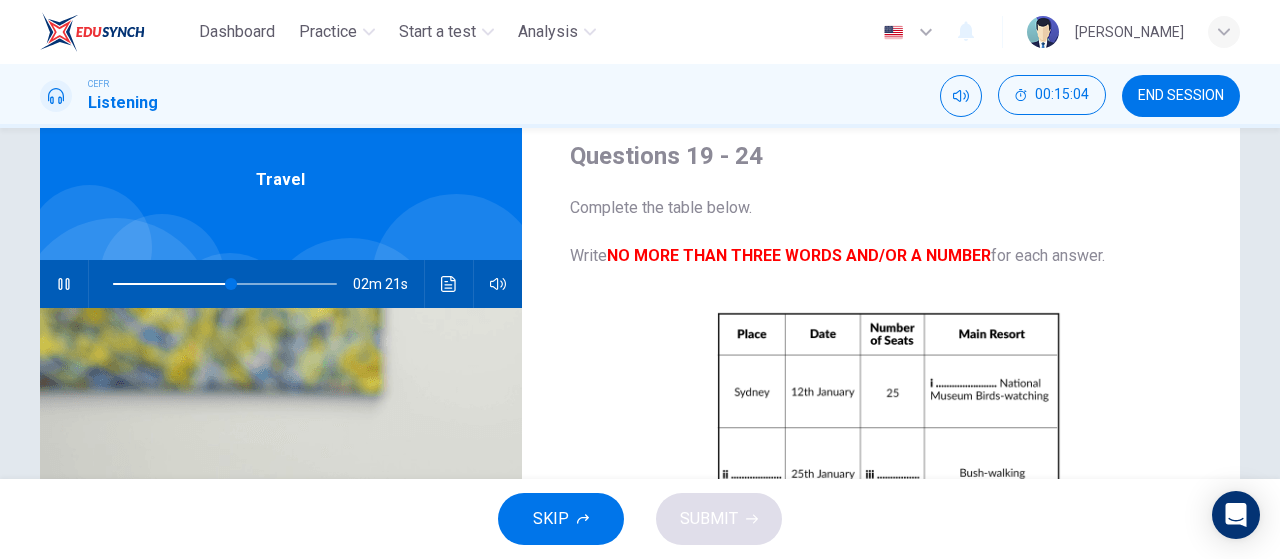 scroll, scrollTop: 67, scrollLeft: 0, axis: vertical 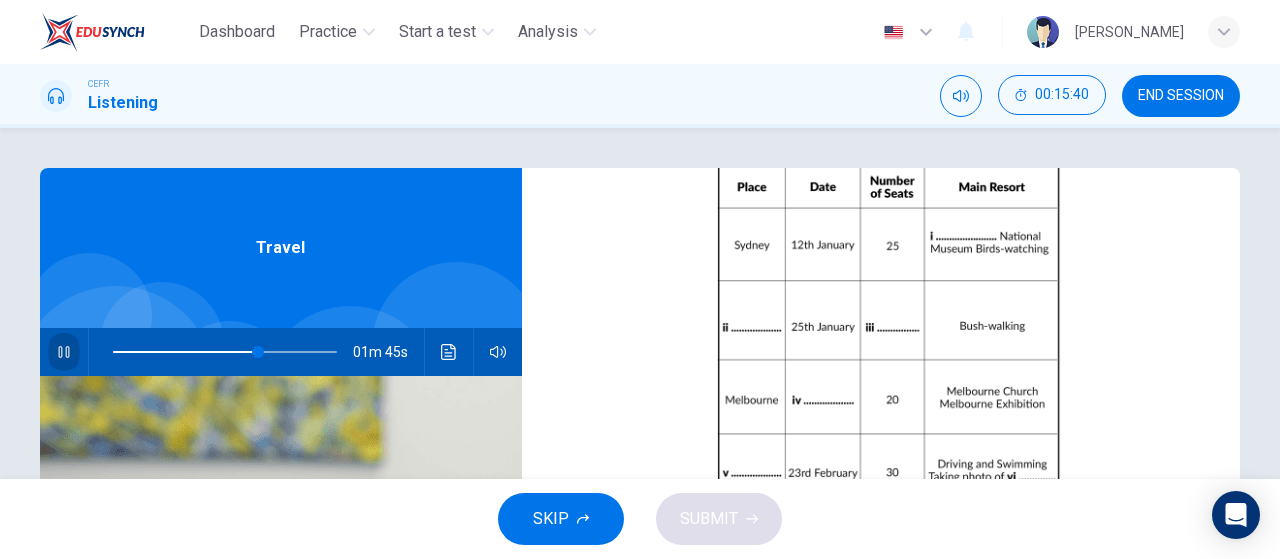 click 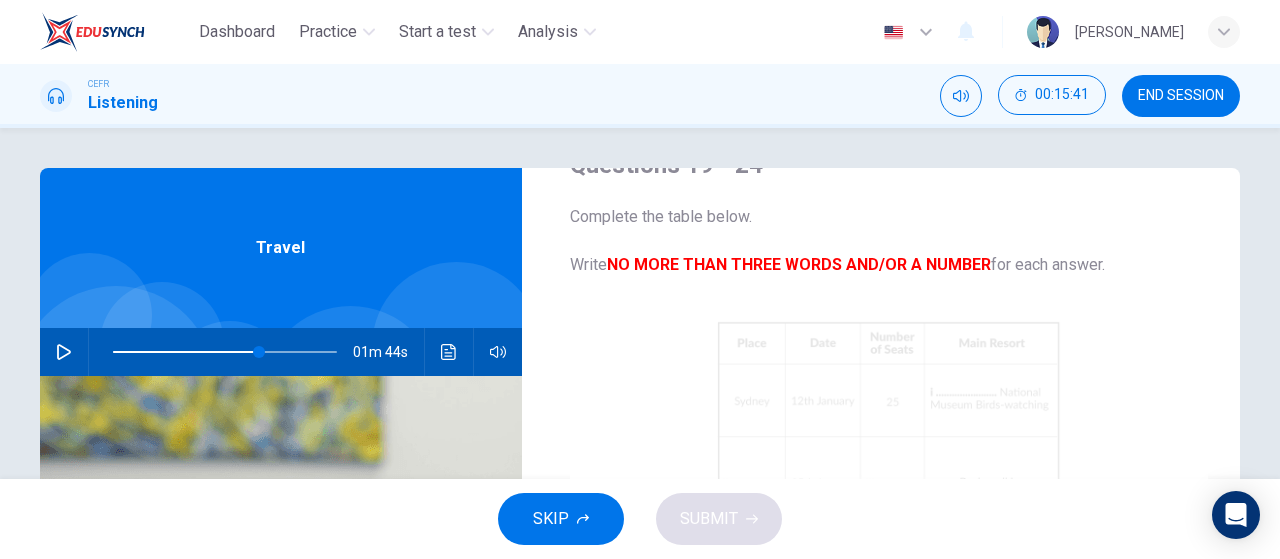 scroll, scrollTop: 103, scrollLeft: 0, axis: vertical 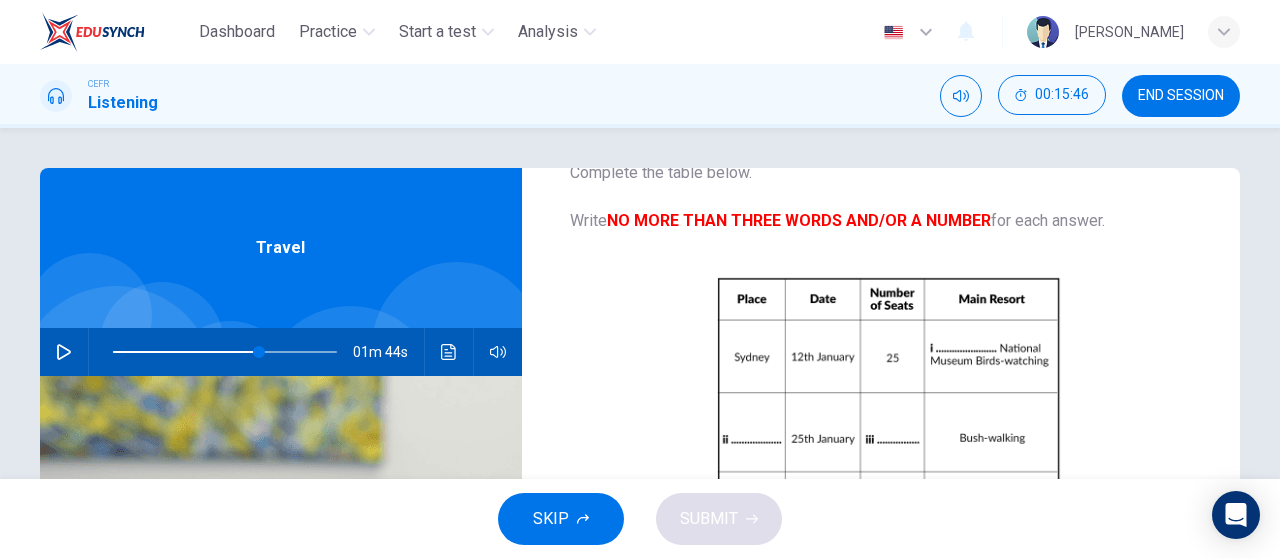 type on "65" 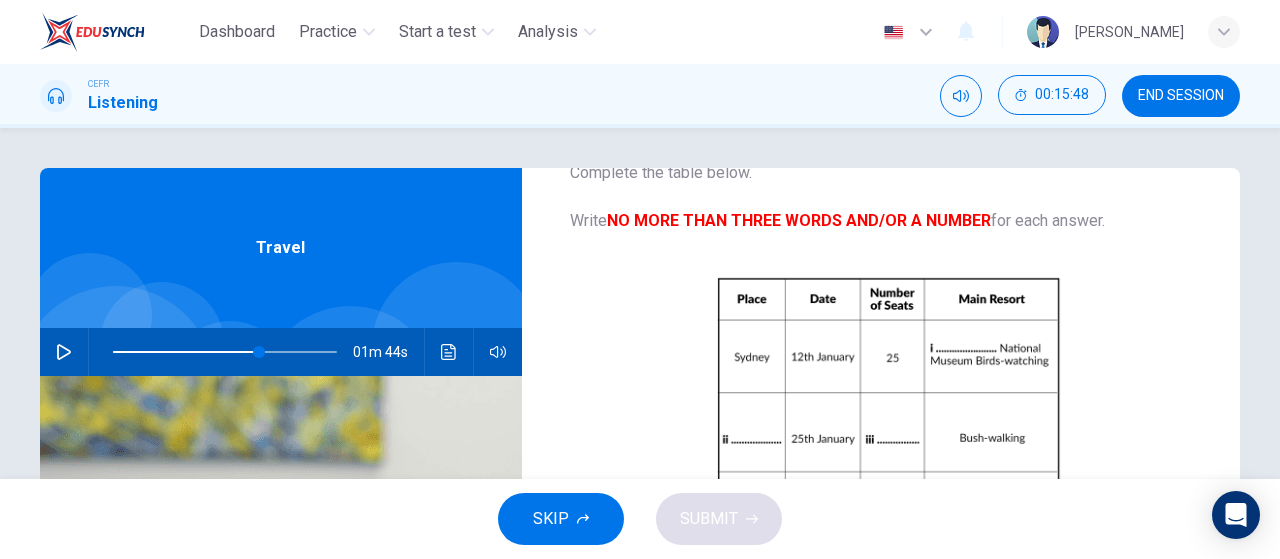 scroll, scrollTop: 424, scrollLeft: 0, axis: vertical 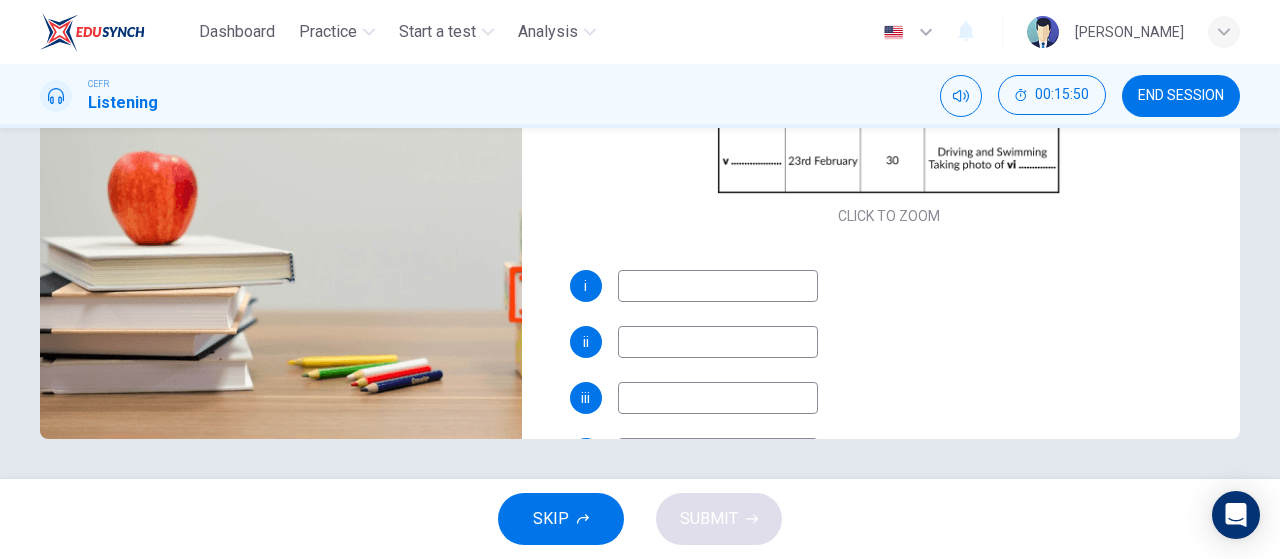 click at bounding box center (718, 286) 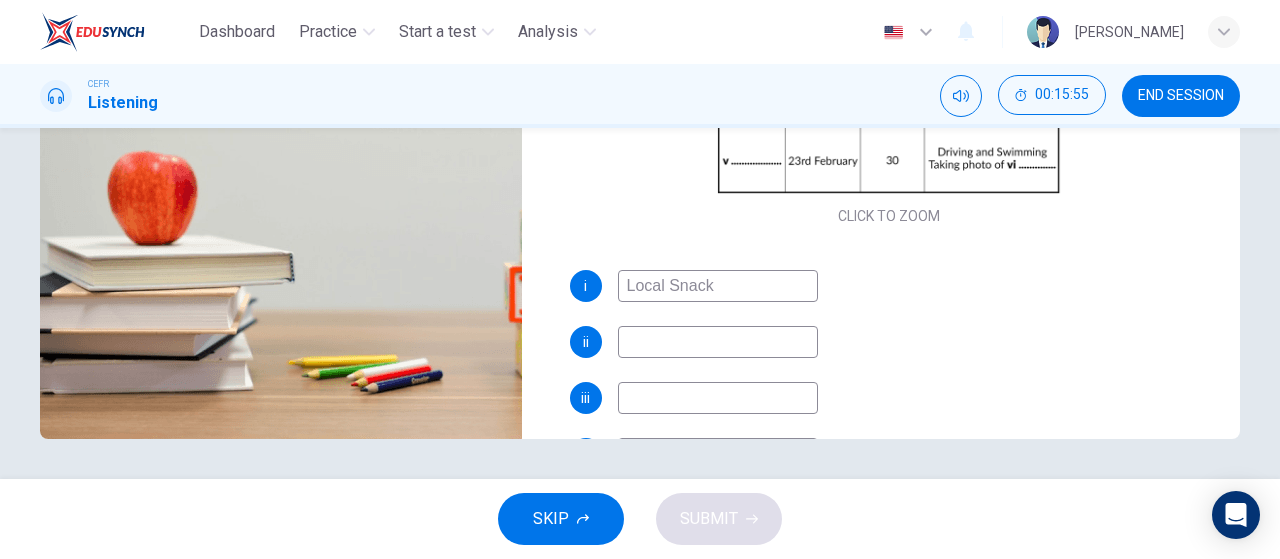 type on "Local Snacks" 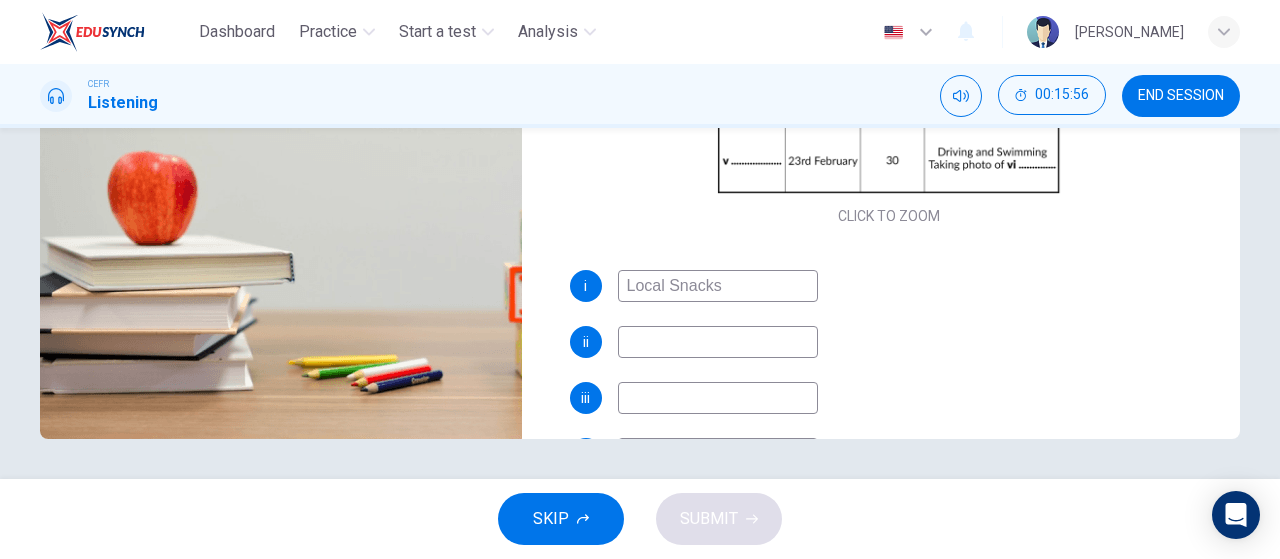 scroll, scrollTop: 0, scrollLeft: 0, axis: both 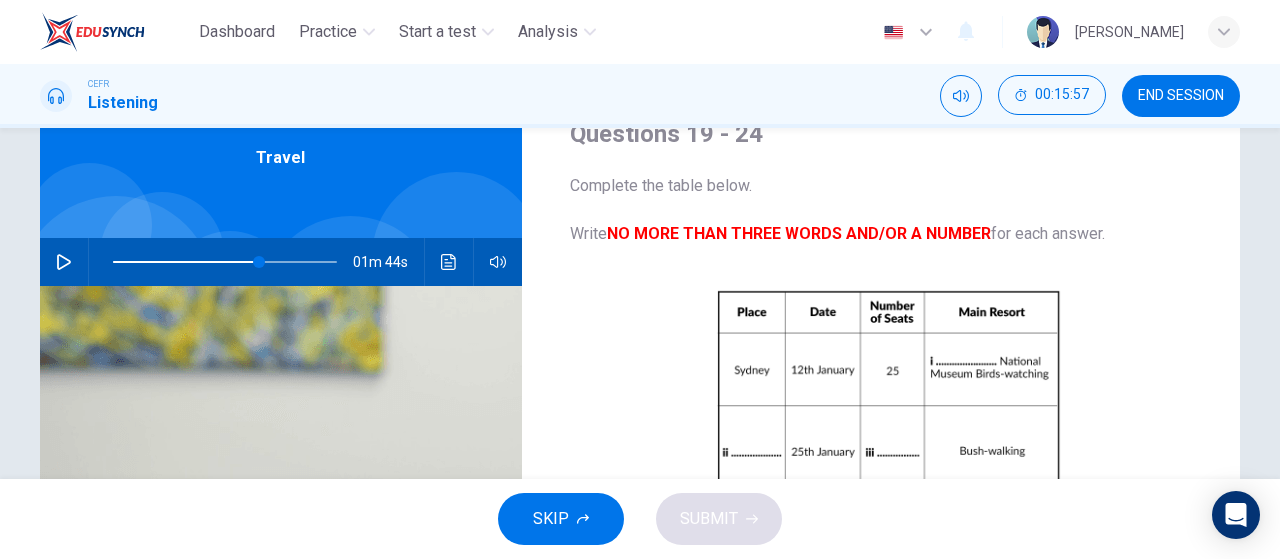 type on "65" 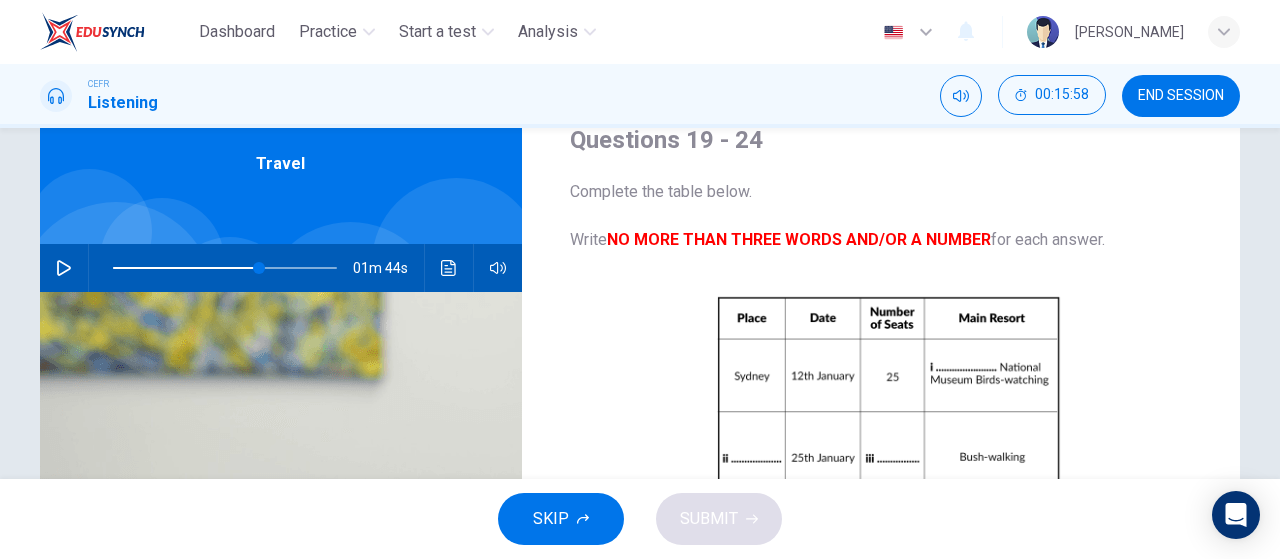 type on "Local Snacks" 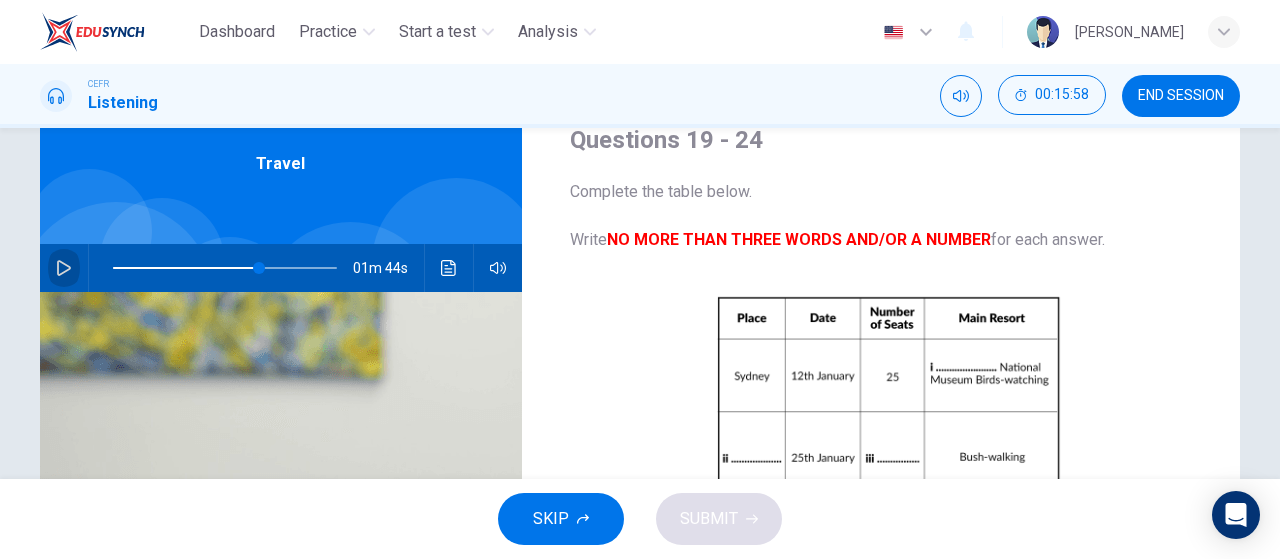 click 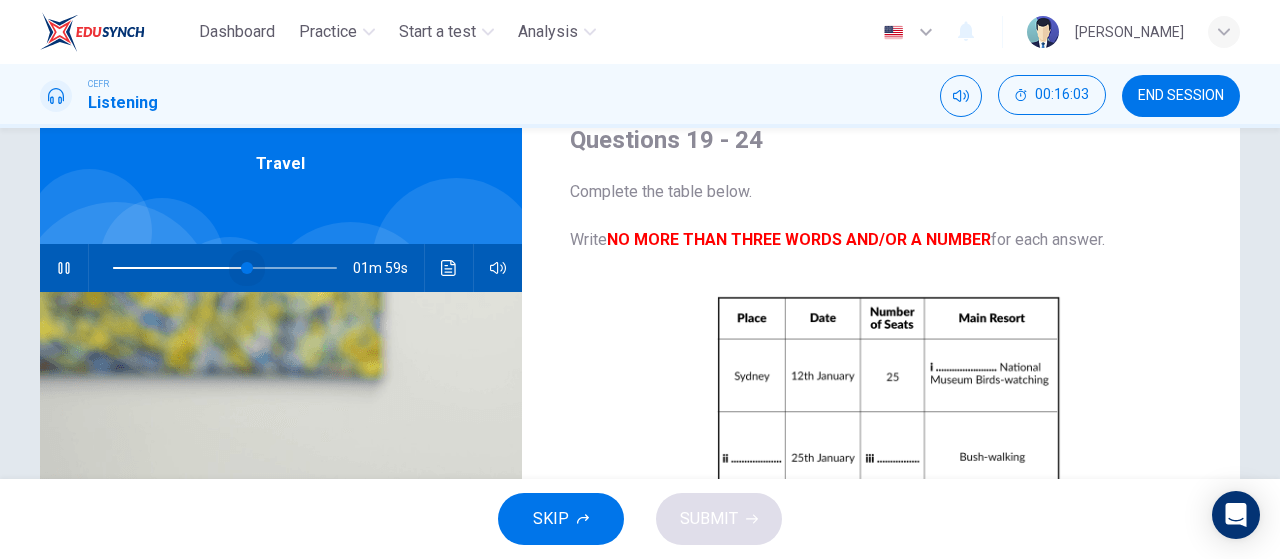 click at bounding box center [247, 268] 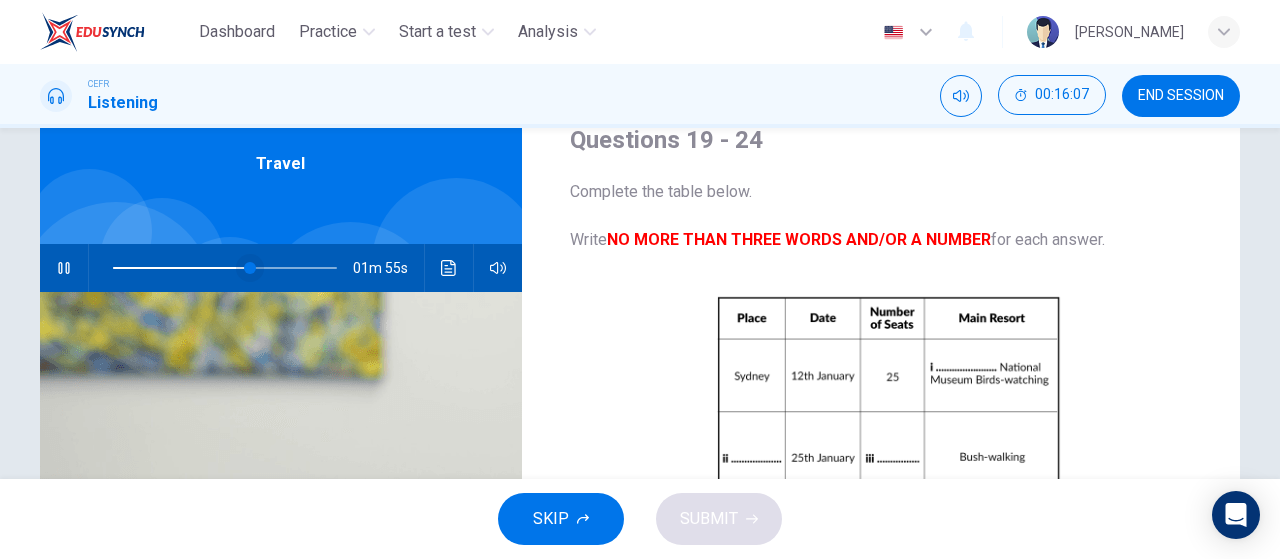 click at bounding box center (250, 268) 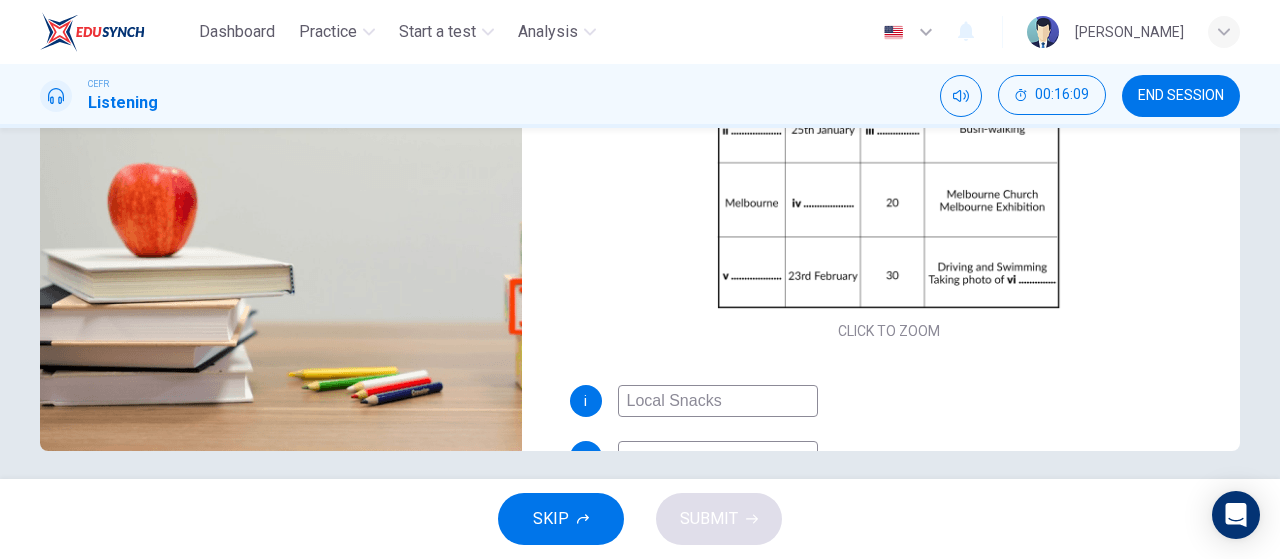 scroll, scrollTop: 424, scrollLeft: 0, axis: vertical 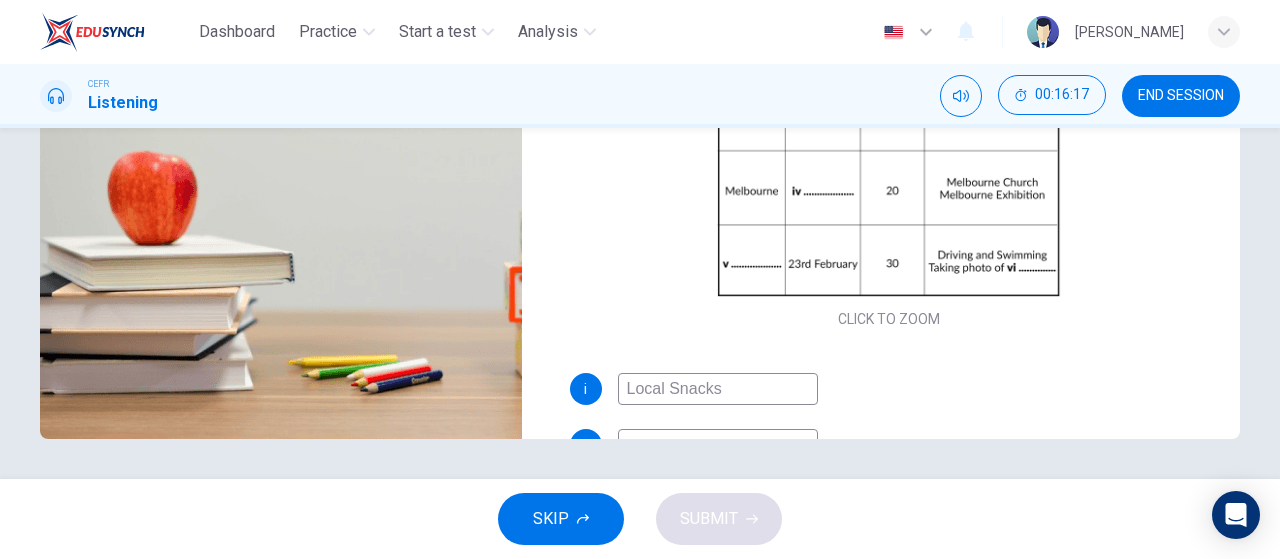 drag, startPoint x: 725, startPoint y: 395, endPoint x: 562, endPoint y: 407, distance: 163.44112 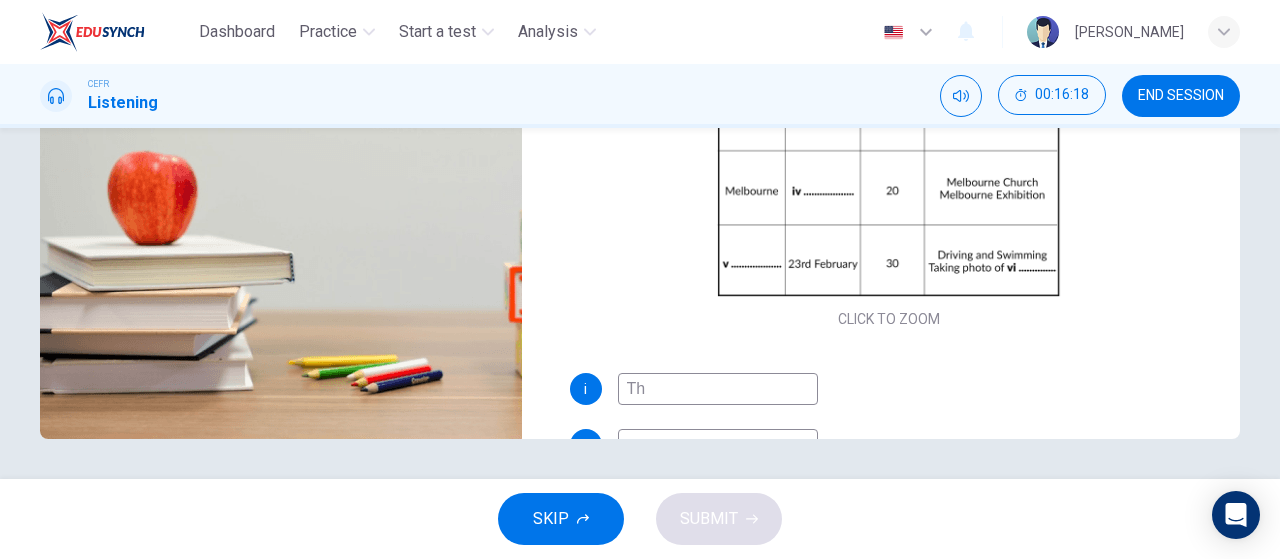 type on "The" 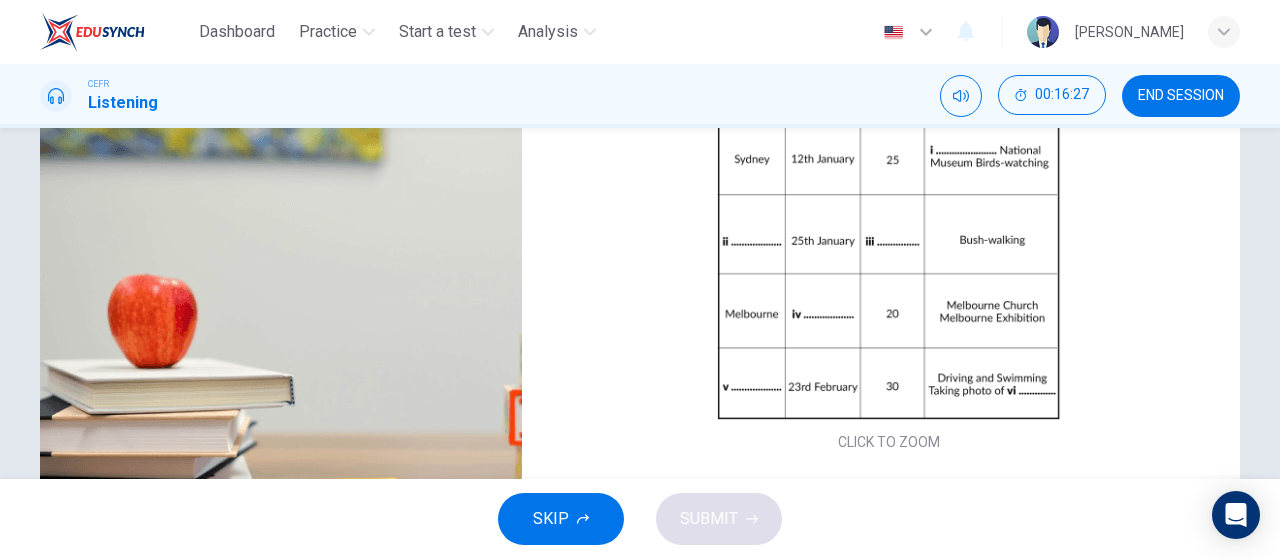 scroll, scrollTop: 406, scrollLeft: 0, axis: vertical 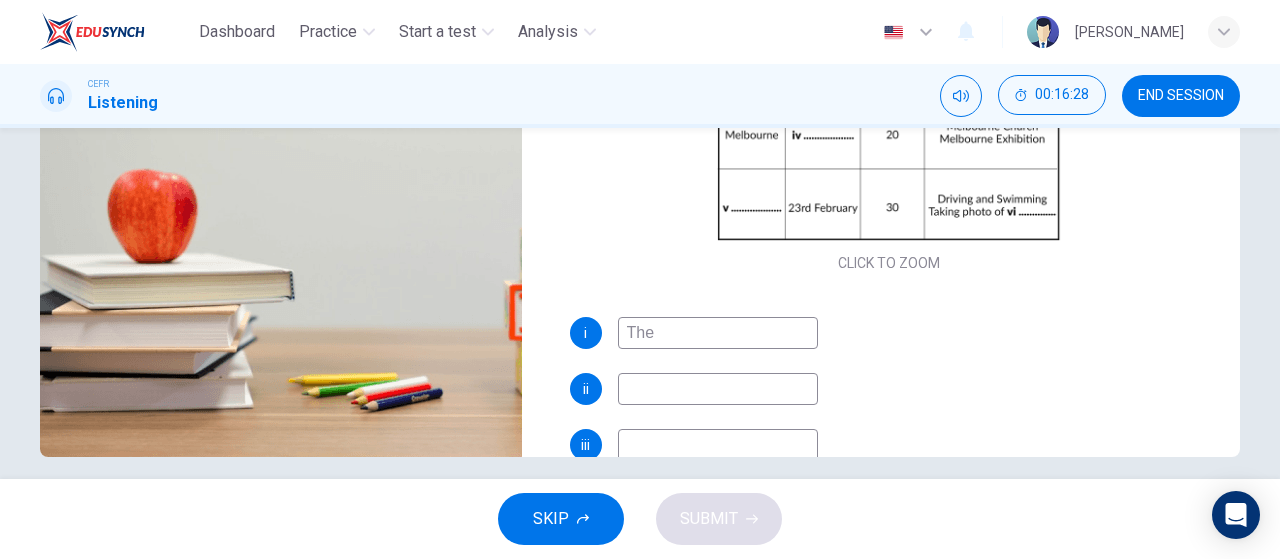 type on "64" 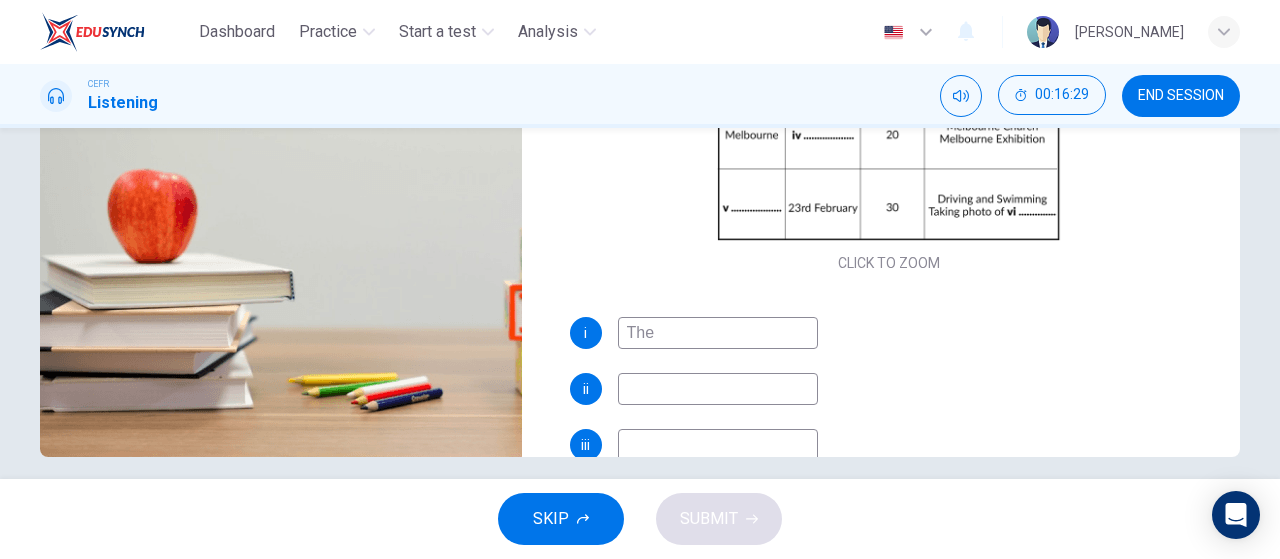 type on "The" 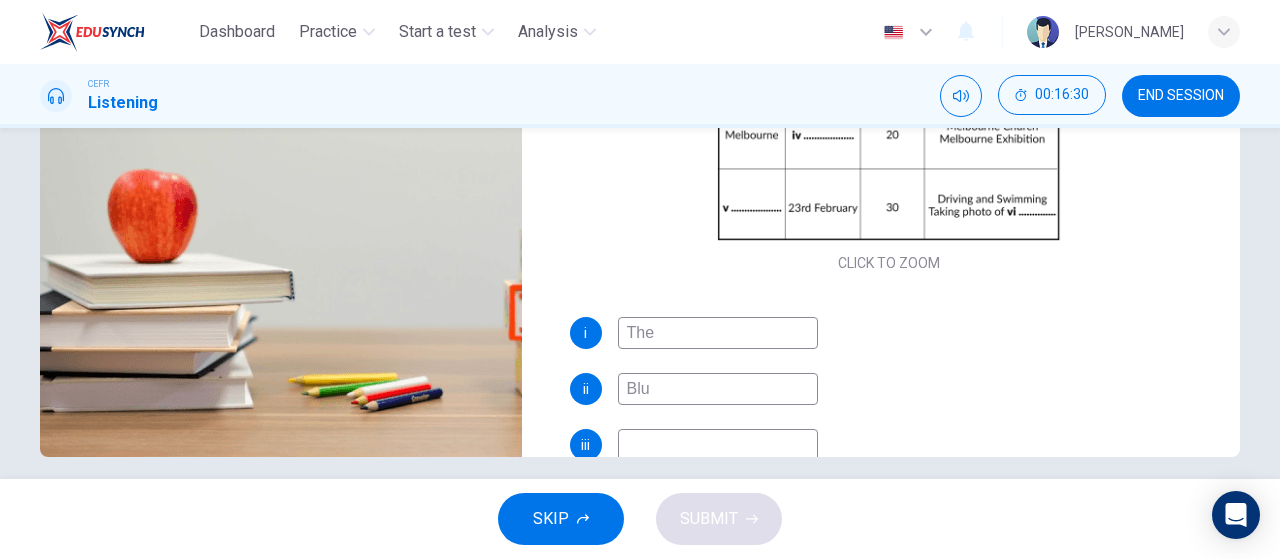 type on "Blue" 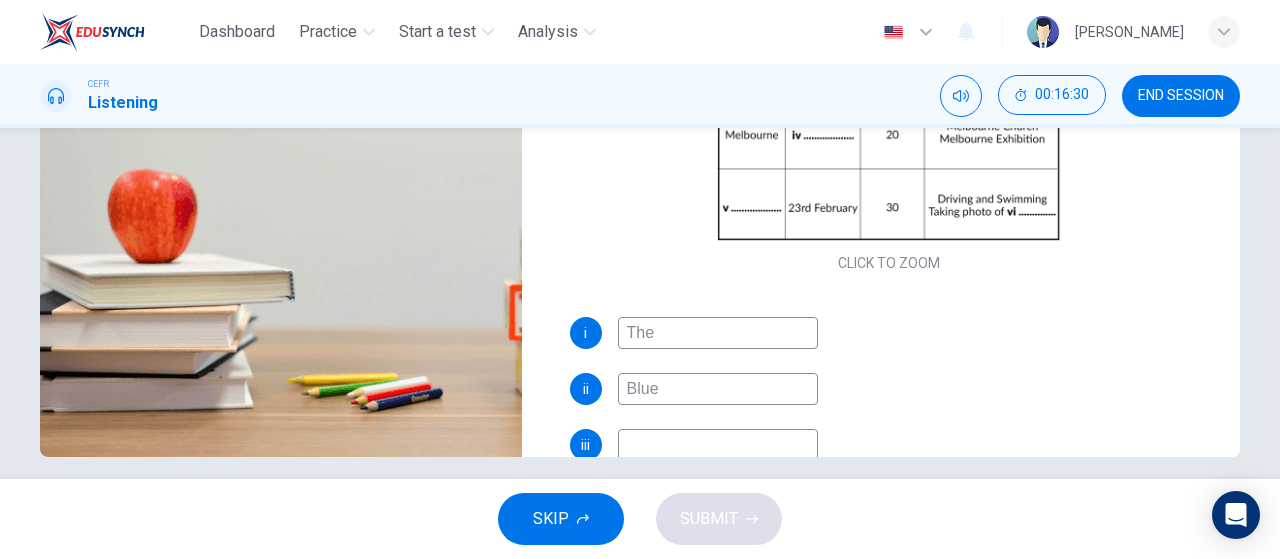 type on "65" 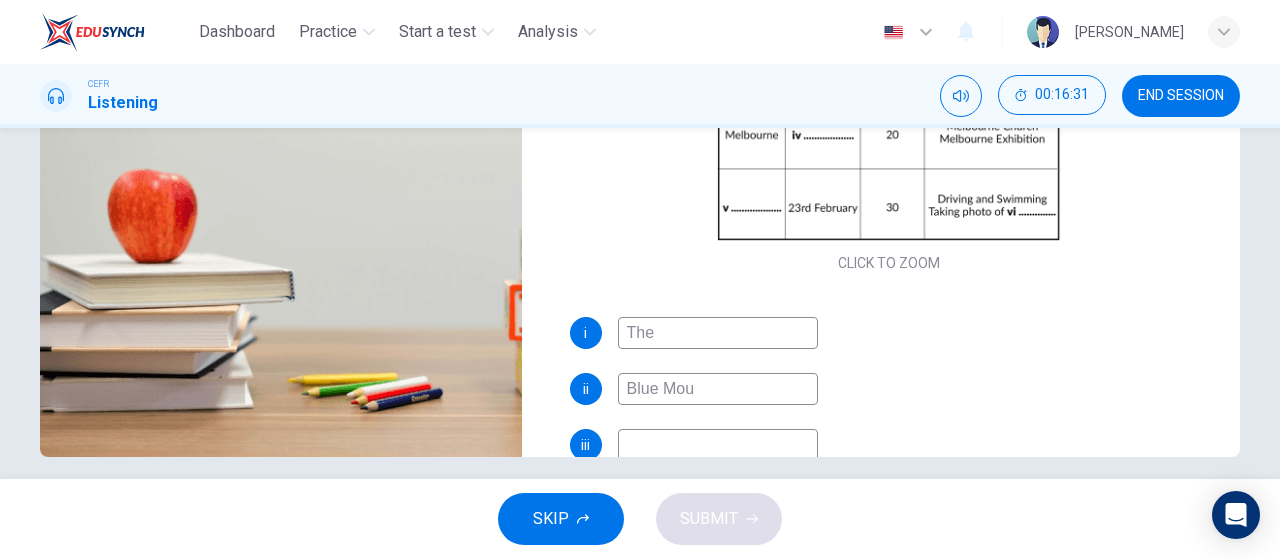 type on "Blue Moun" 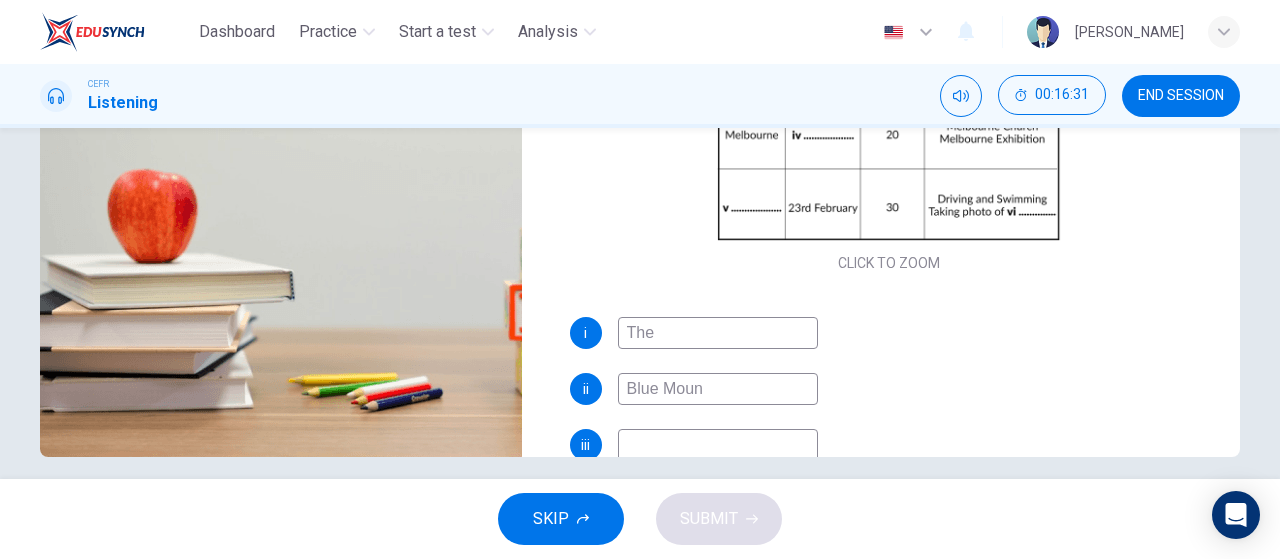 type on "65" 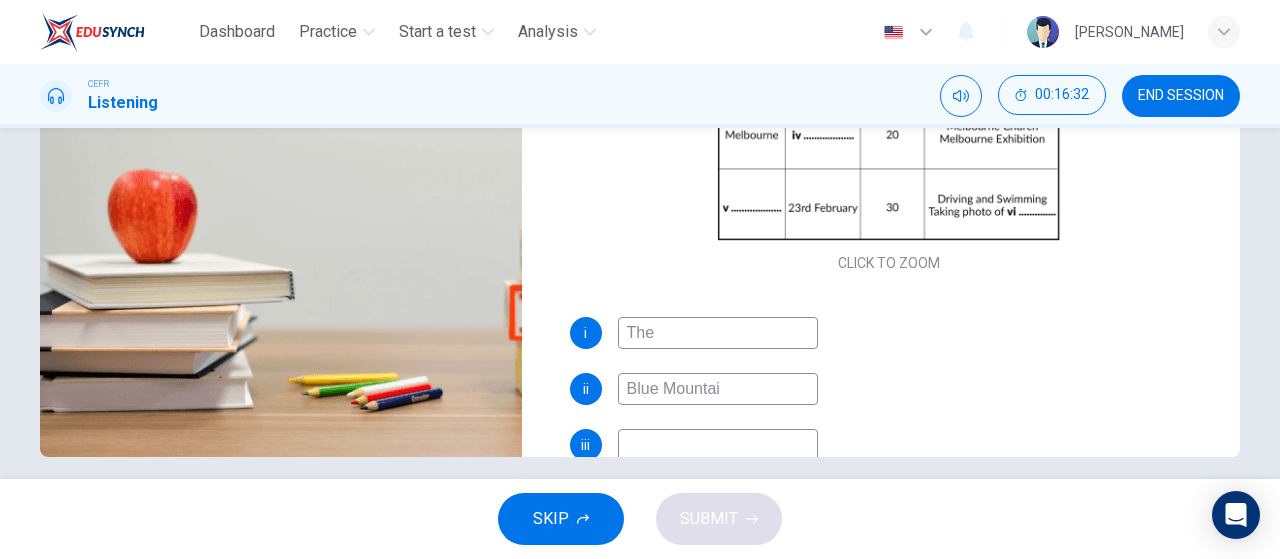 type on "Blue Mountain" 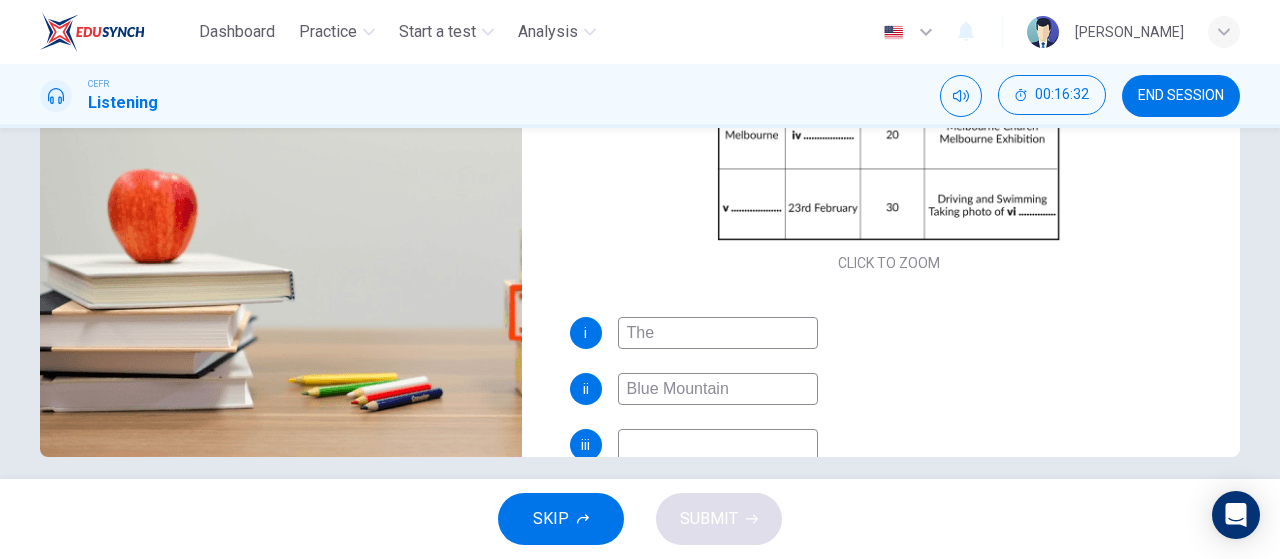 type on "66" 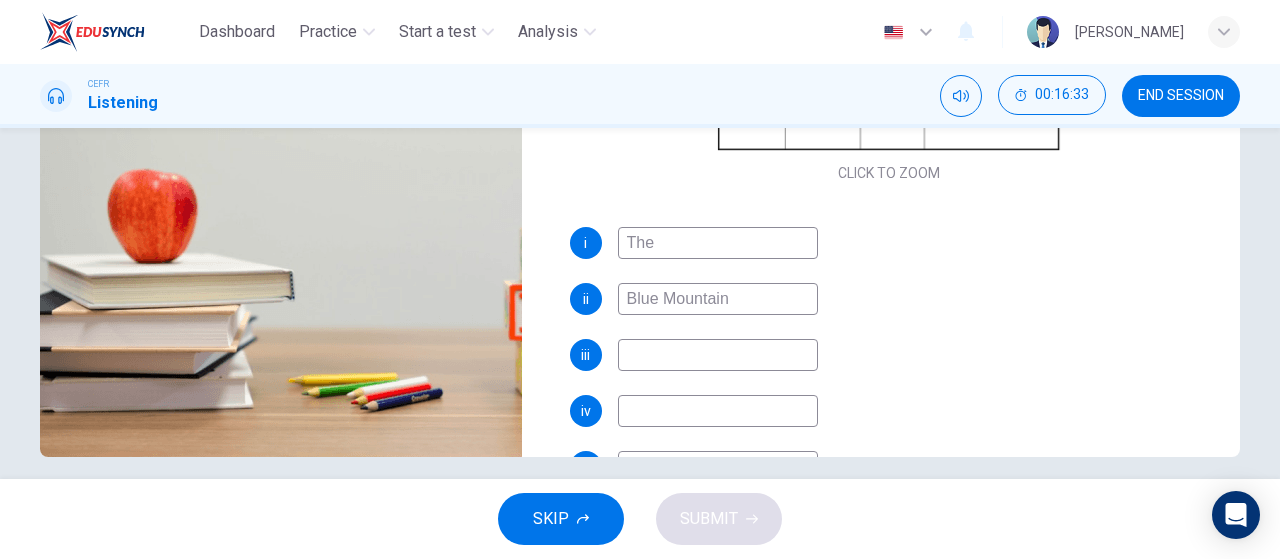 scroll, scrollTop: 167, scrollLeft: 0, axis: vertical 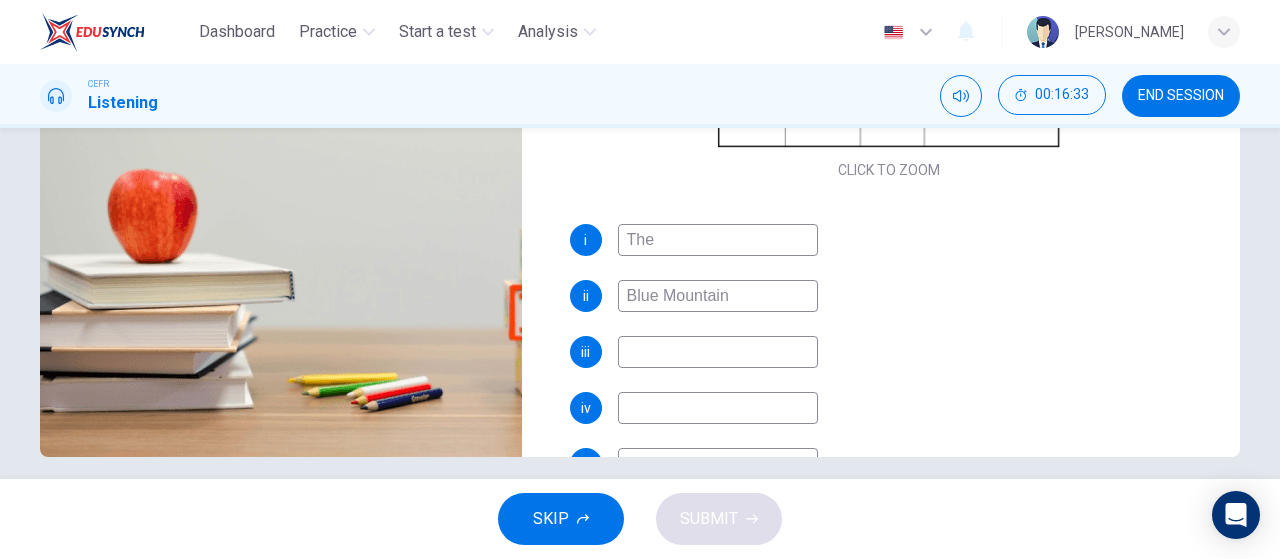 type on "Blue Mountain" 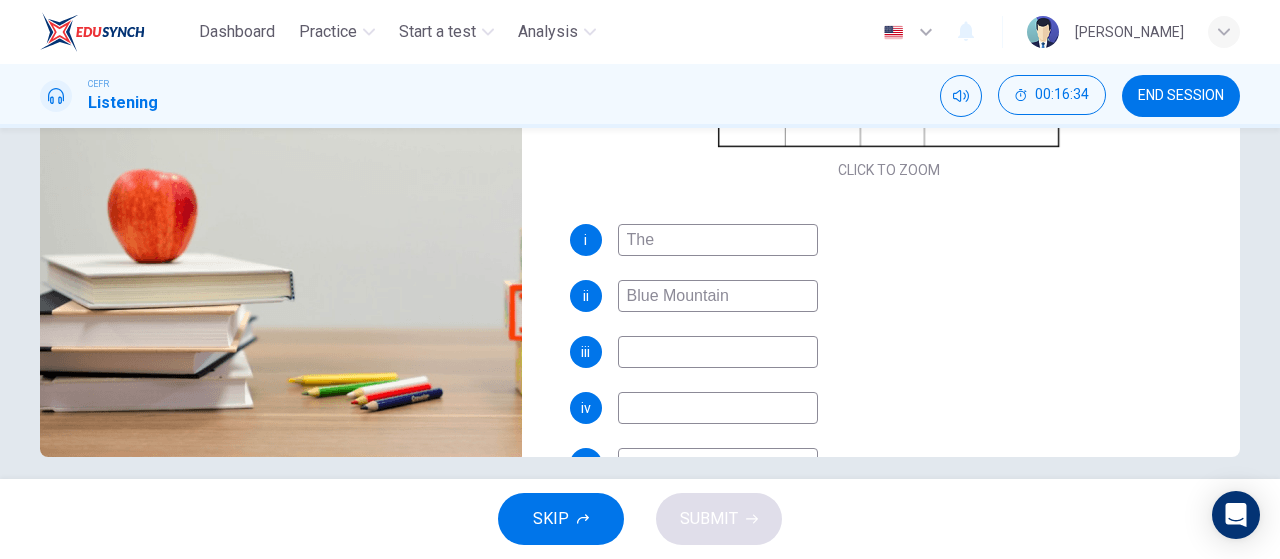 scroll, scrollTop: 0, scrollLeft: 0, axis: both 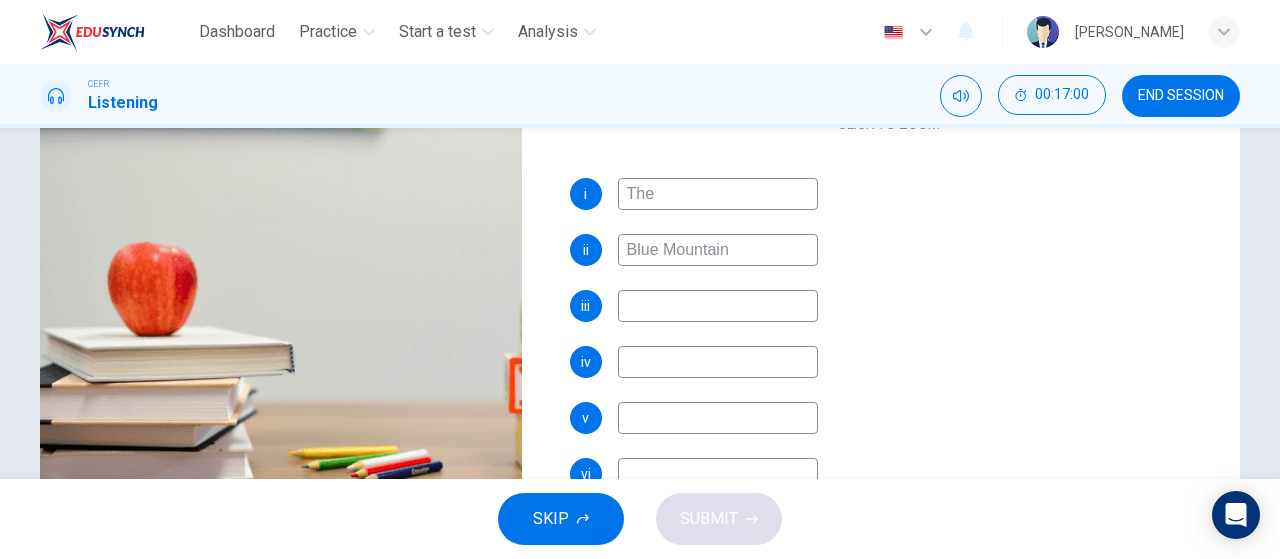 click at bounding box center [718, 306] 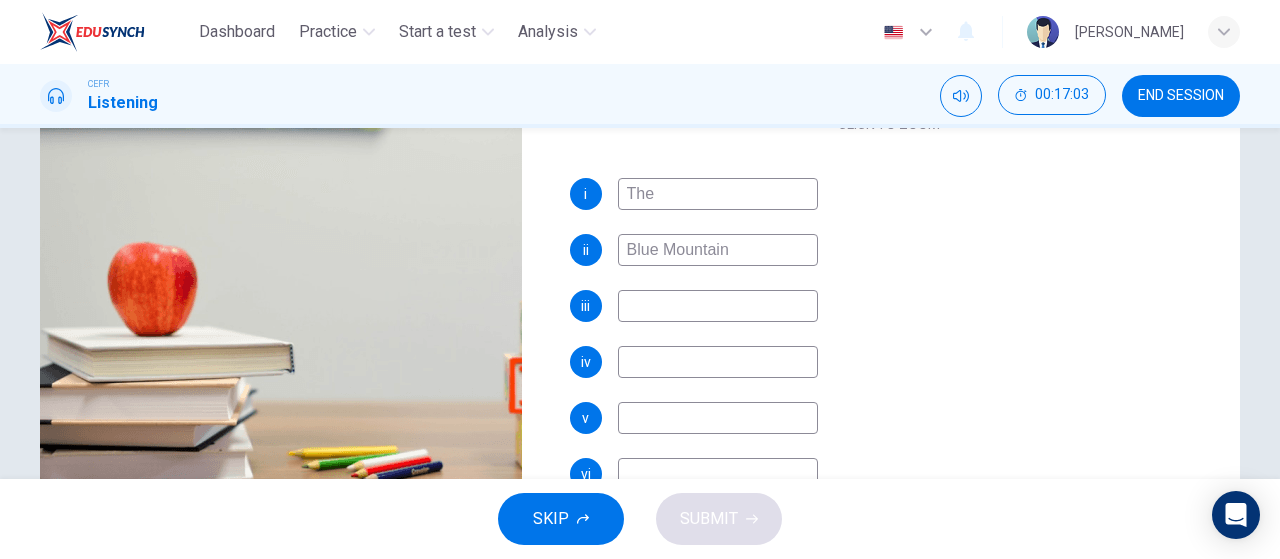 type on "76" 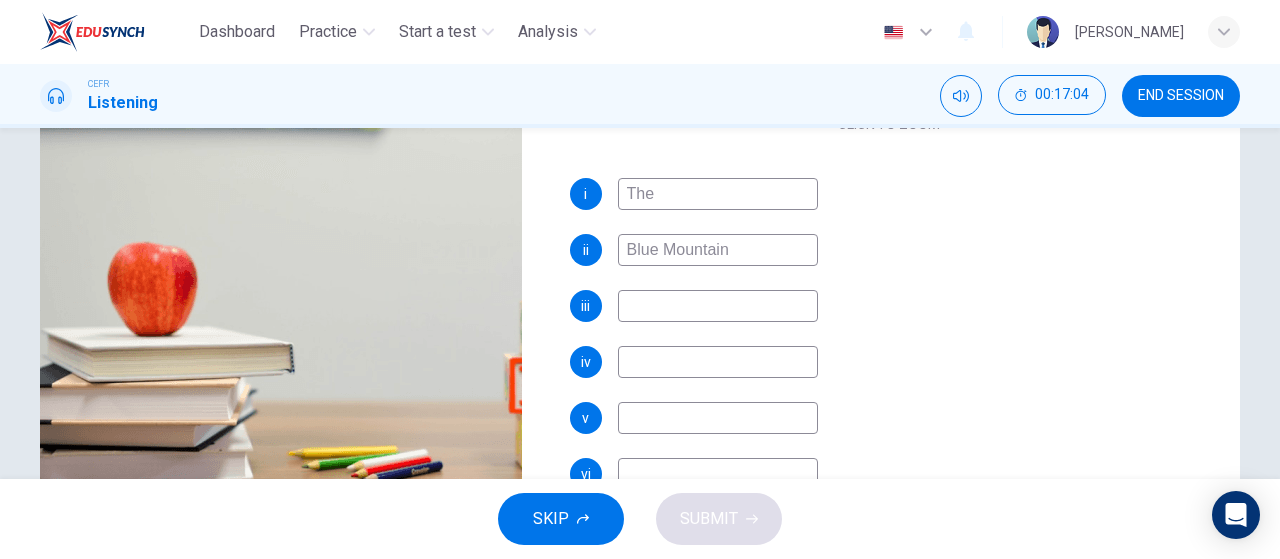 type on "3" 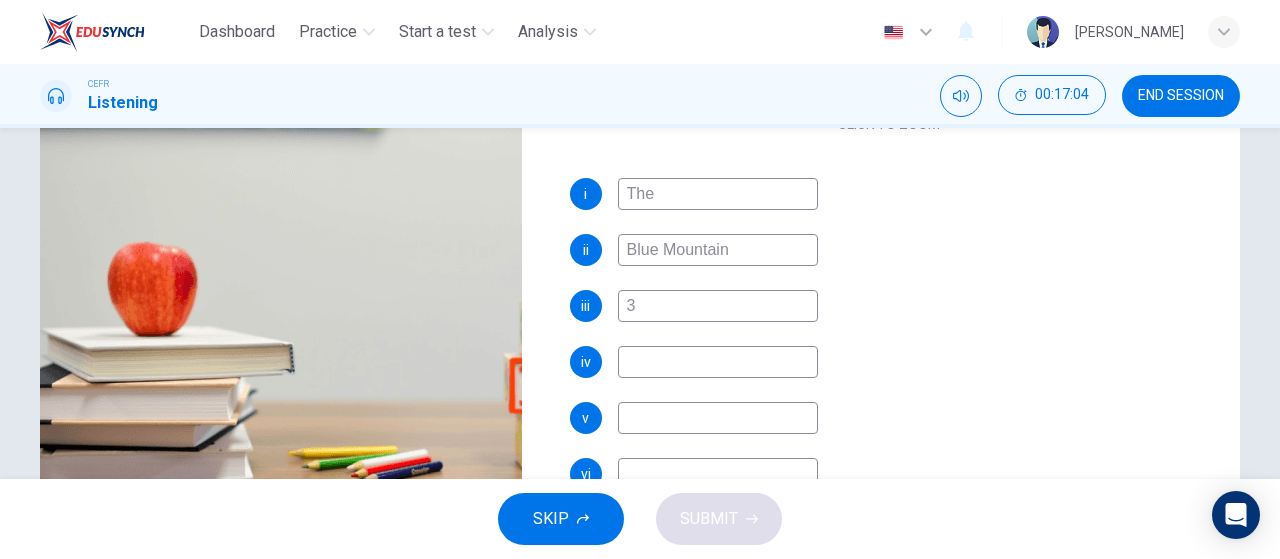 type on "76" 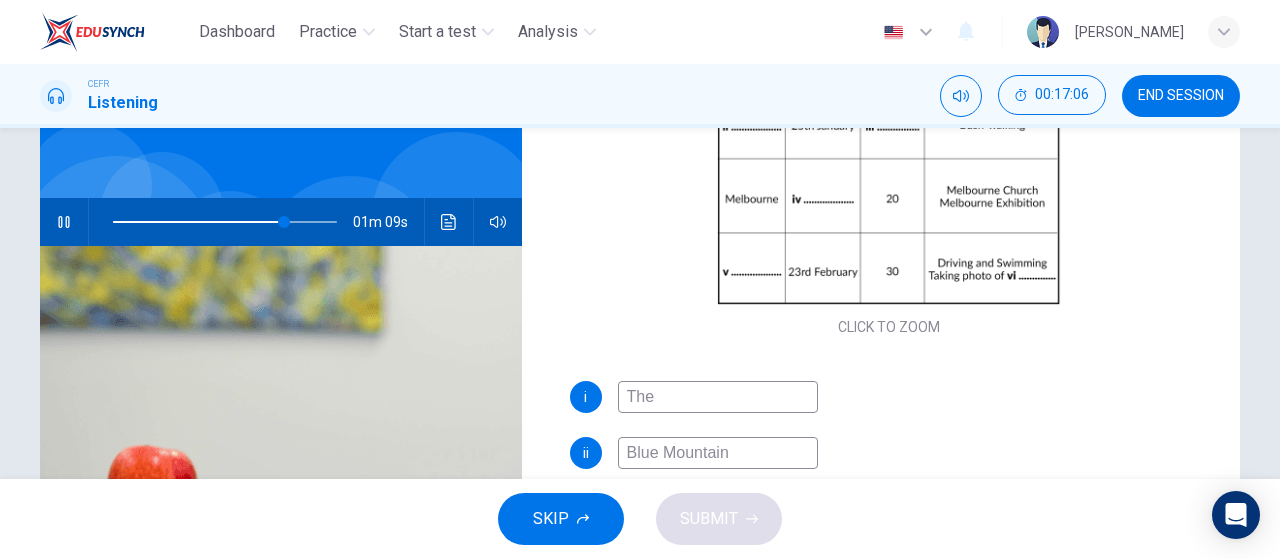 scroll, scrollTop: 0, scrollLeft: 0, axis: both 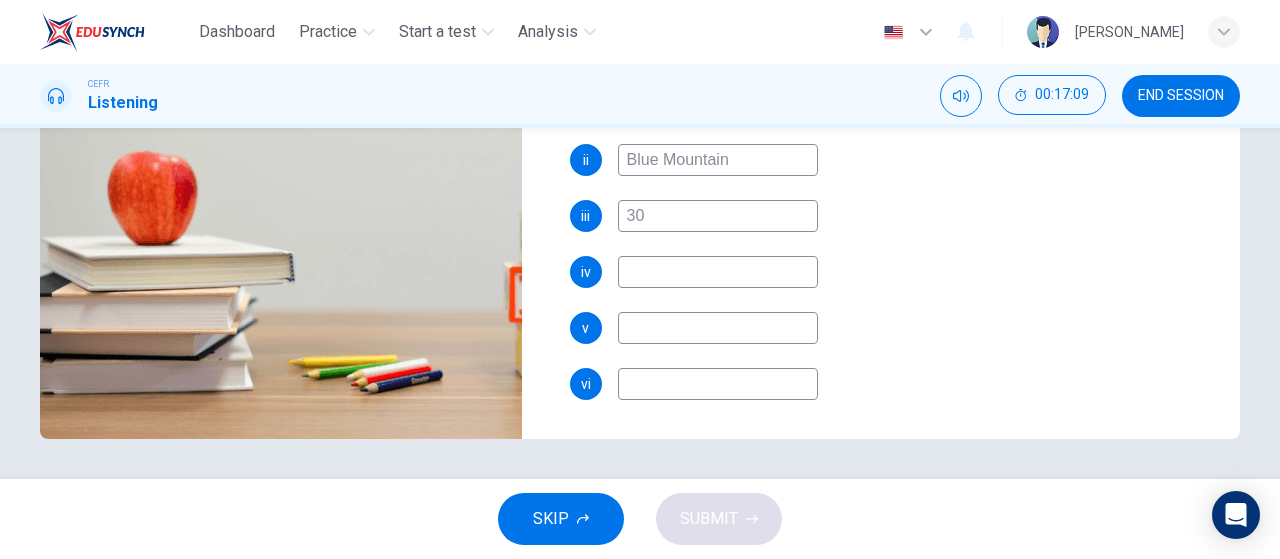 type on "78" 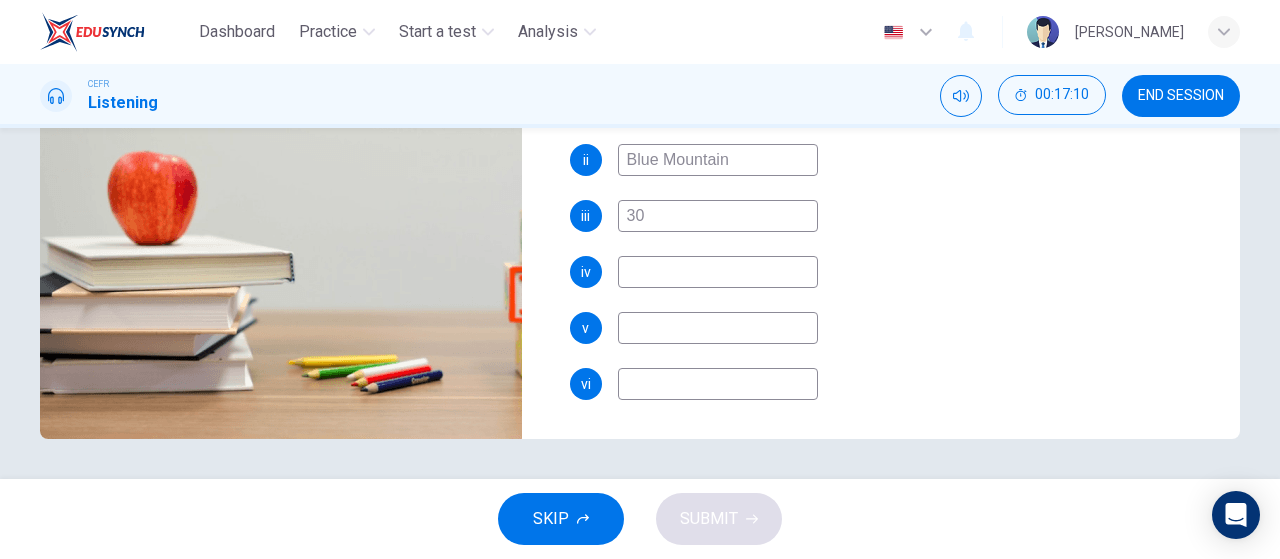 type on "30" 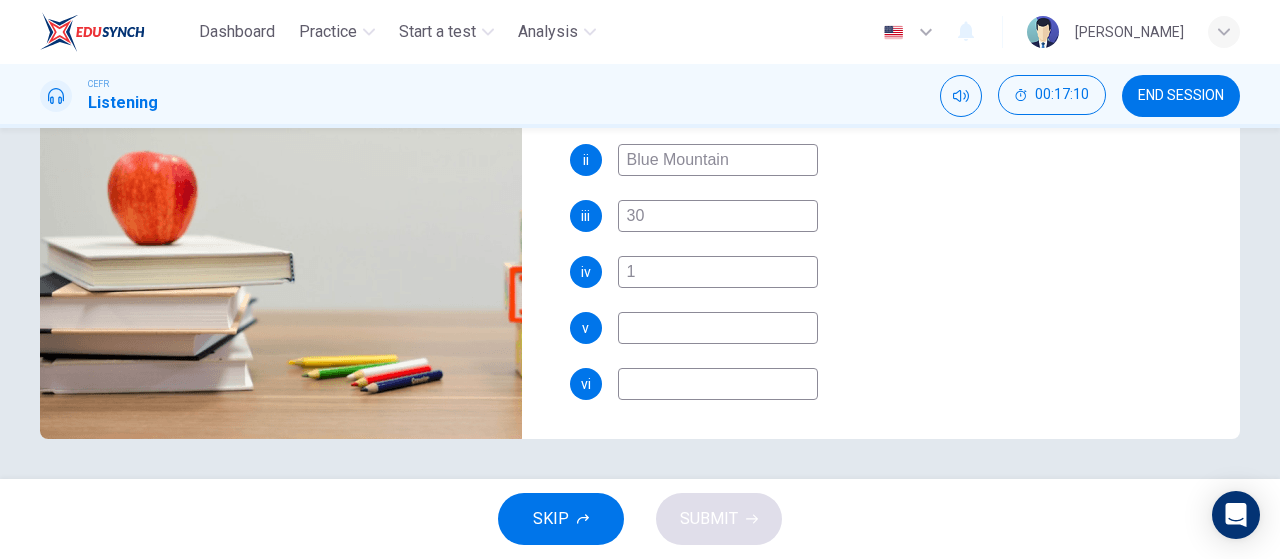type on "78" 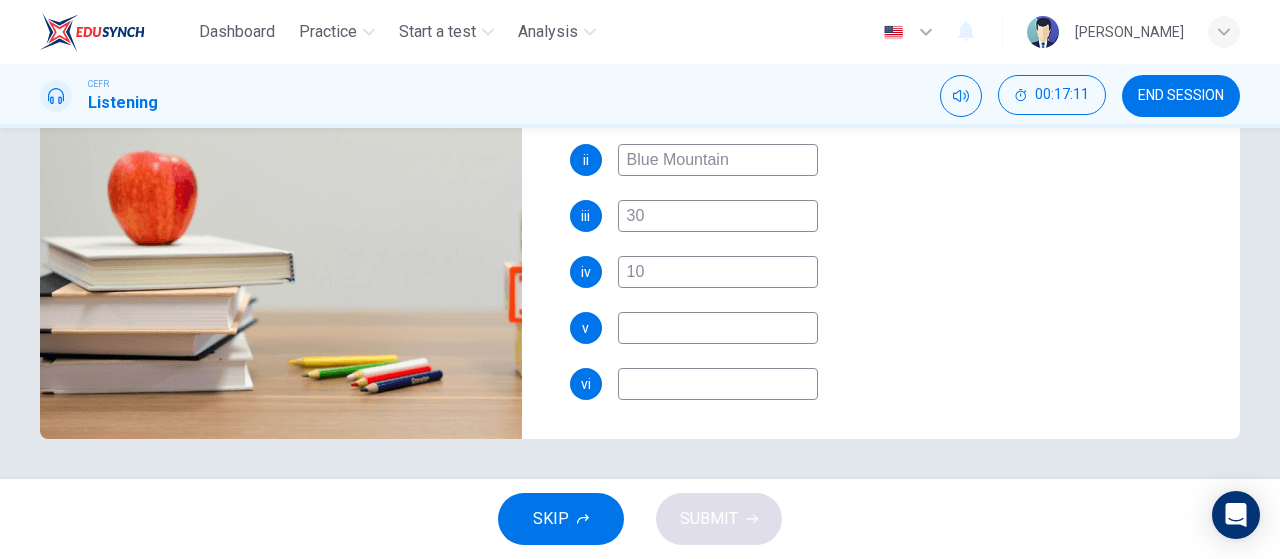 type on "10t" 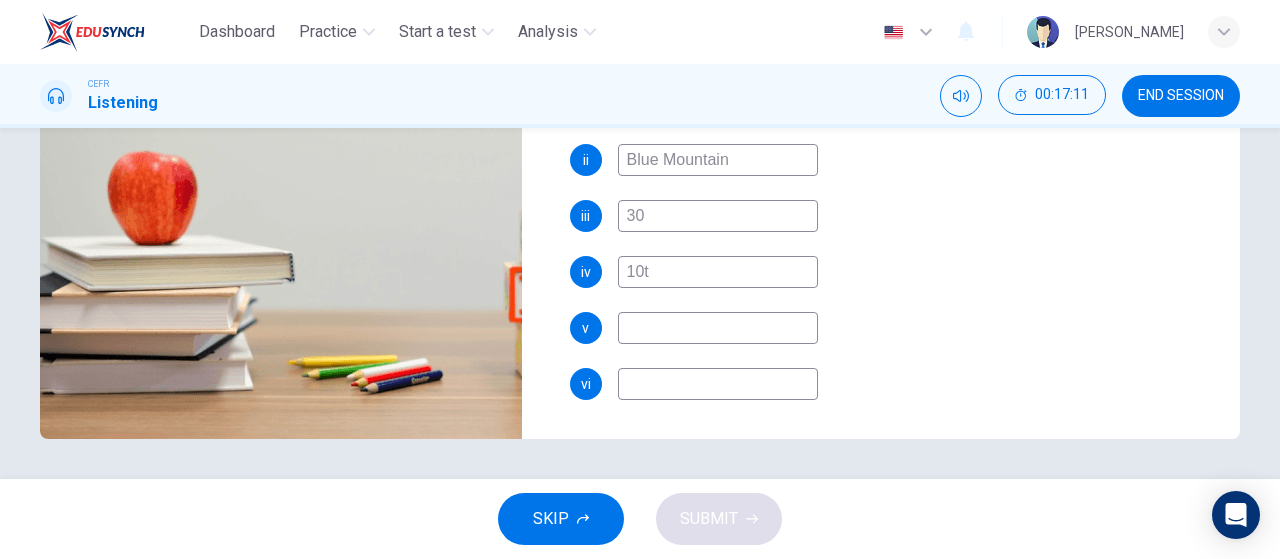 type on "79" 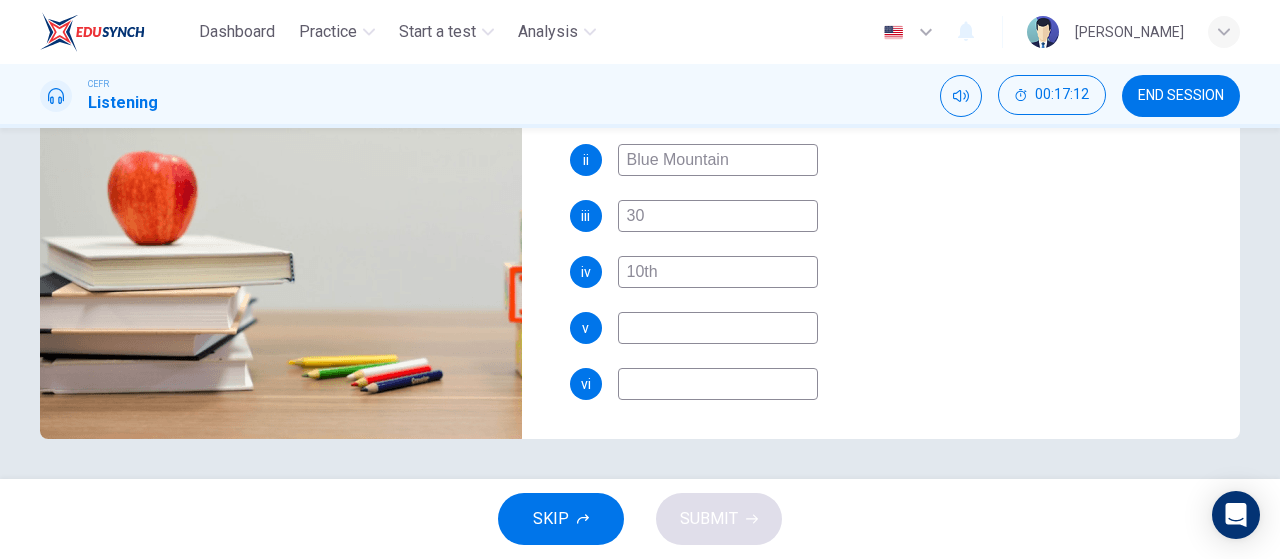 type on "10th" 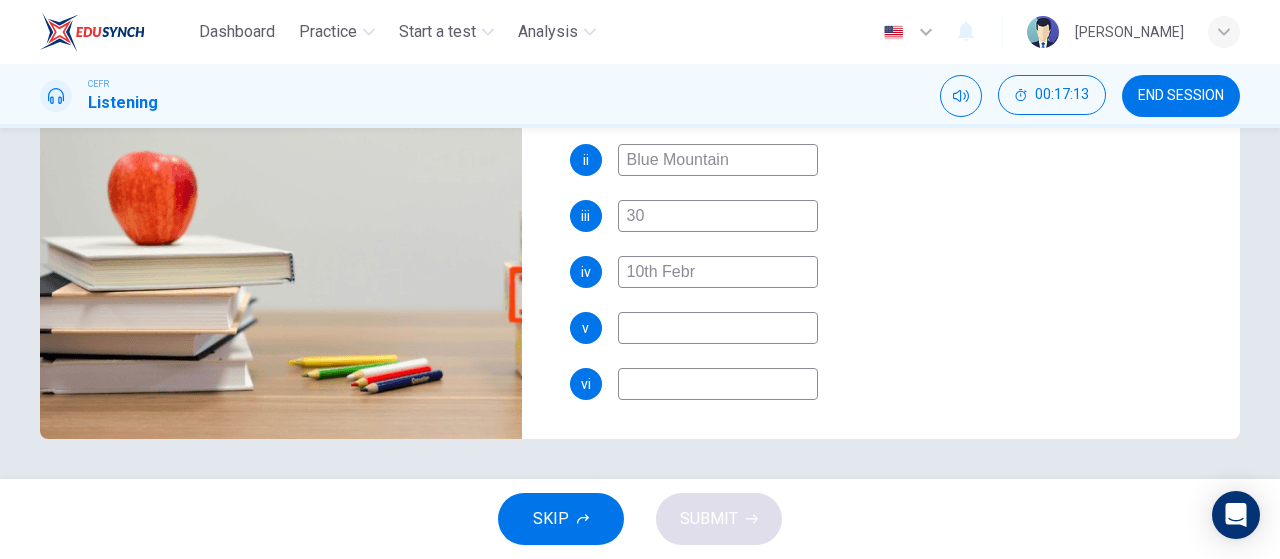 type on "10th Febru" 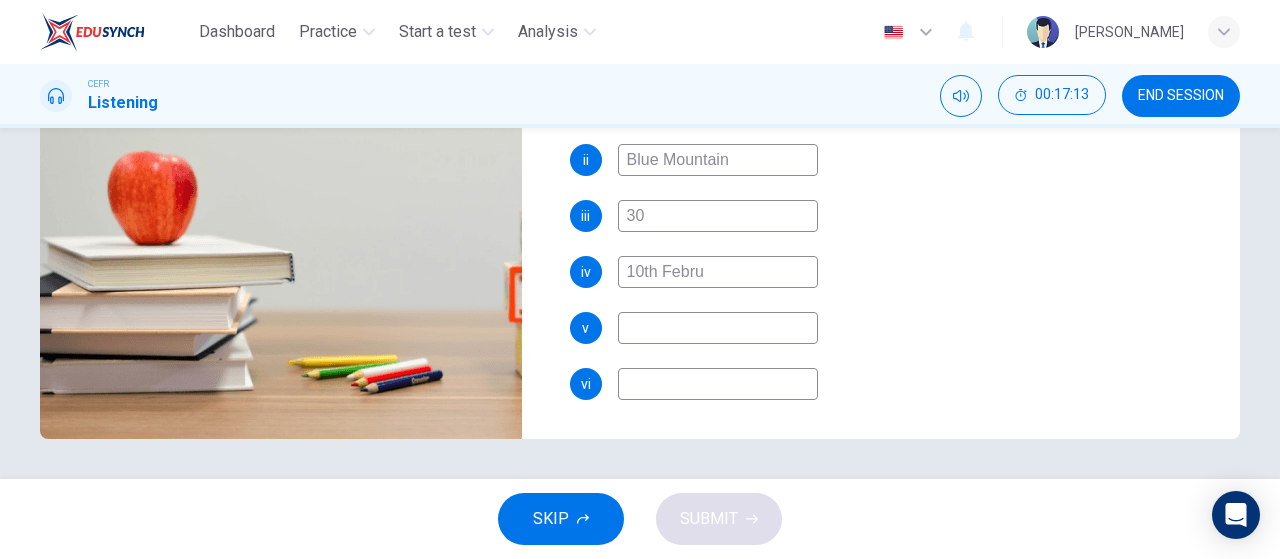 type on "79" 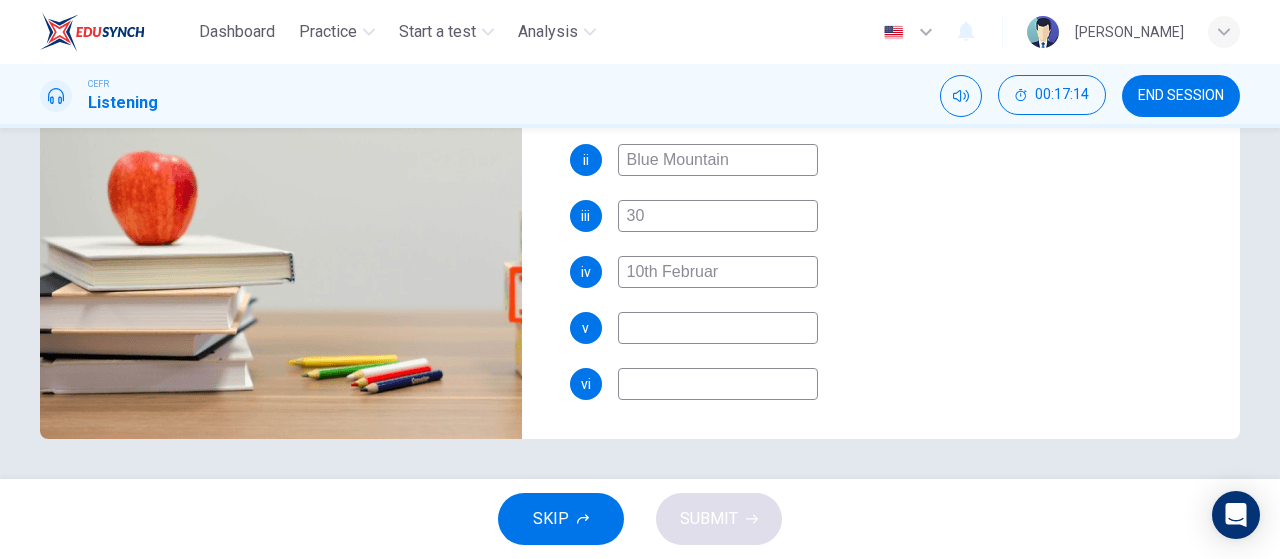 type on "10th February" 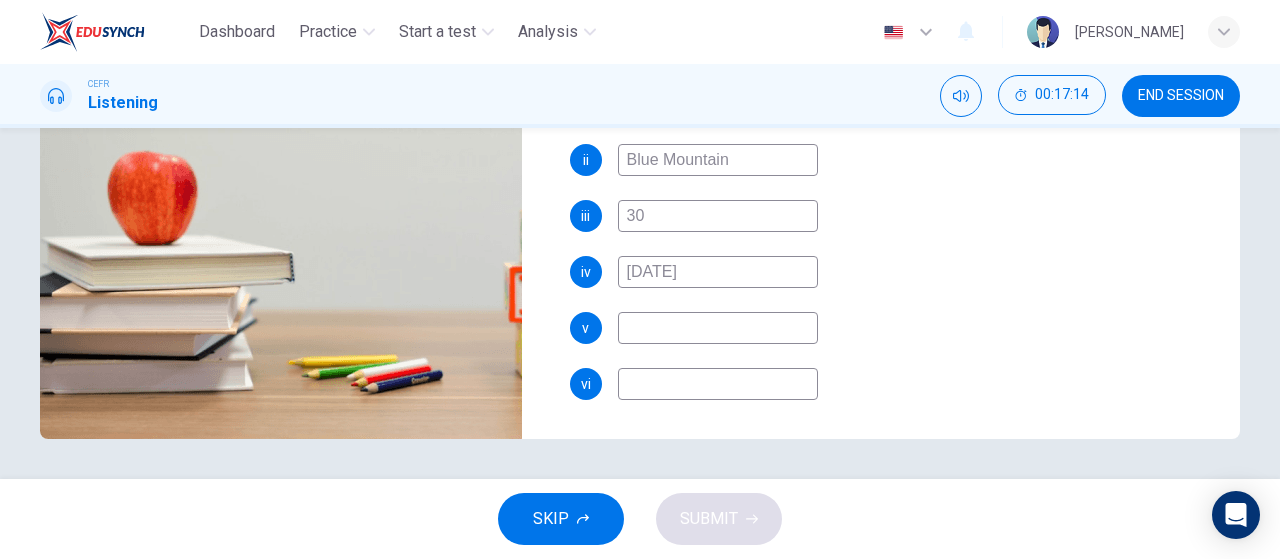 scroll, scrollTop: 0, scrollLeft: 0, axis: both 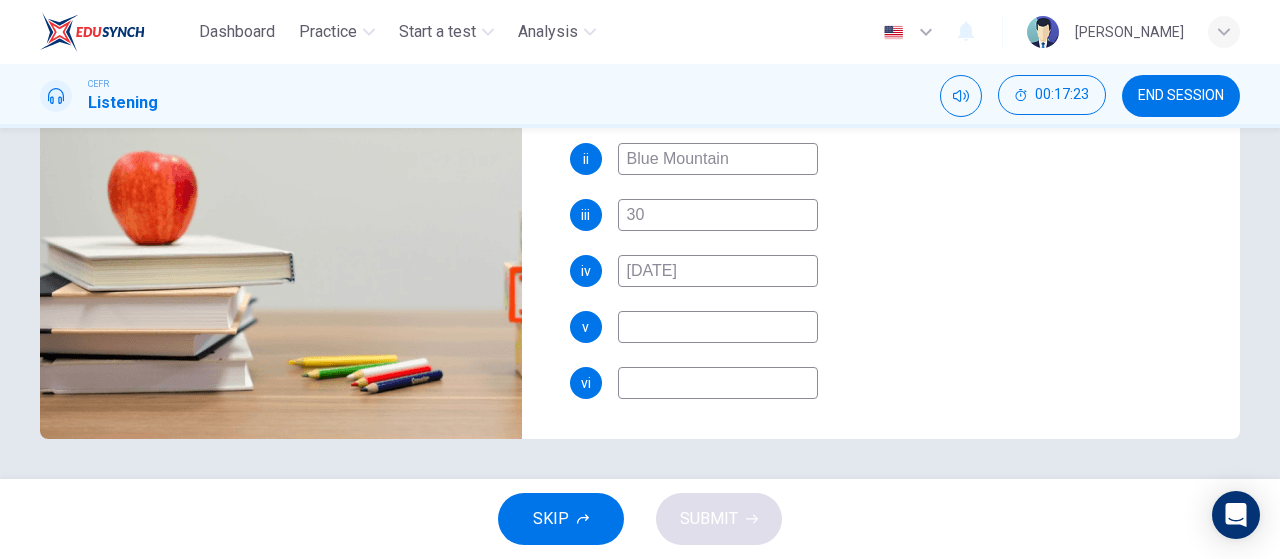 type on "83" 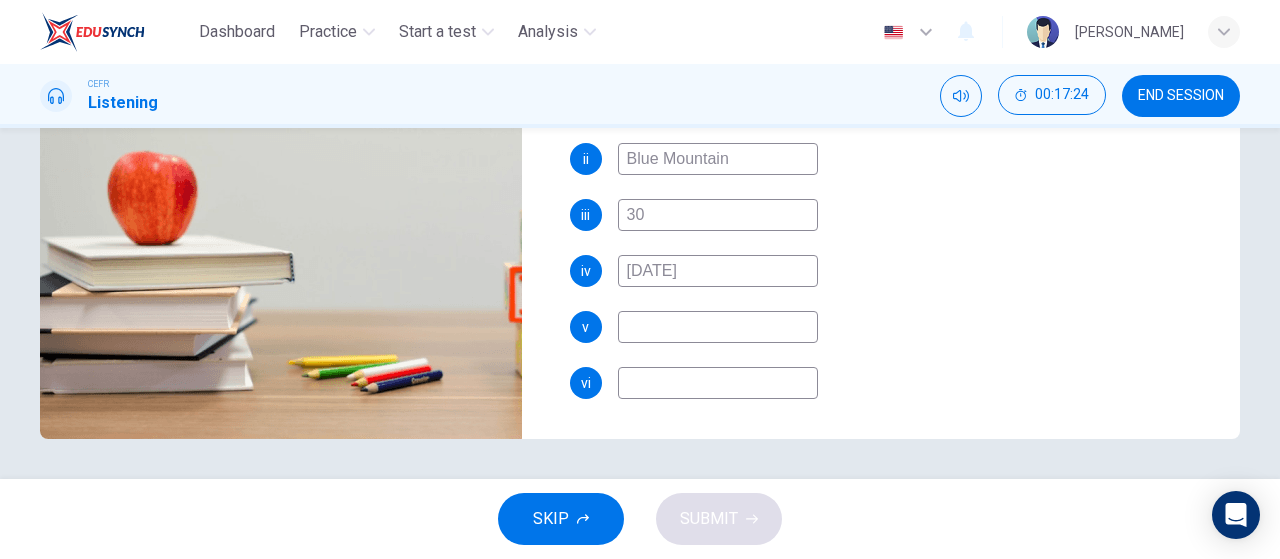 type on "10th February" 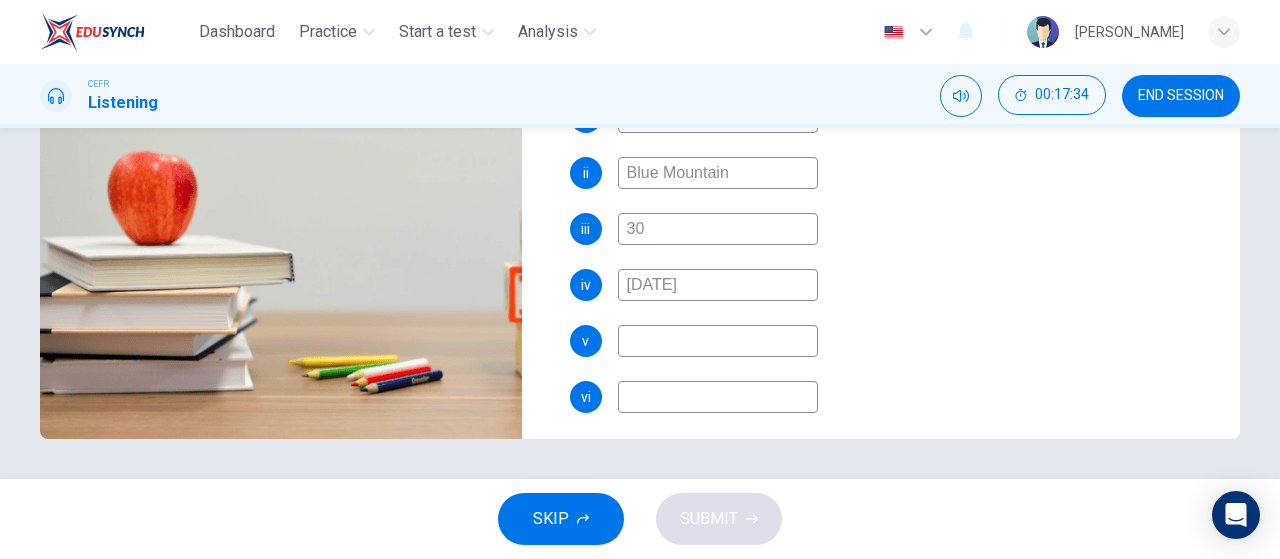 scroll, scrollTop: 271, scrollLeft: 0, axis: vertical 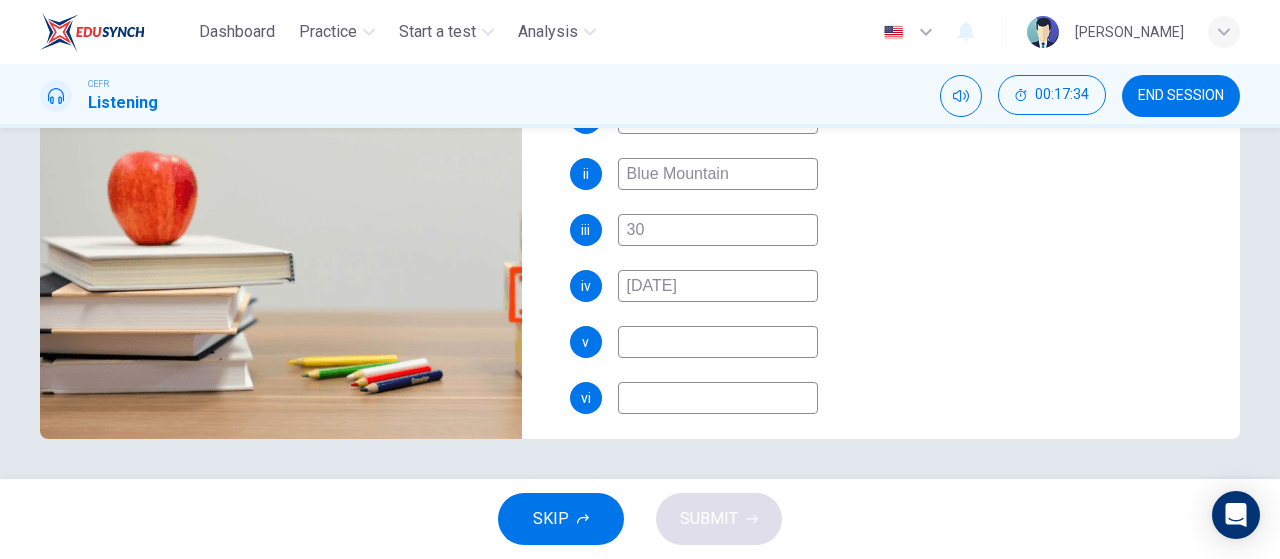 type on "86" 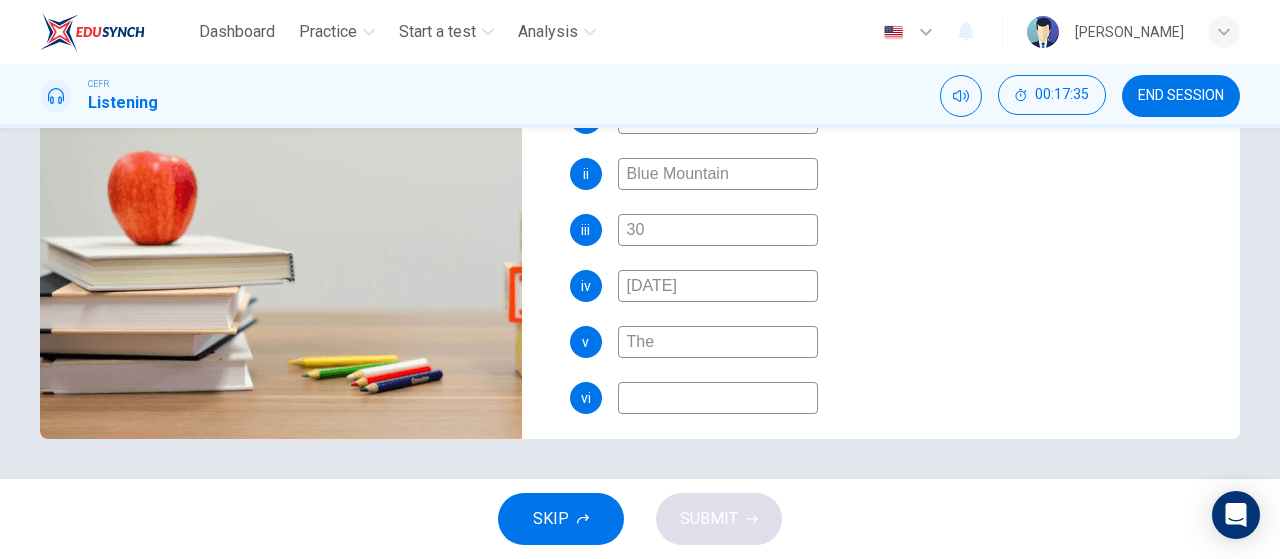 type on "The" 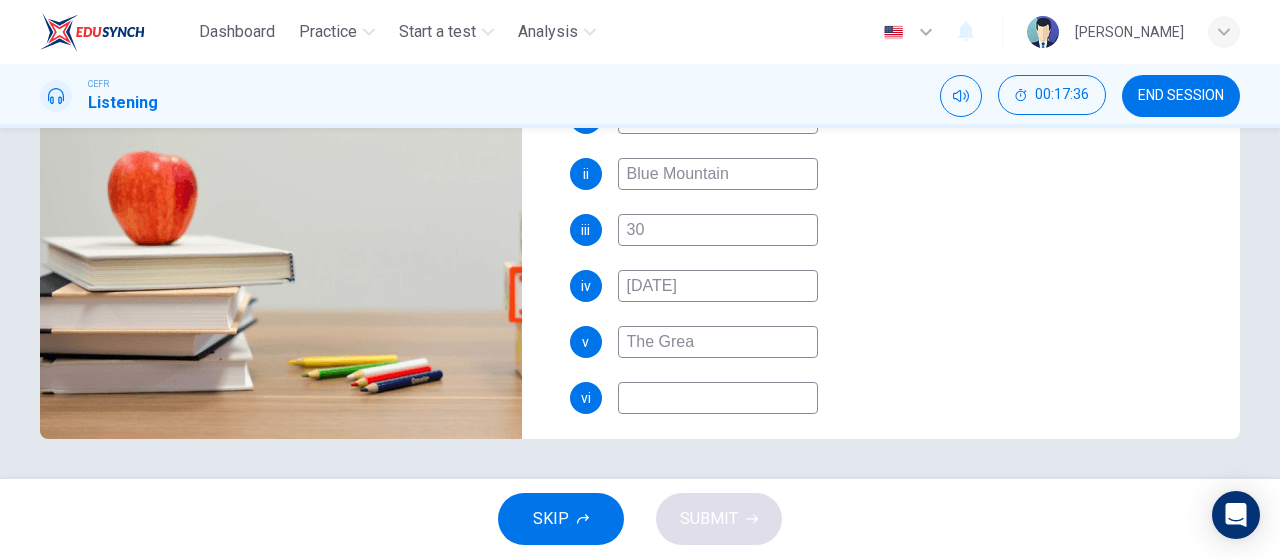 type on "The Great" 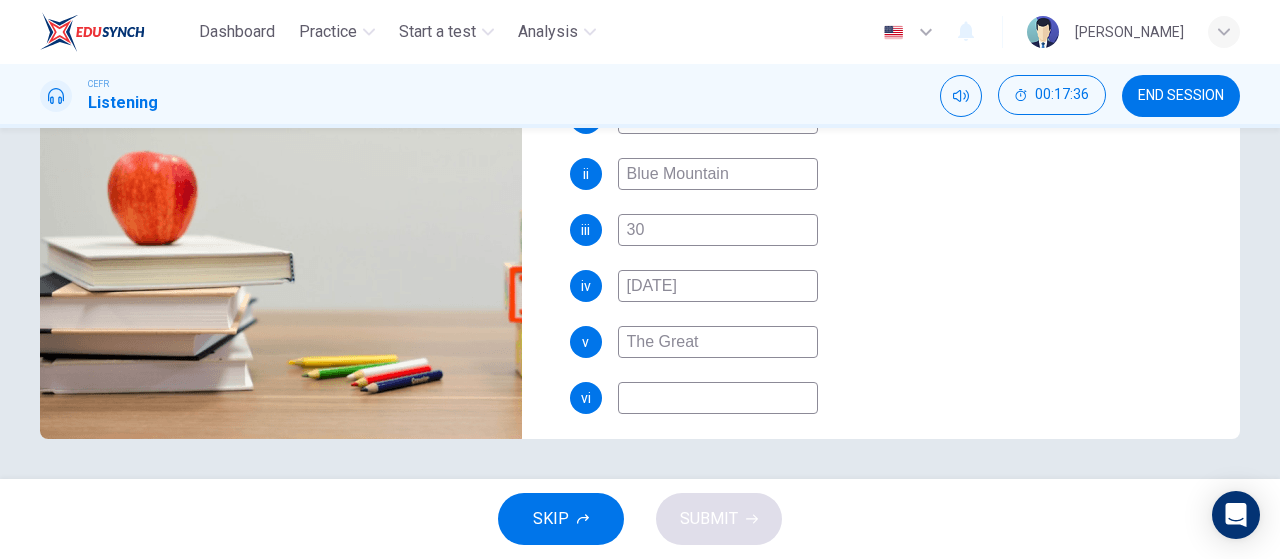 type on "87" 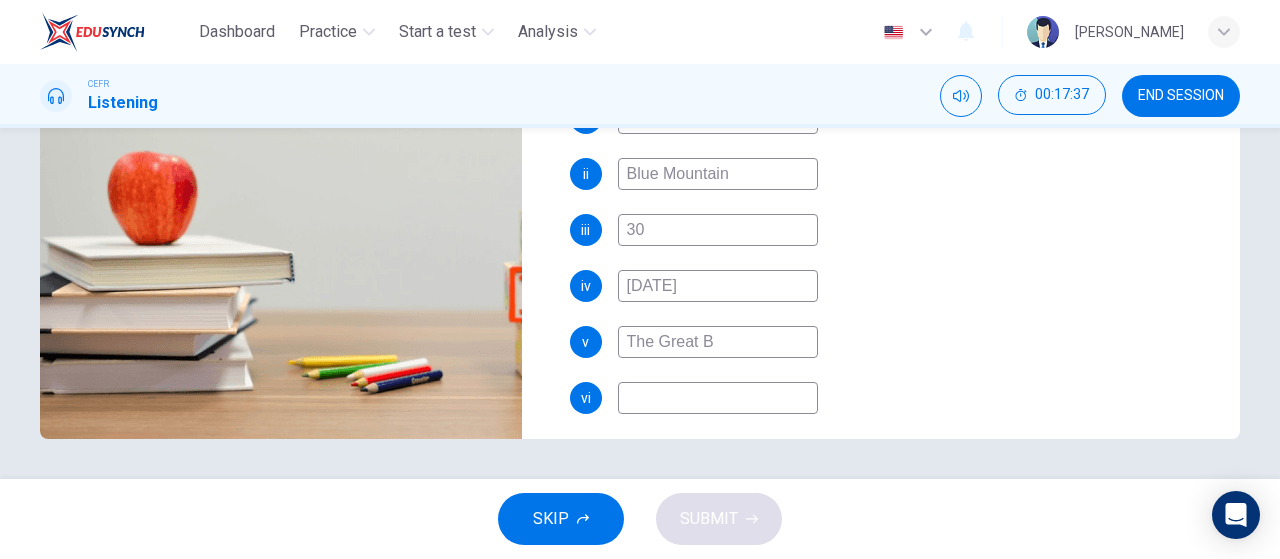 type on "The Great Ba" 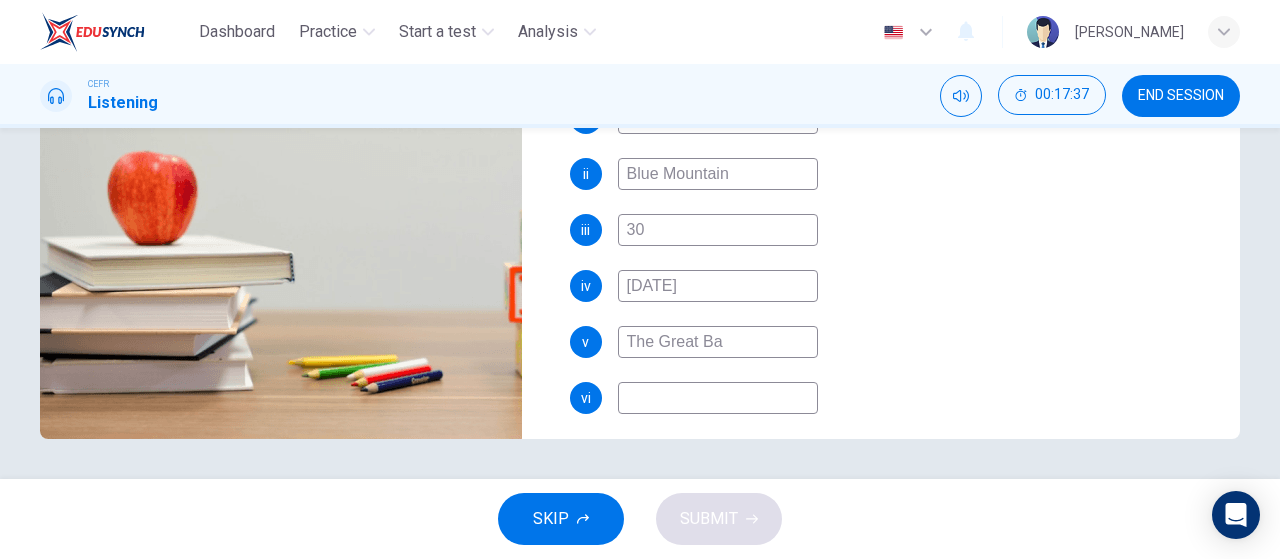 type on "87" 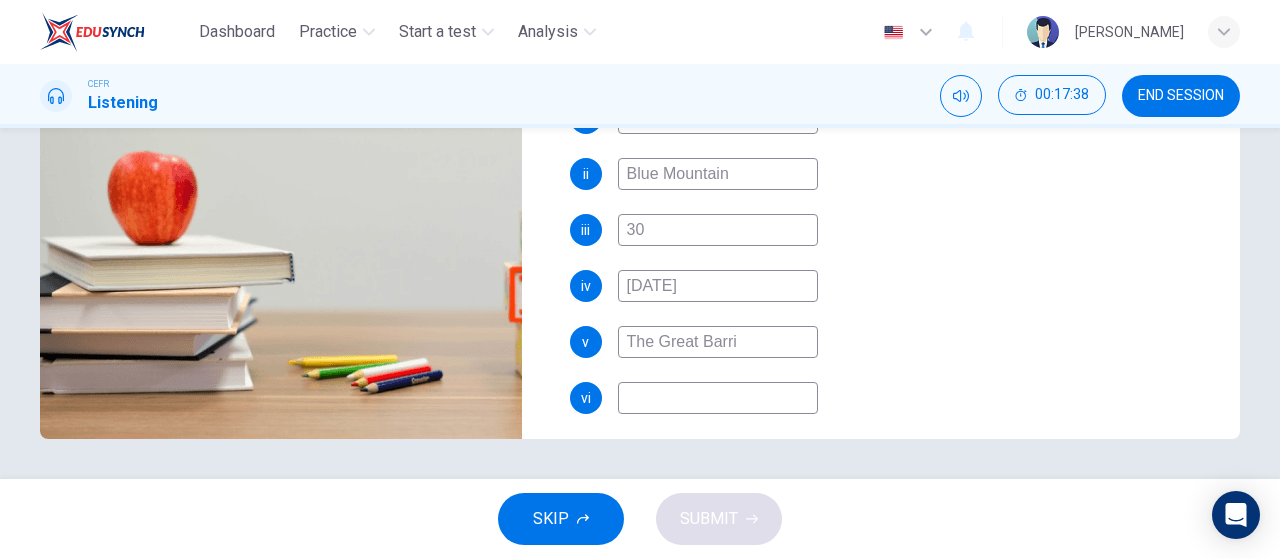 type on "The Great Barrie" 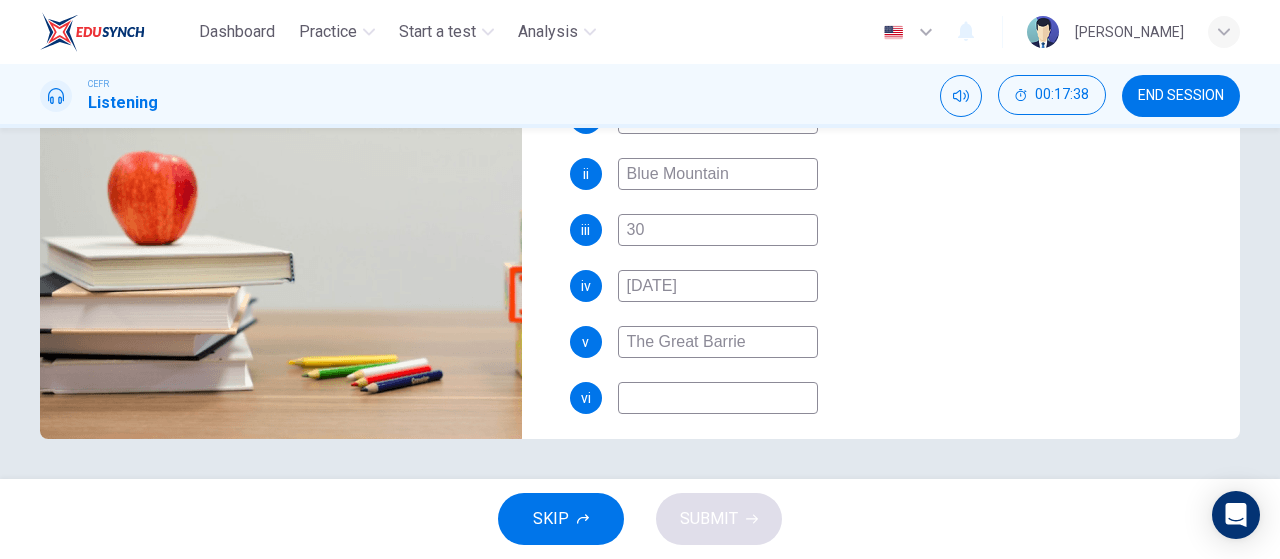 type on "88" 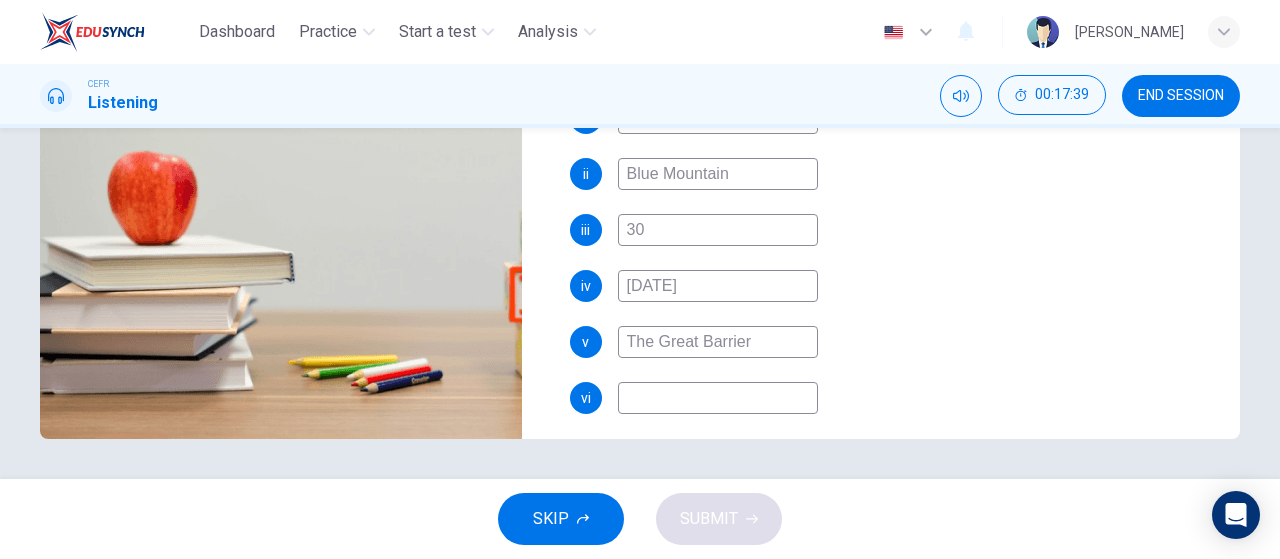type on "The Great Barrier R" 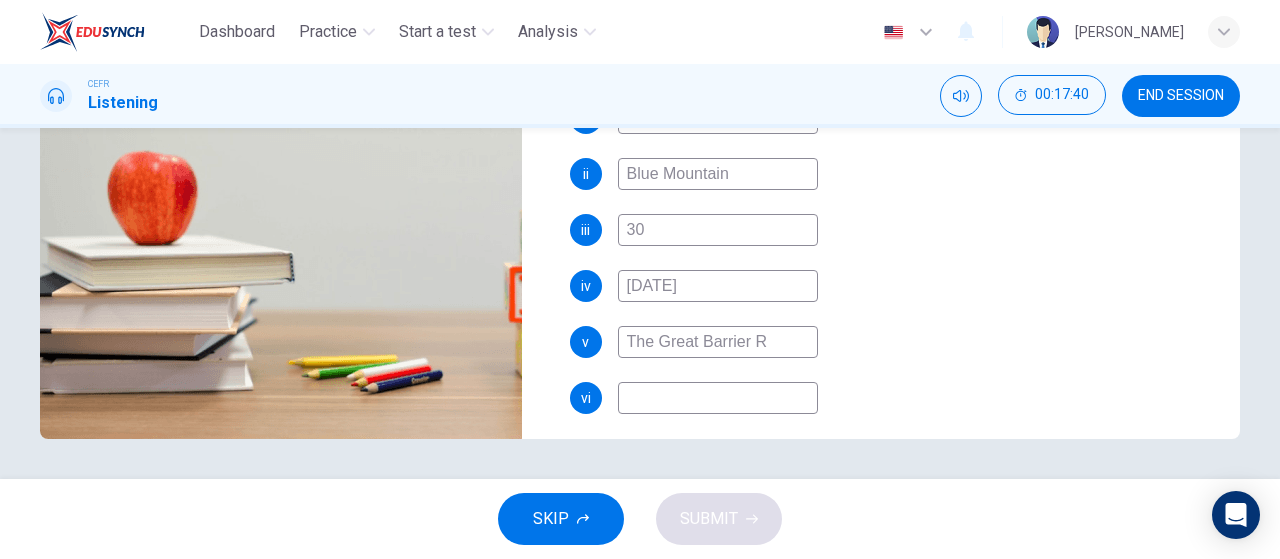 type on "88" 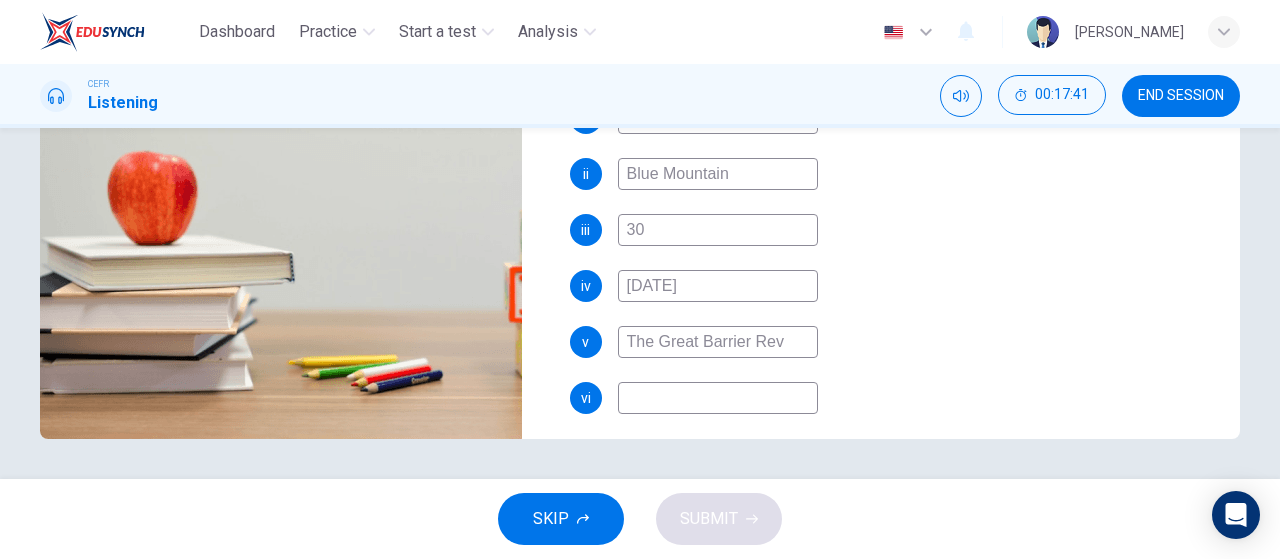 type on "The Great Barrier Reve" 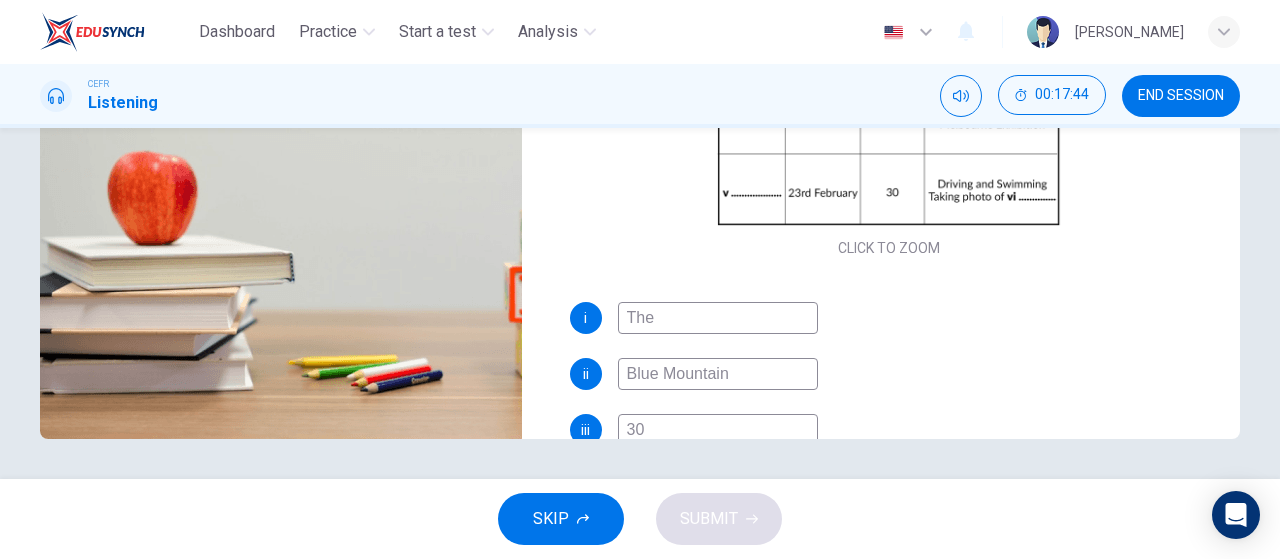 scroll, scrollTop: 0, scrollLeft: 0, axis: both 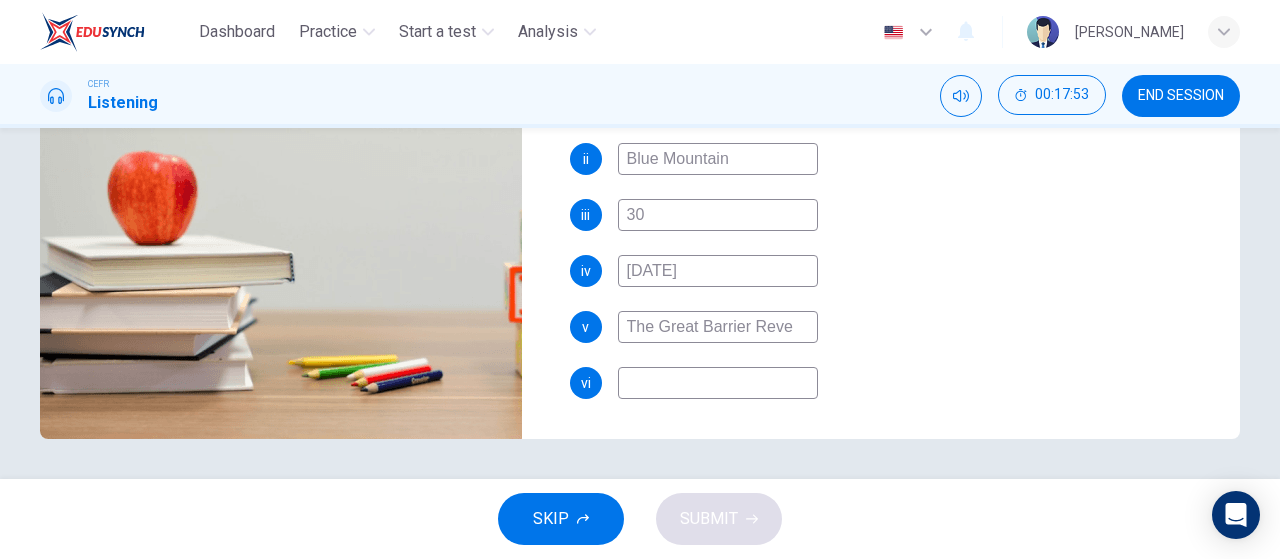 type on "93" 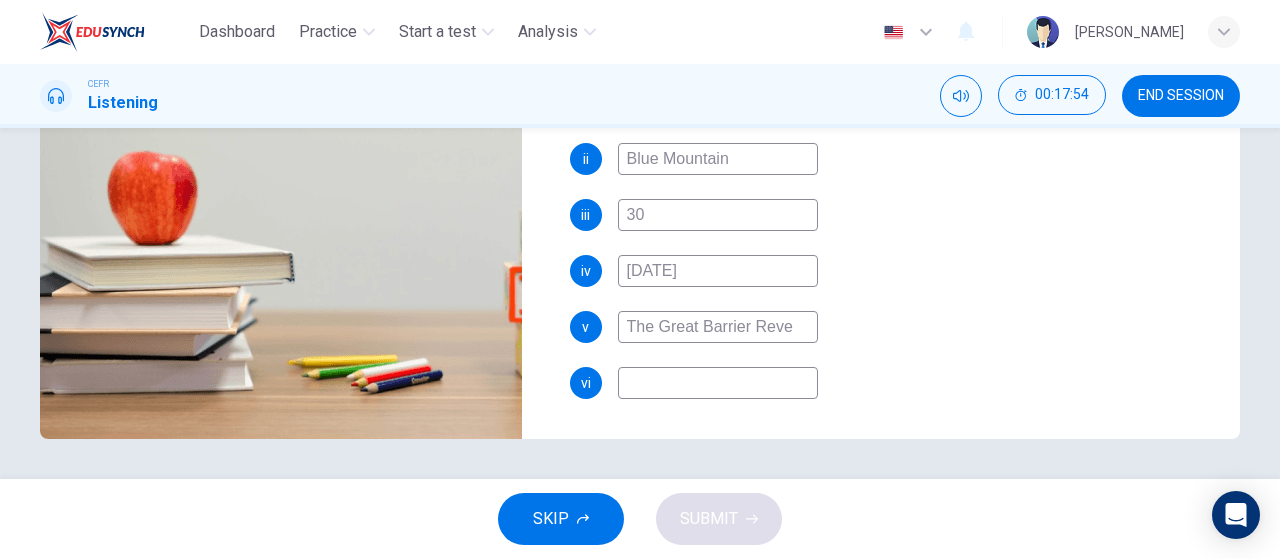 type on "The Great Barrier Reve" 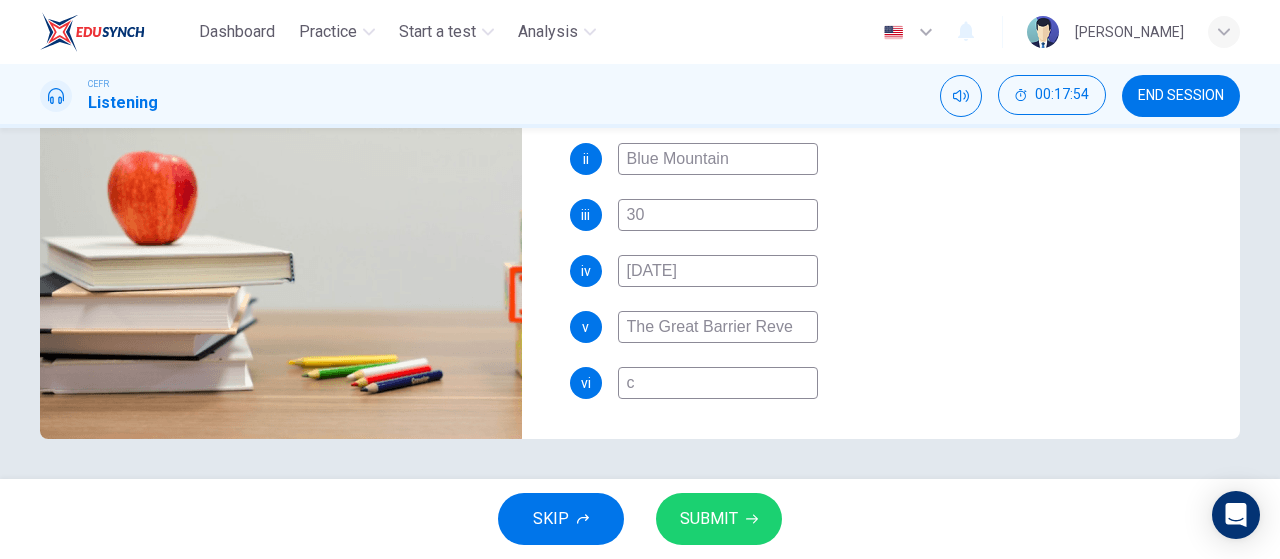 type on "93" 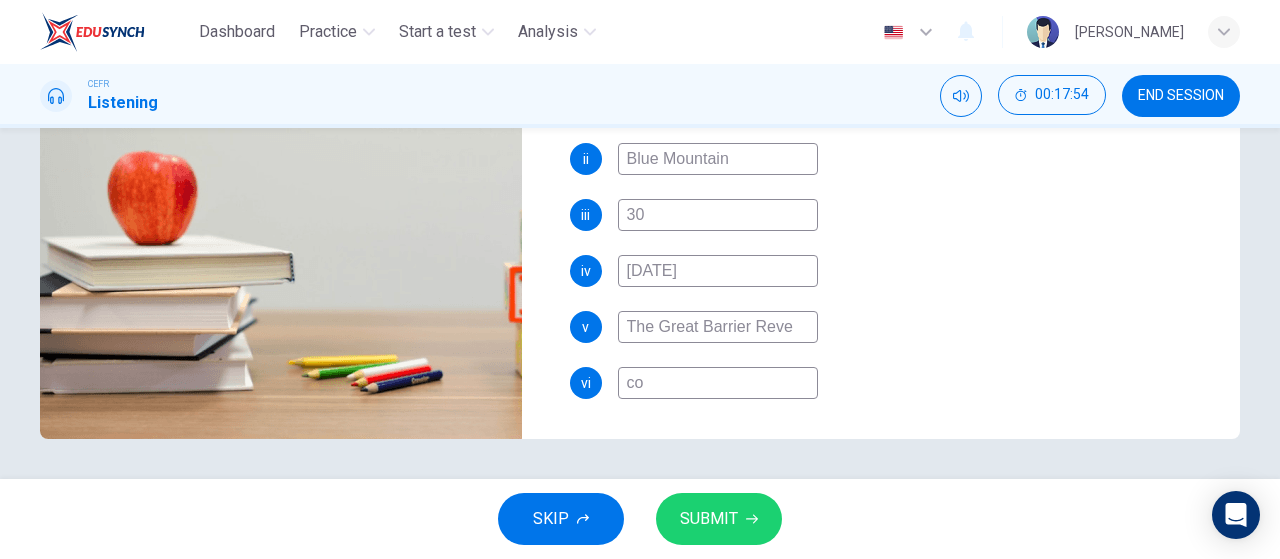 type on "93" 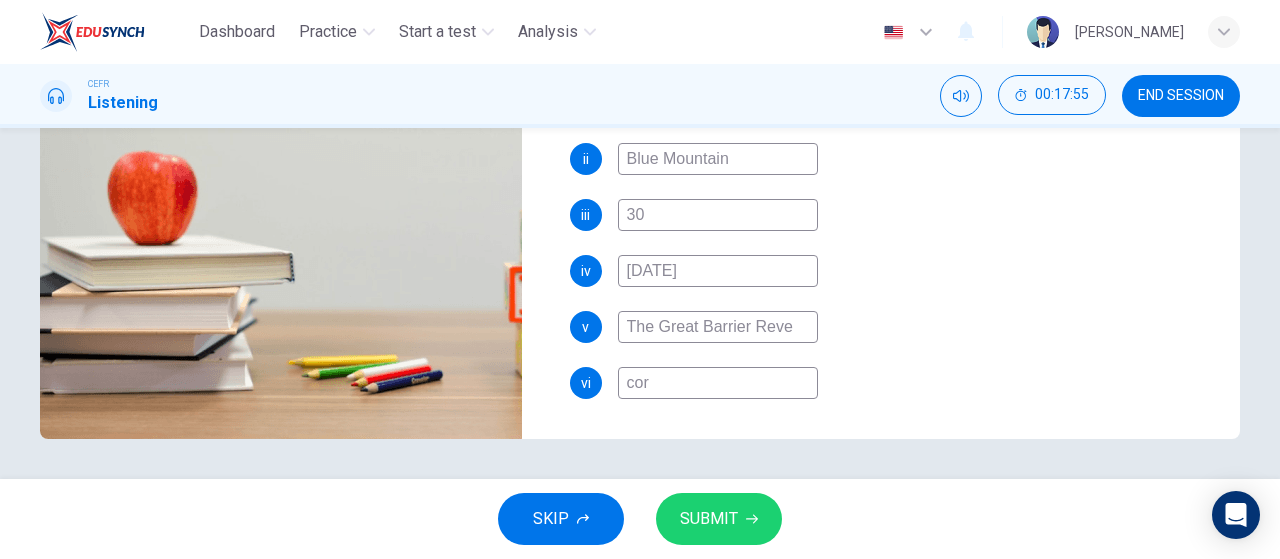 type on "cora" 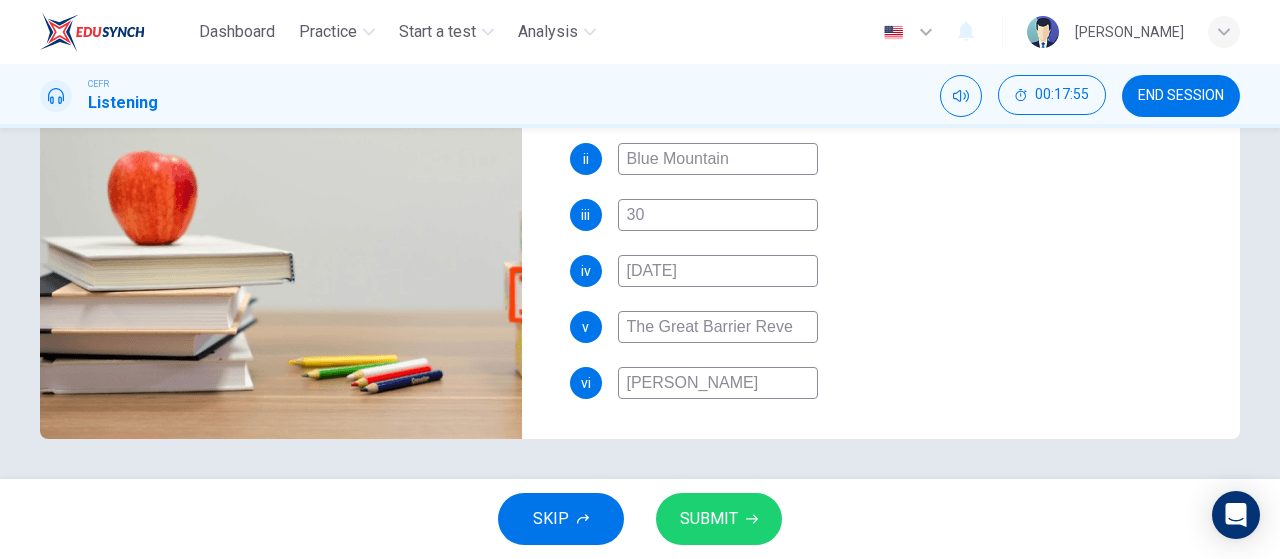 type on "93" 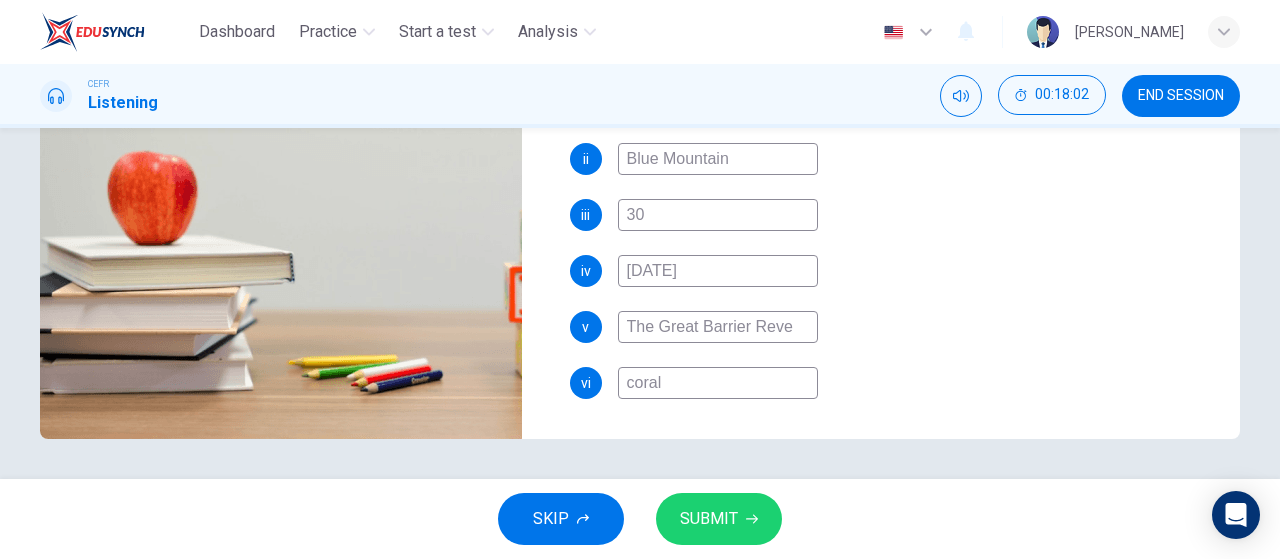scroll, scrollTop: 0, scrollLeft: 0, axis: both 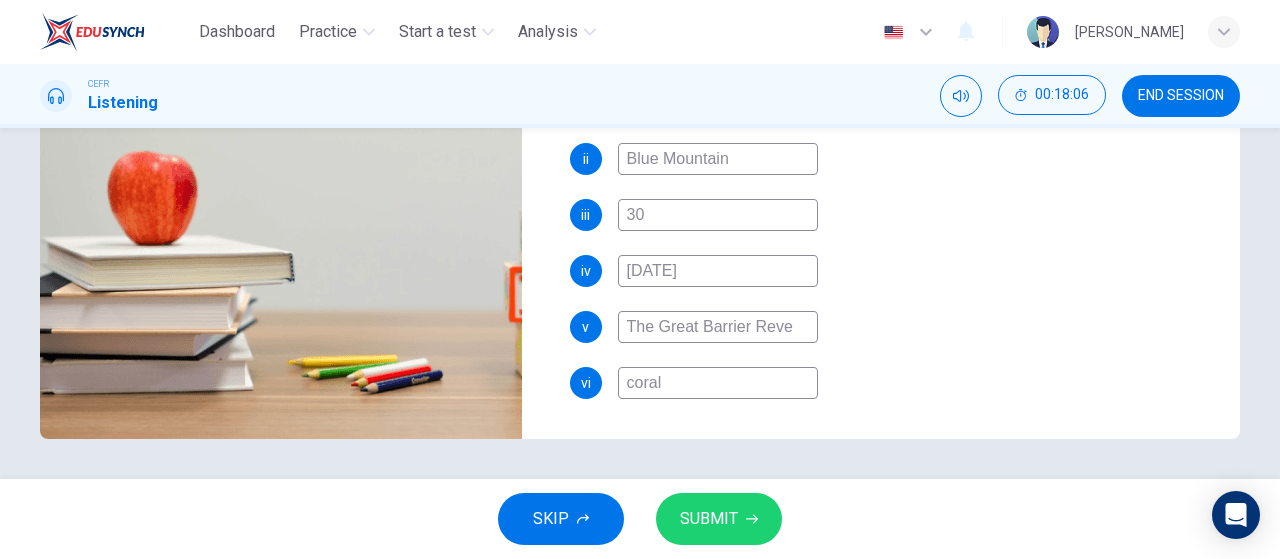 type on "97" 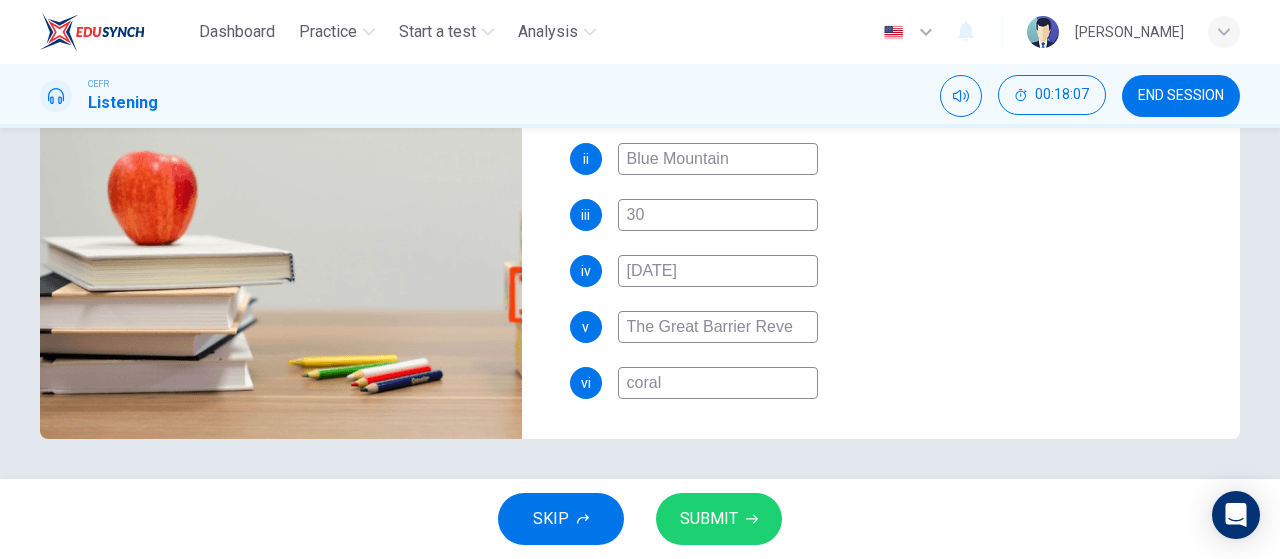type on "coral" 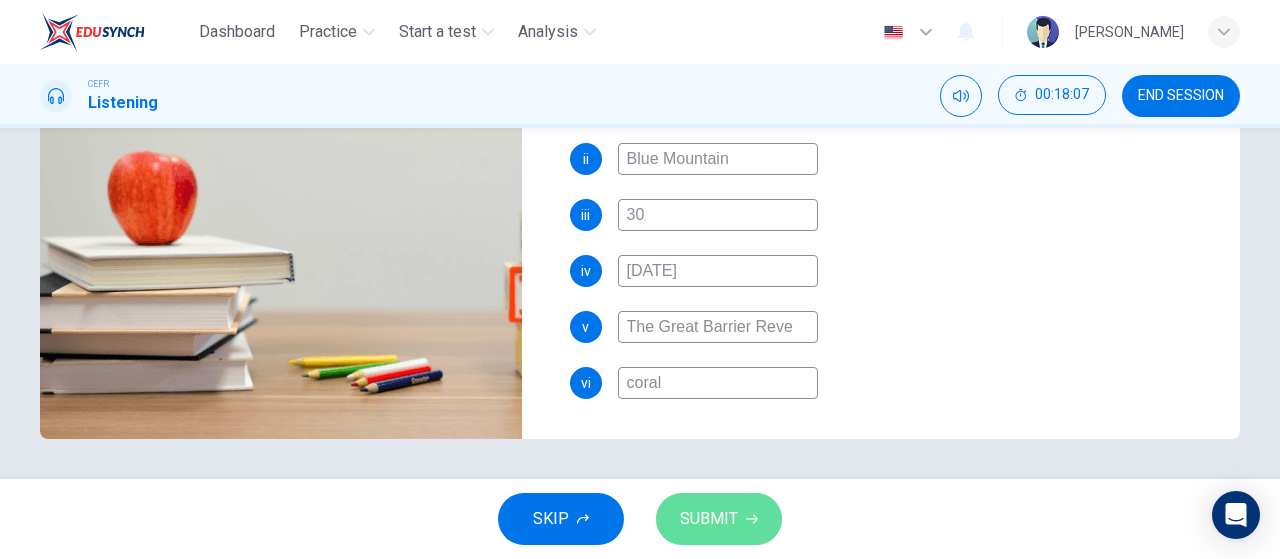 click 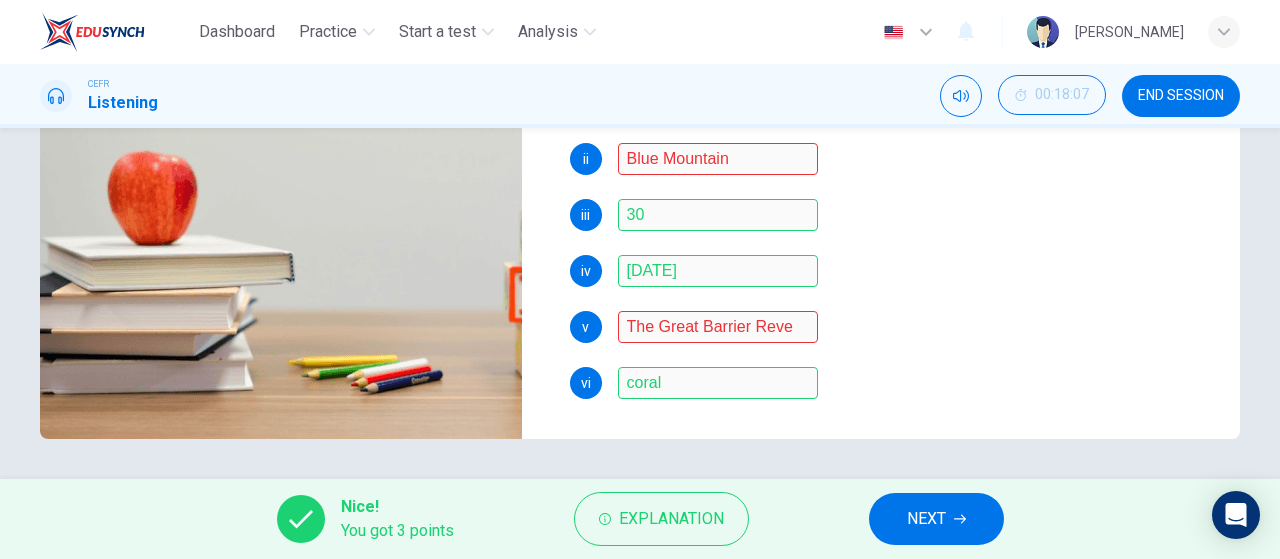 click on "i The ii Blue Mountain iii 30 iv 10th February v The Great Barrier Reve vi coral" at bounding box center [889, 263] 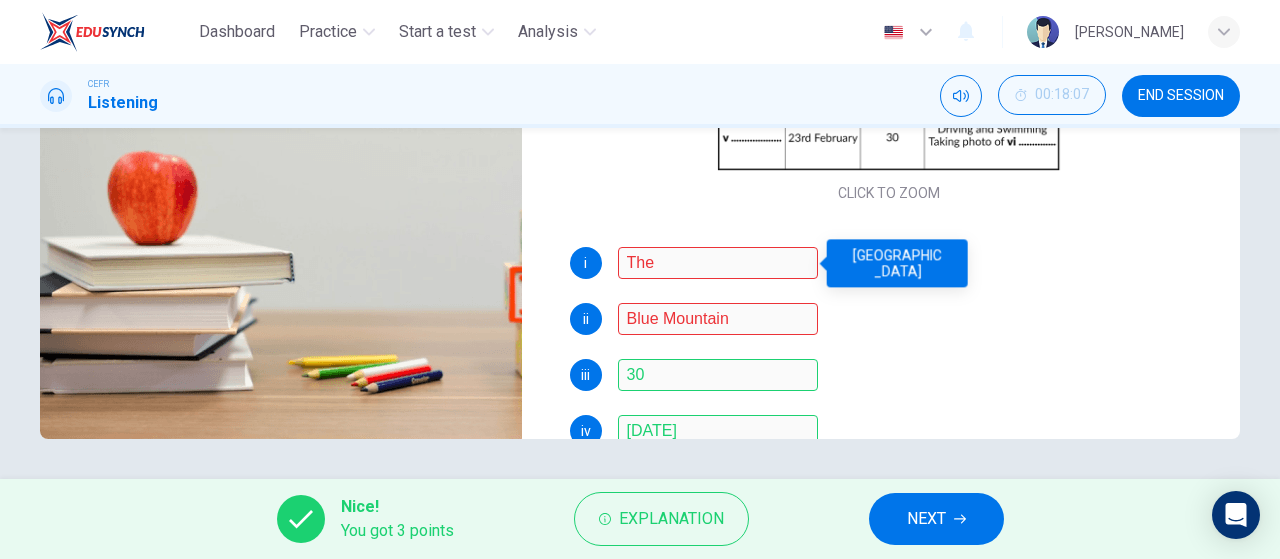 scroll, scrollTop: 286, scrollLeft: 0, axis: vertical 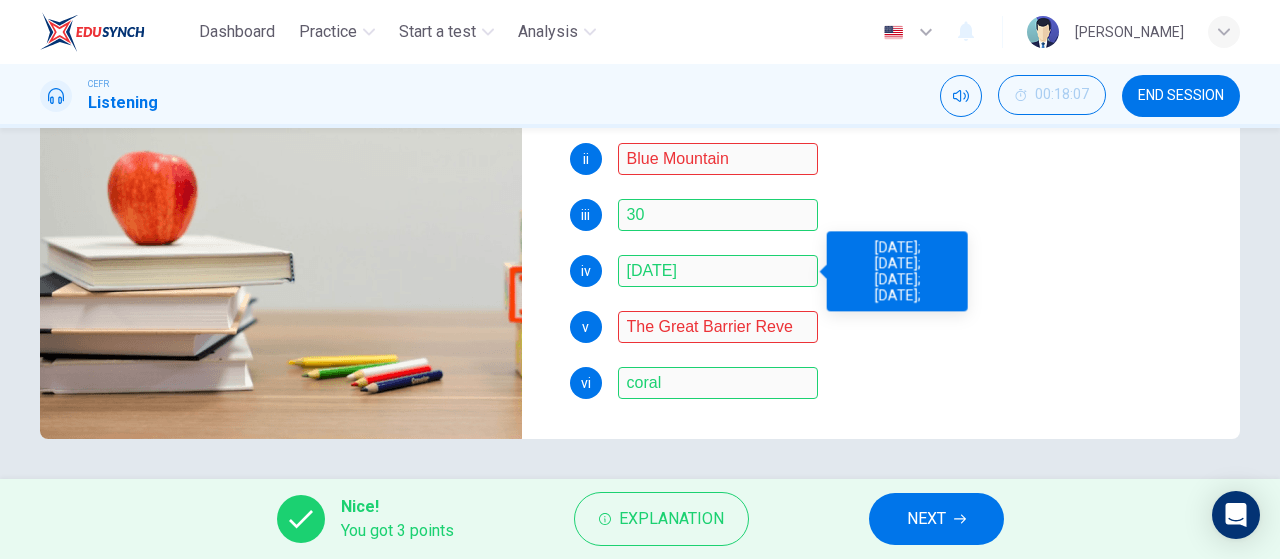 type on "0" 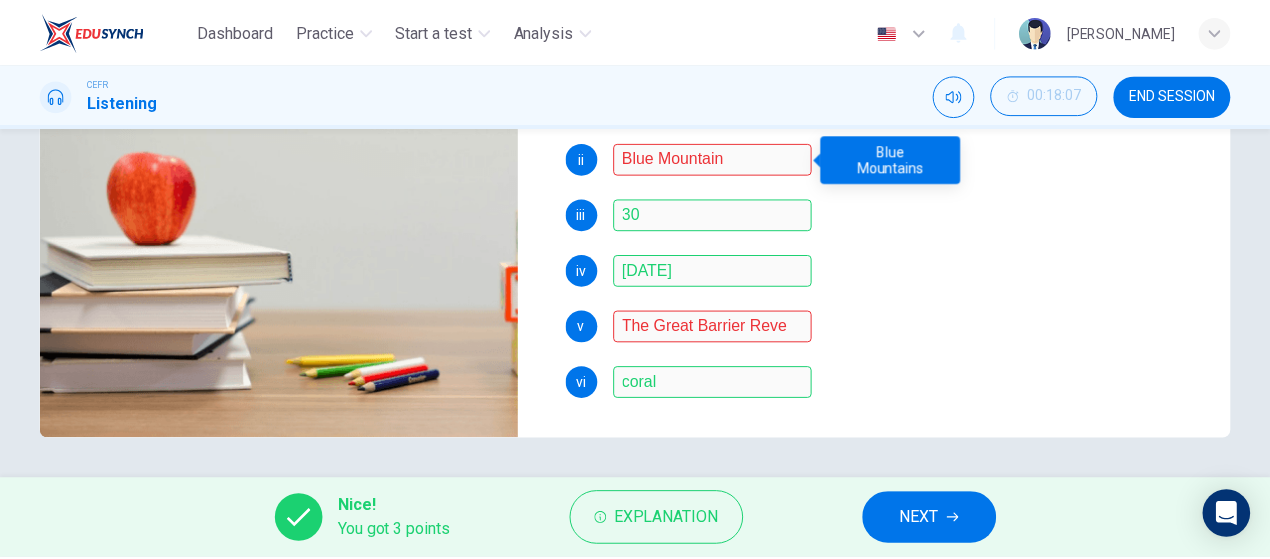 scroll, scrollTop: 0, scrollLeft: 0, axis: both 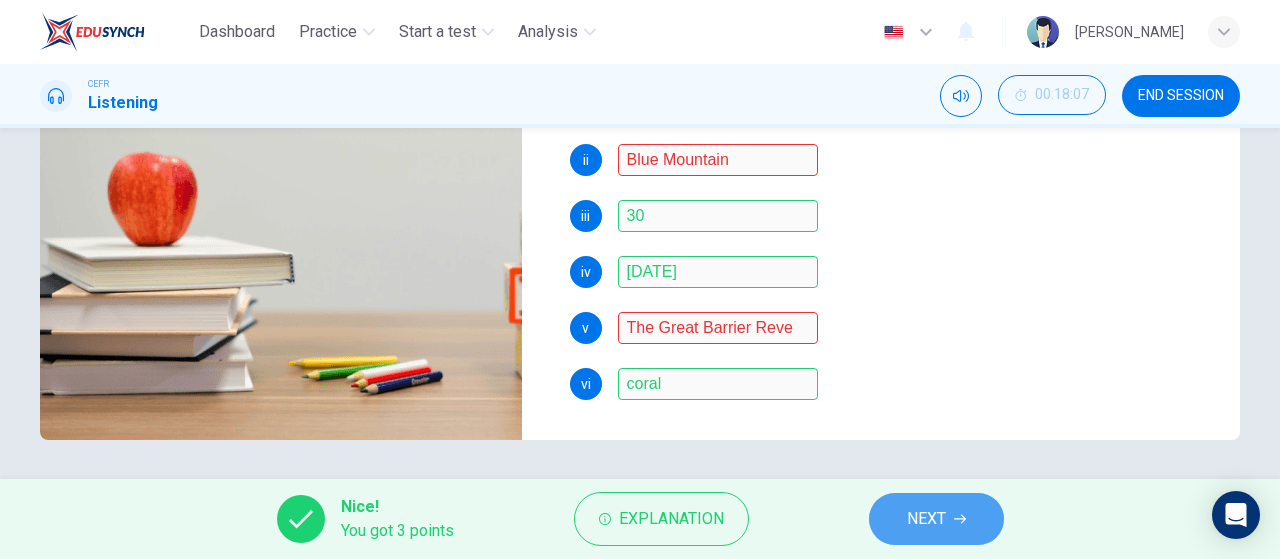 click on "NEXT" at bounding box center [926, 519] 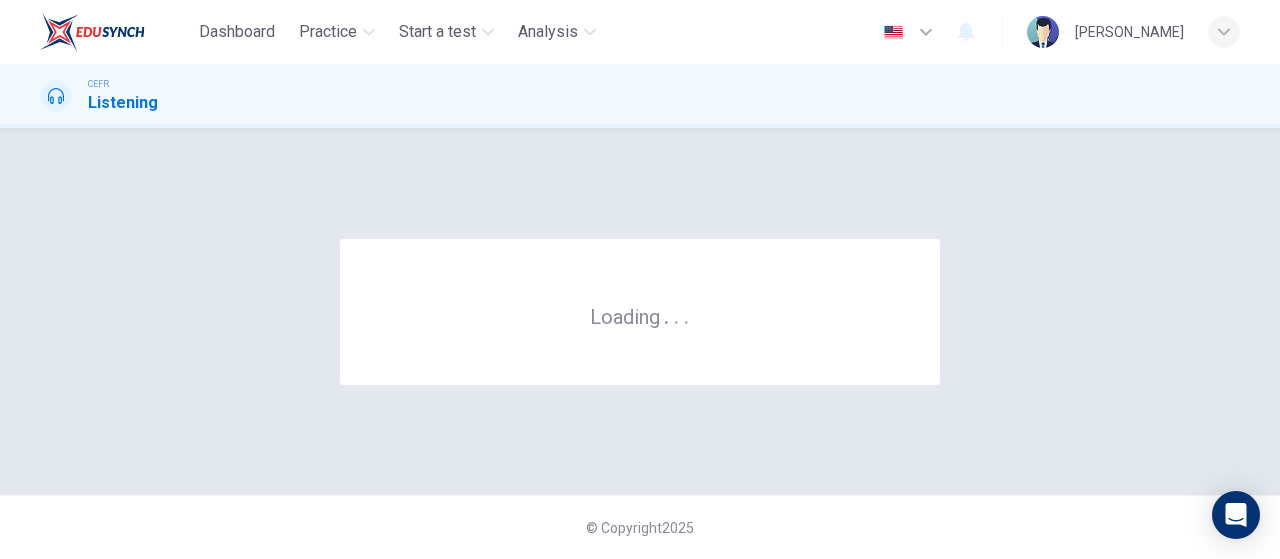 scroll, scrollTop: 0, scrollLeft: 0, axis: both 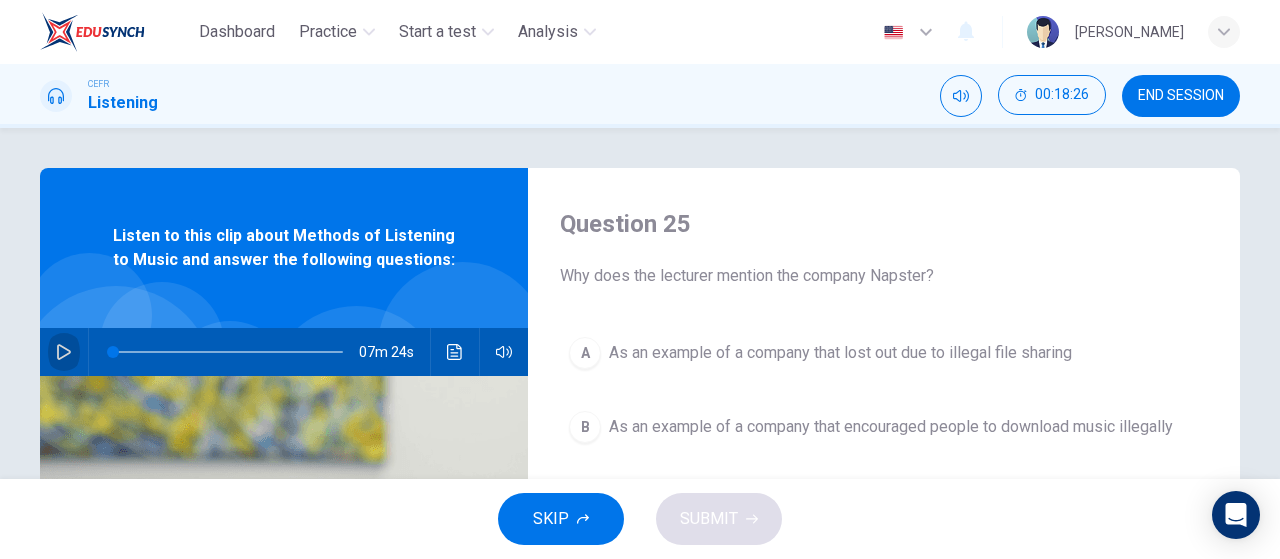 click 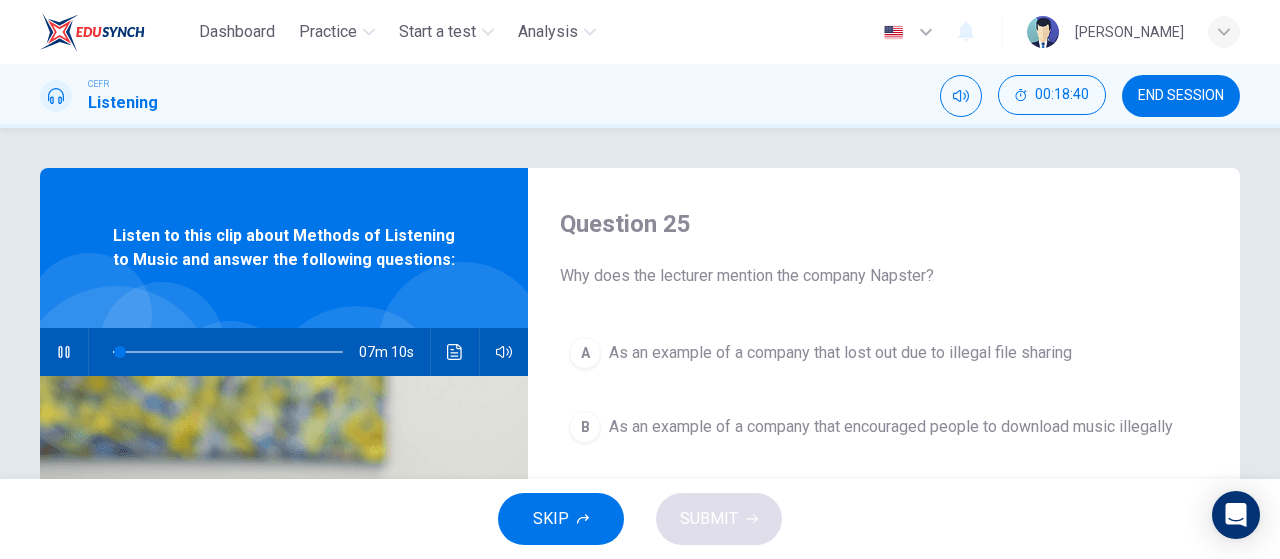 click on "SKIP SUBMIT" at bounding box center [640, 519] 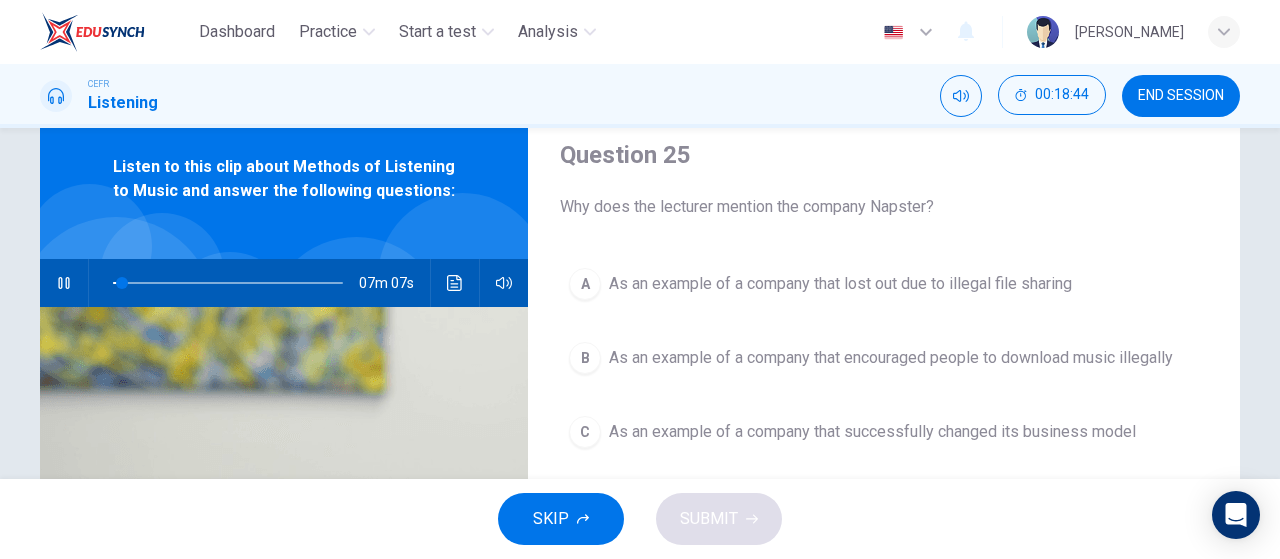 scroll, scrollTop: 70, scrollLeft: 0, axis: vertical 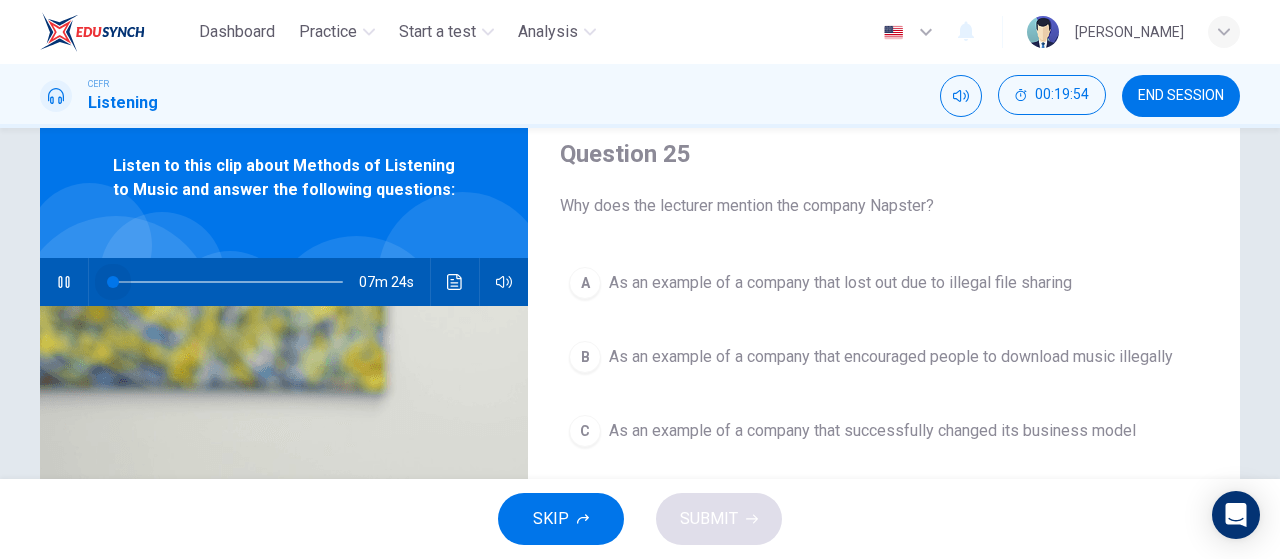 drag, startPoint x: 134, startPoint y: 279, endPoint x: 0, endPoint y: 335, distance: 145.23085 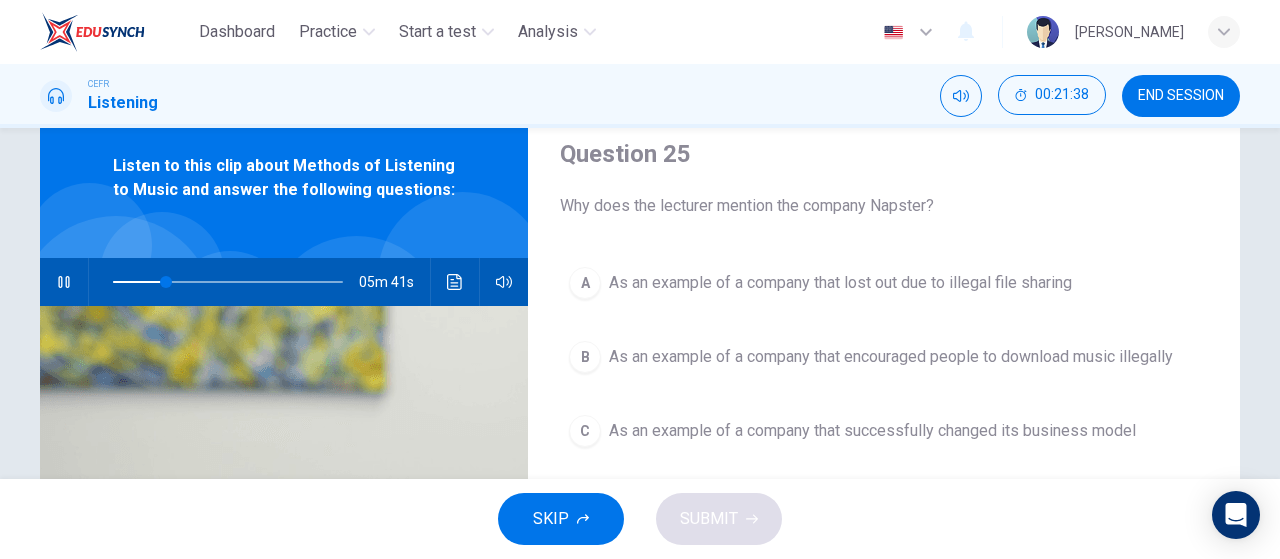 click on "A" at bounding box center [585, 283] 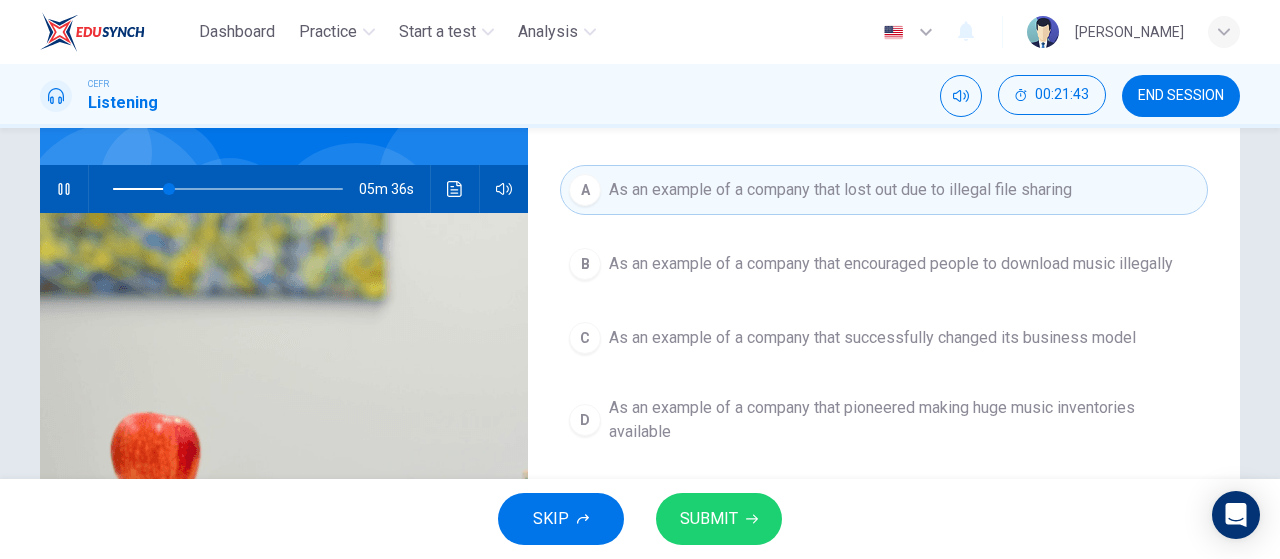 scroll, scrollTop: 167, scrollLeft: 0, axis: vertical 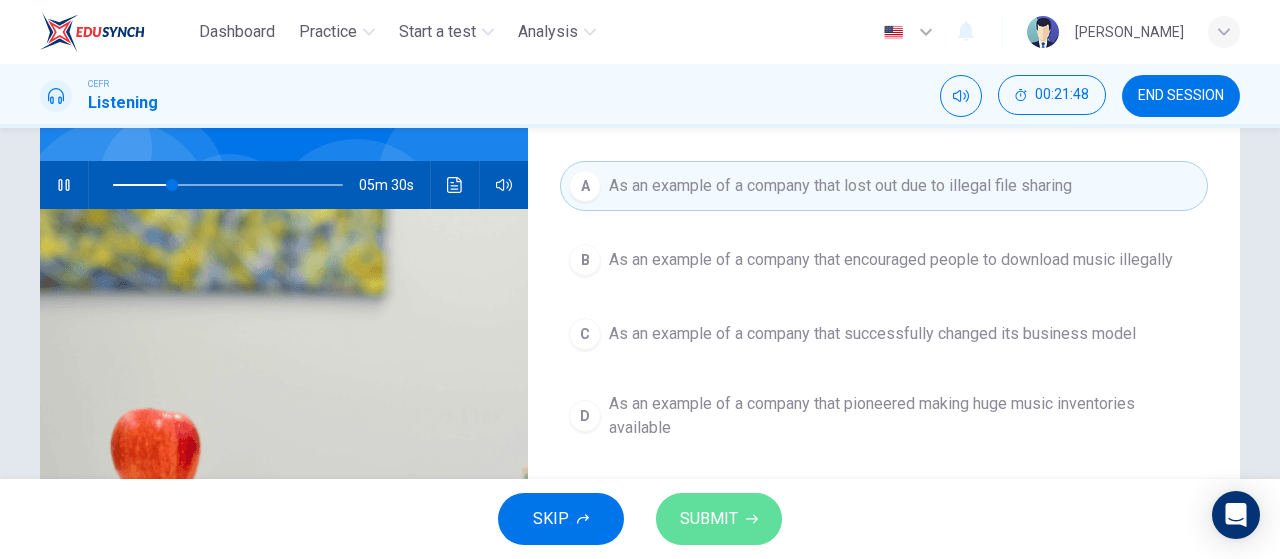 click on "SUBMIT" at bounding box center [719, 519] 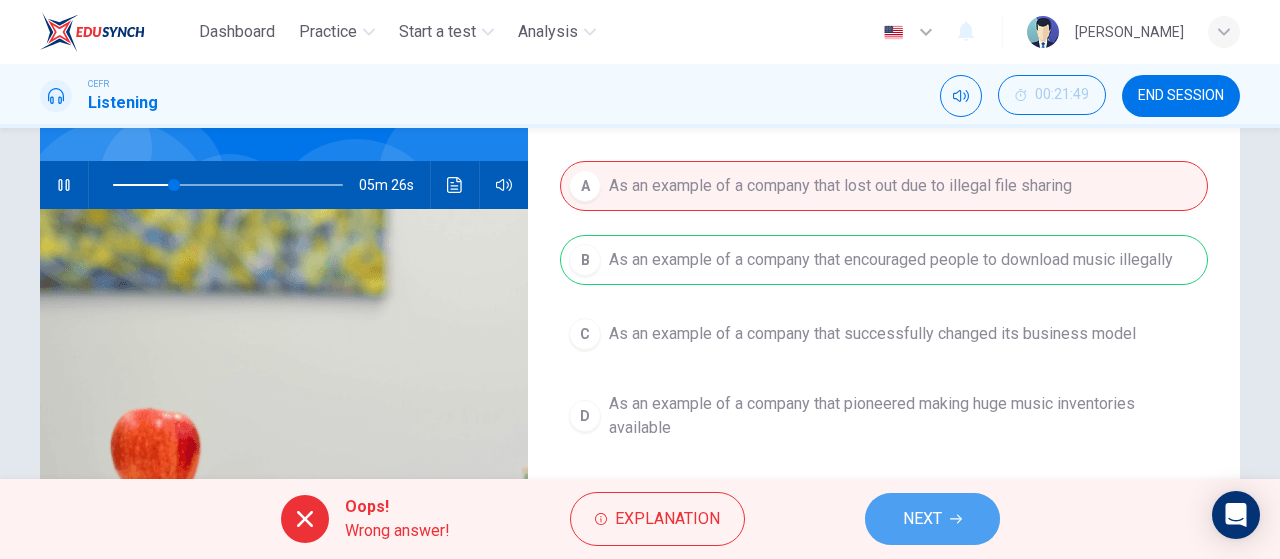 click on "NEXT" at bounding box center (922, 519) 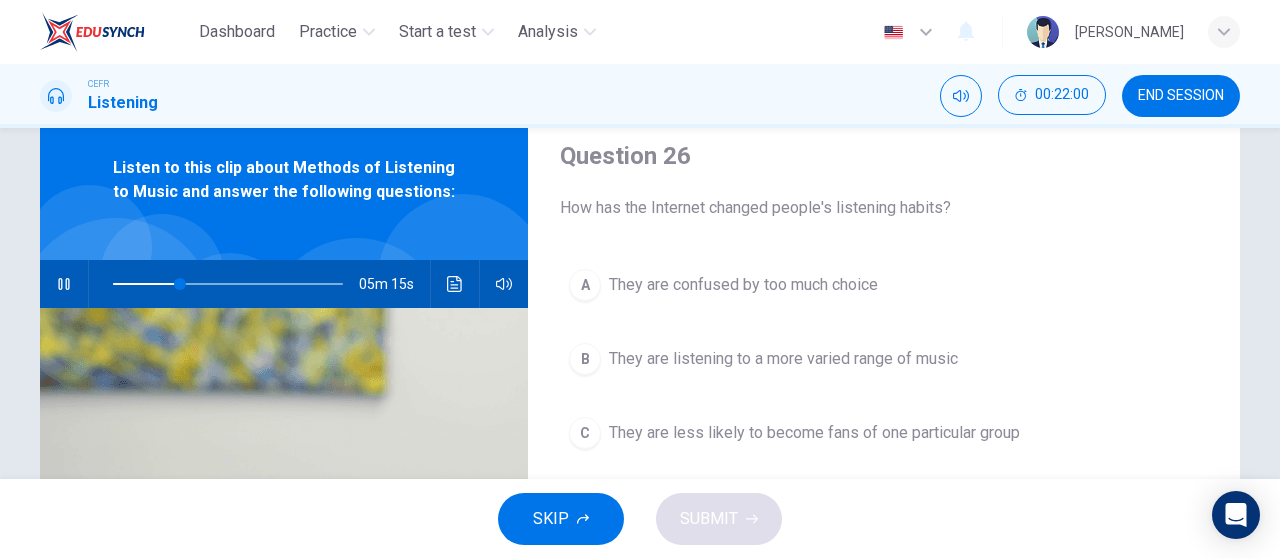 scroll, scrollTop: 67, scrollLeft: 0, axis: vertical 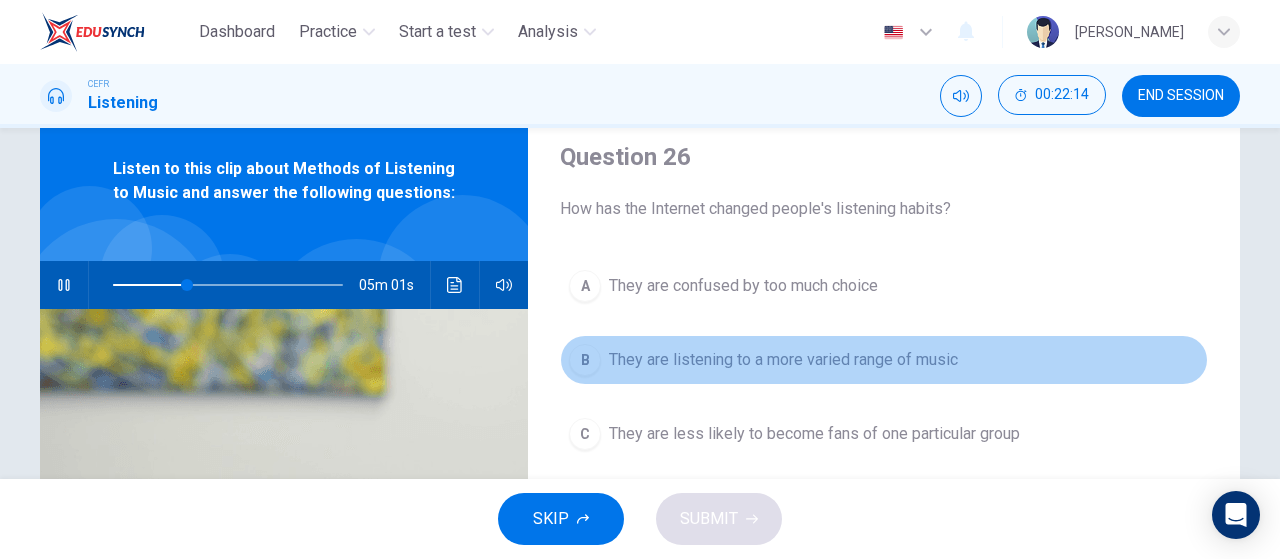 click on "B" at bounding box center [585, 360] 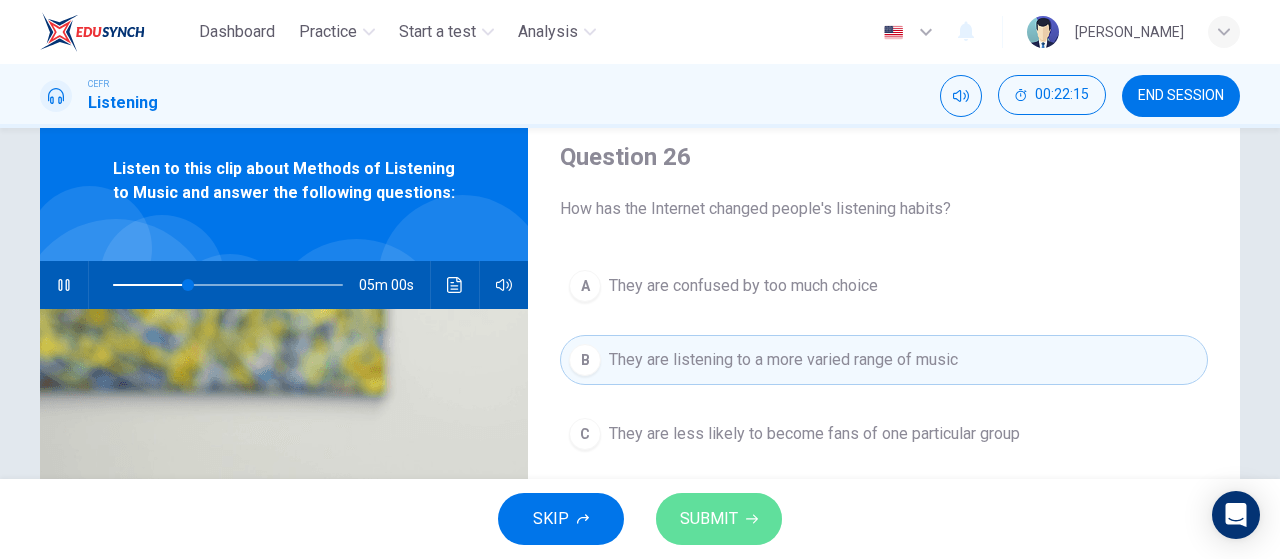 click on "SUBMIT" at bounding box center [709, 519] 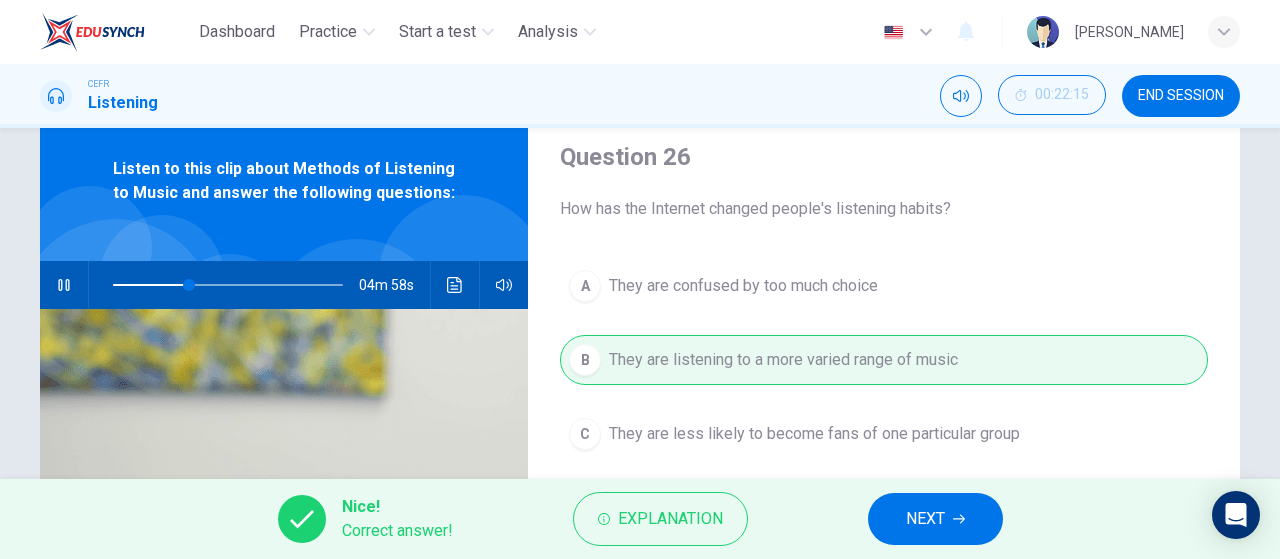 click on "NEXT" at bounding box center [925, 519] 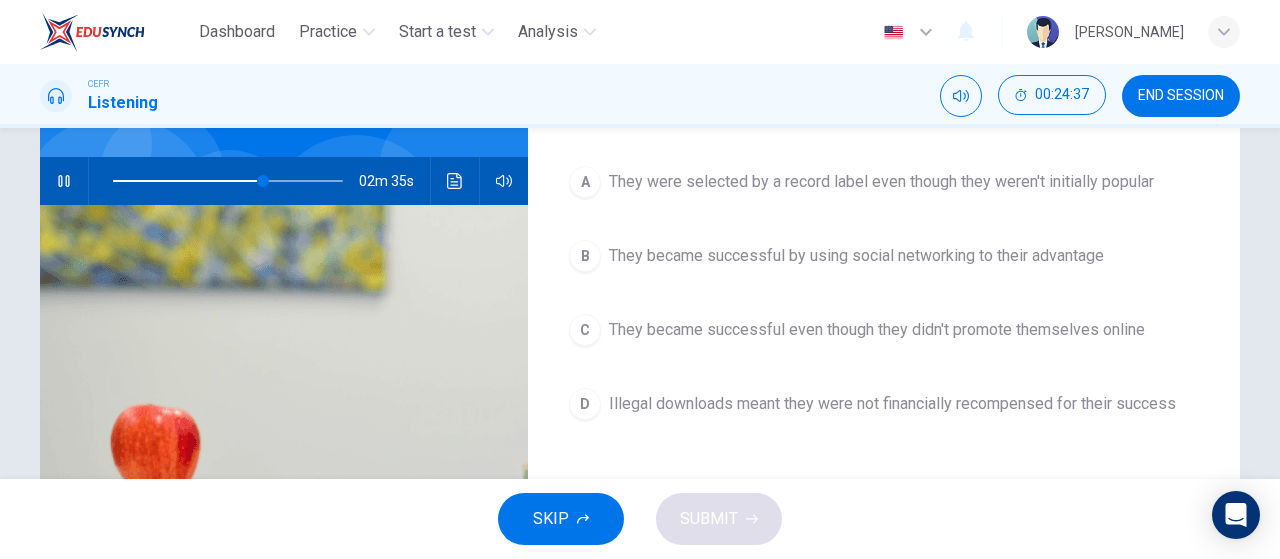 scroll, scrollTop: 174, scrollLeft: 0, axis: vertical 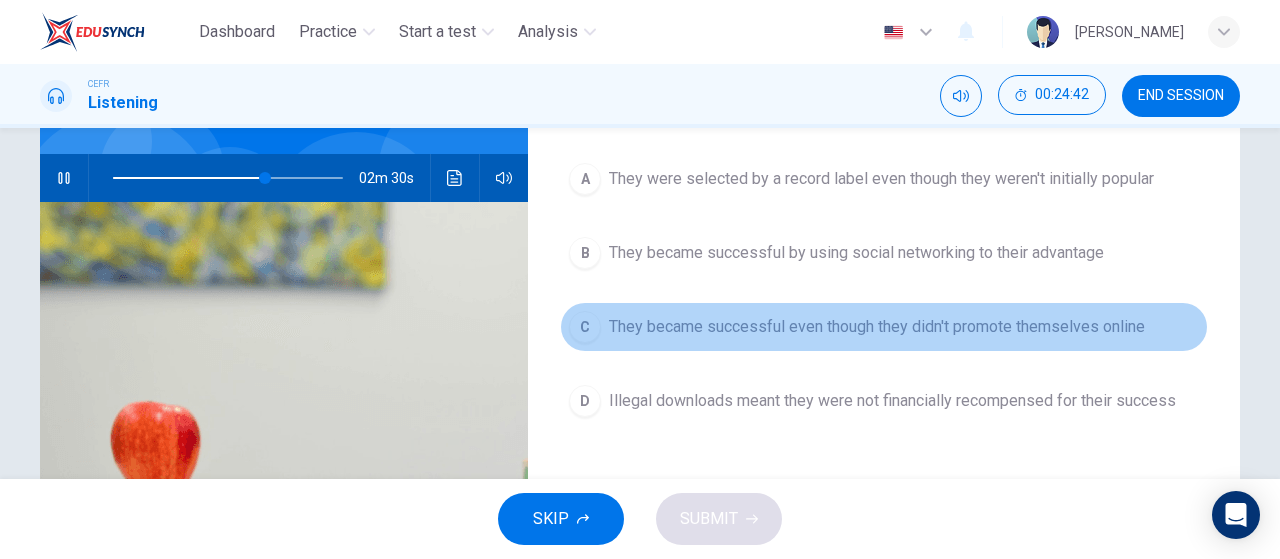 click on "C" at bounding box center [585, 327] 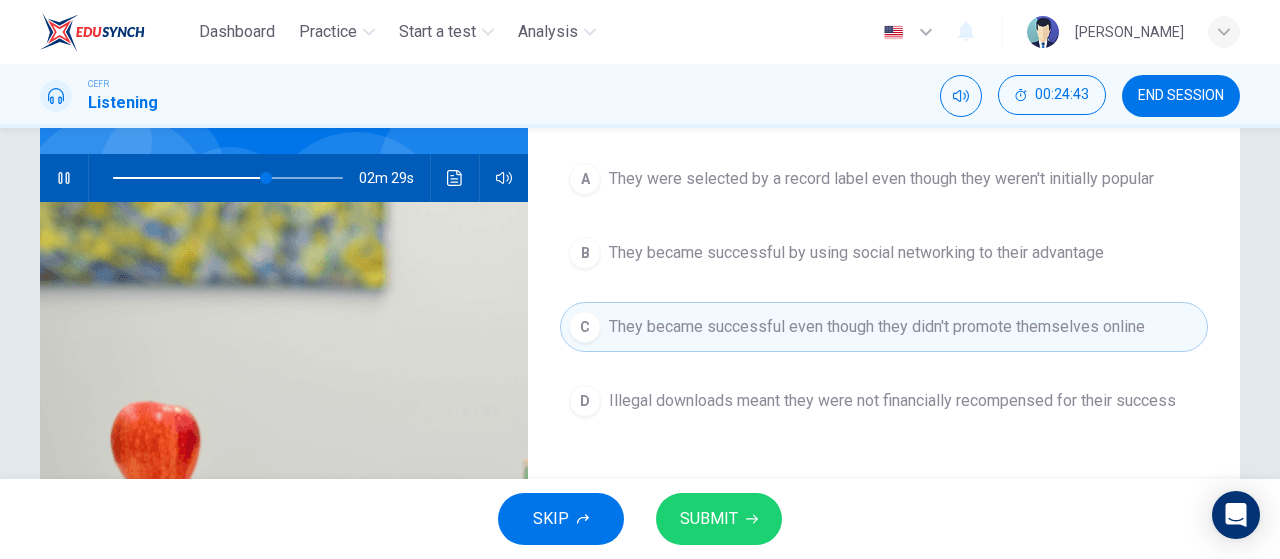 click on "D" at bounding box center (585, 401) 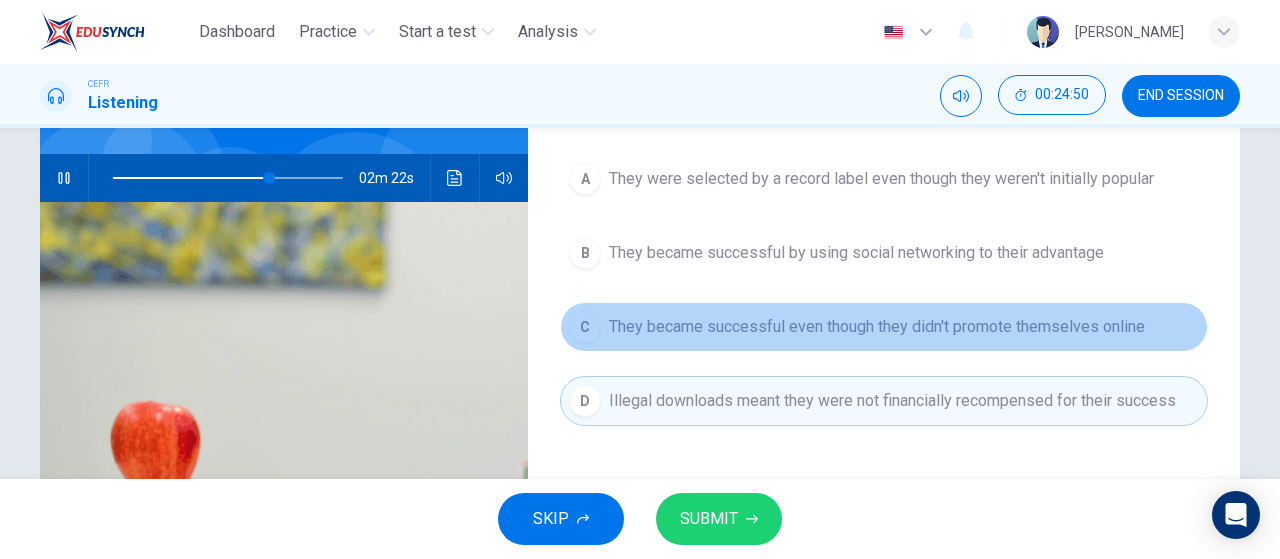 click on "C" at bounding box center (585, 327) 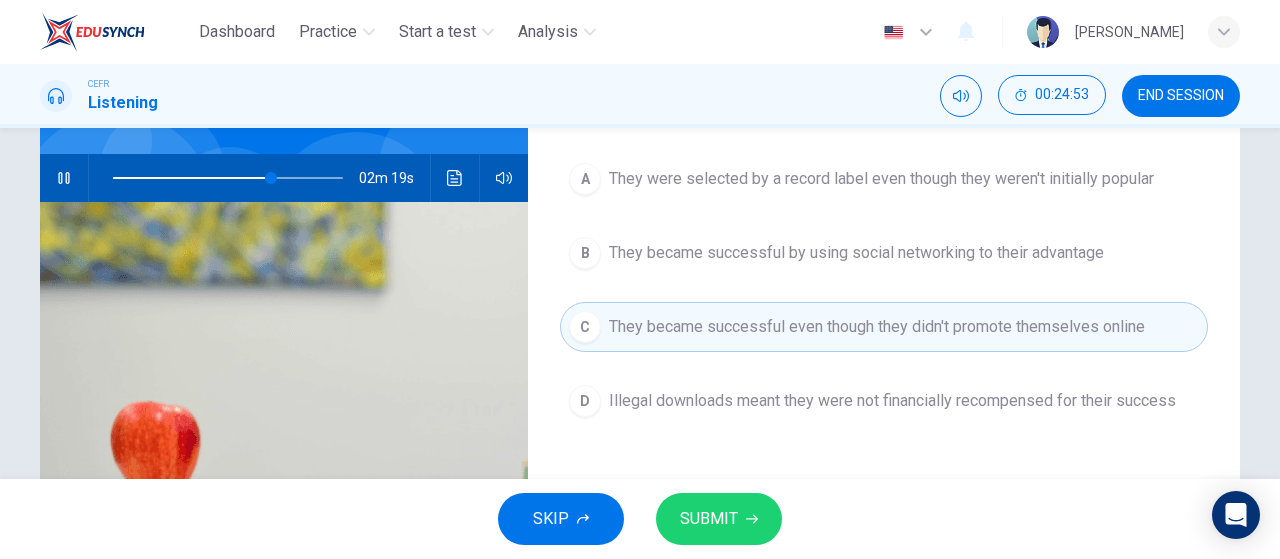 click on "SUBMIT" at bounding box center (709, 519) 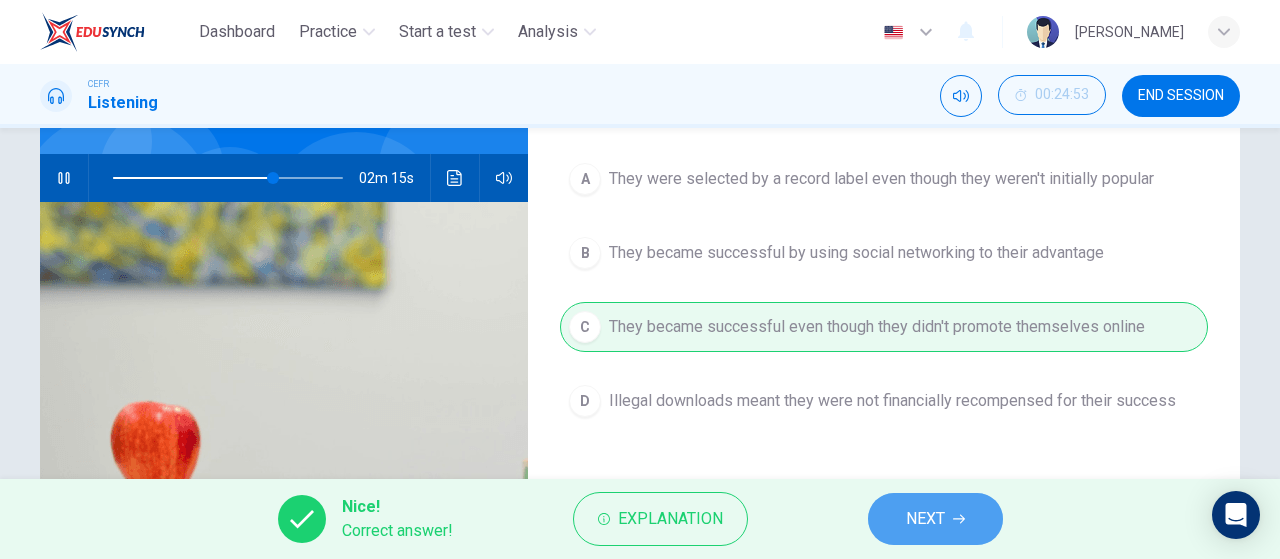 click on "NEXT" at bounding box center [935, 519] 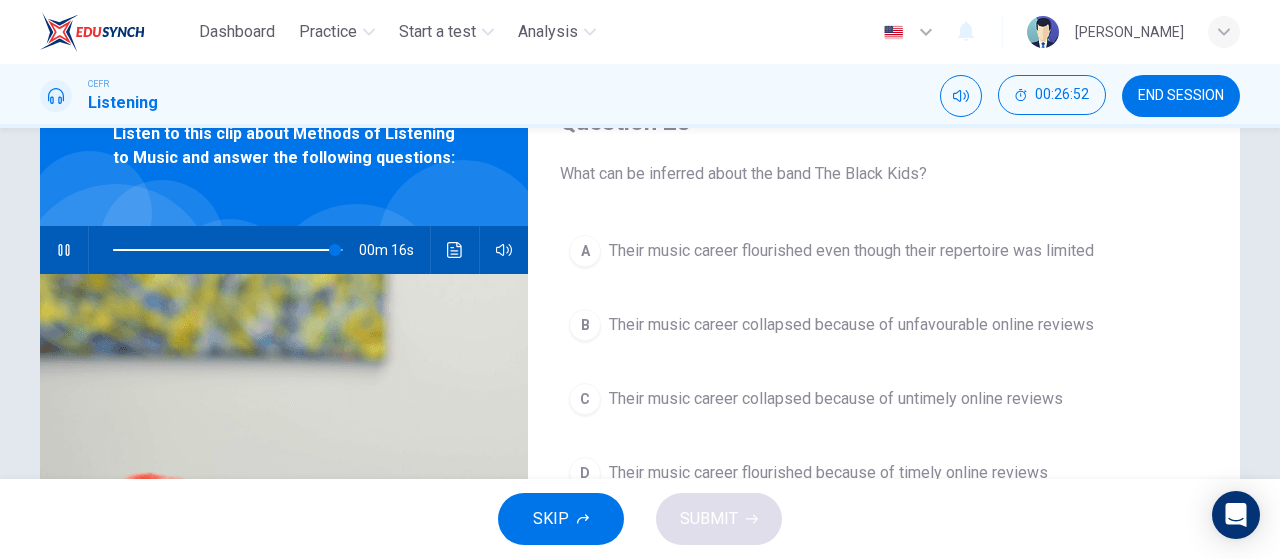 scroll, scrollTop: 103, scrollLeft: 0, axis: vertical 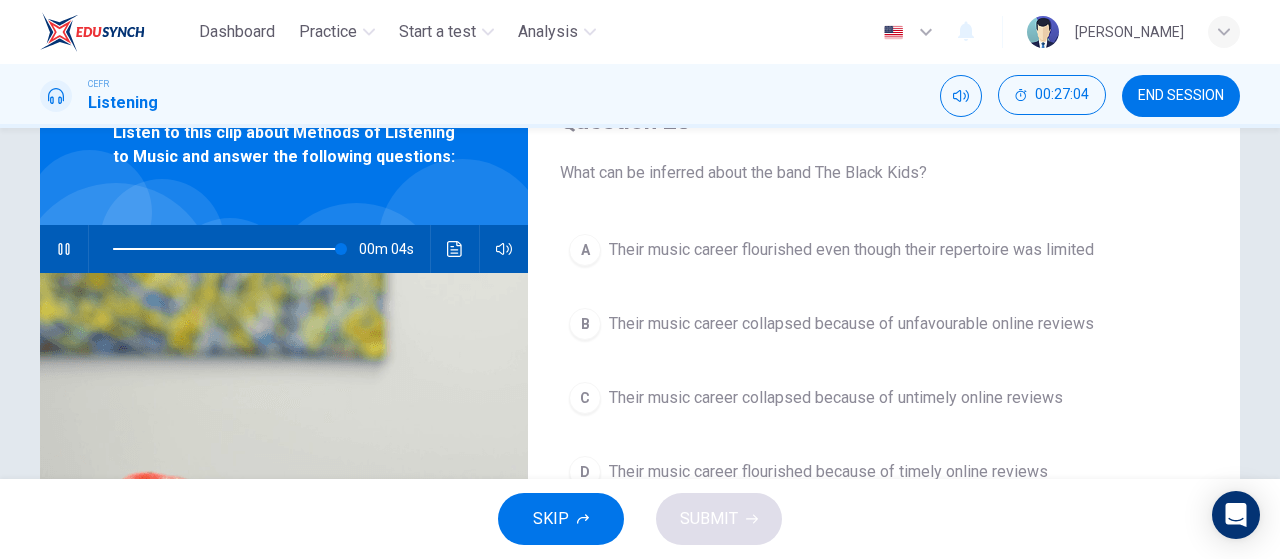 click on "C" at bounding box center (585, 398) 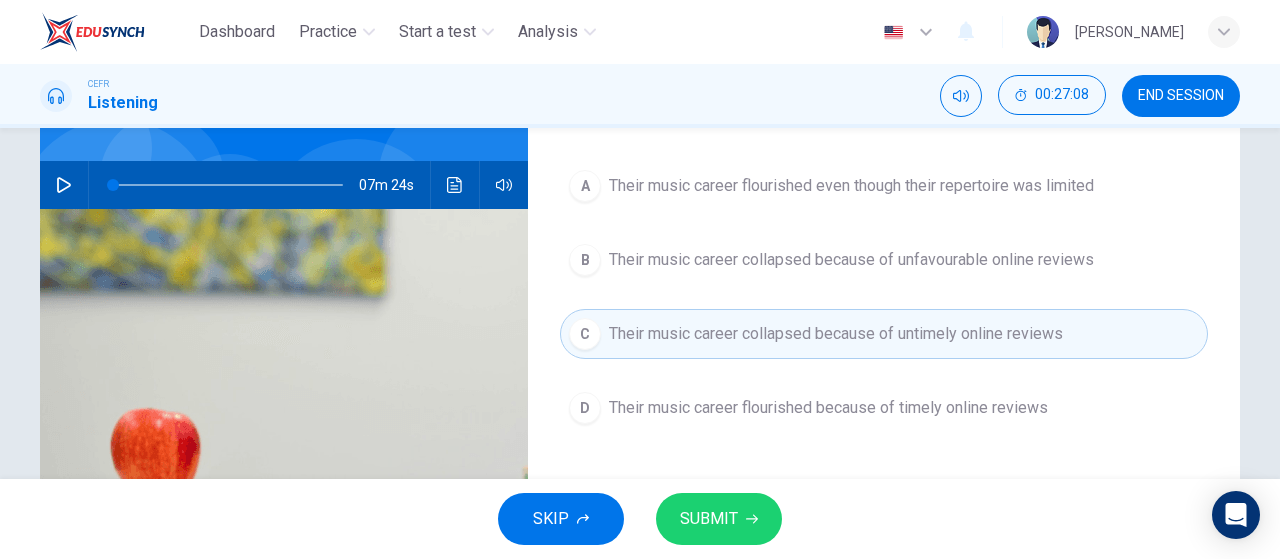 scroll, scrollTop: 109, scrollLeft: 0, axis: vertical 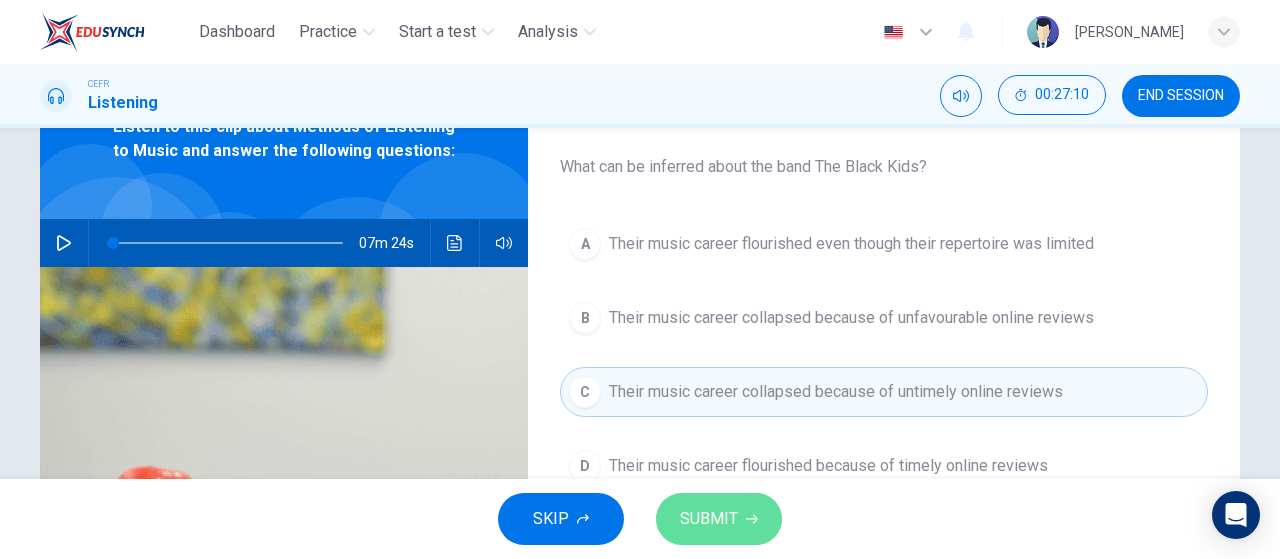 click on "SUBMIT" at bounding box center (709, 519) 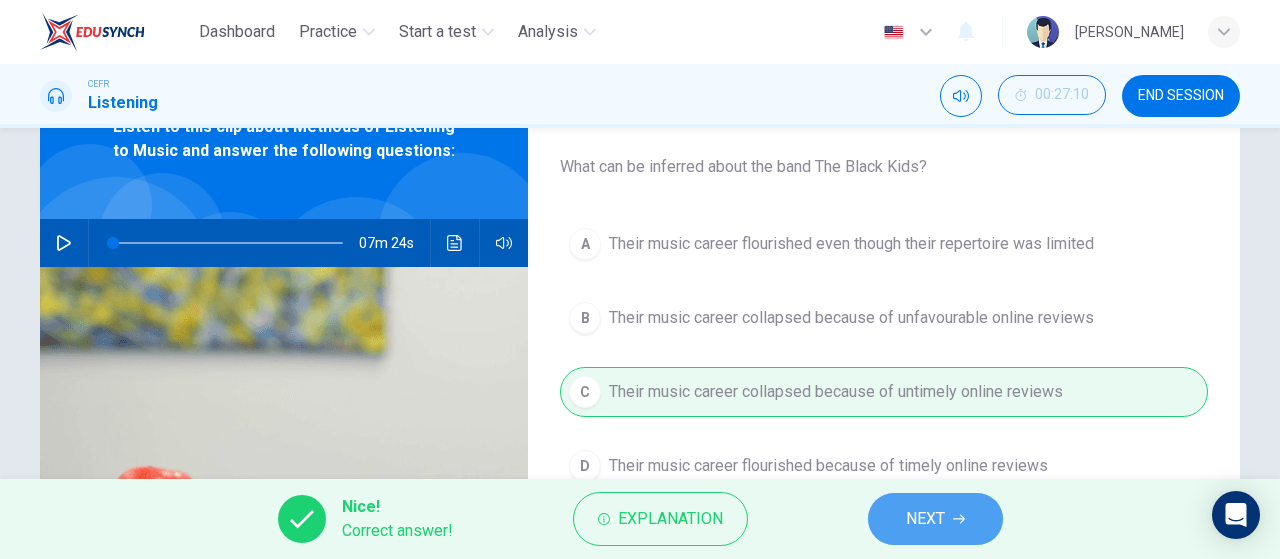 click on "NEXT" at bounding box center [925, 519] 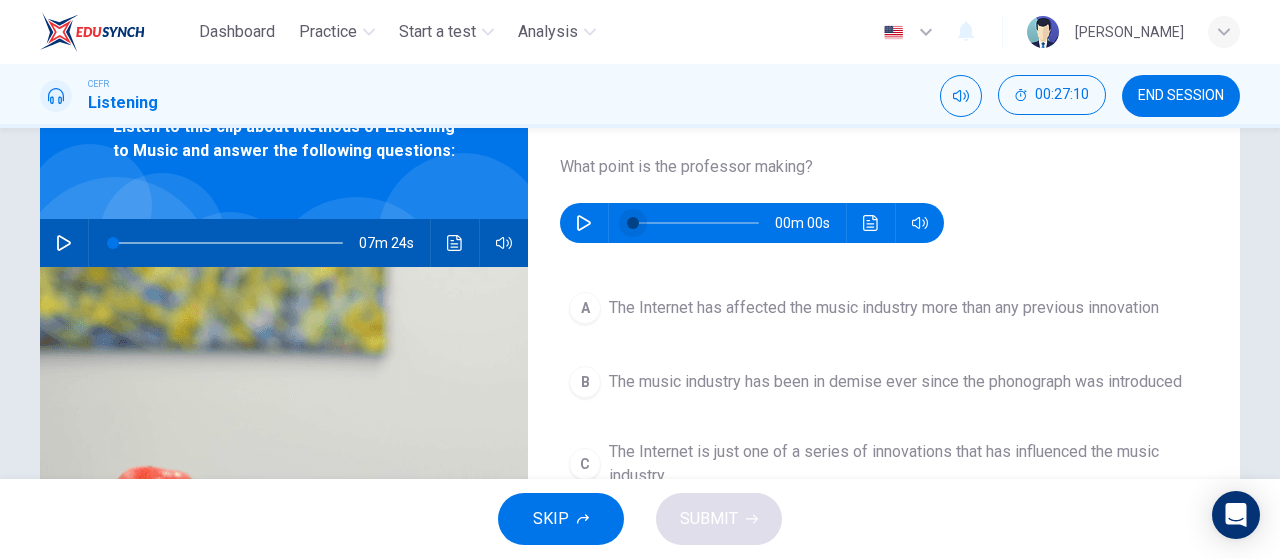 scroll, scrollTop: 0, scrollLeft: 0, axis: both 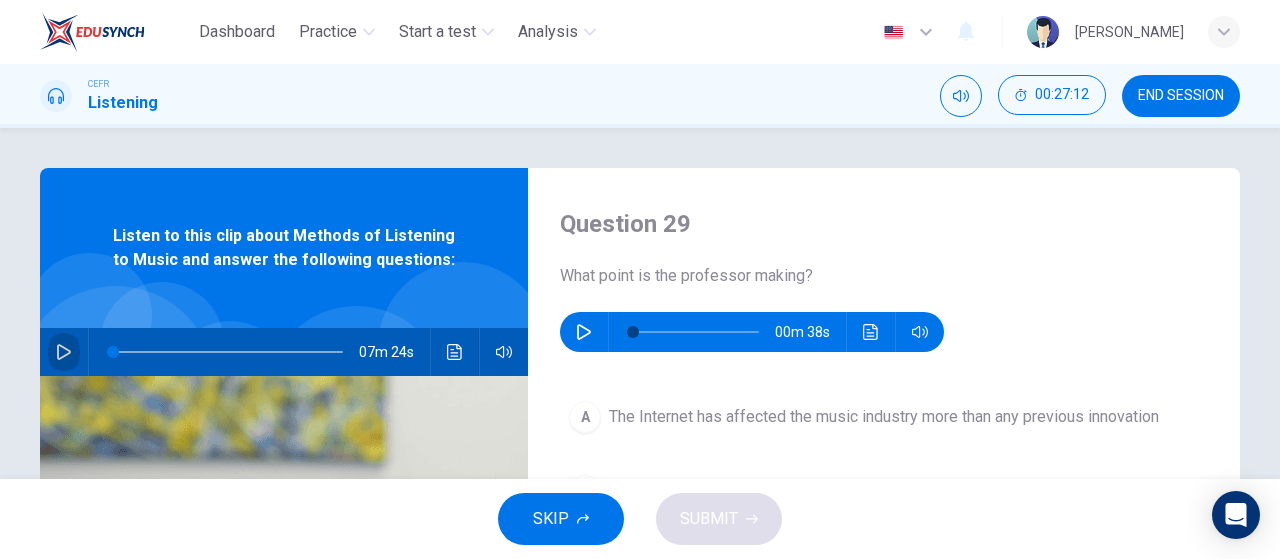 click 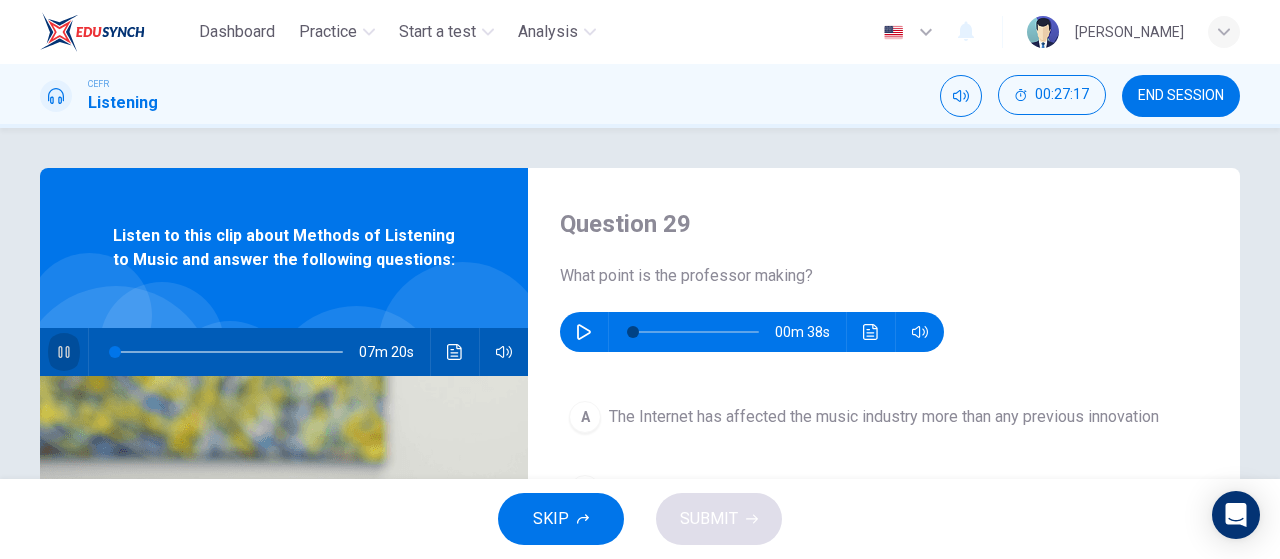 click at bounding box center (64, 352) 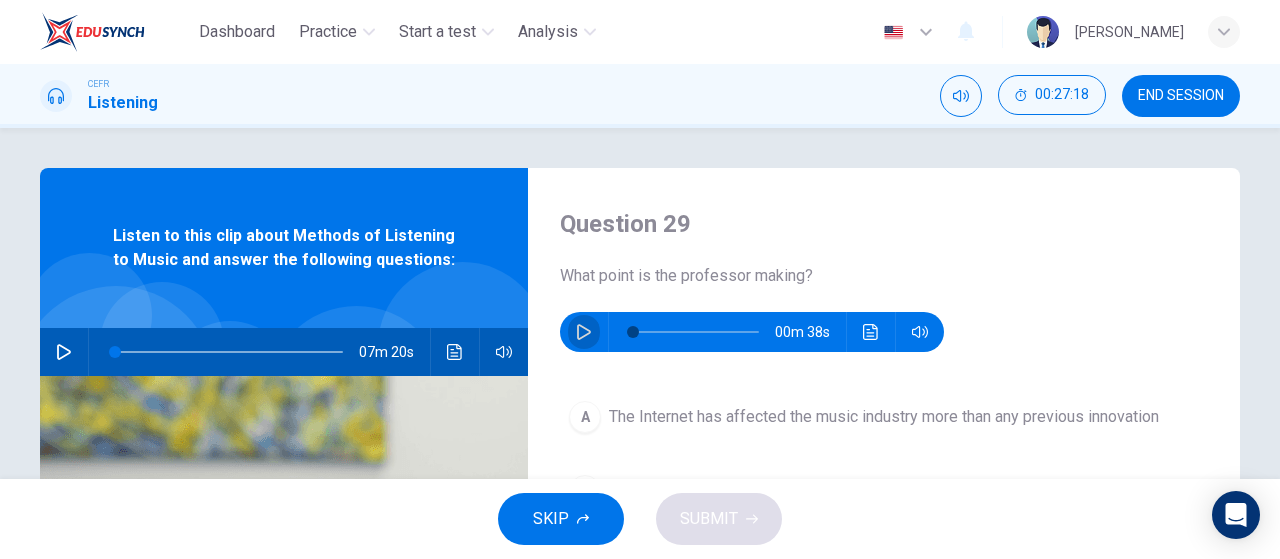 click 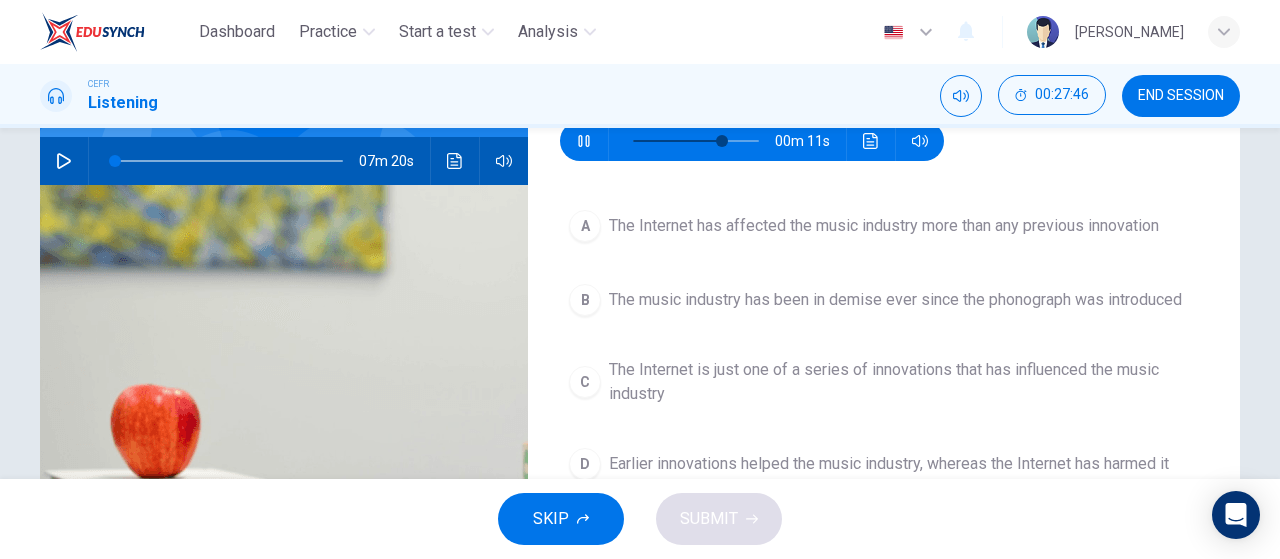 scroll, scrollTop: 179, scrollLeft: 0, axis: vertical 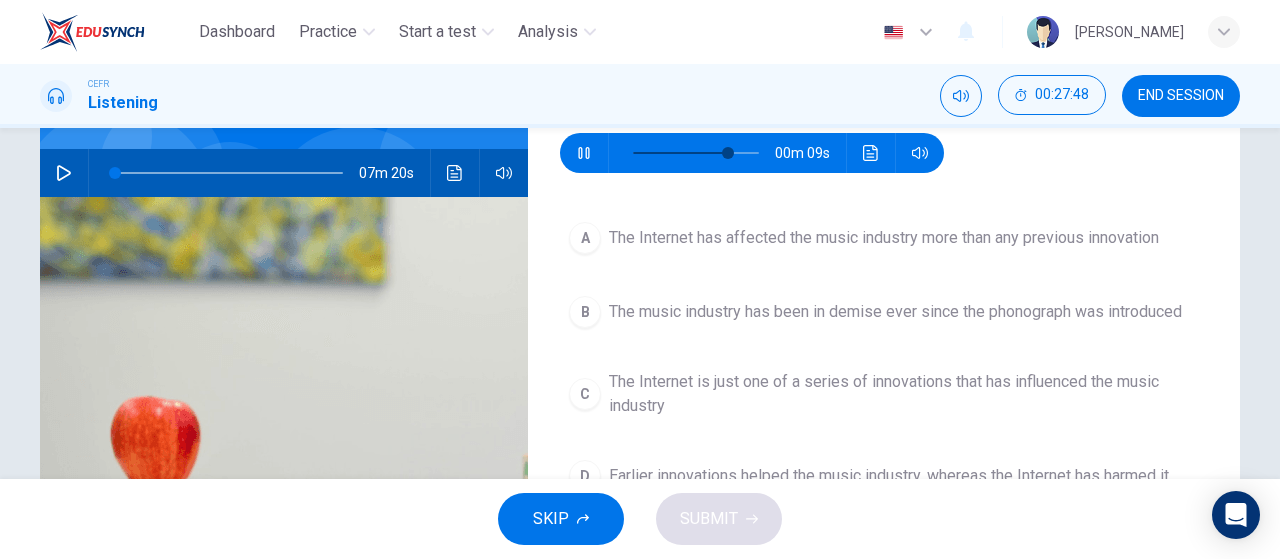 type on "78" 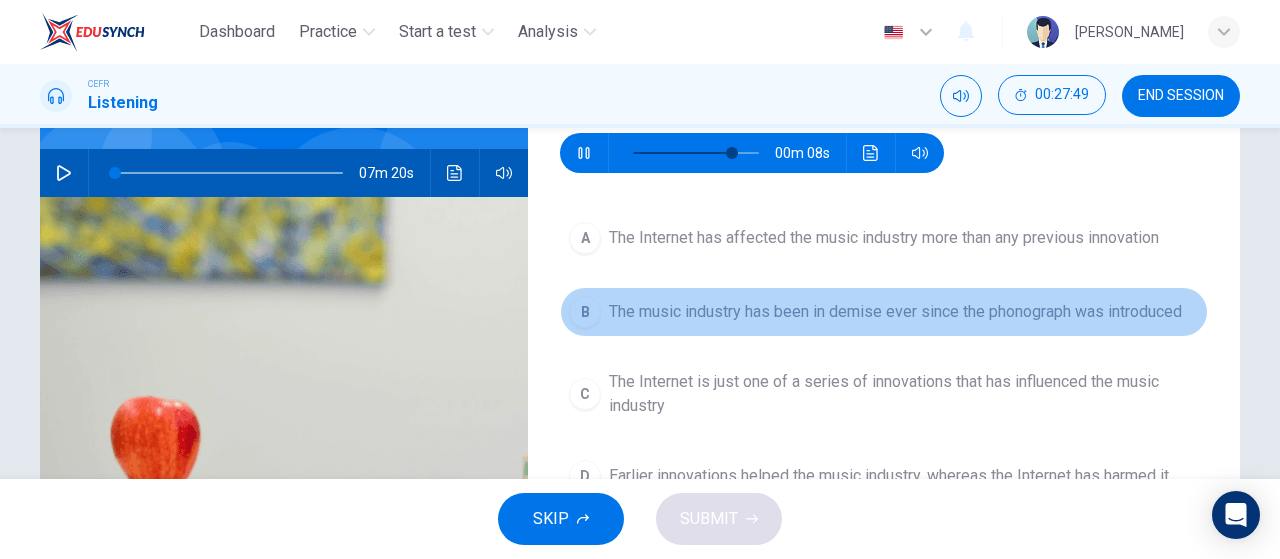 click on "B" at bounding box center (585, 312) 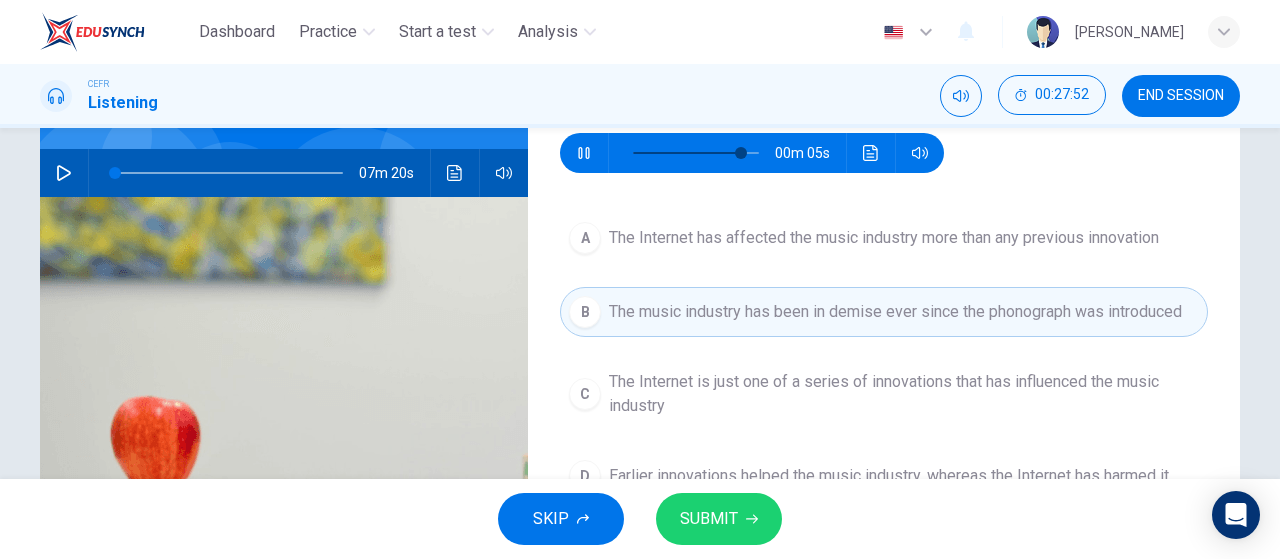 type on "89" 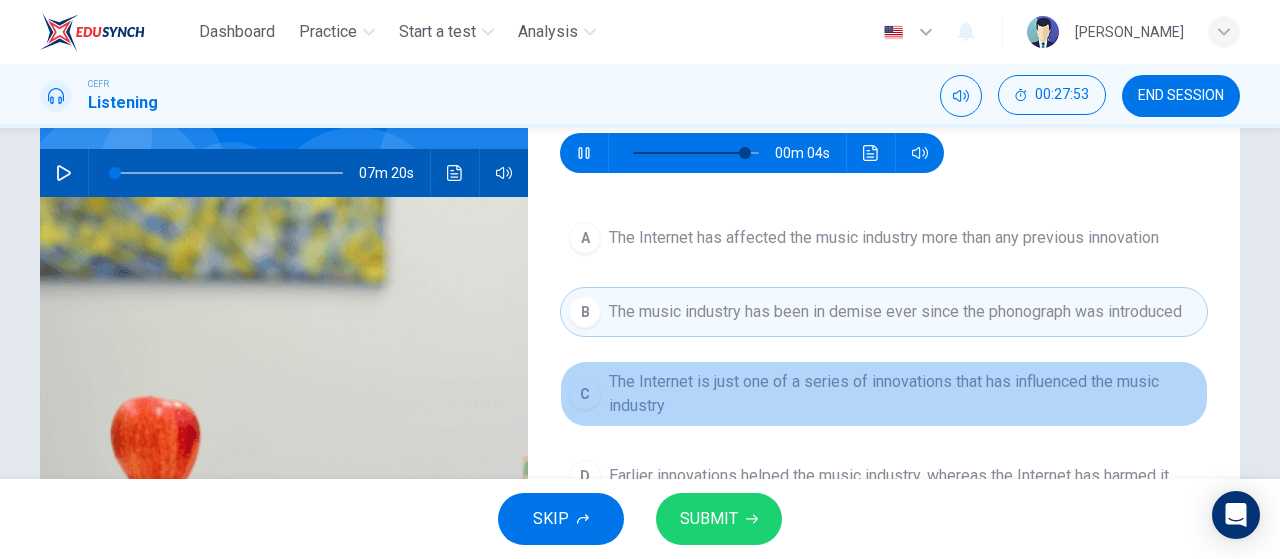 click on "C" at bounding box center [585, 394] 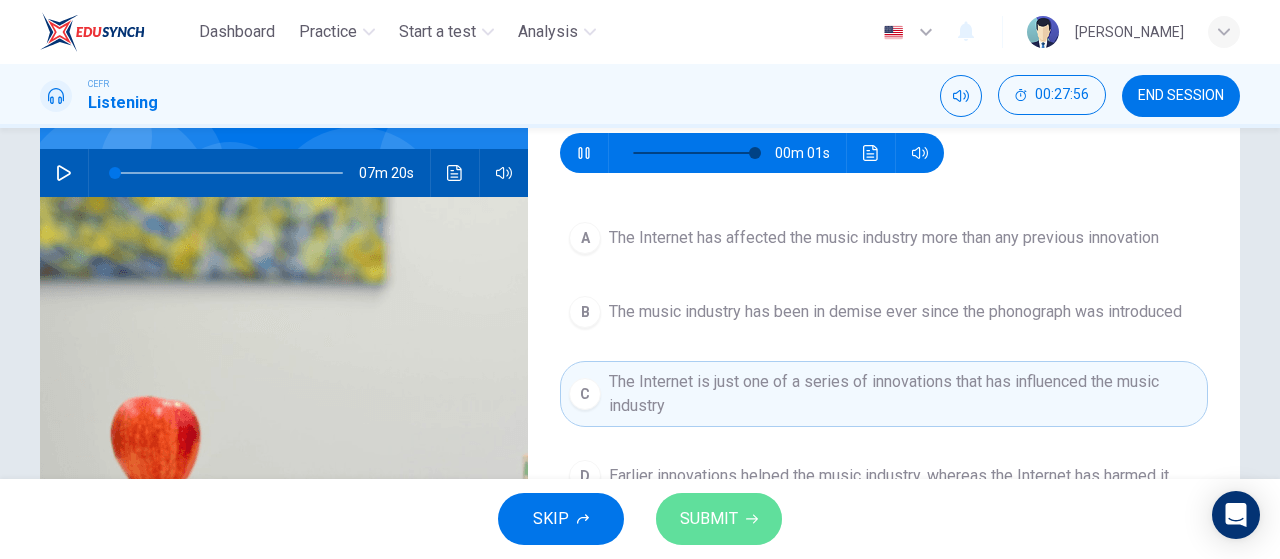 type on "99" 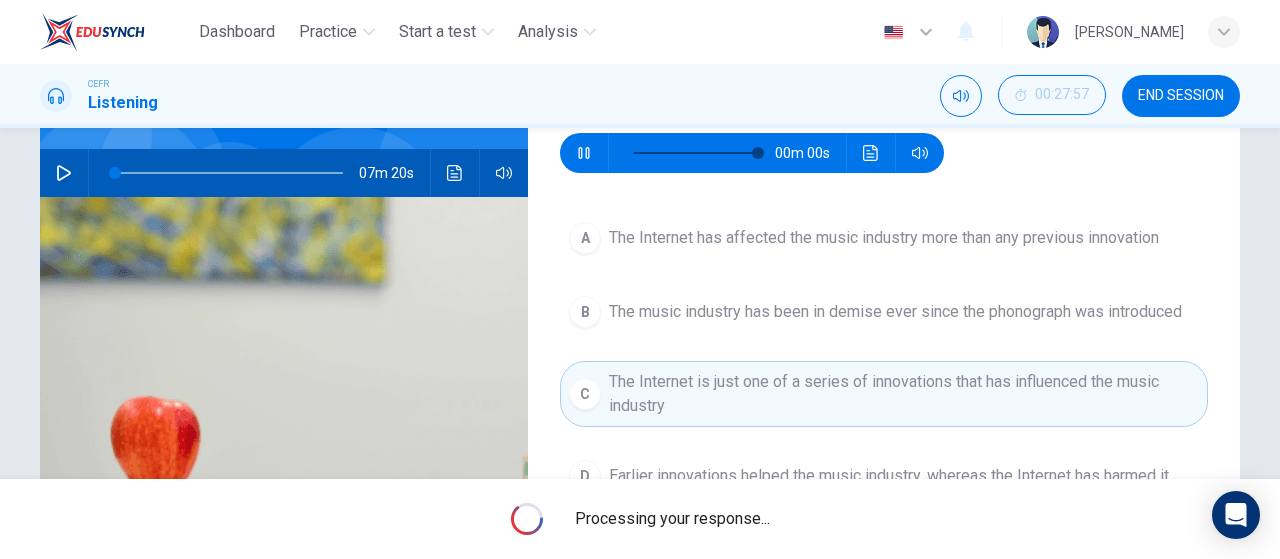 type on "0" 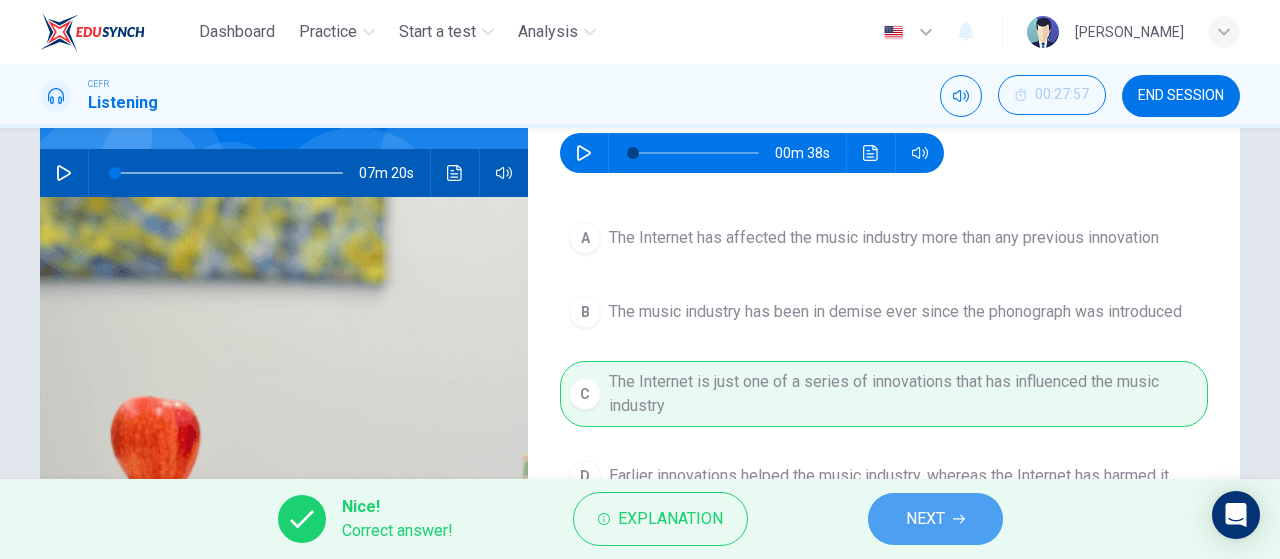 click on "NEXT" at bounding box center (935, 519) 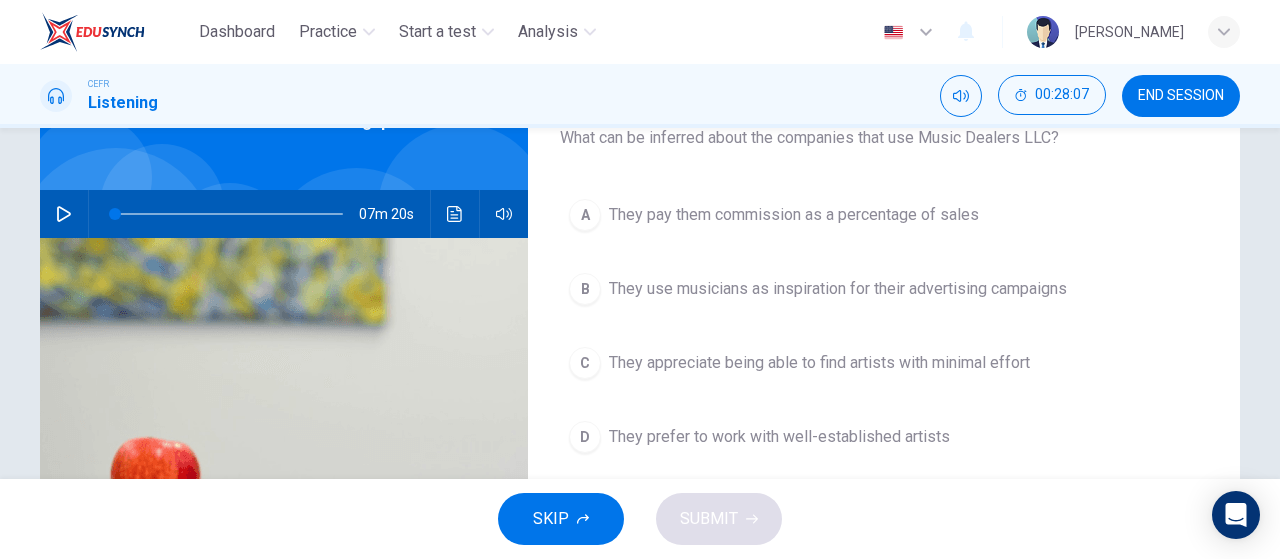 scroll, scrollTop: 129, scrollLeft: 0, axis: vertical 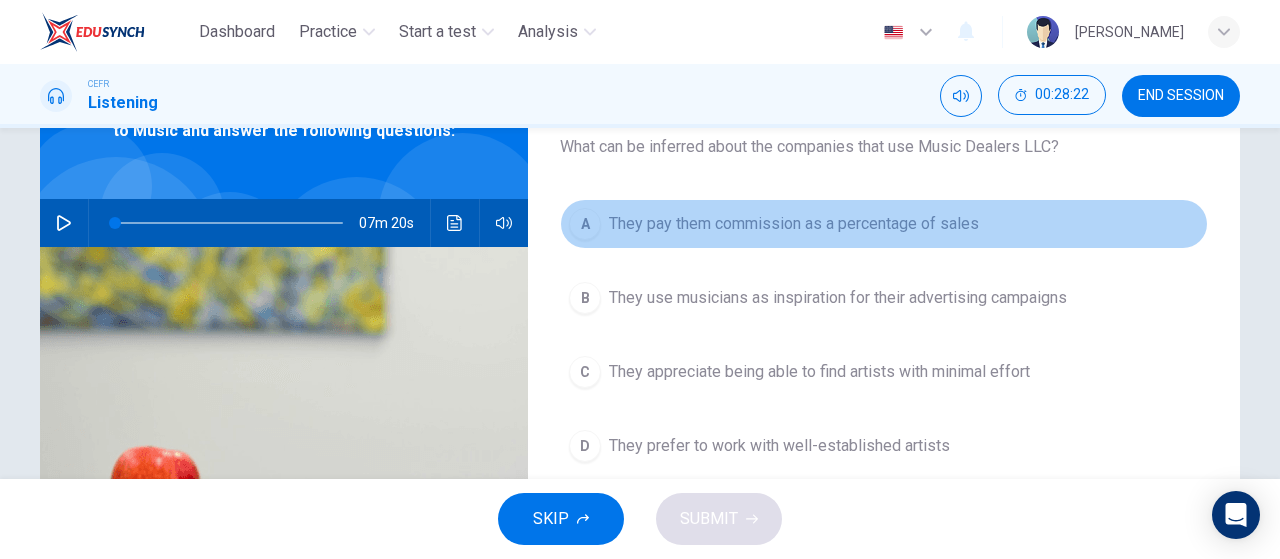 click on "A" at bounding box center (585, 224) 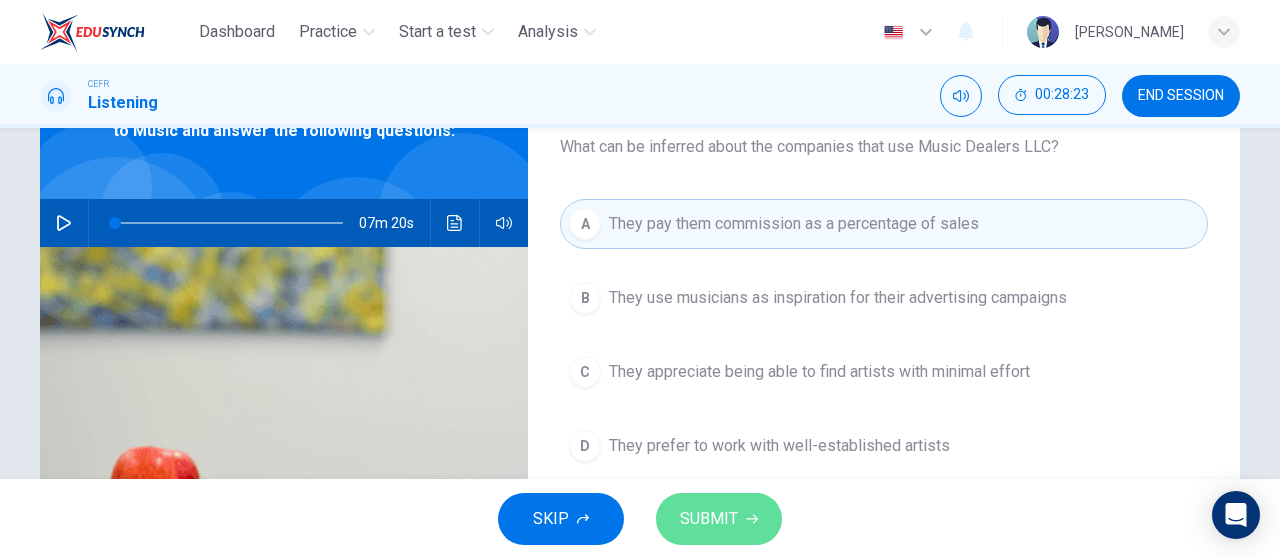 click on "SUBMIT" at bounding box center [719, 519] 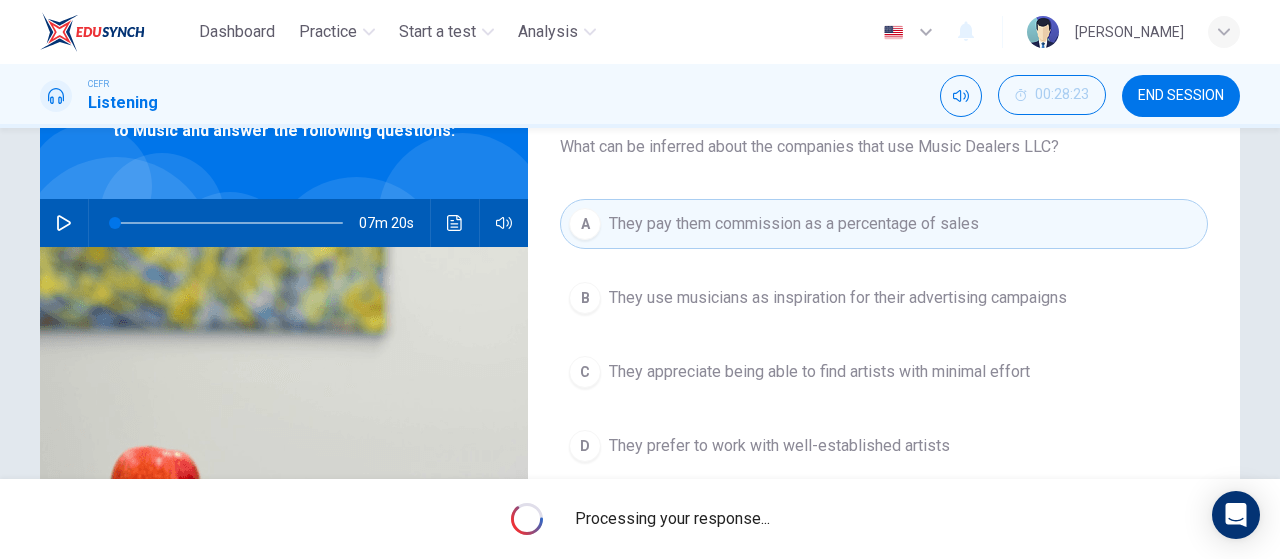 type on "1" 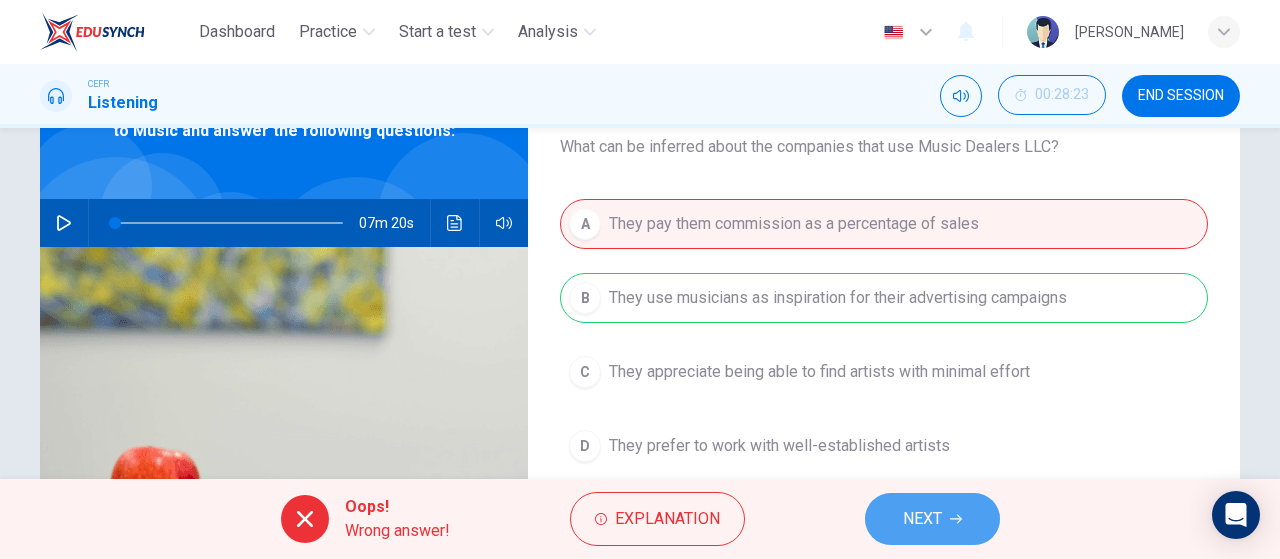 click on "NEXT" at bounding box center [922, 519] 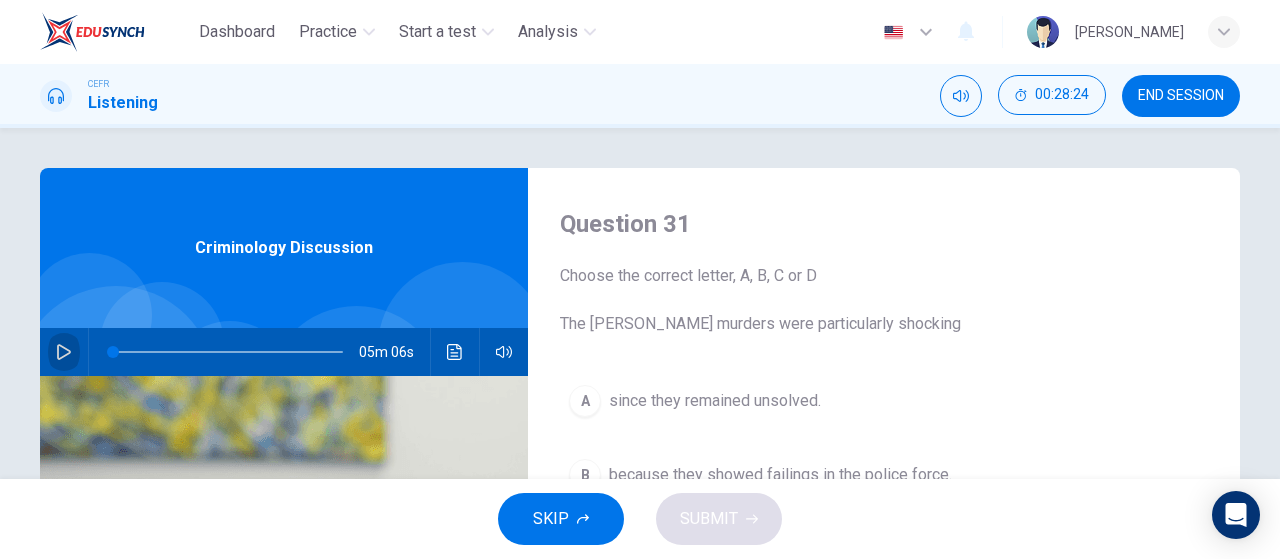 click 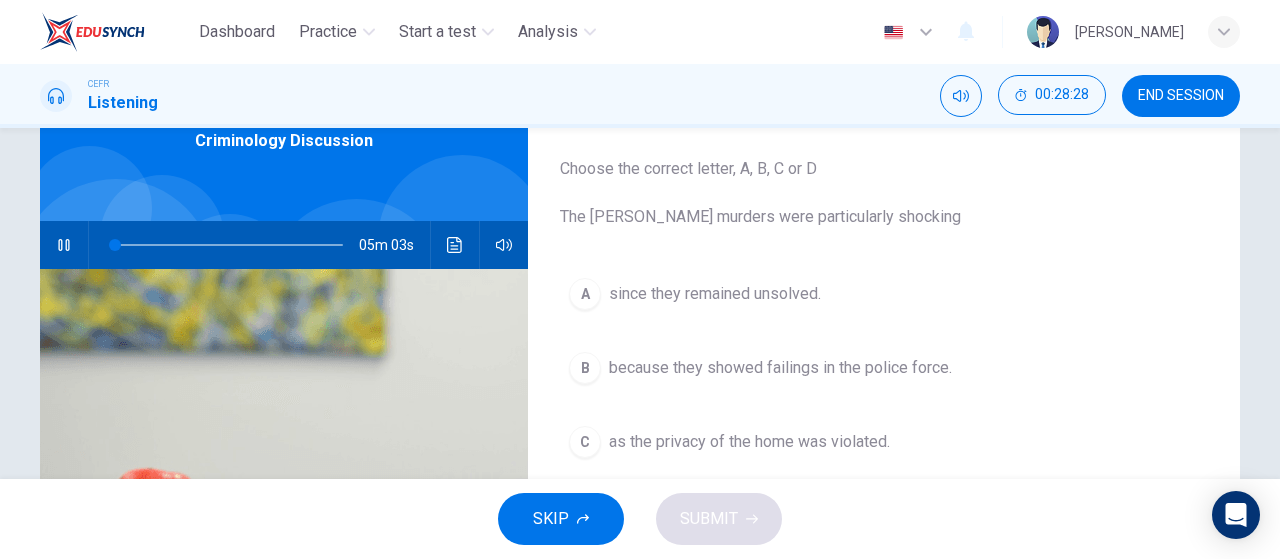 scroll, scrollTop: 106, scrollLeft: 0, axis: vertical 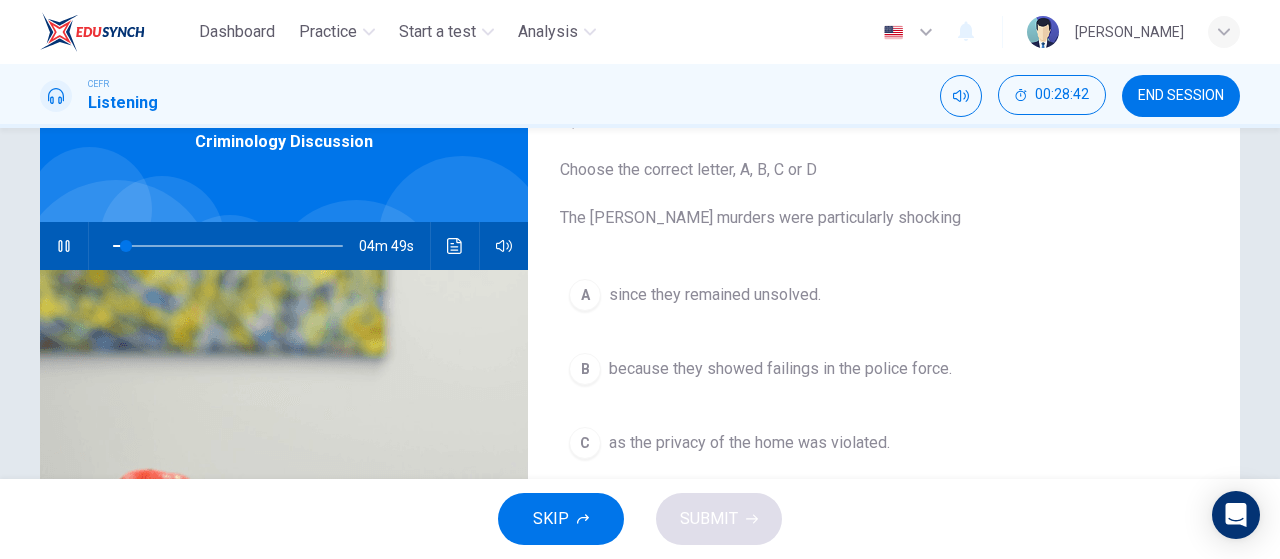 click on "B because they showed failings in the police force." at bounding box center (884, 369) 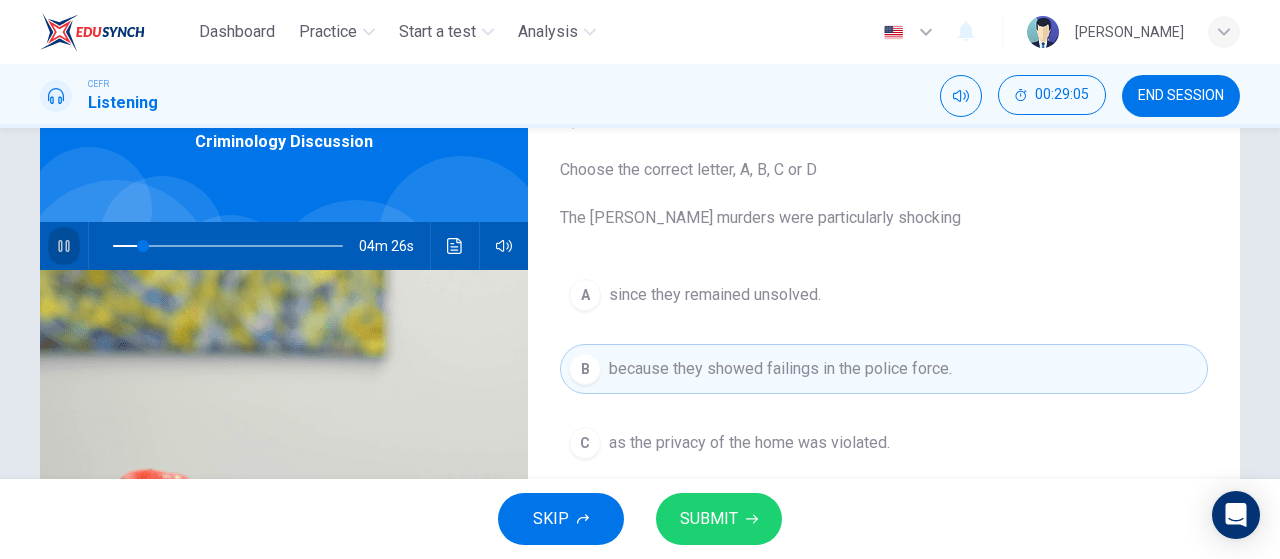 click 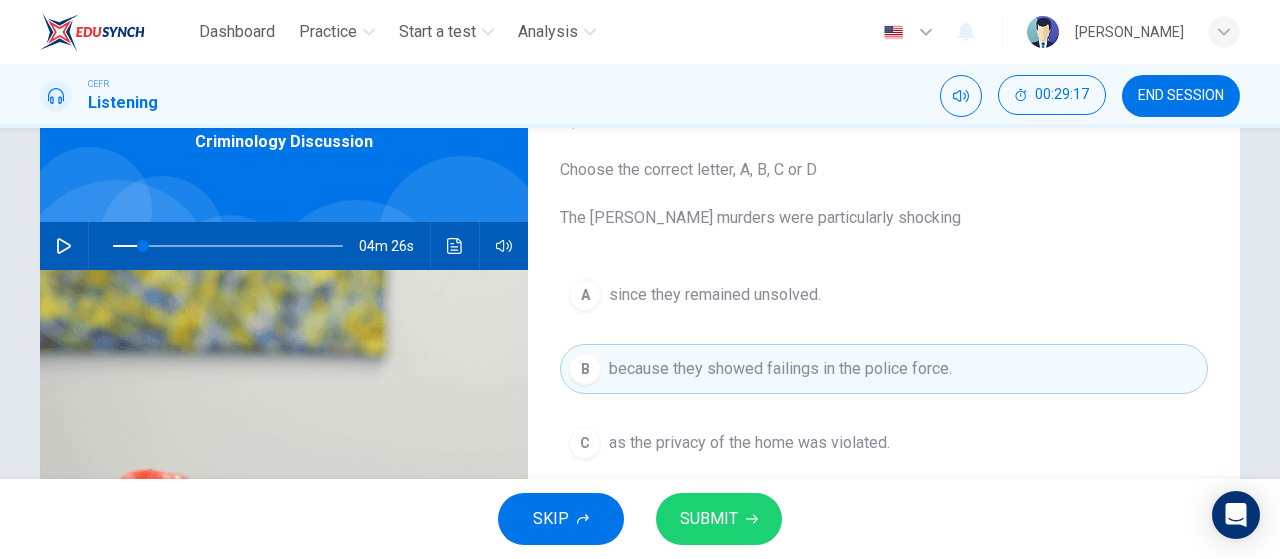 click on "A since they remained unsolved. B because they showed failings in the police force. C as the privacy of the home was violated. D since the victims' homes were also burgled." at bounding box center [884, 426] 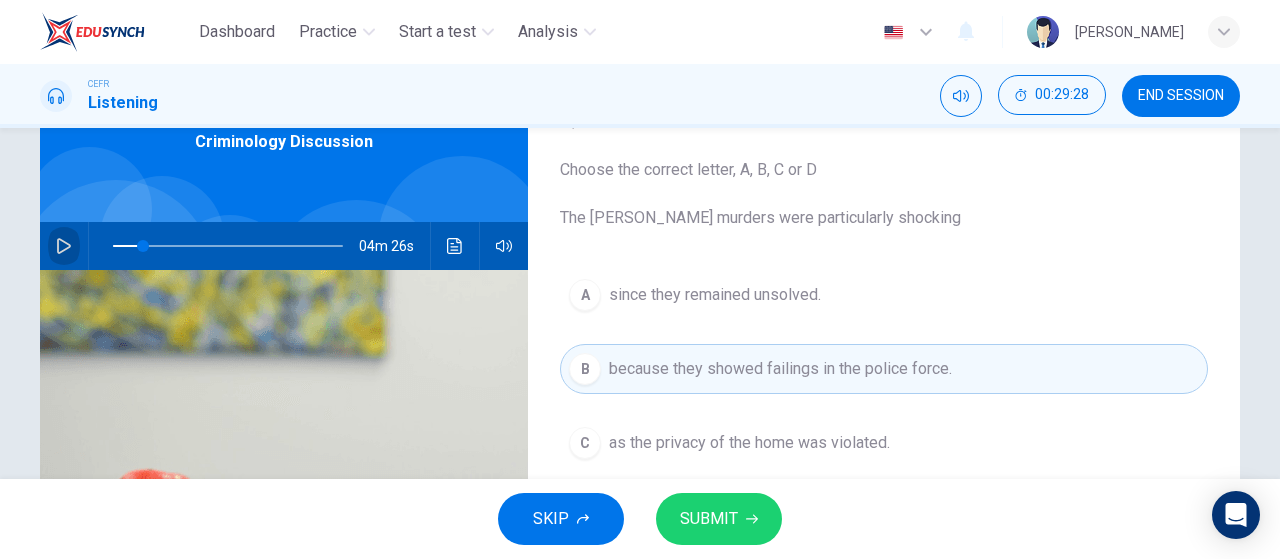 click at bounding box center [64, 246] 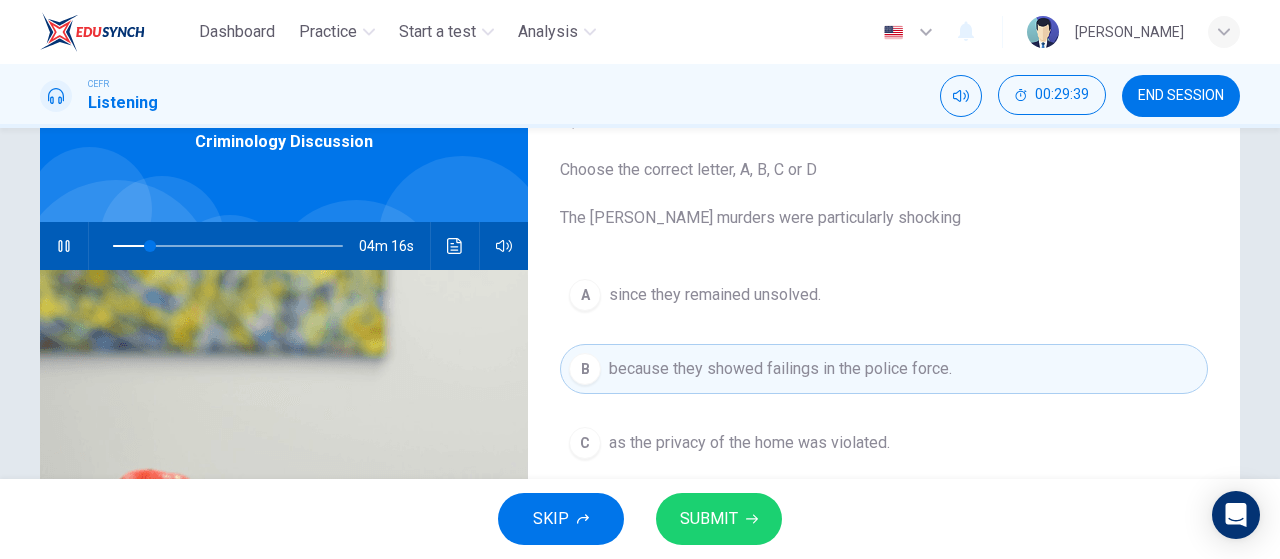 click at bounding box center [284, 513] 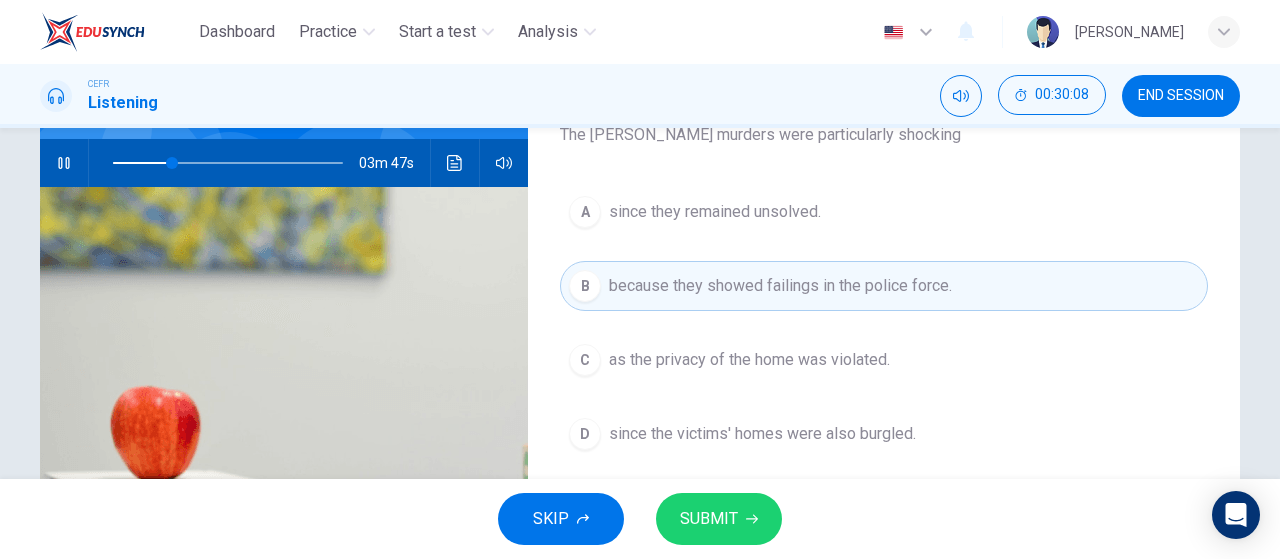 scroll, scrollTop: 190, scrollLeft: 0, axis: vertical 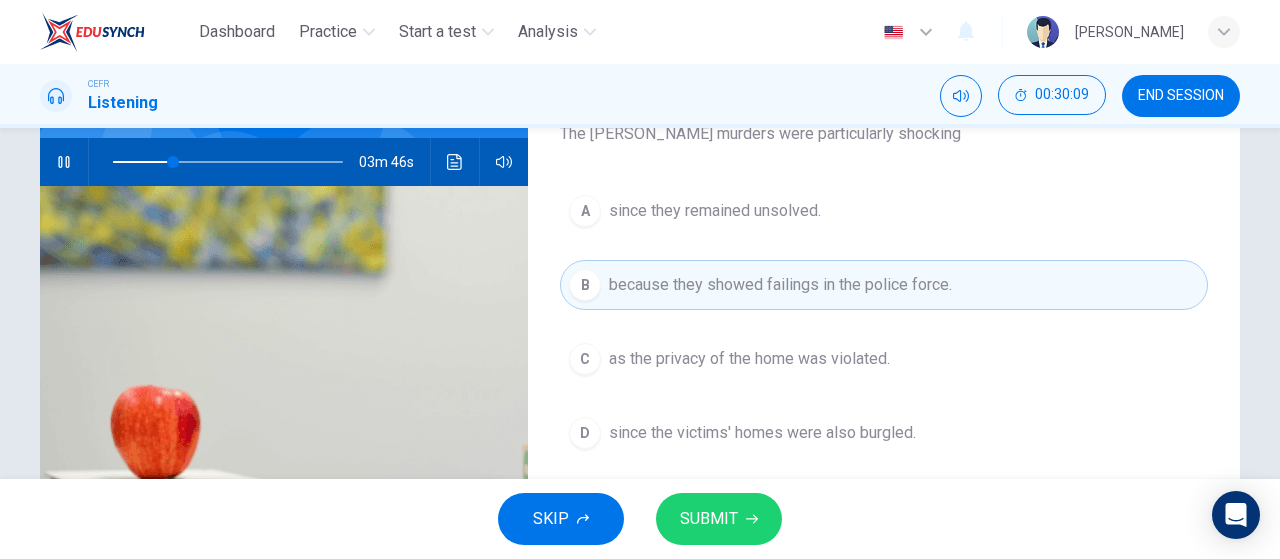 click on "as the privacy of the home was violated." at bounding box center (749, 359) 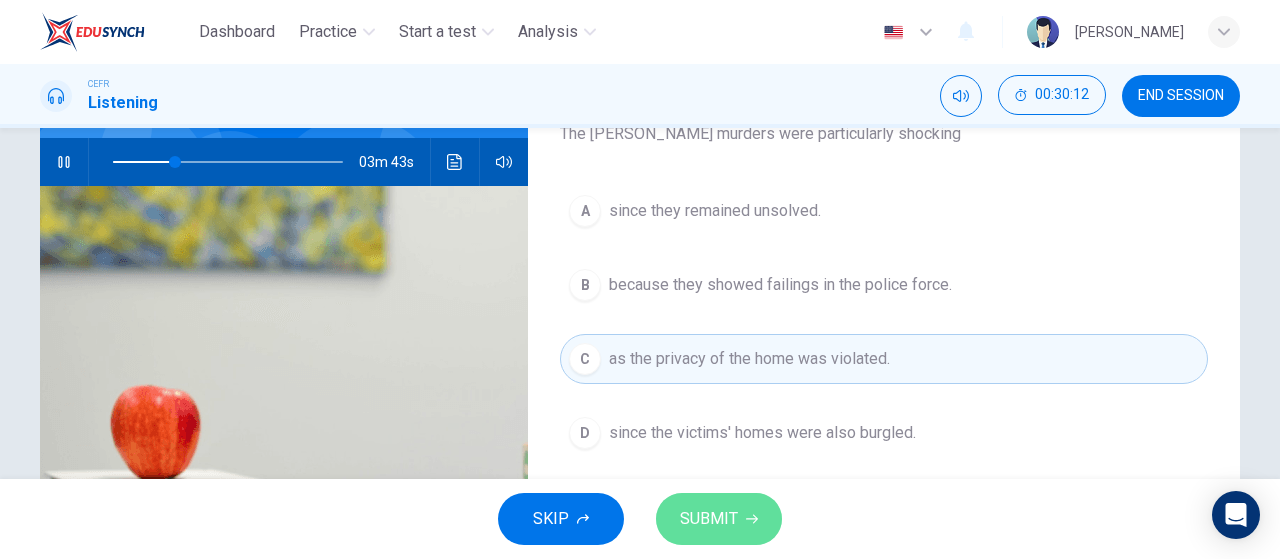 click on "SUBMIT" at bounding box center (709, 519) 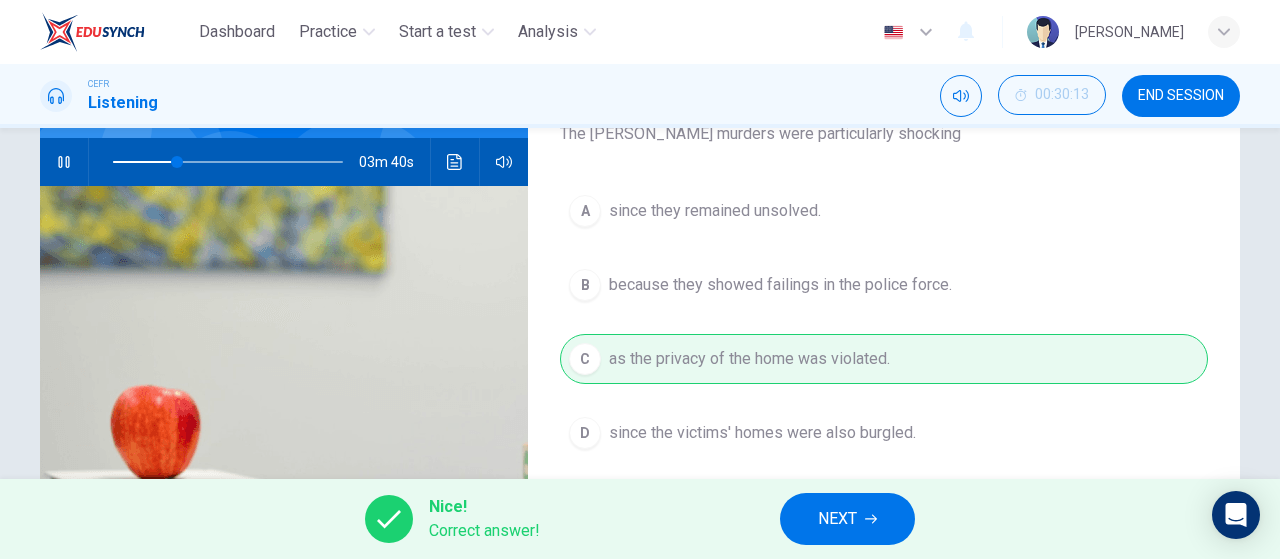 click on "NEXT" at bounding box center [847, 519] 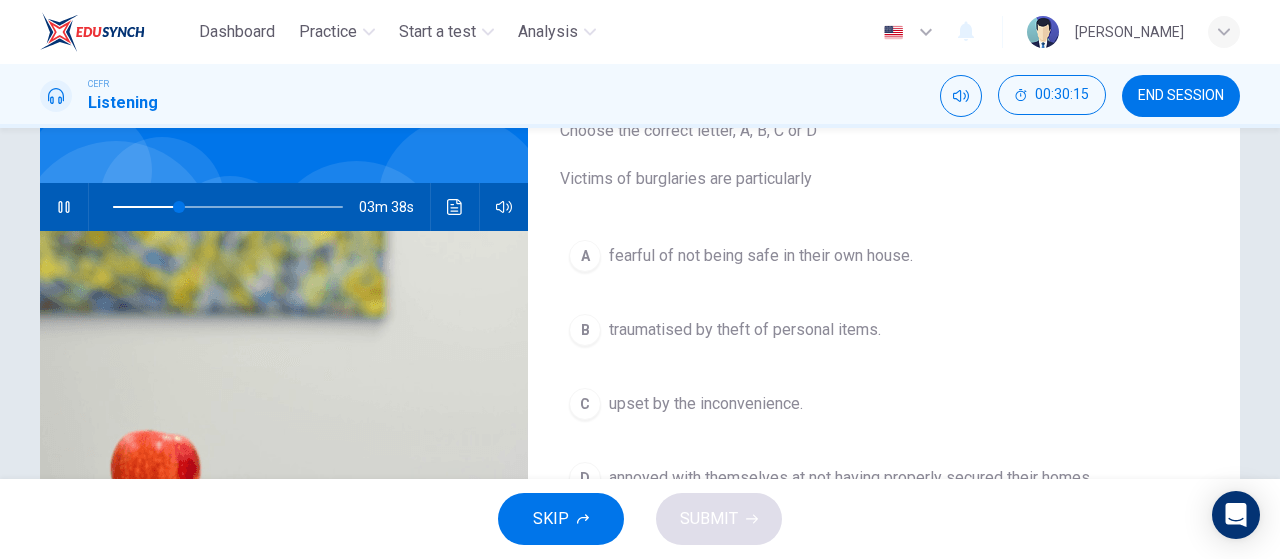 scroll, scrollTop: 154, scrollLeft: 0, axis: vertical 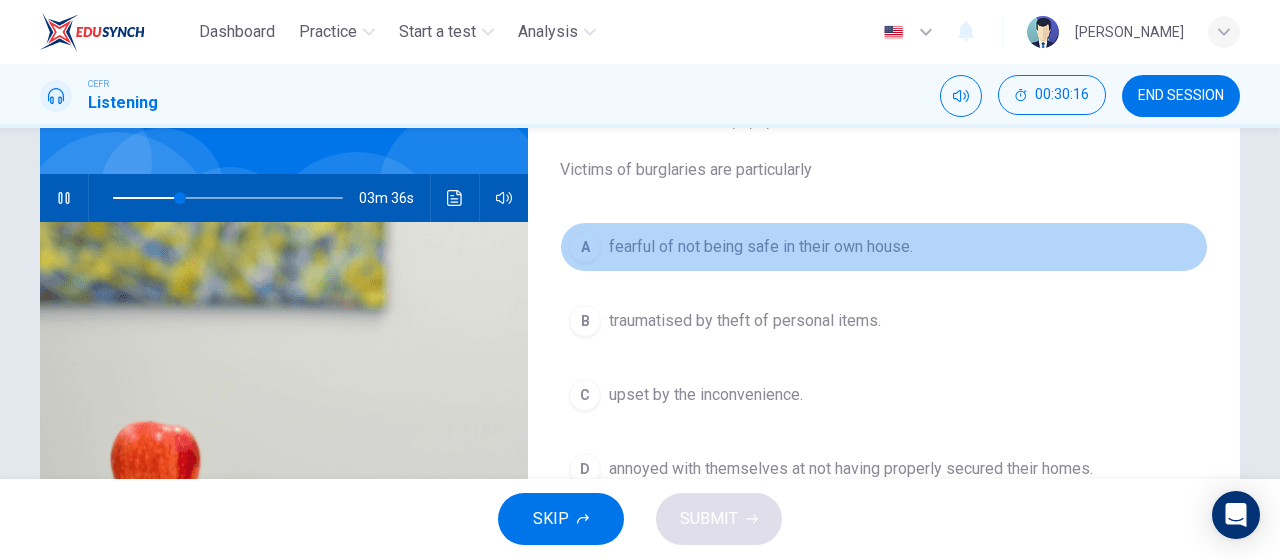 click on "A" at bounding box center (585, 247) 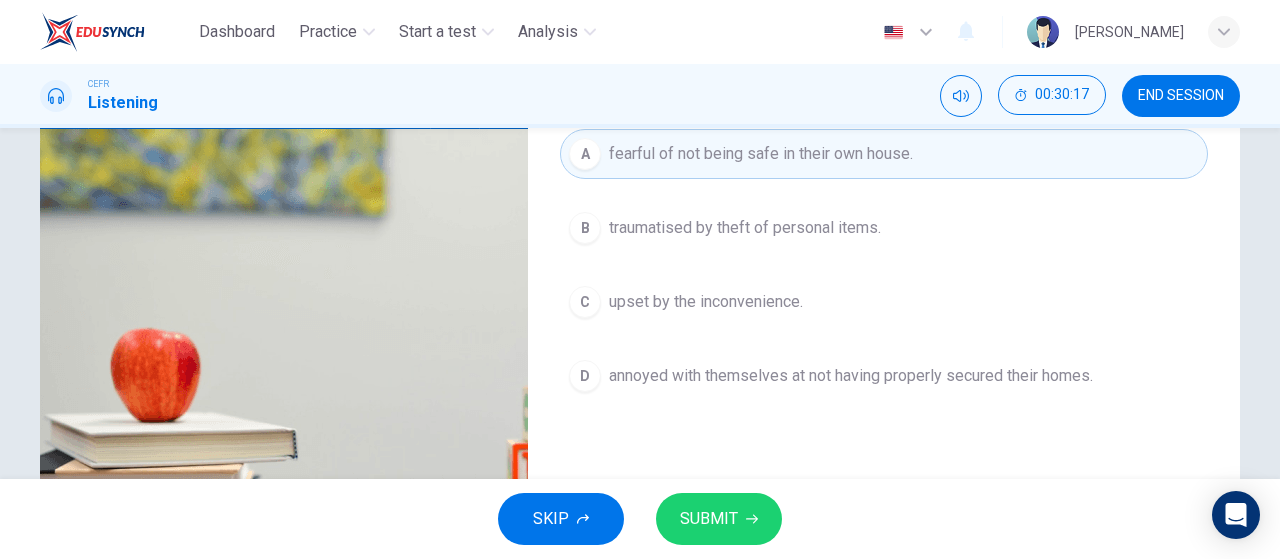 scroll, scrollTop: 258, scrollLeft: 0, axis: vertical 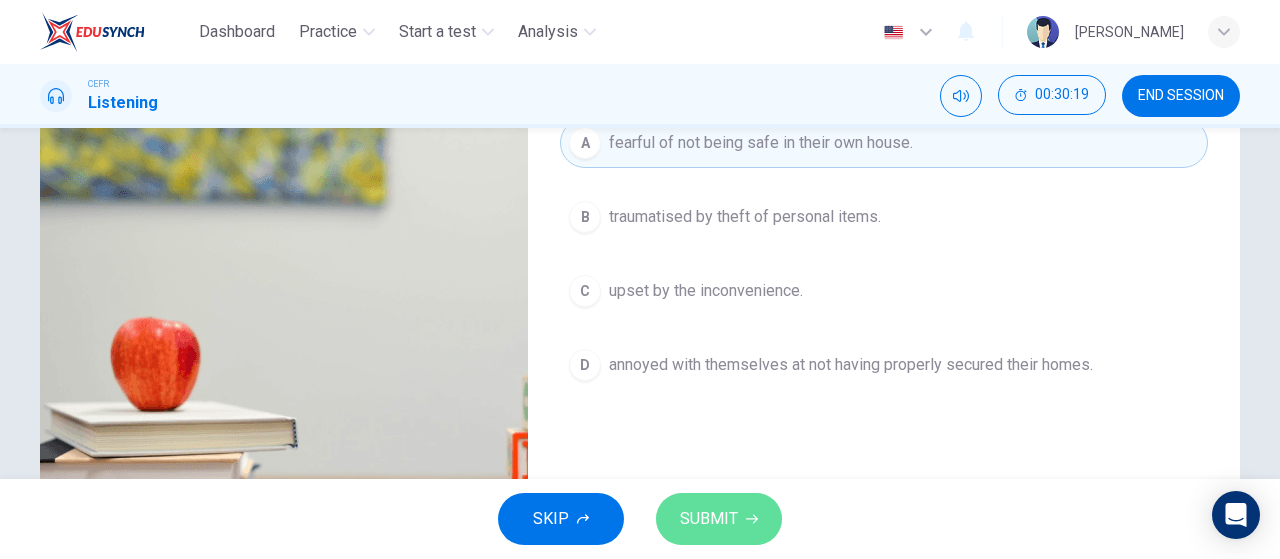 click on "SUBMIT" at bounding box center (709, 519) 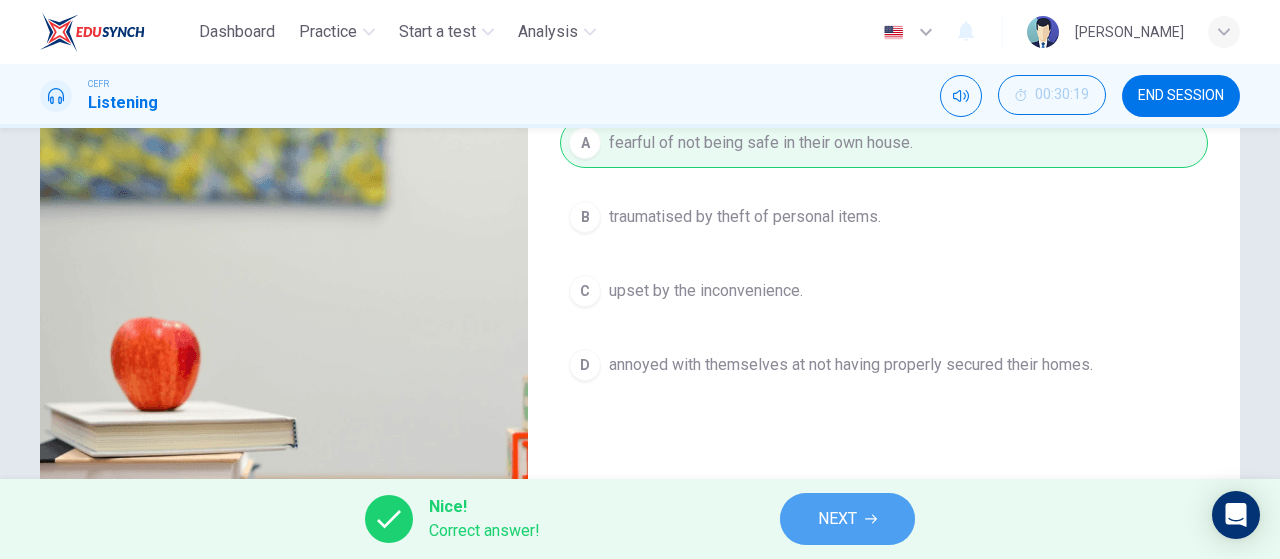click on "NEXT" at bounding box center (837, 519) 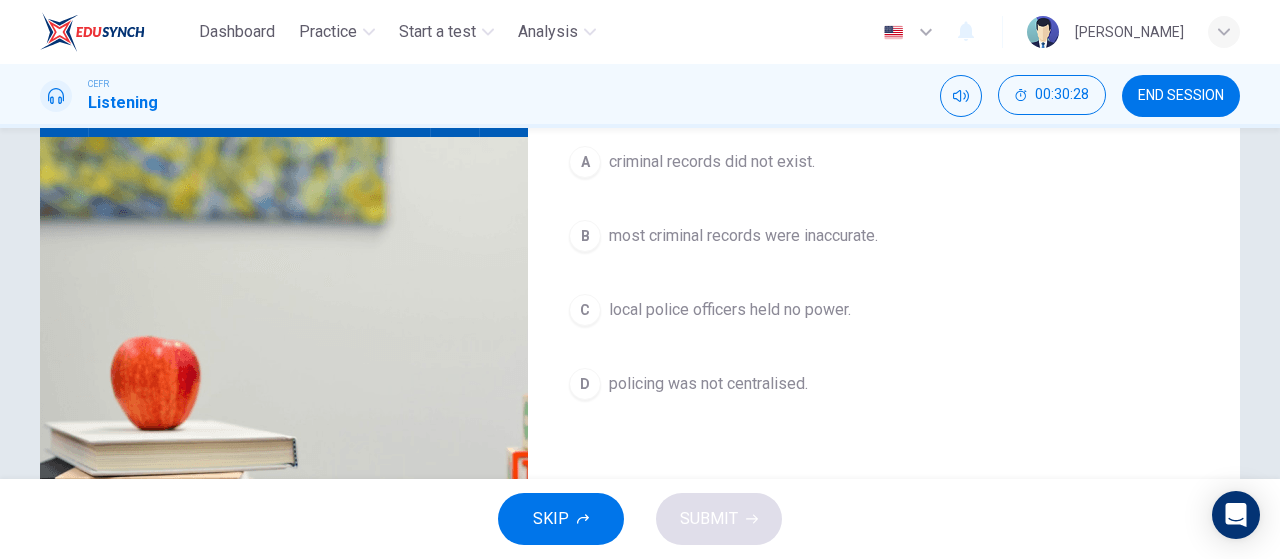 scroll, scrollTop: 252, scrollLeft: 0, axis: vertical 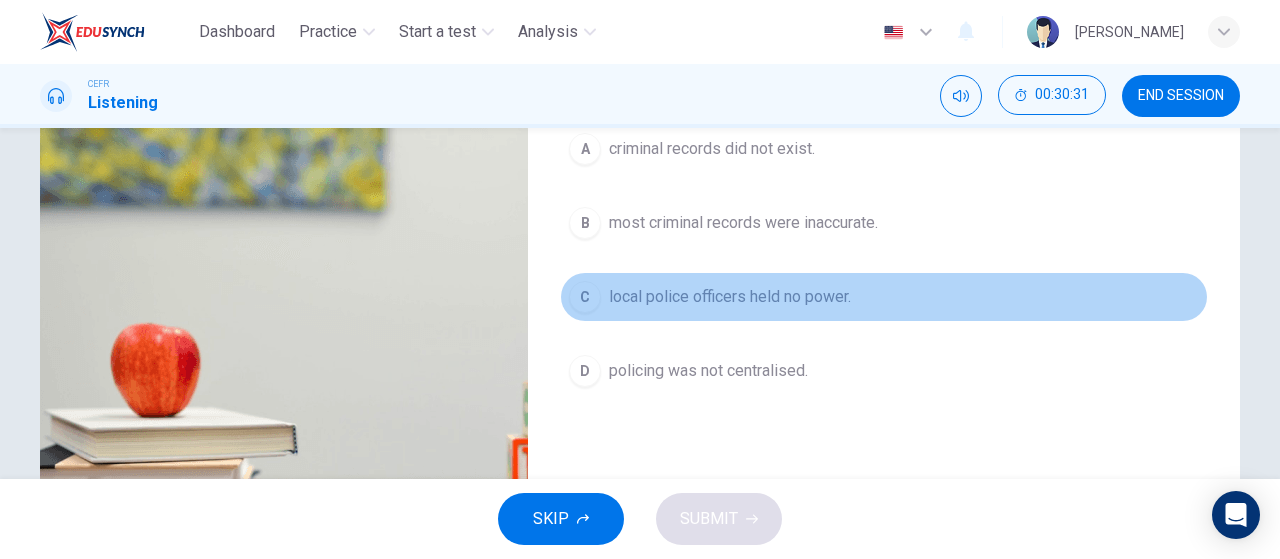 click on "local police officers held no power." at bounding box center (730, 297) 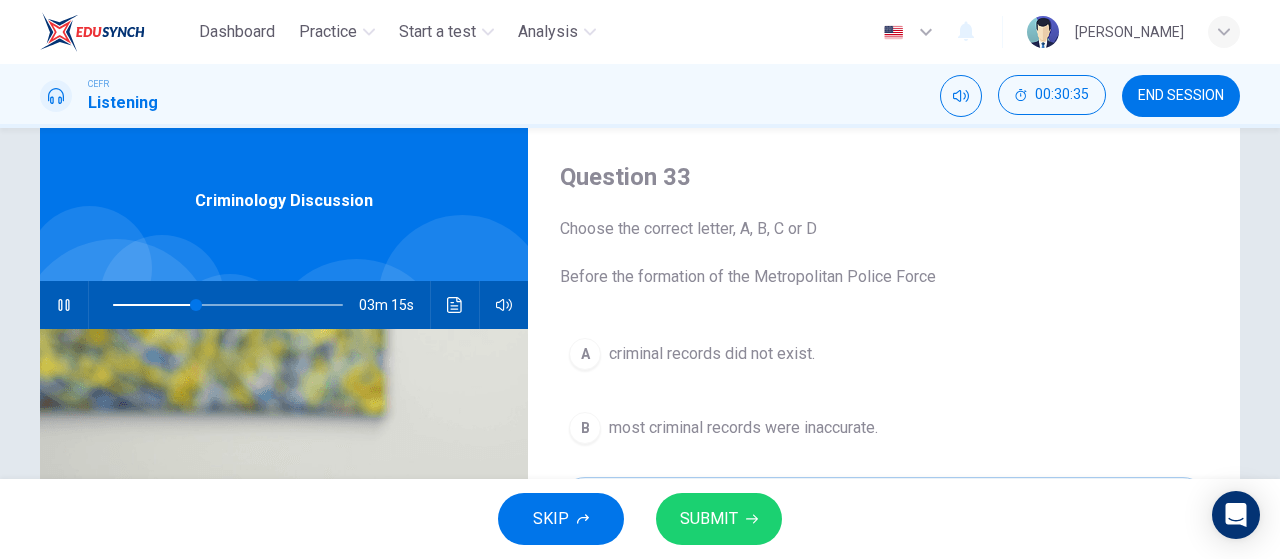 scroll, scrollTop: 46, scrollLeft: 0, axis: vertical 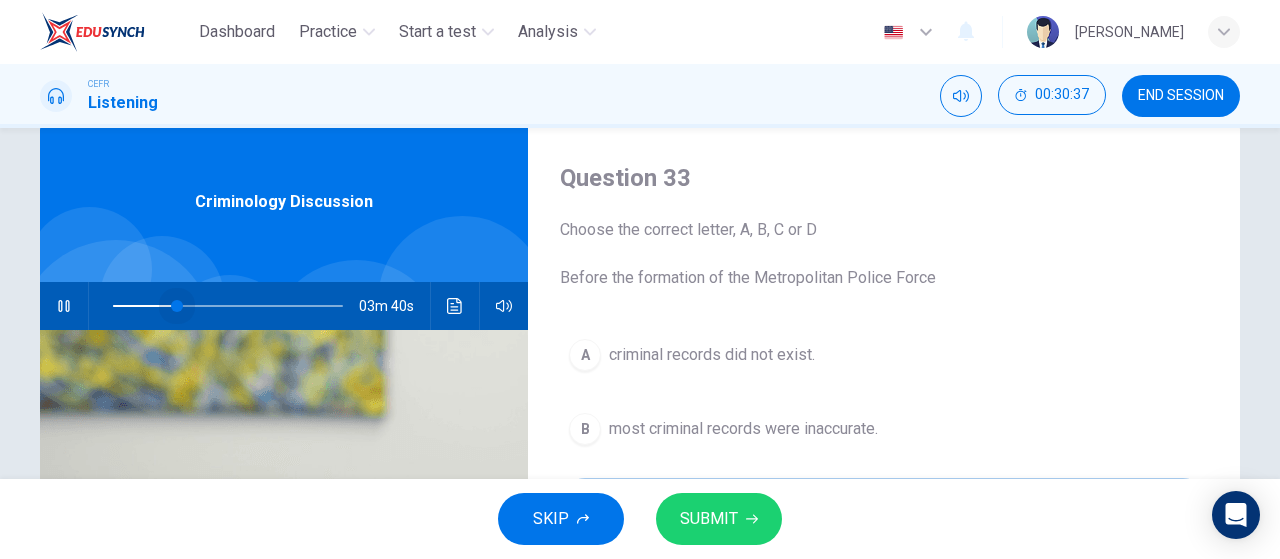 click at bounding box center (177, 306) 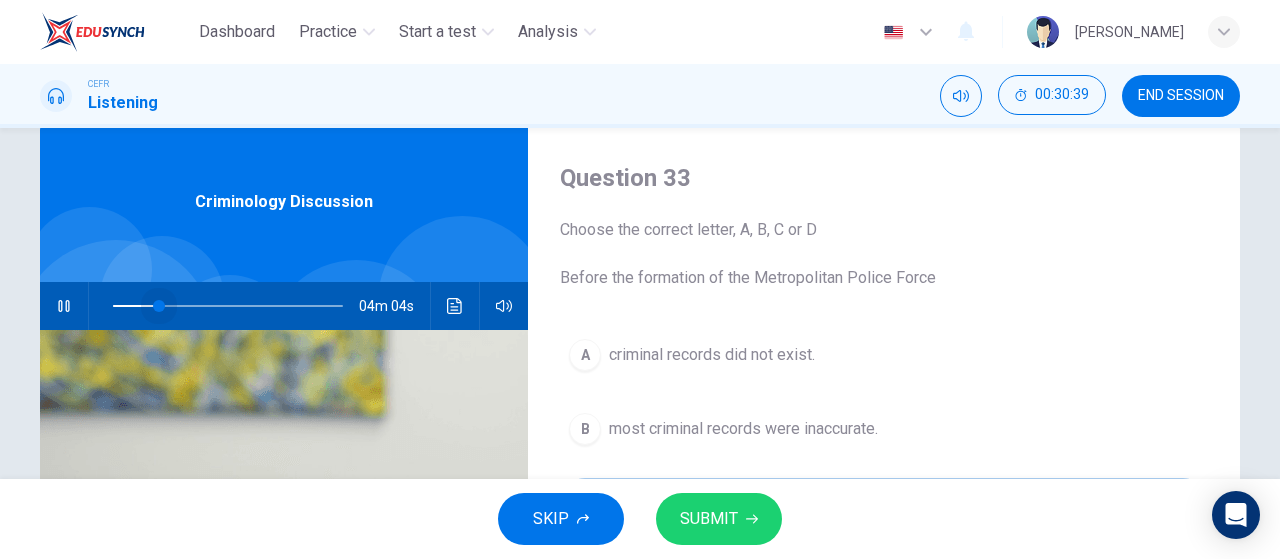 drag, startPoint x: 173, startPoint y: 307, endPoint x: 152, endPoint y: 306, distance: 21.023796 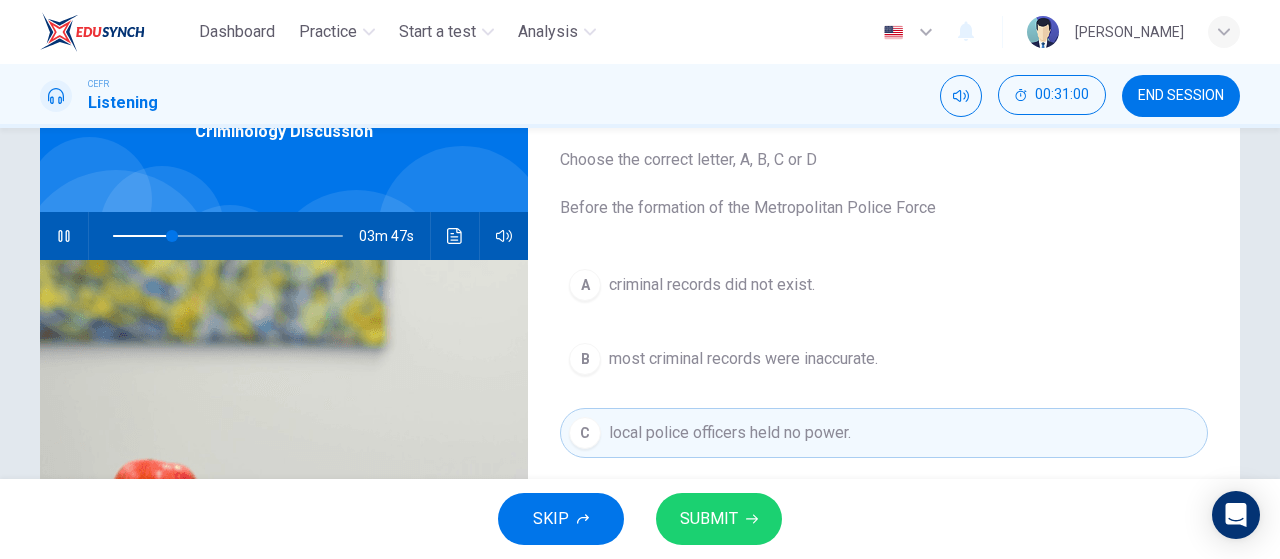 scroll, scrollTop: 126, scrollLeft: 0, axis: vertical 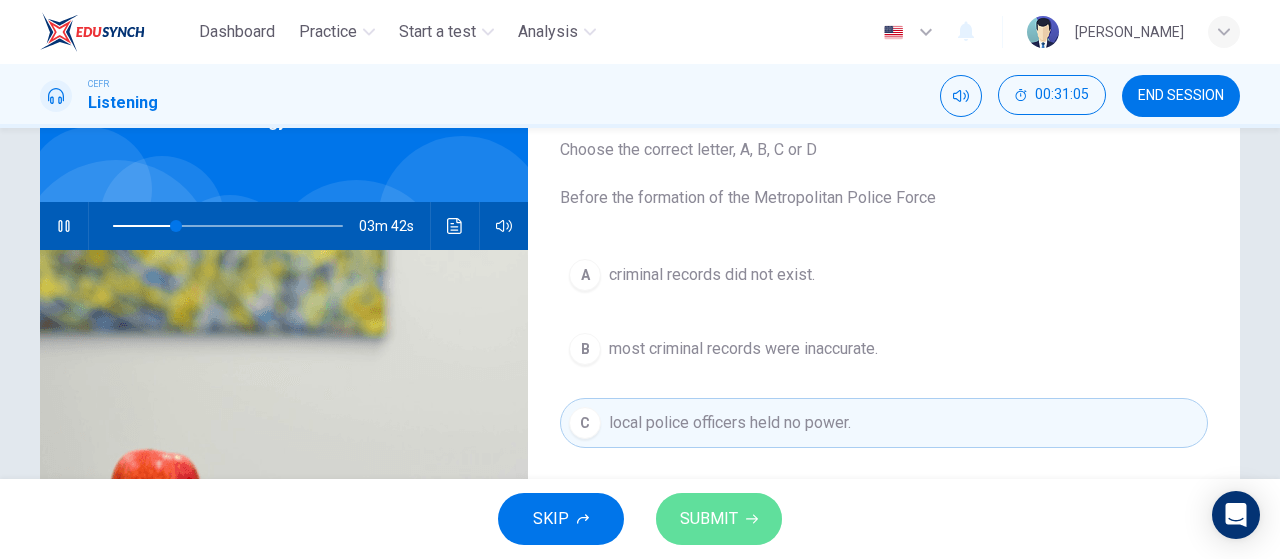 click on "SUBMIT" at bounding box center [719, 519] 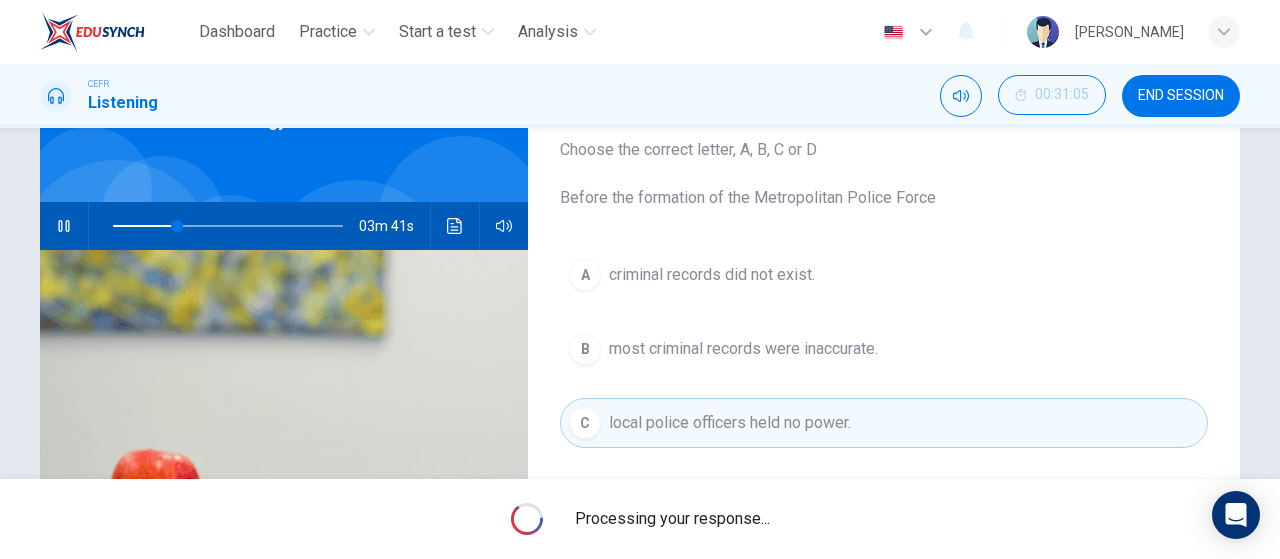 scroll, scrollTop: 320, scrollLeft: 0, axis: vertical 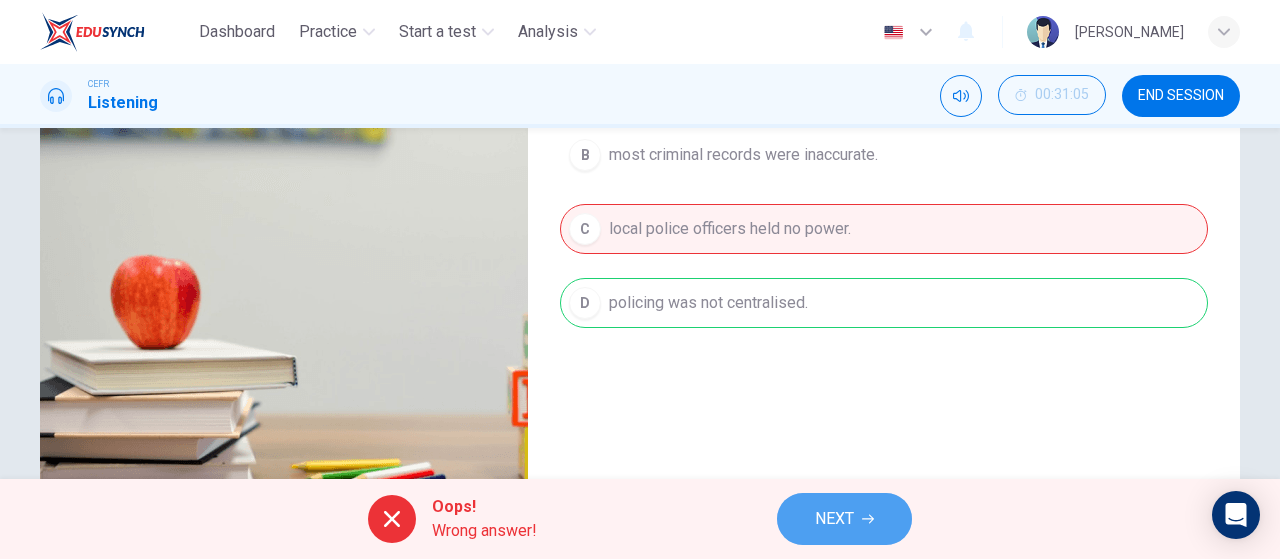 click on "NEXT" at bounding box center [844, 519] 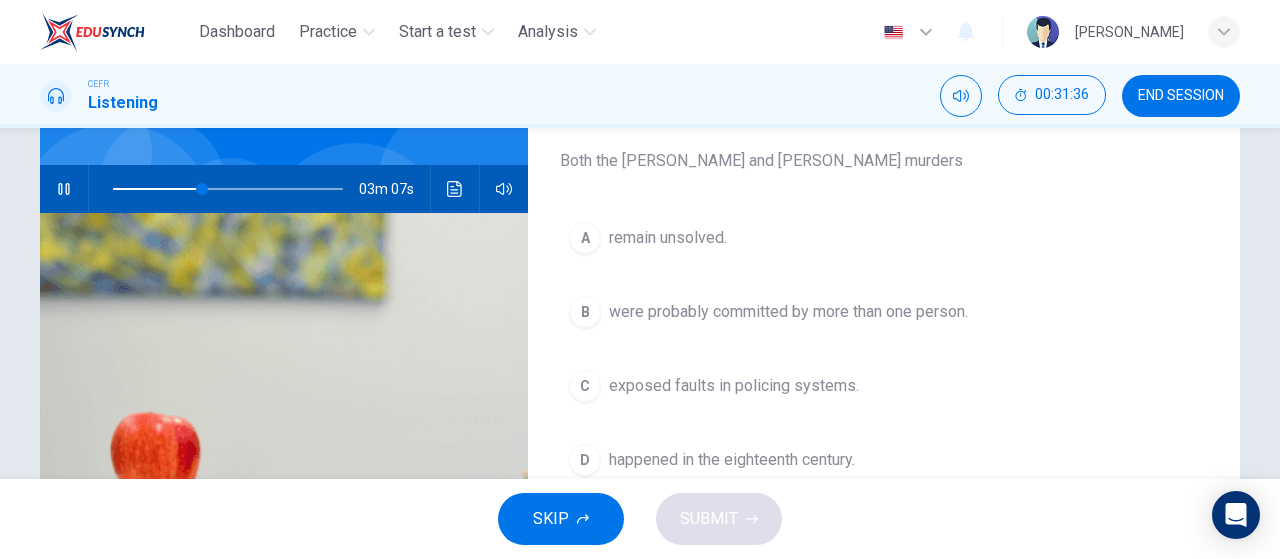 scroll, scrollTop: 160, scrollLeft: 0, axis: vertical 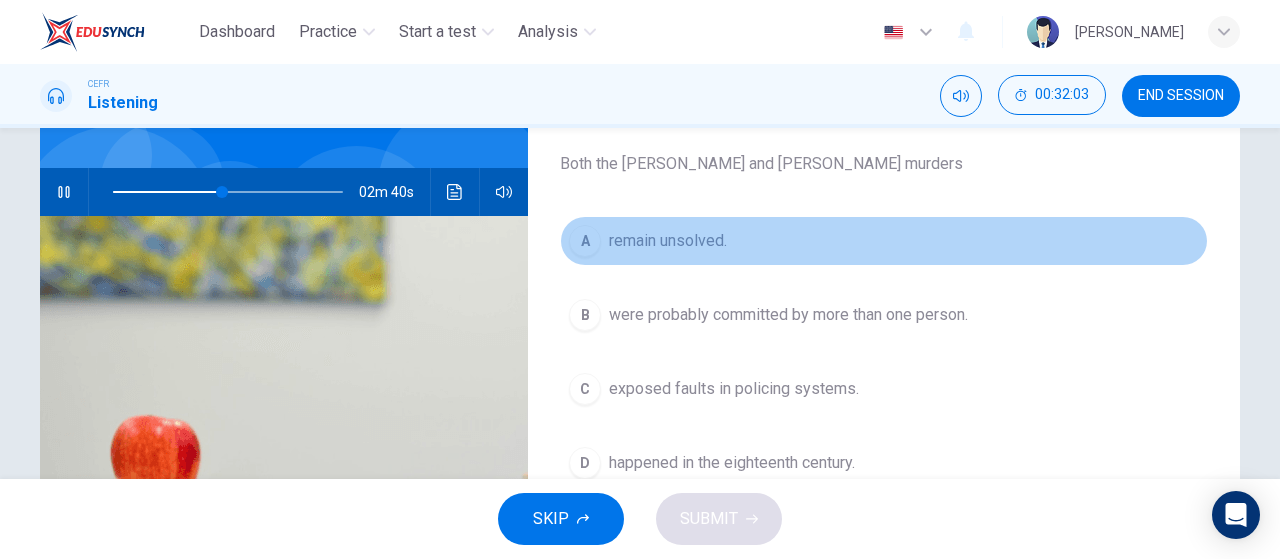 click on "A remain unsolved." at bounding box center [884, 241] 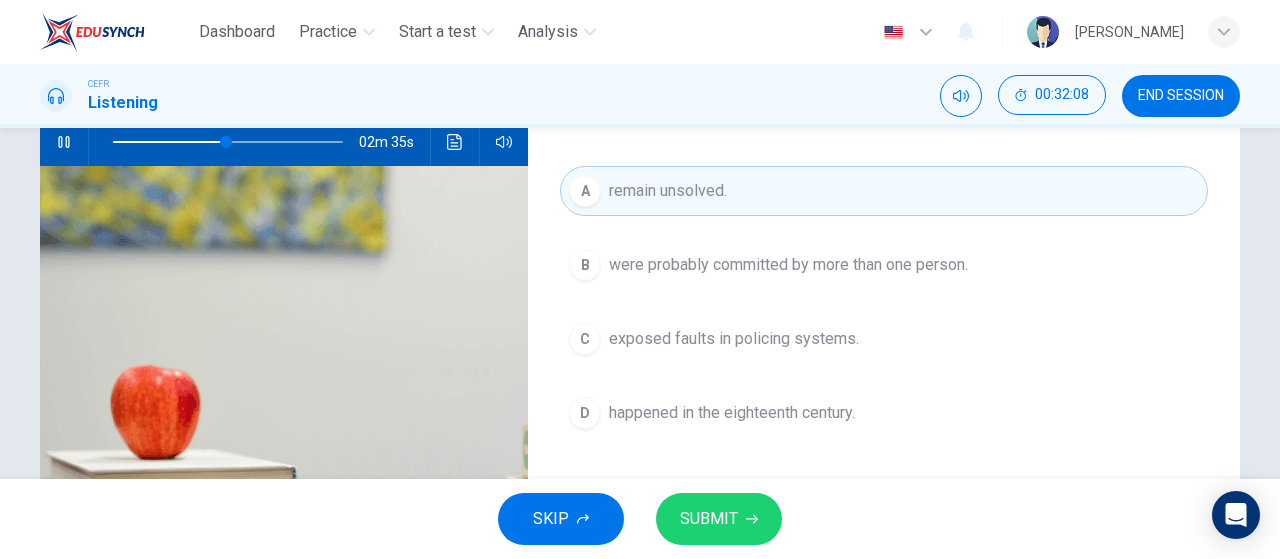 scroll, scrollTop: 194, scrollLeft: 0, axis: vertical 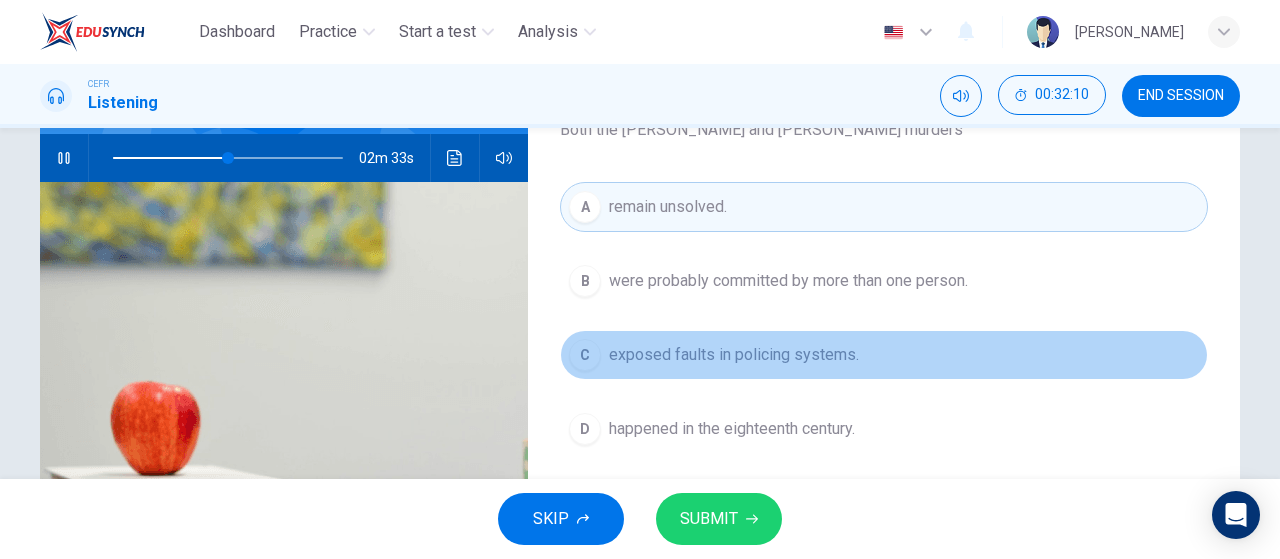 click on "exposed faults in policing systems." at bounding box center (734, 355) 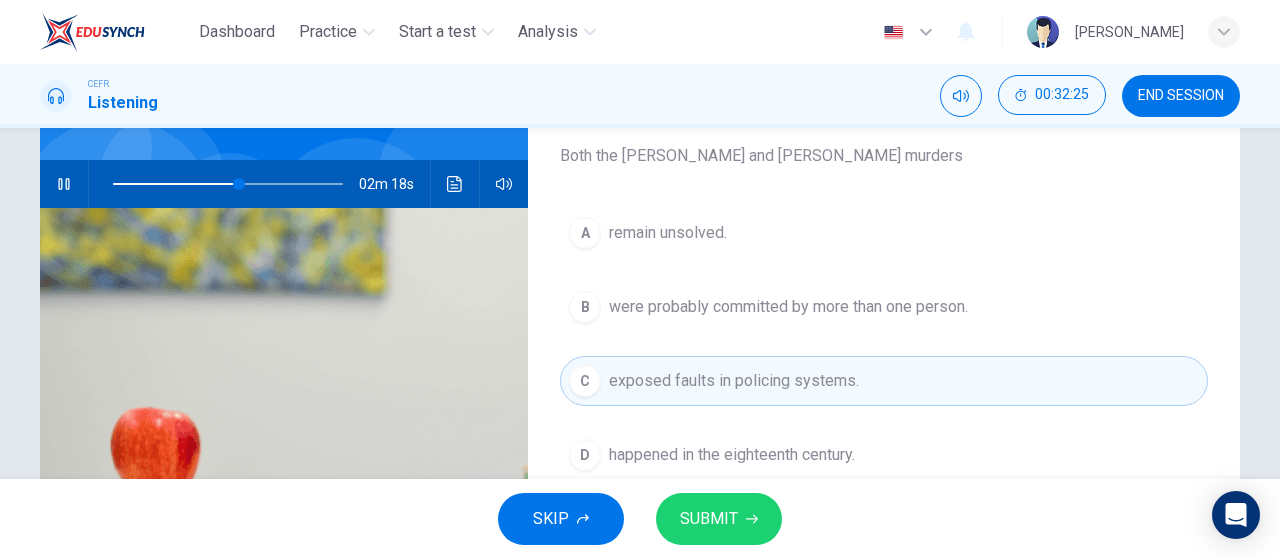 scroll, scrollTop: 181, scrollLeft: 0, axis: vertical 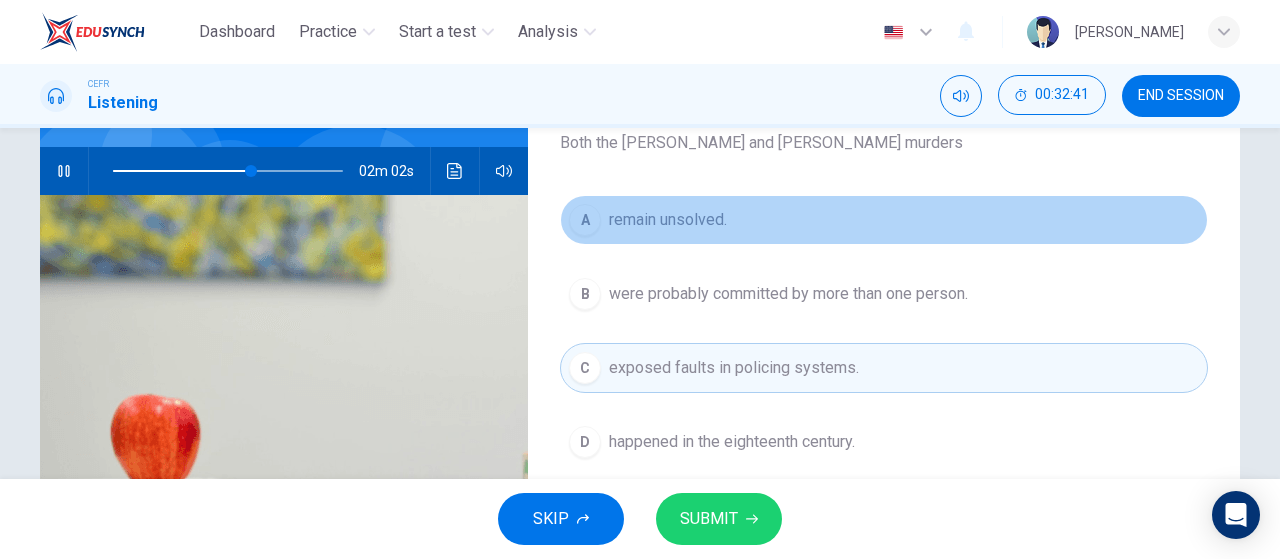 click on "remain unsolved." at bounding box center (668, 220) 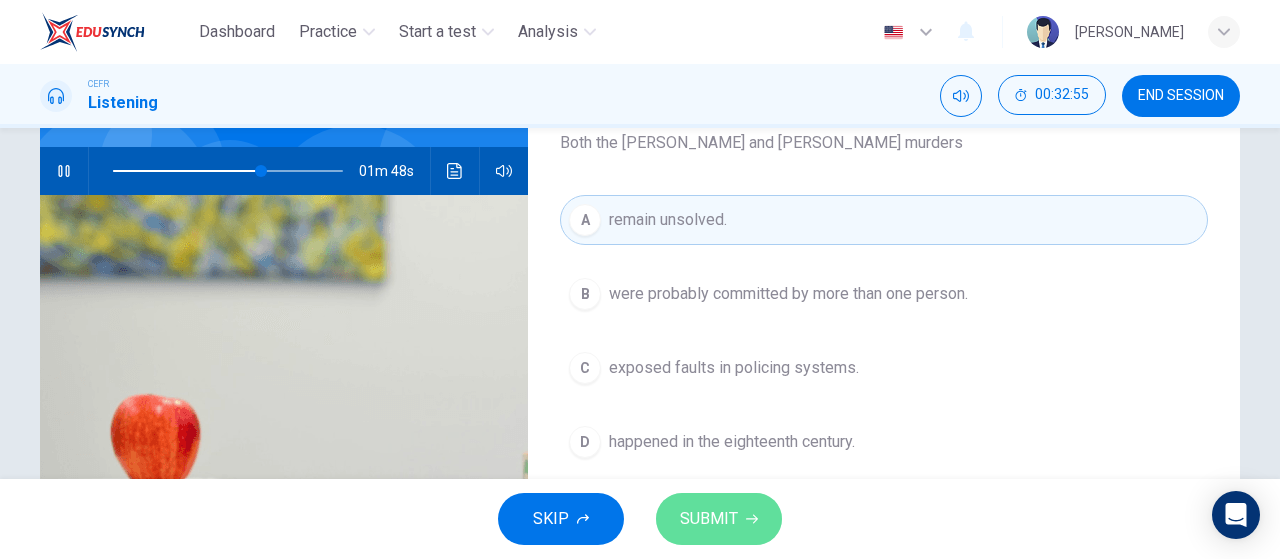 click on "SUBMIT" at bounding box center [719, 519] 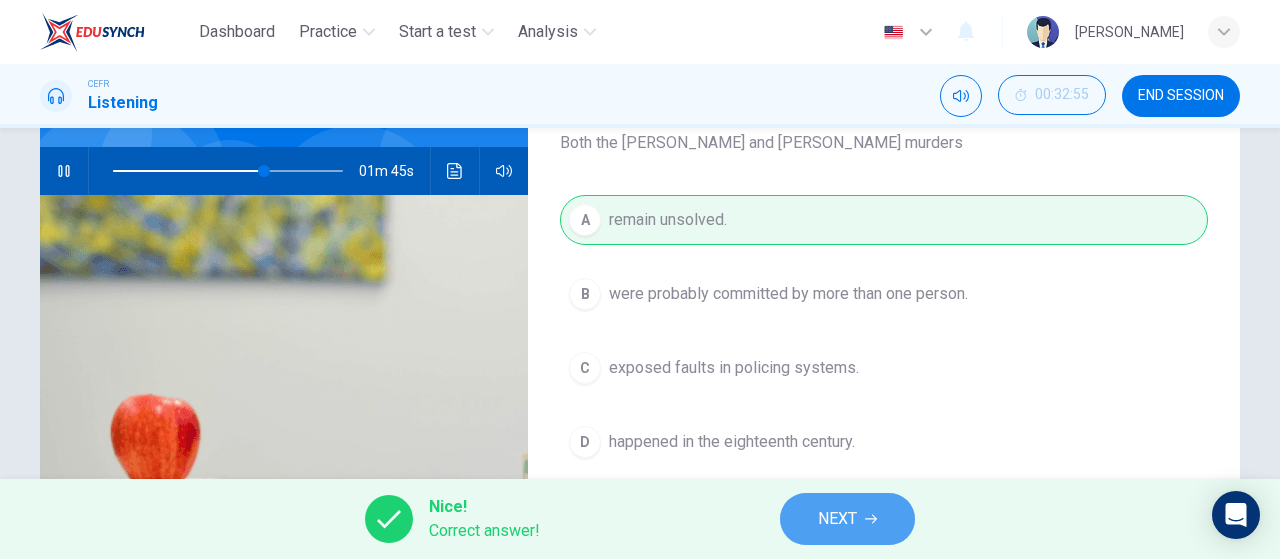 click on "NEXT" at bounding box center (837, 519) 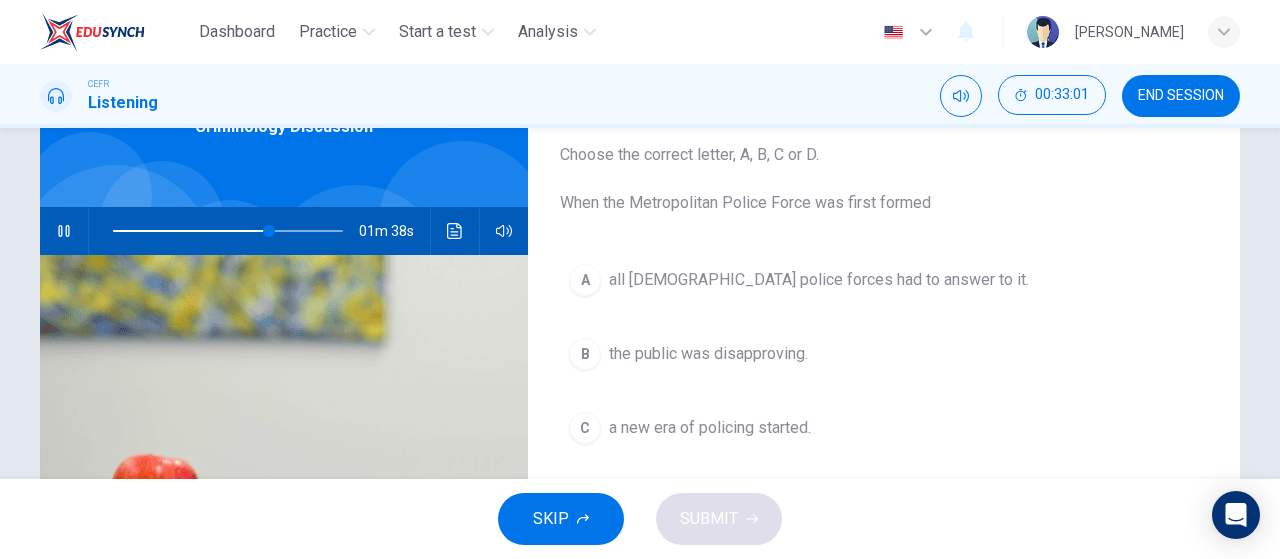 scroll, scrollTop: 144, scrollLeft: 0, axis: vertical 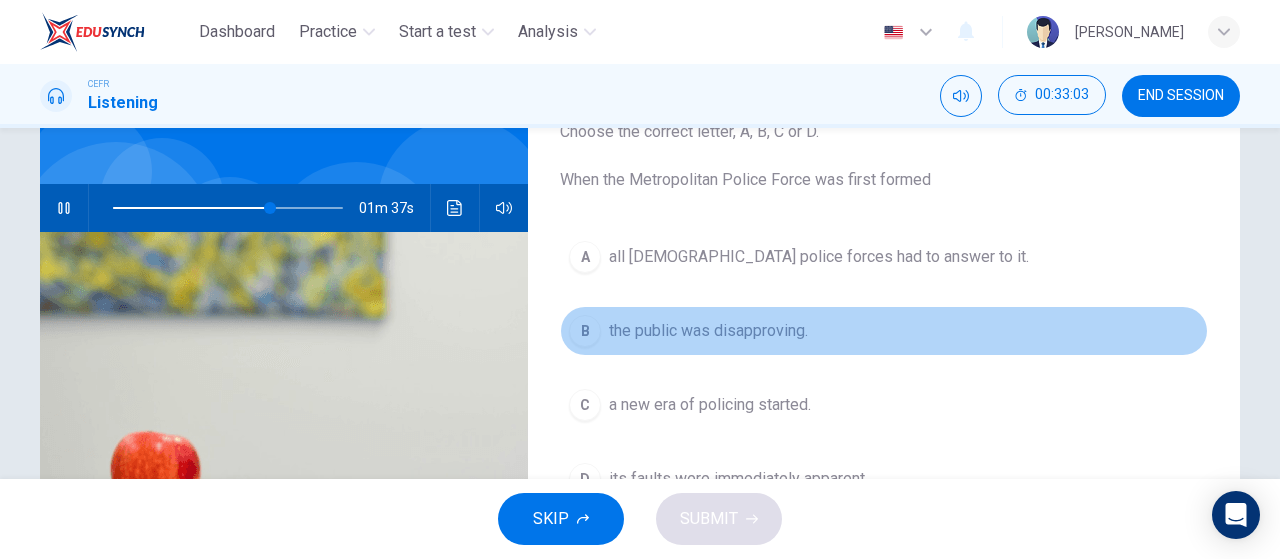 click on "the public was disapproving." at bounding box center (708, 331) 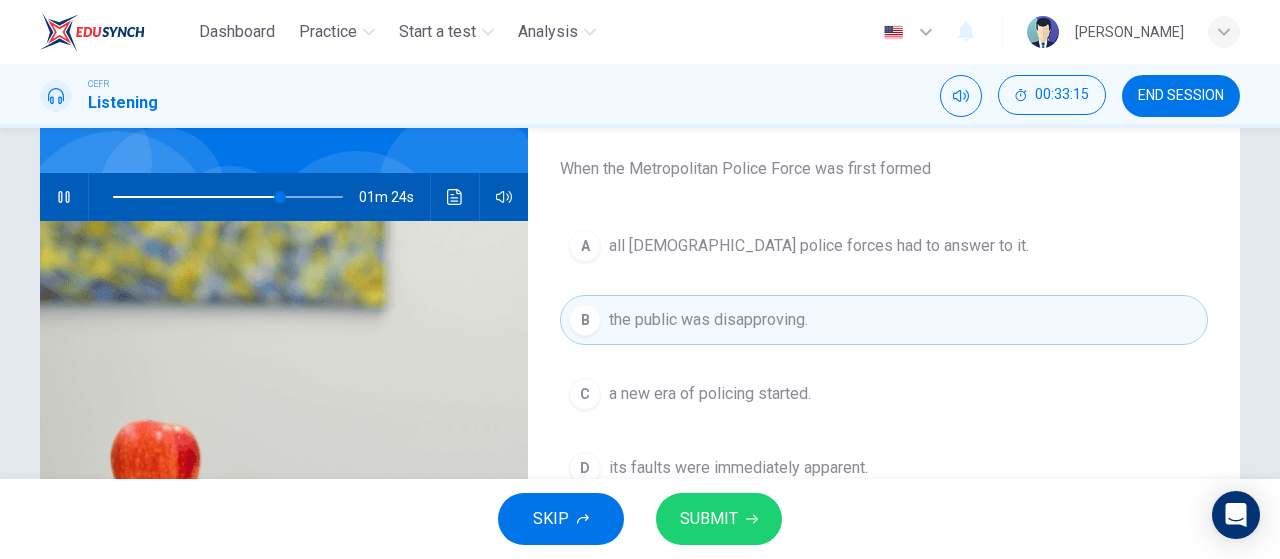 scroll, scrollTop: 156, scrollLeft: 0, axis: vertical 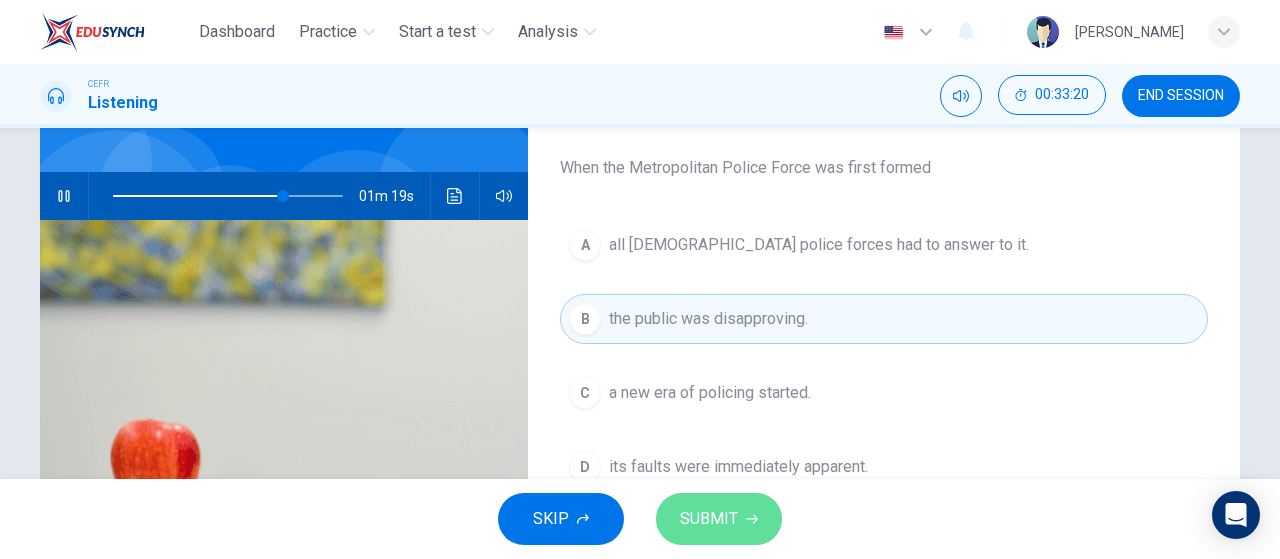 click on "SUBMIT" at bounding box center [709, 519] 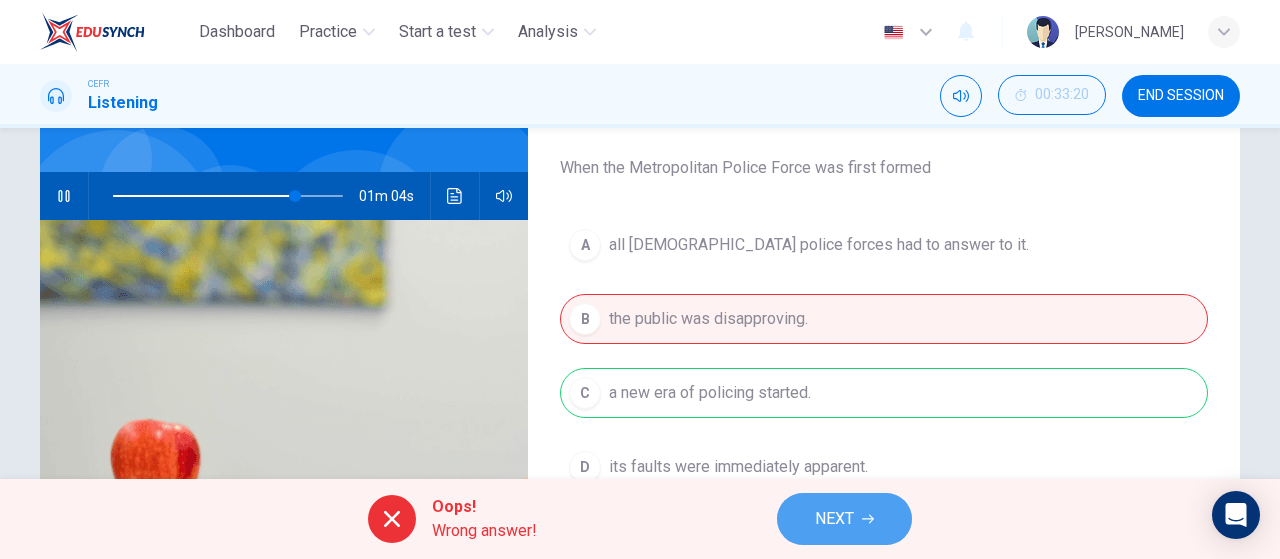 click on "NEXT" at bounding box center [834, 519] 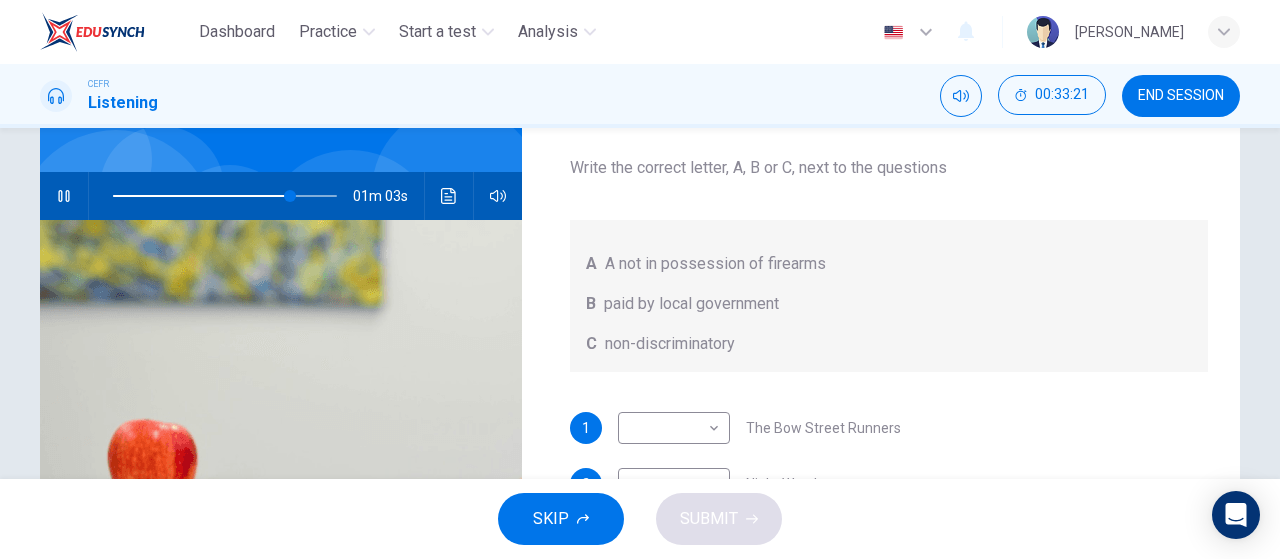 scroll, scrollTop: 0, scrollLeft: 0, axis: both 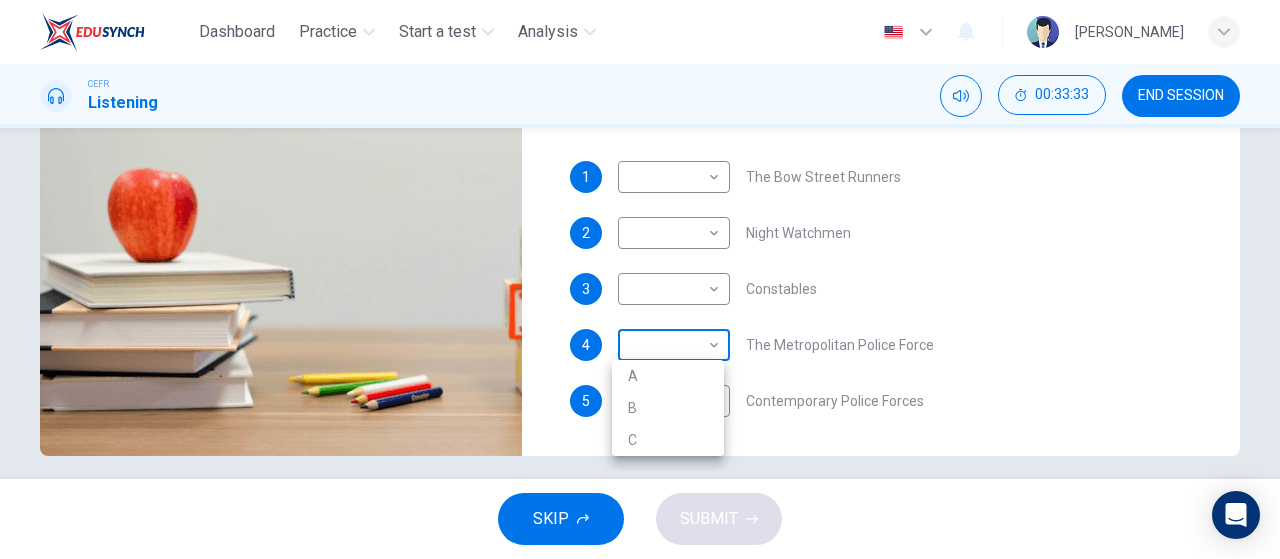 click on "Dashboard Practice Start a test Analysis English en ​ NURIN AISYA BINTI MAT YUSOF CEFR Listening 00:33:33 END SESSION Question 36 What does the lecturer say about the following? Write the correct letter, A, B or C, next to the questions A  A not in possession of firearms B paid by local government C non-discriminatory 1 ​ ​ The Bow Street Runners
2 ​ ​ Night Watchmen 3 ​ ​ Constables 4 ​ ​ The Metropolitan Police Force 5 ​ ​ Contemporary Police Forces Criminology Discussion 00m 51s SKIP SUBMIT EduSynch - Online Language Proficiency Testing
Dashboard Practice Start a test Analysis Notifications © Copyright  2025 A B C" at bounding box center [640, 279] 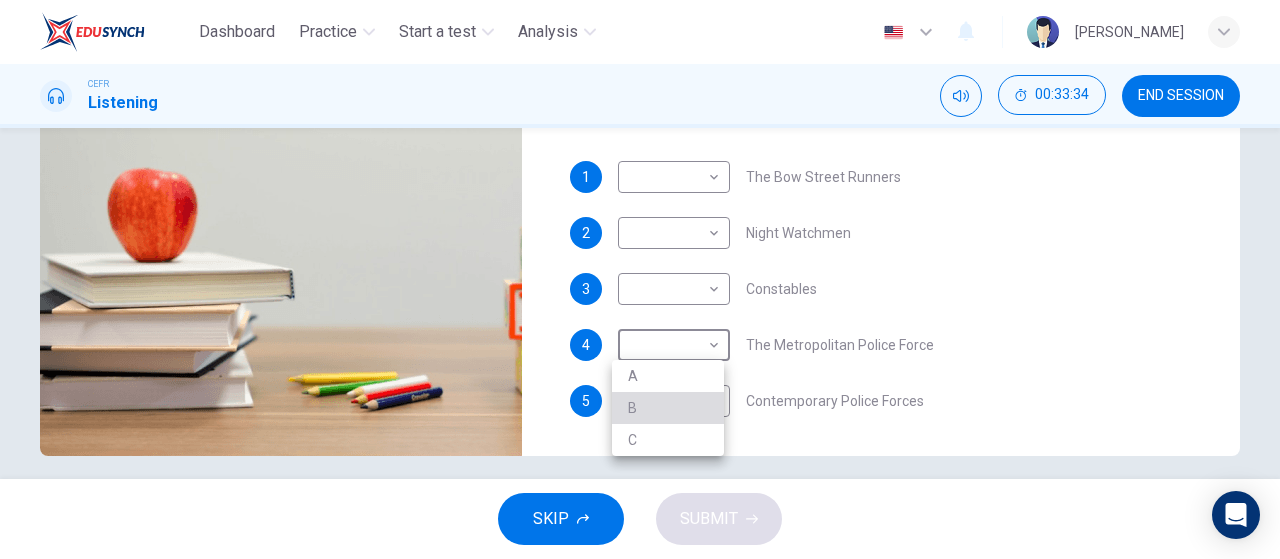 click on "B" at bounding box center [668, 408] 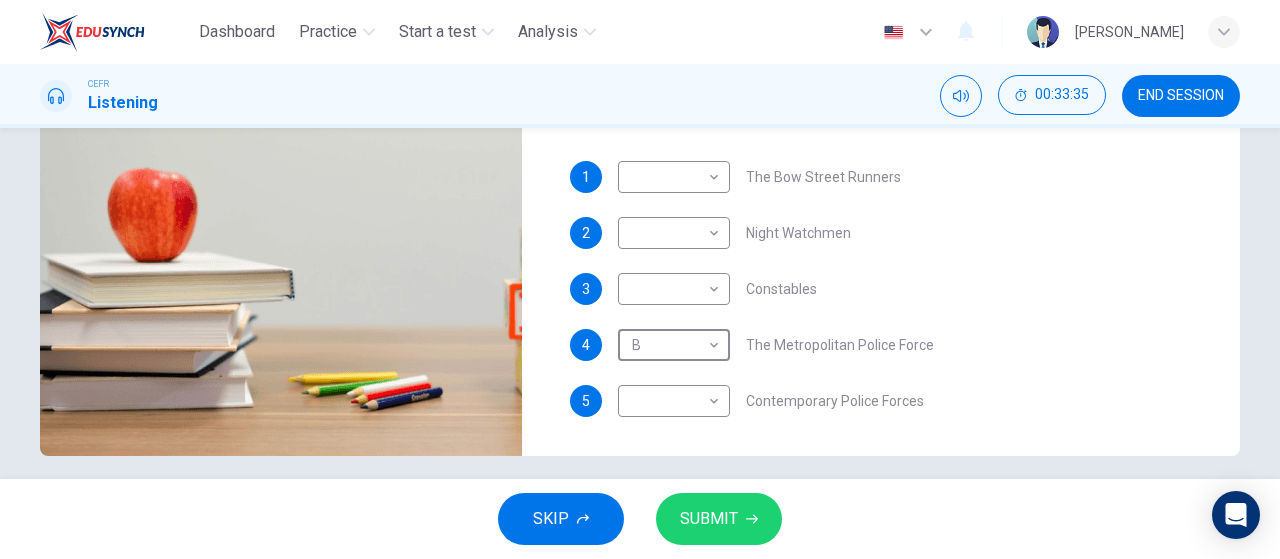 scroll, scrollTop: 0, scrollLeft: 0, axis: both 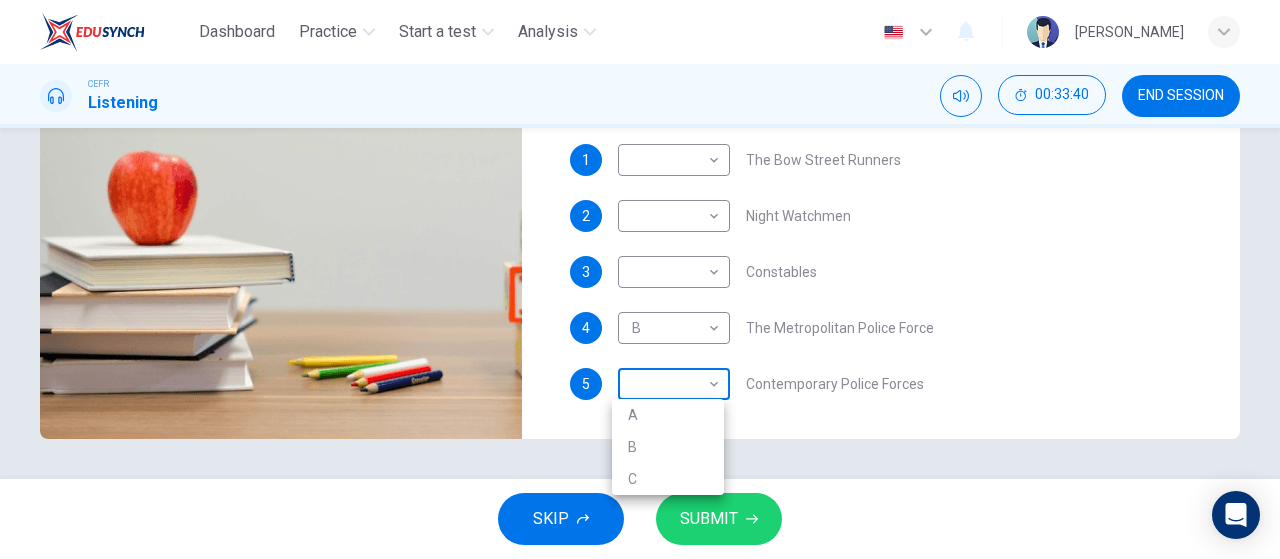 click on "Dashboard Practice Start a test Analysis English en ​ NURIN AISYA BINTI MAT YUSOF CEFR Listening 00:33:40 END SESSION Question 36 What does the lecturer say about the following? Write the correct letter, A, B or C, next to the questions A  A not in possession of firearms B paid by local government C non-discriminatory 1 ​ ​ The Bow Street Runners
2 ​ ​ Night Watchmen 3 ​ ​ Constables 4 B B ​ The Metropolitan Police Force 5 ​ ​ Contemporary Police Forces Criminology Discussion 00m 43s SKIP SUBMIT EduSynch - Online Language Proficiency Testing
Dashboard Practice Start a test Analysis Notifications © Copyright  2025 A B C" at bounding box center [640, 279] 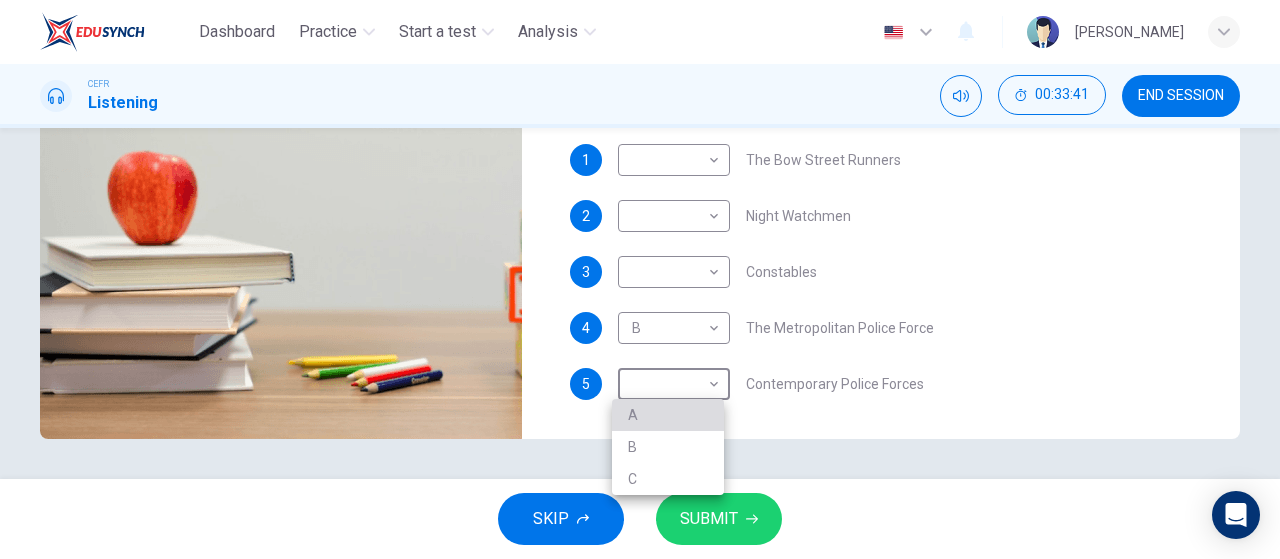 click on "A" at bounding box center (668, 415) 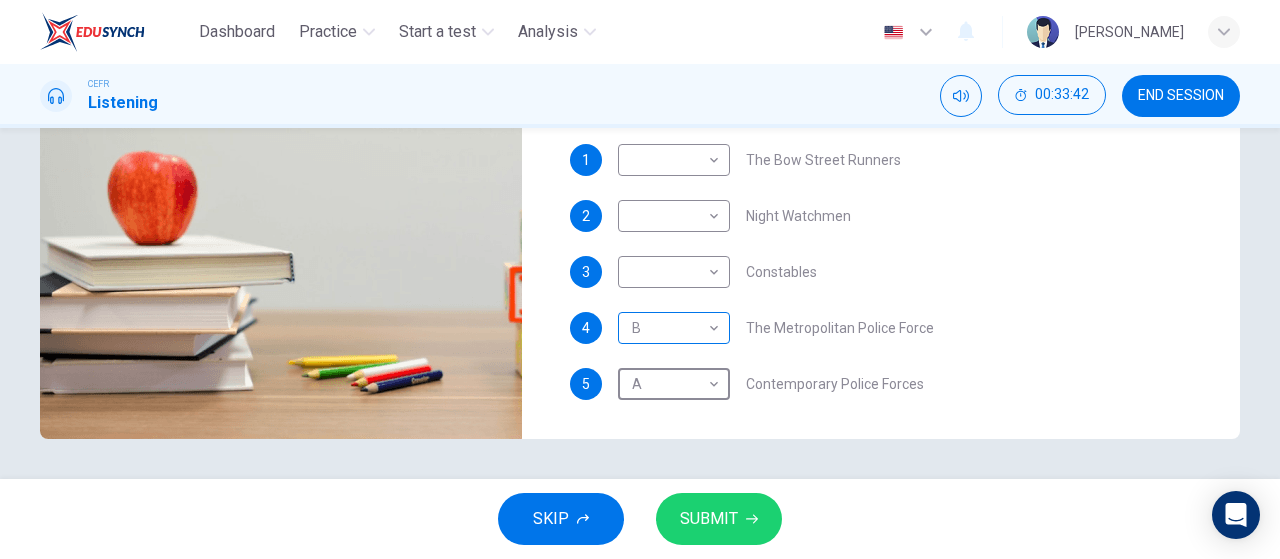 scroll, scrollTop: 0, scrollLeft: 0, axis: both 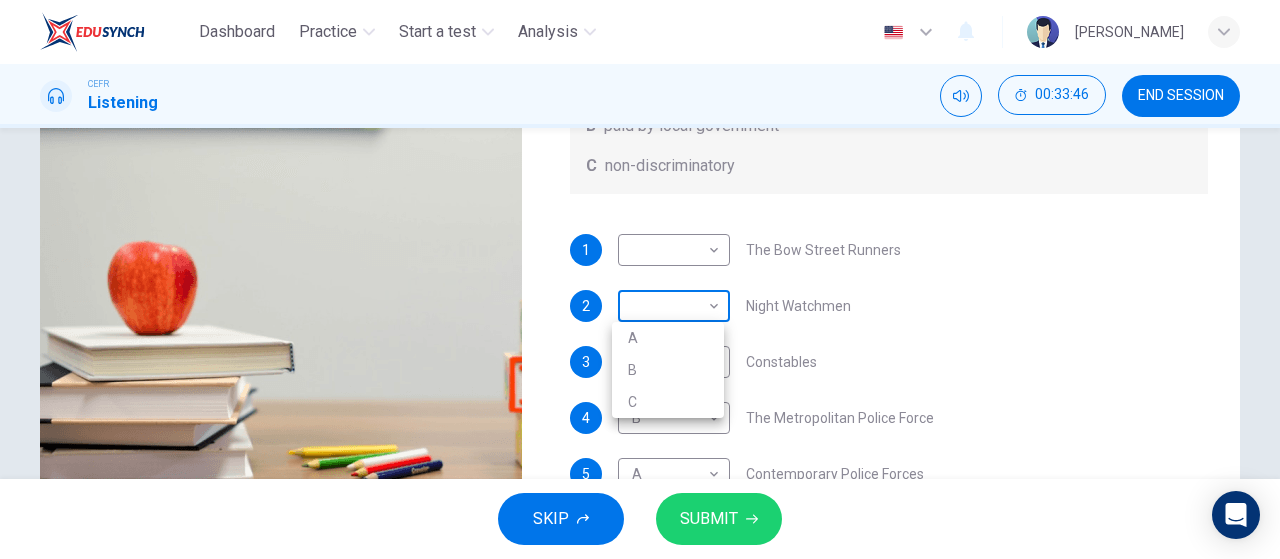 click on "Dashboard Practice Start a test Analysis English en ​ NURIN AISYA BINTI MAT YUSOF CEFR Listening 00:33:46 END SESSION Question 36 What does the lecturer say about the following? Write the correct letter, A, B or C, next to the questions A  A not in possession of firearms B paid by local government C non-discriminatory 1 ​ ​ The Bow Street Runners
2 ​ ​ Night Watchmen 3 ​ ​ Constables 4 B B ​ The Metropolitan Police Force 5 A A ​ Contemporary Police Forces Criminology Discussion 00m 37s SKIP SUBMIT EduSynch - Online Language Proficiency Testing
Dashboard Practice Start a test Analysis Notifications © Copyright  2025 A B C" at bounding box center [640, 279] 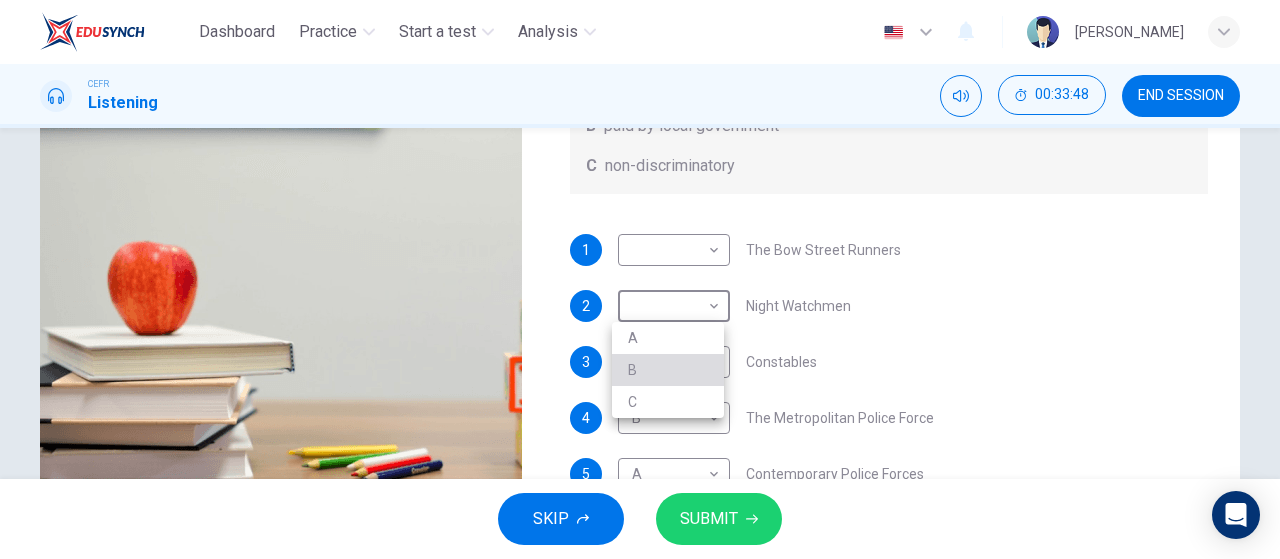 click on "B" at bounding box center (668, 370) 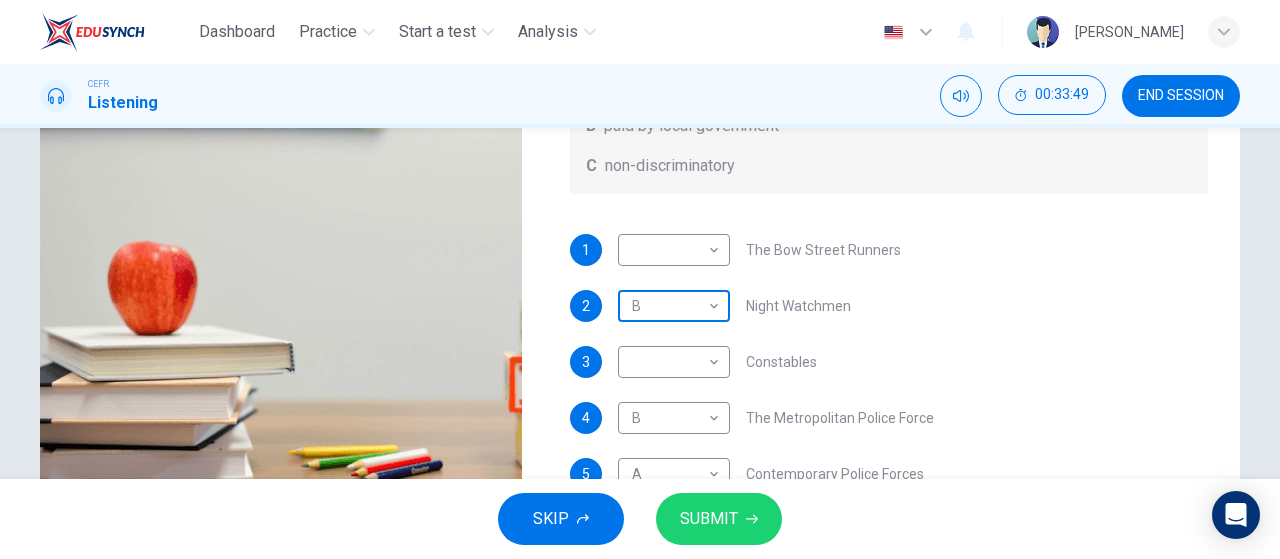 click on "Dashboard Practice Start a test Analysis English en ​ NURIN AISYA BINTI MAT YUSOF CEFR Listening 00:33:49 END SESSION Question 36 What does the lecturer say about the following? Write the correct letter, A, B or C, next to the questions A  A not in possession of firearms B paid by local government C non-discriminatory 1 ​ ​ The Bow Street Runners
2 B B ​ Night Watchmen 3 ​ ​ Constables 4 B B ​ The Metropolitan Police Force 5 A A ​ Contemporary Police Forces Criminology Discussion 00m 34s SKIP SUBMIT EduSynch - Online Language Proficiency Testing
Dashboard Practice Start a test Analysis Notifications © Copyright  2025" at bounding box center (640, 279) 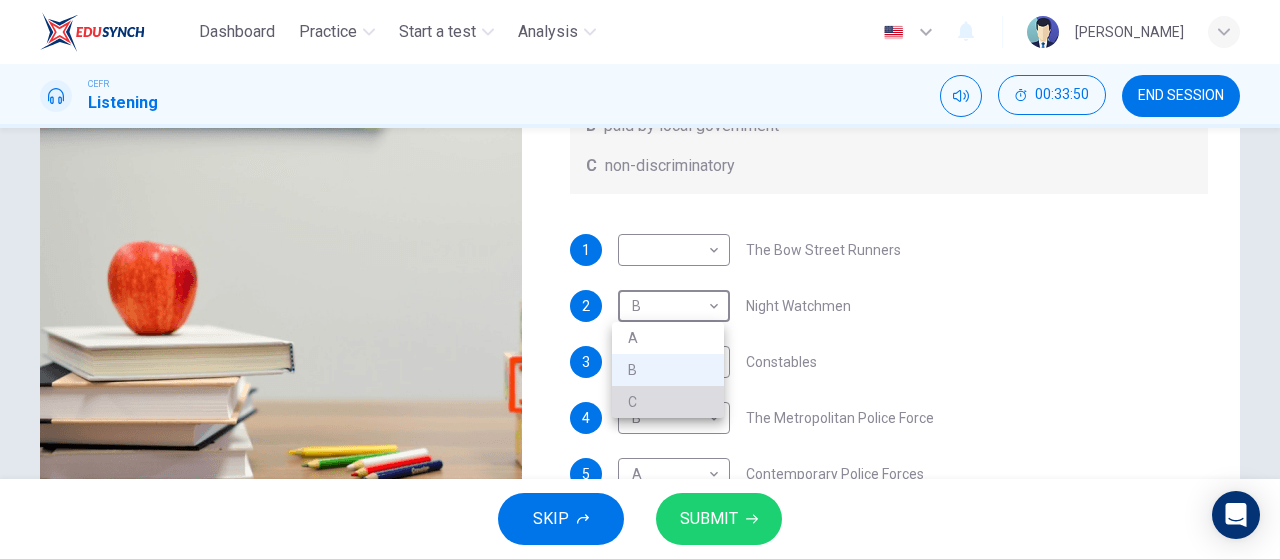 click on "C" at bounding box center [668, 402] 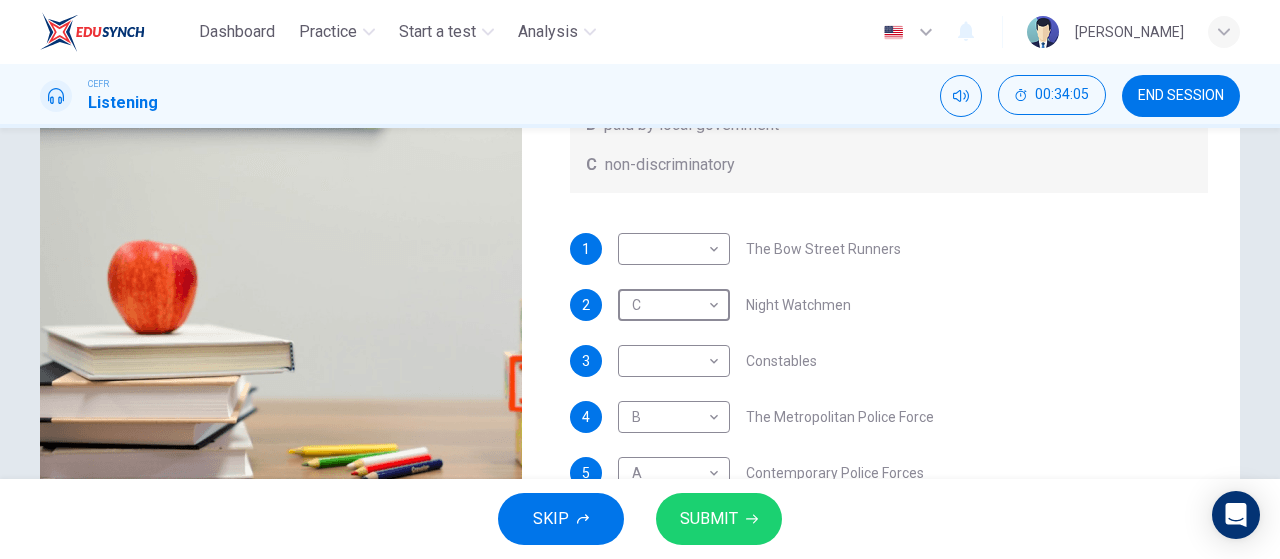 scroll, scrollTop: 337, scrollLeft: 0, axis: vertical 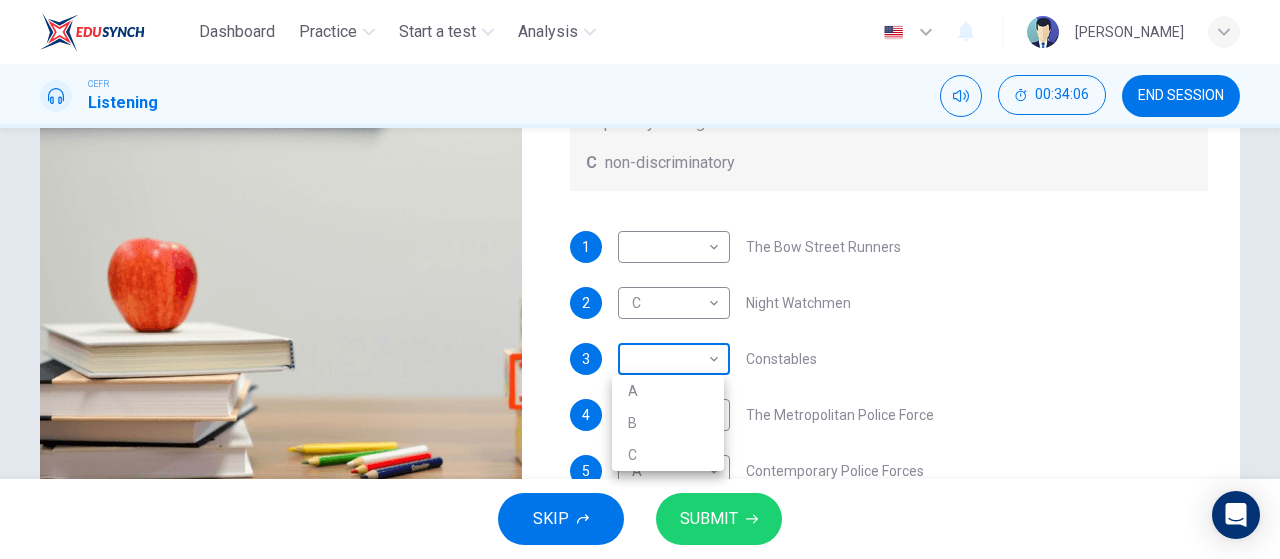 click on "Dashboard Practice Start a test Analysis English en ​ NURIN AISYA BINTI MAT YUSOF CEFR Listening 00:34:06 END SESSION Question 36 What does the lecturer say about the following? Write the correct letter, A, B or C, next to the questions A  A not in possession of firearms B paid by local government C non-discriminatory 1 ​ ​ The Bow Street Runners
2 C C ​ Night Watchmen 3 ​ ​ Constables 4 B B ​ The Metropolitan Police Force 5 A A ​ Contemporary Police Forces Criminology Discussion 00m 18s SKIP SUBMIT EduSynch - Online Language Proficiency Testing
Dashboard Practice Start a test Analysis Notifications © Copyright  2025 A B C" at bounding box center [640, 279] 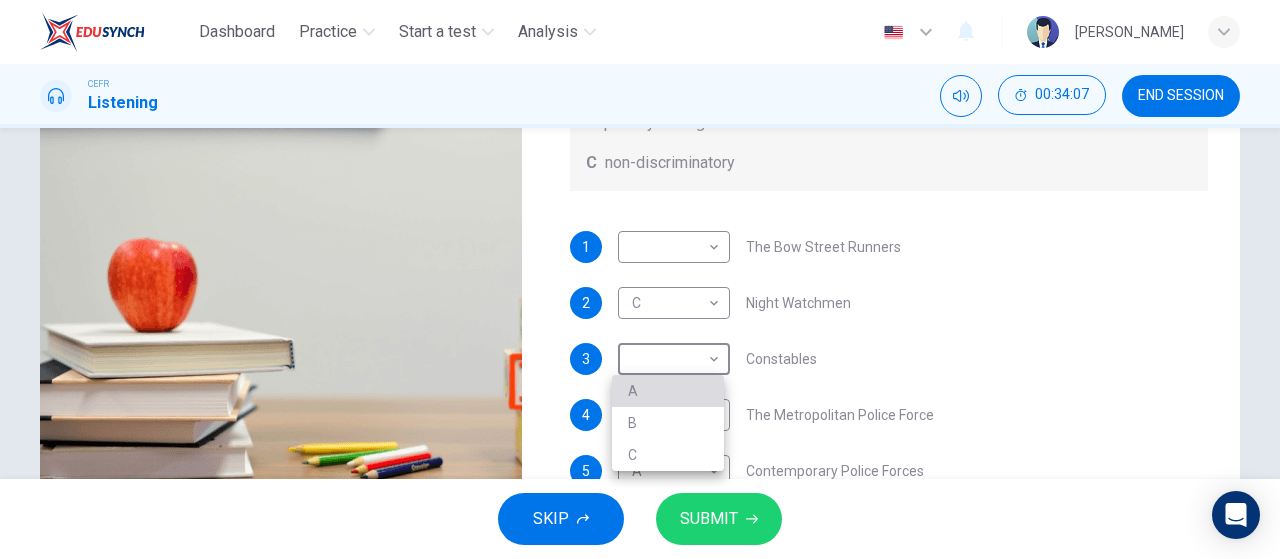click on "A" at bounding box center [668, 391] 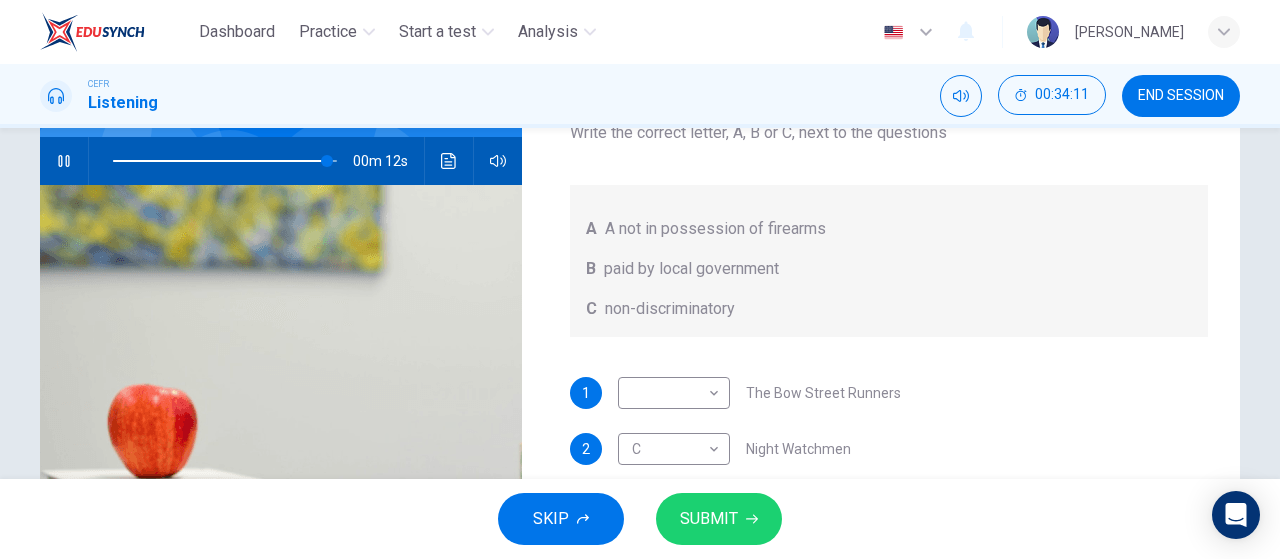 scroll, scrollTop: 154, scrollLeft: 0, axis: vertical 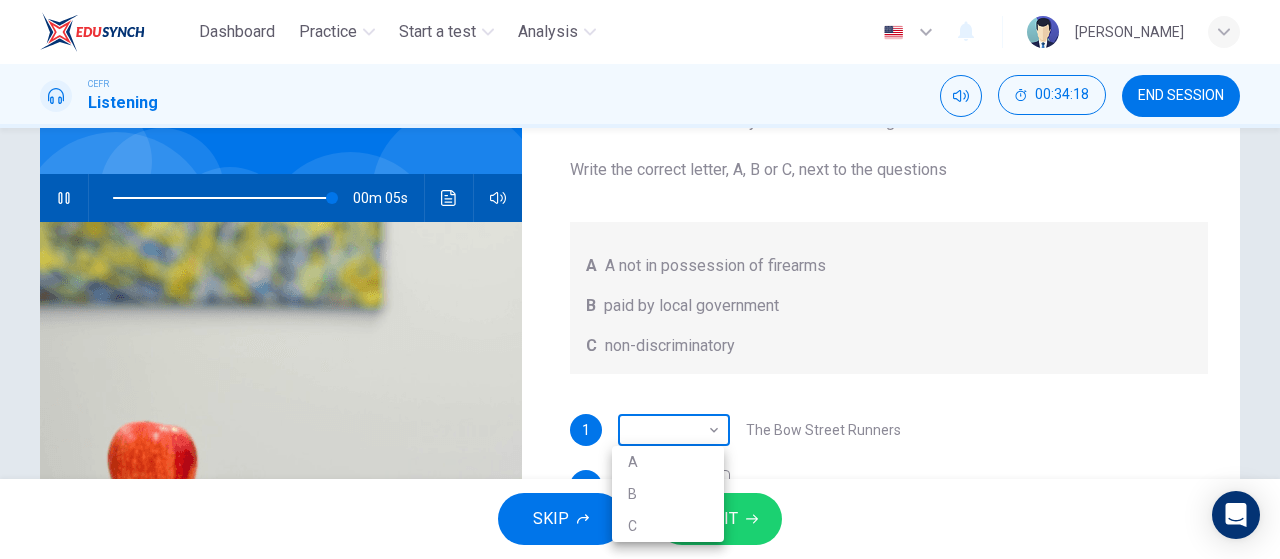 click on "Dashboard Practice Start a test Analysis English en ​ NURIN AISYA BINTI MAT YUSOF CEFR Listening 00:34:18 END SESSION Question 36 What does the lecturer say about the following? Write the correct letter, A, B or C, next to the questions A  A not in possession of firearms B paid by local government C non-discriminatory 1 ​ ​ The Bow Street Runners
2 C C ​ Night Watchmen 3 A A ​ Constables 4 B B ​ The Metropolitan Police Force 5 A A ​ Contemporary Police Forces Criminology Discussion 00m 05s SKIP SUBMIT EduSynch - Online Language Proficiency Testing
Dashboard Practice Start a test Analysis Notifications © Copyright  2025 A B C" at bounding box center [640, 279] 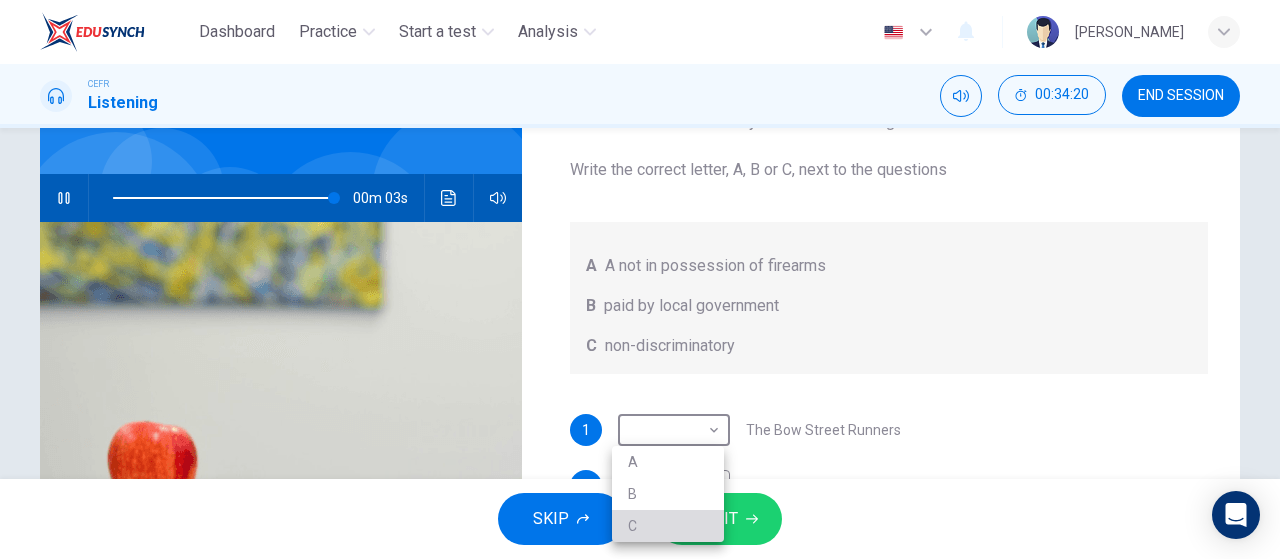 click on "C" at bounding box center (668, 526) 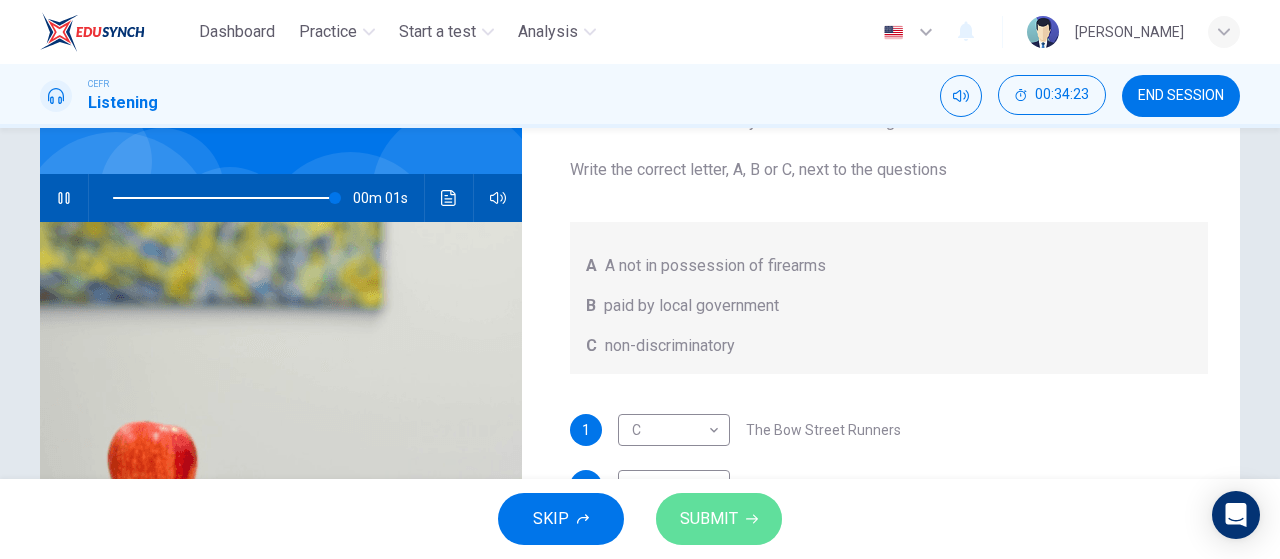 click on "SUBMIT" at bounding box center (719, 519) 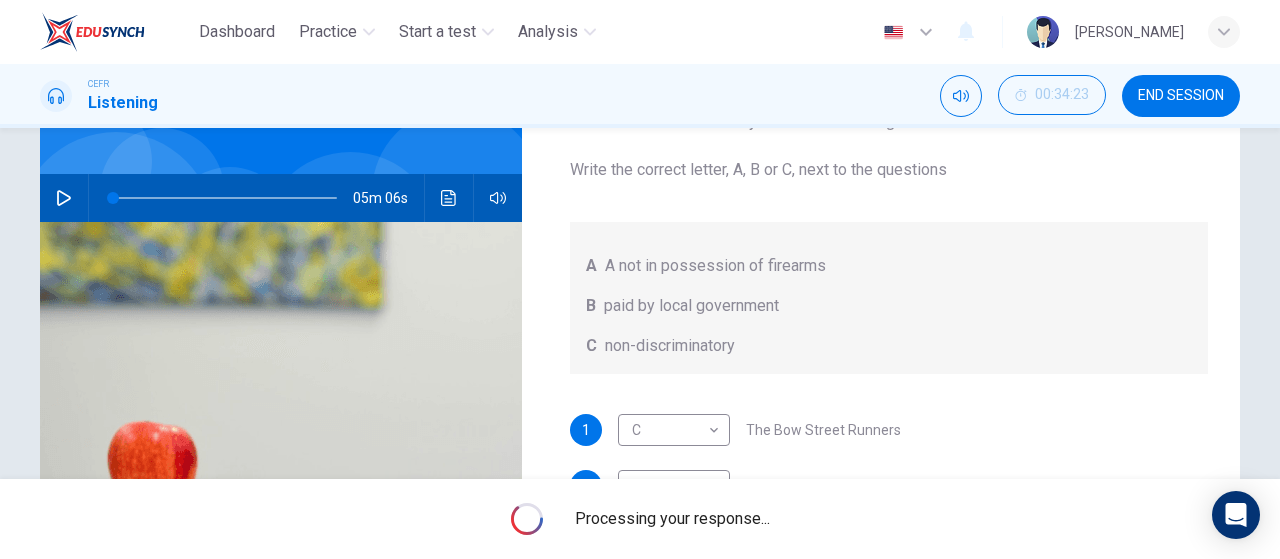 scroll, scrollTop: 0, scrollLeft: 0, axis: both 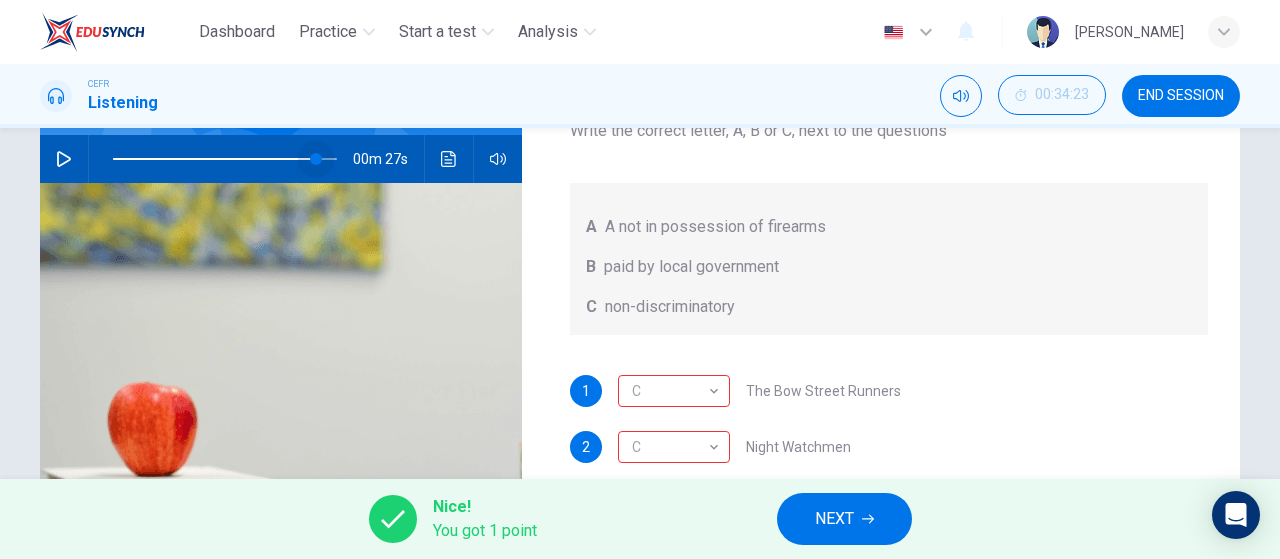 drag, startPoint x: 108, startPoint y: 157, endPoint x: 312, endPoint y: 182, distance: 205.52615 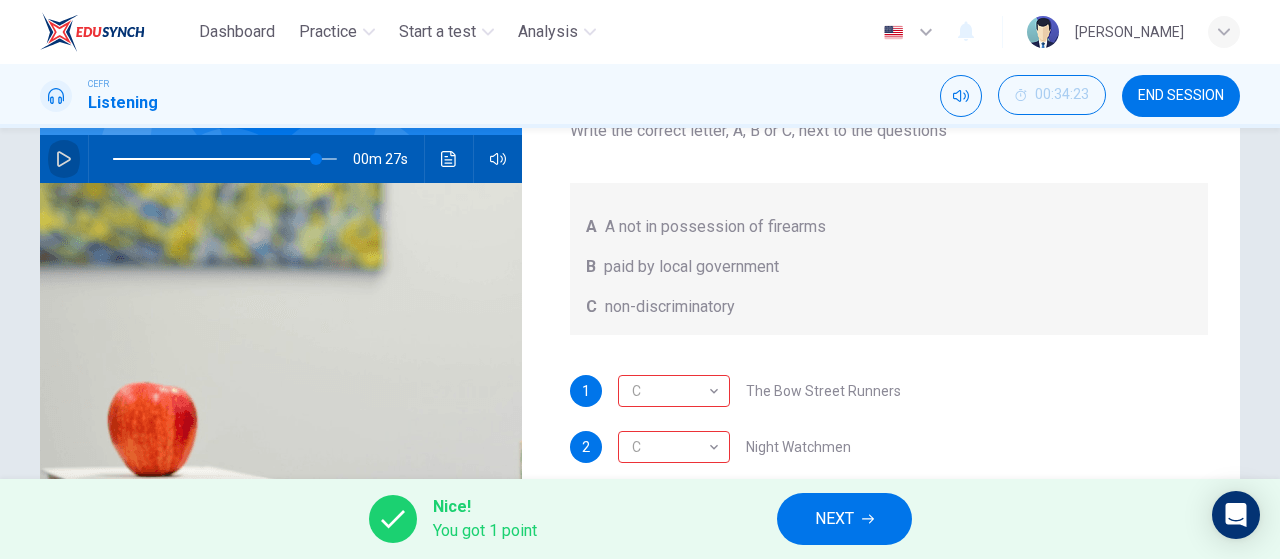 click 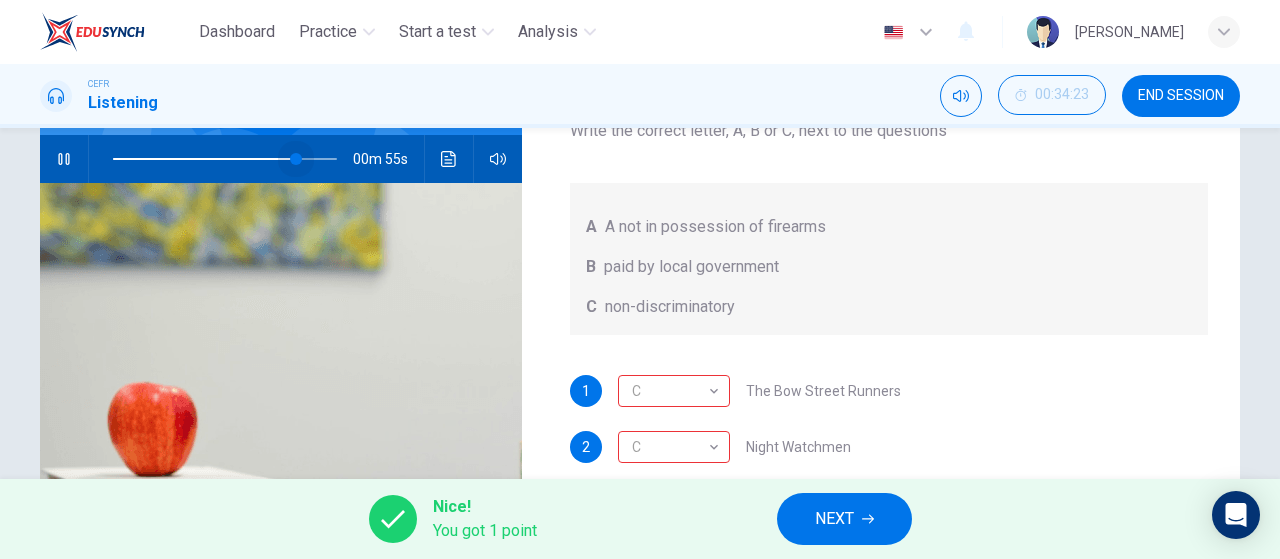 click at bounding box center [225, 159] 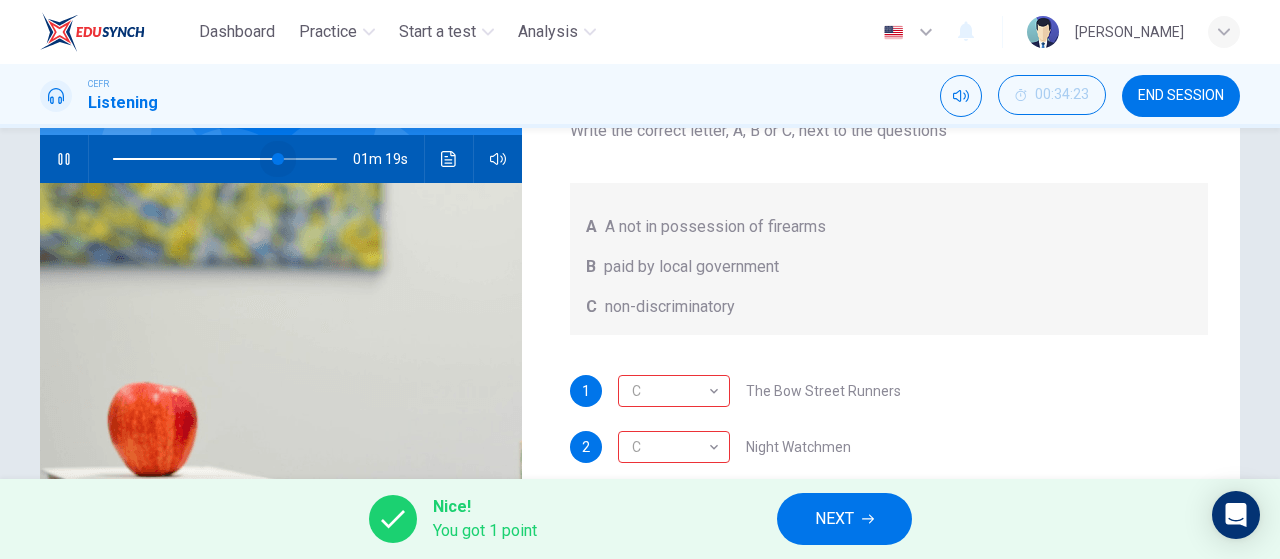 click at bounding box center [278, 159] 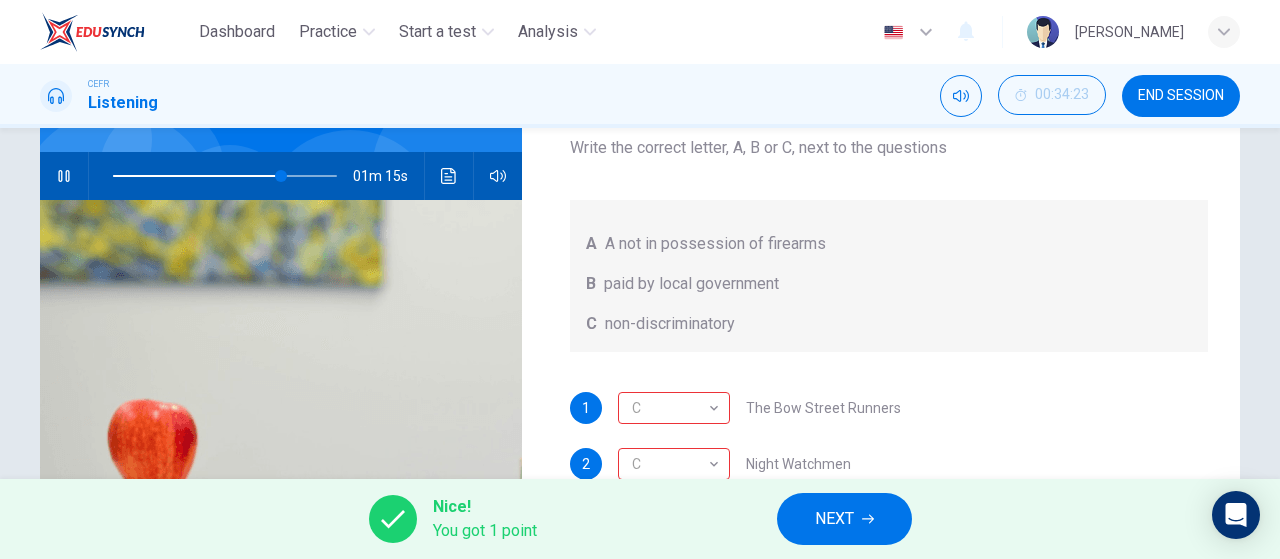 scroll, scrollTop: 175, scrollLeft: 0, axis: vertical 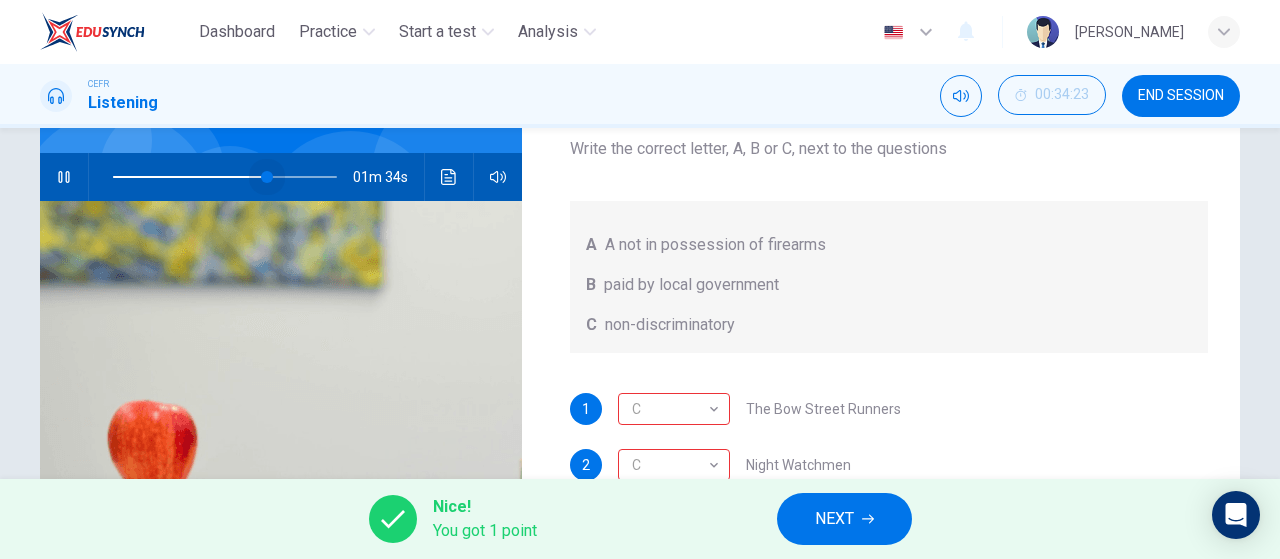 click at bounding box center (267, 177) 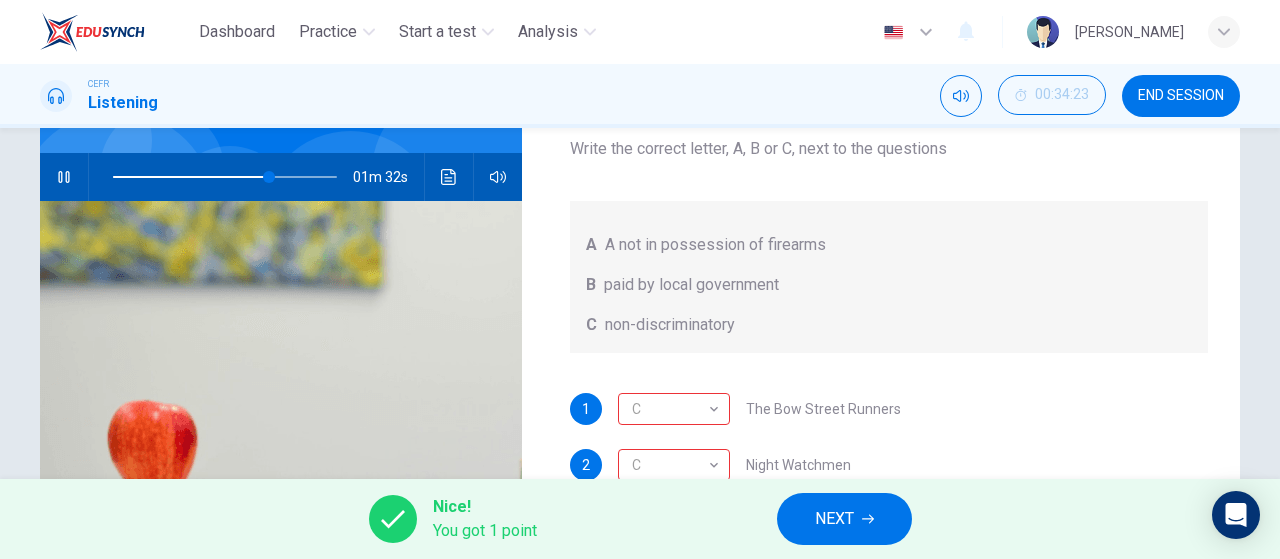 scroll, scrollTop: 0, scrollLeft: 0, axis: both 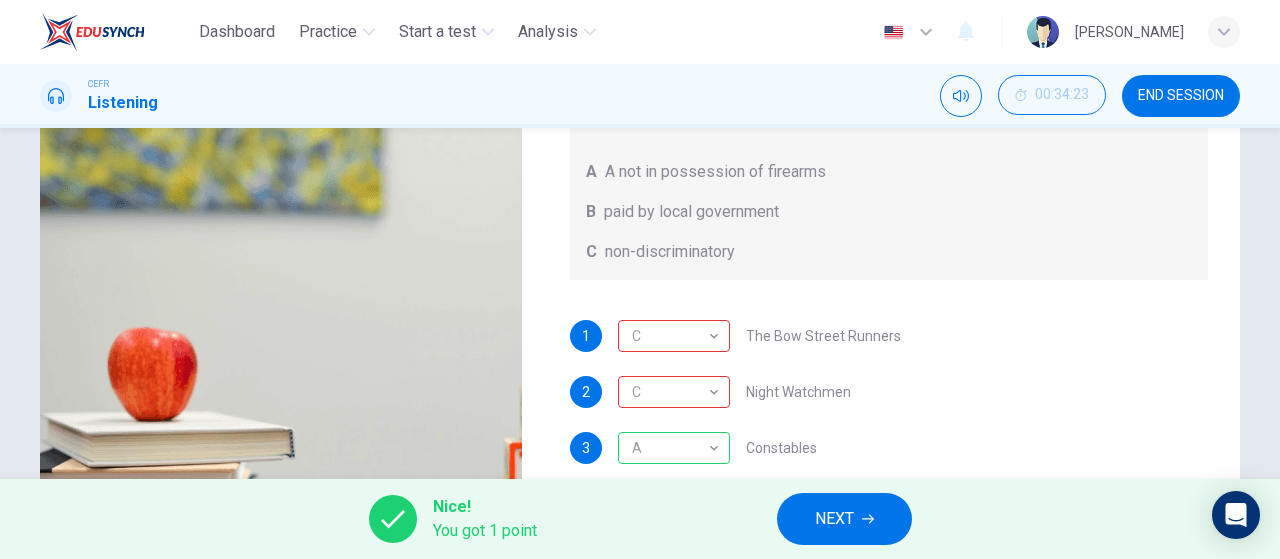 click on "Question 36 What does the lecturer say about the following? Write the correct letter, A, B or C, next to the questions A  A not in possession of firearms B paid by local government C non-discriminatory 1 C C ​ The Bow Street Runners
2 C C ​ Night Watchmen 3 A A ​ Constables 4 B B ​ The Metropolitan Police Force 5 A A ​ Contemporary Police Forces" at bounding box center [889, 267] 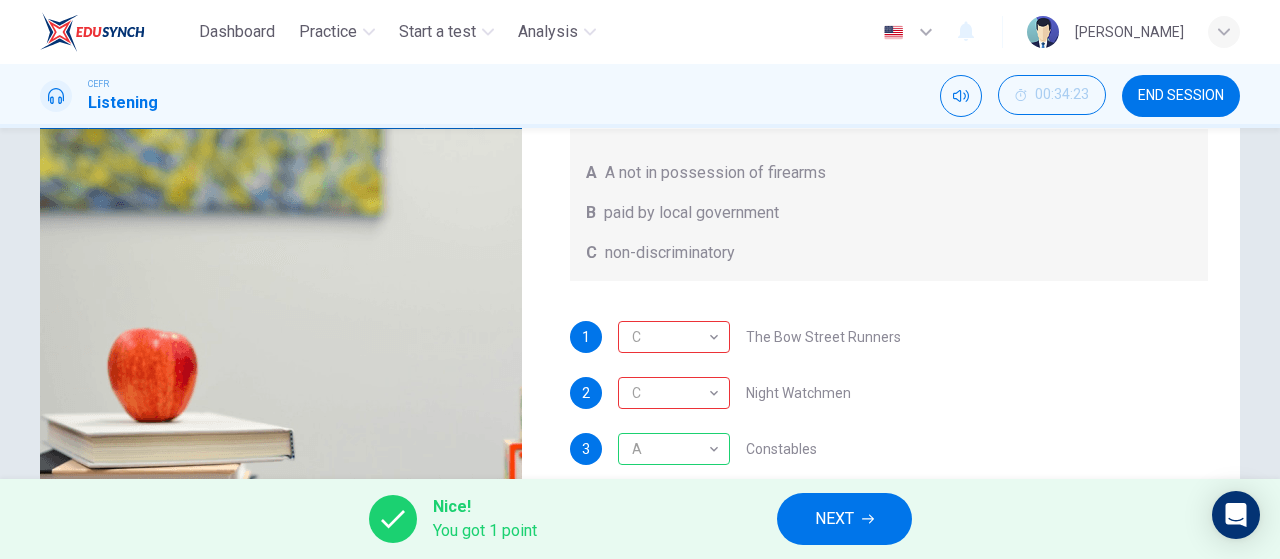 scroll, scrollTop: 246, scrollLeft: 0, axis: vertical 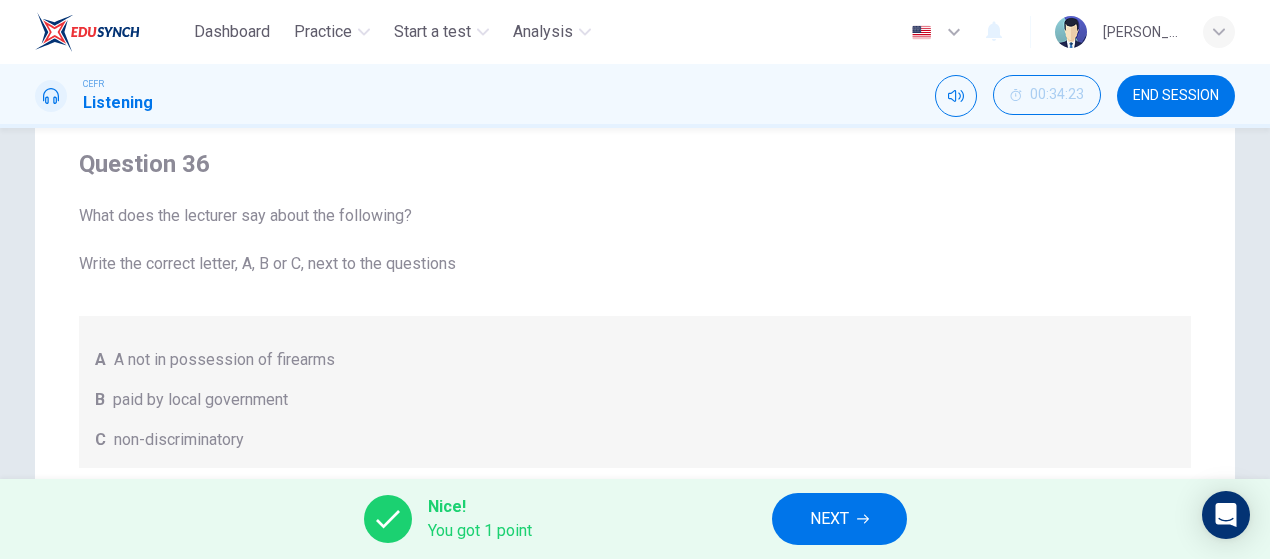 type on "0" 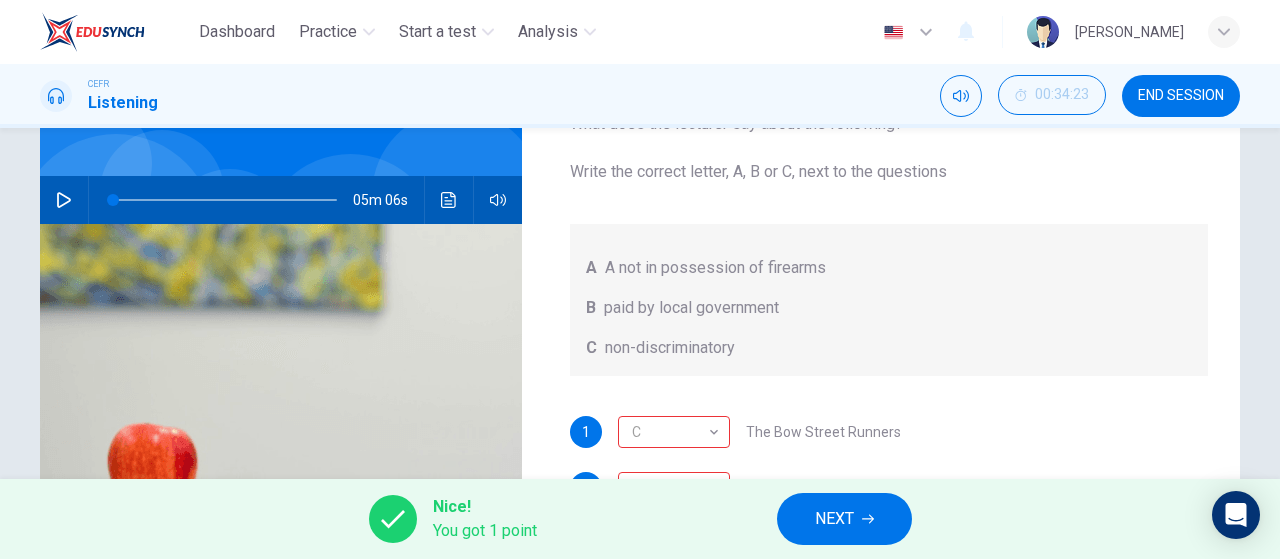 scroll, scrollTop: 0, scrollLeft: 0, axis: both 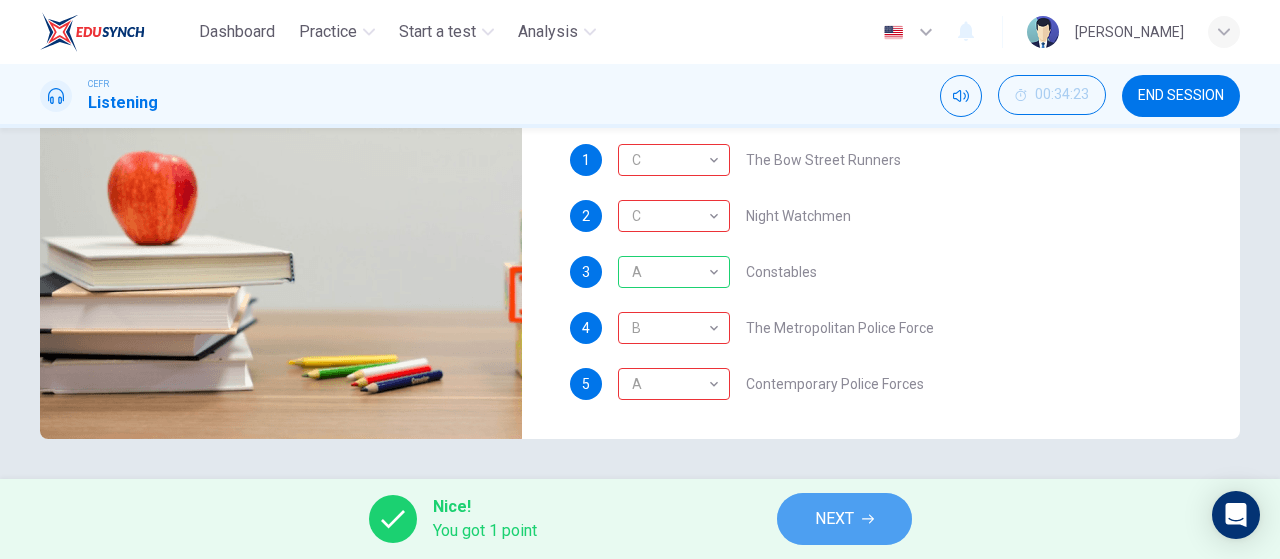 click on "NEXT" at bounding box center [844, 519] 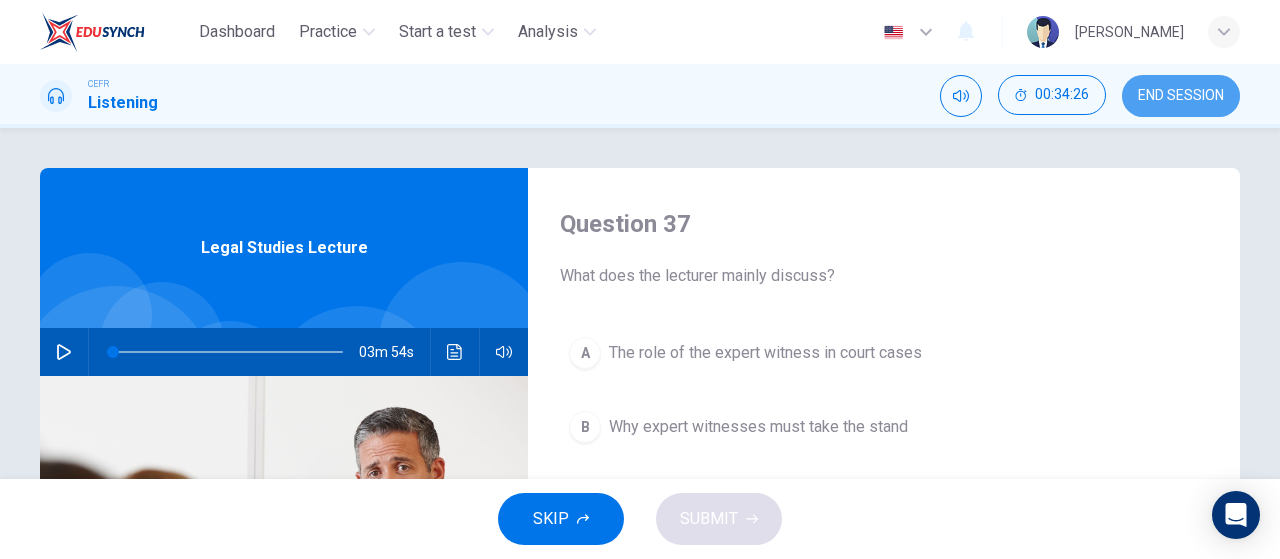 click on "END SESSION" at bounding box center [1181, 96] 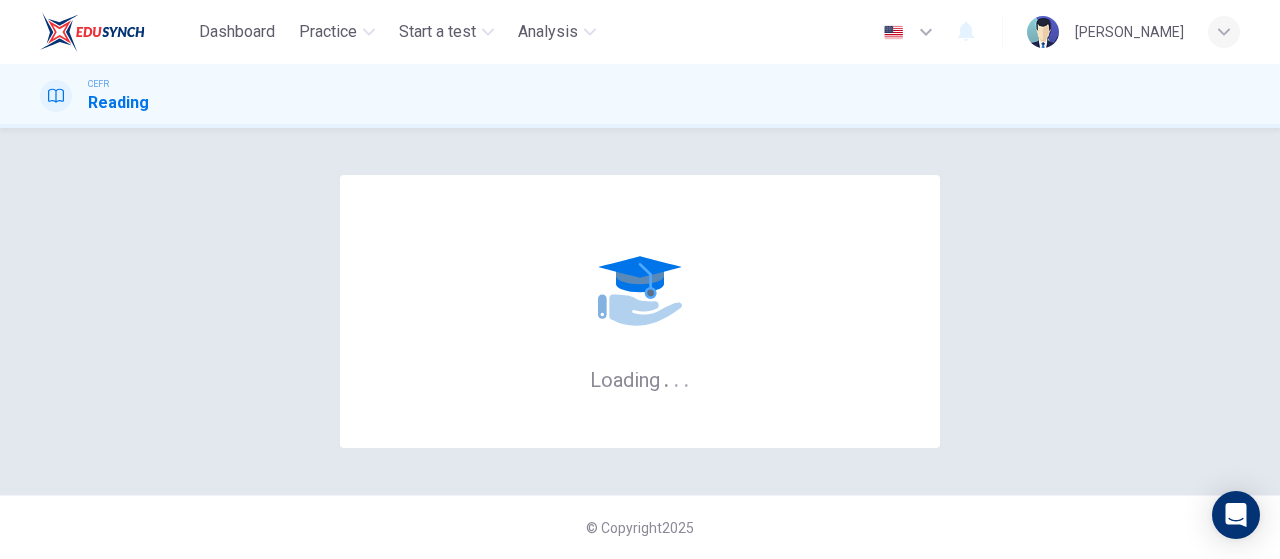 scroll, scrollTop: 0, scrollLeft: 0, axis: both 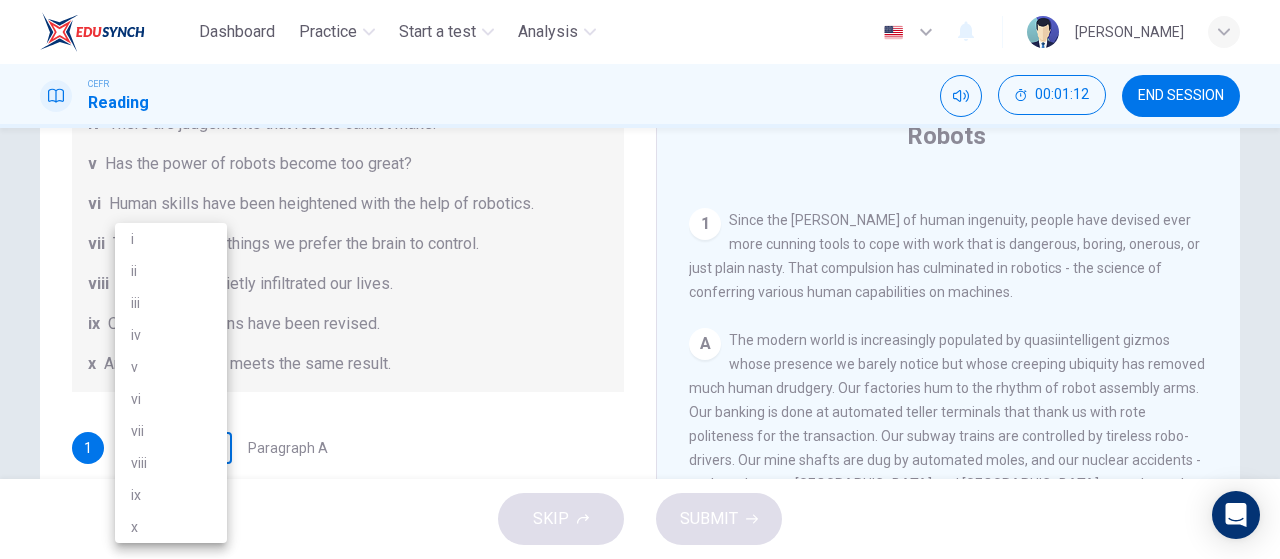 click on "Dashboard Practice Start a test Analysis English en ​ [PERSON_NAME] CEFR Reading 00:01:12 END SESSION Question 1 The Reading Passage has seven paragraphs  A-G .  From the list of headings below choose the most suitable heading for each
paragraph (A-F).
Write the appropriate numbers  (i-x)  in the boxes below. List of Headings i Some success has resulted from observing how the brain functions. ii Are we expecting too much from one robot? iii Scientists are examining the humanistic possibilities. iv There are judgements that robots cannot make. v Has the power of robots become too great? vi Human skills have been heightened with the help of robotics. vii There are some things we prefer the brain to control. viii Robots have quietly infiltrated our lives. ix Original predictions have been revised. x Another approach meets the same result. 1 ​ ​ Paragraph A 2 ​ ​ Paragraph B 3 ​ ​ Paragraph C 4 ​ ​ Paragraph D 5 ​ ​ Paragraph E 6 ​ ​ Paragraph F Robots CLICK TO ZOOM 1 A B C" at bounding box center [640, 279] 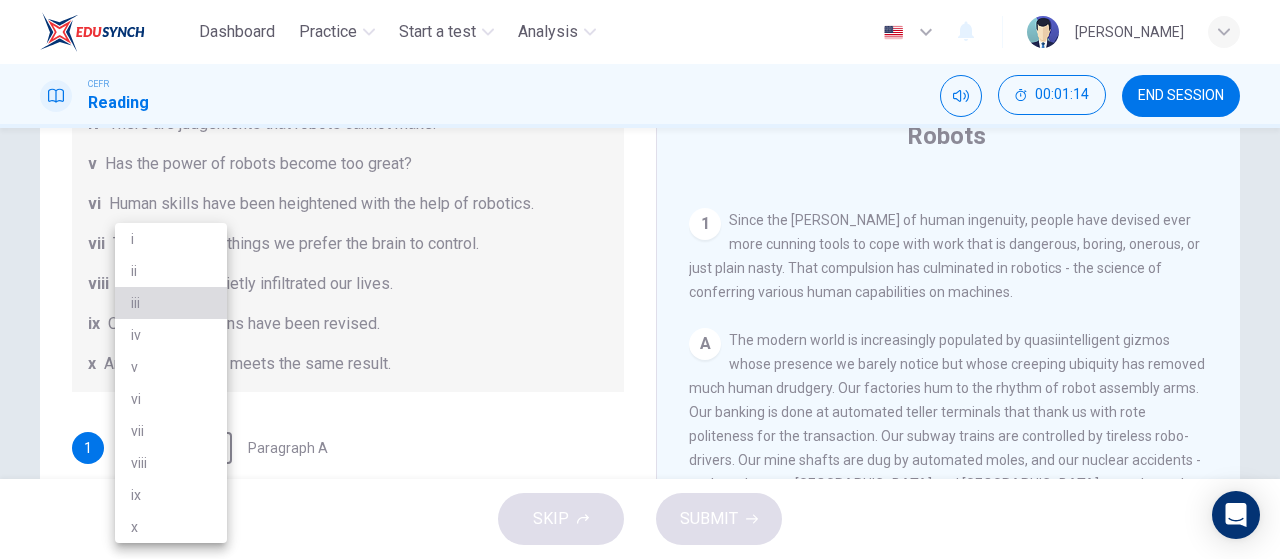 click on "iii" at bounding box center [171, 303] 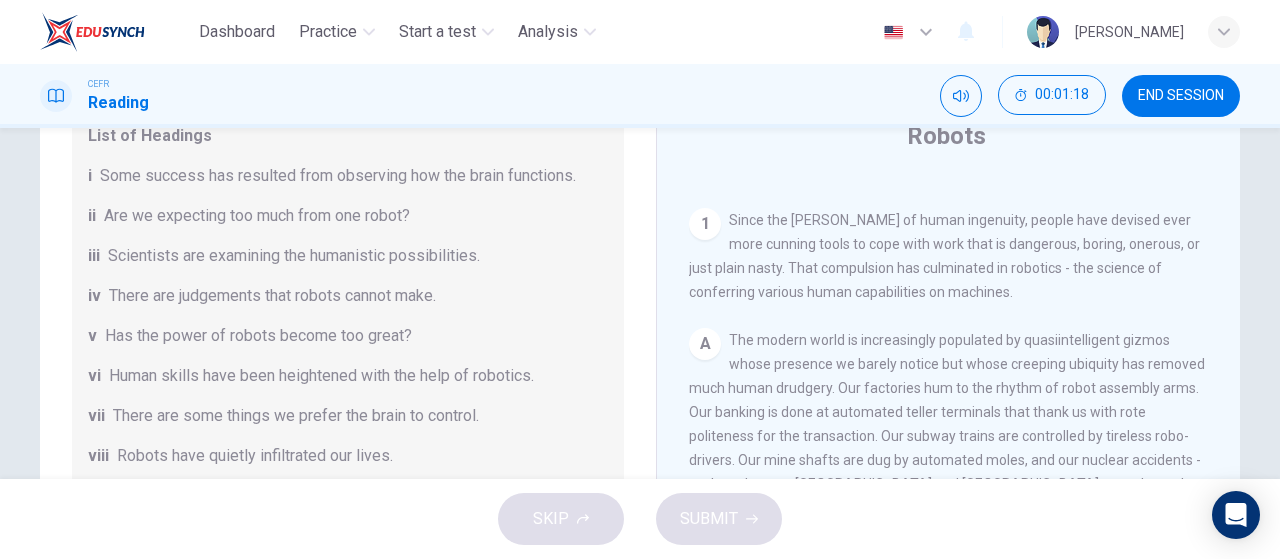 scroll, scrollTop: 210, scrollLeft: 0, axis: vertical 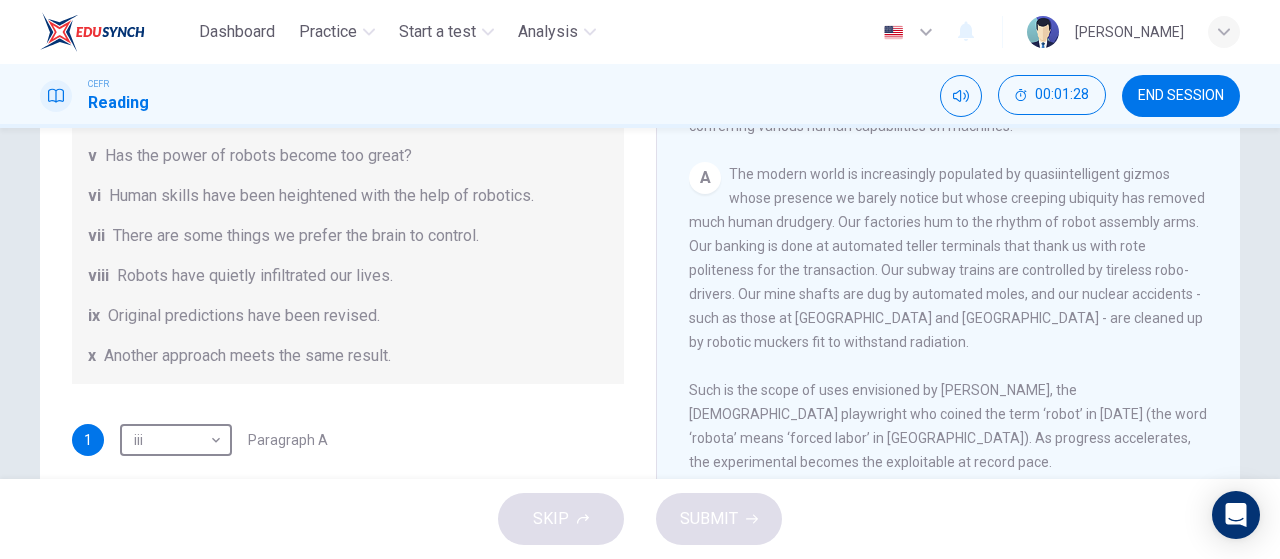 click on "A" at bounding box center [705, 178] 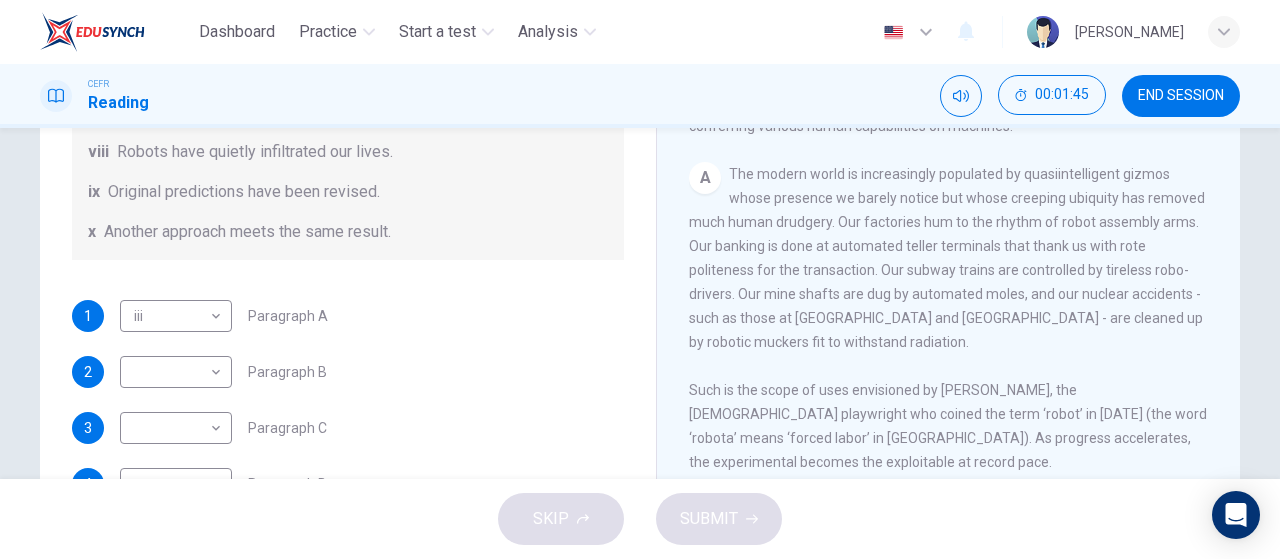 scroll, scrollTop: 336, scrollLeft: 0, axis: vertical 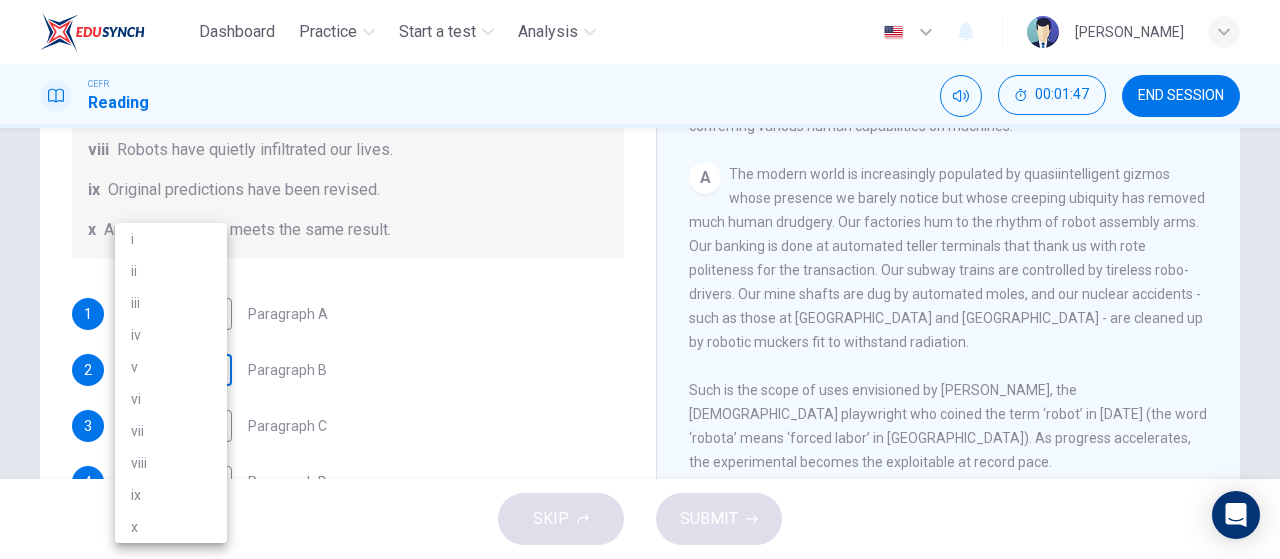 click on "Dashboard Practice Start a test Analysis English en ​ [PERSON_NAME] CEFR Reading 00:01:47 END SESSION Question 1 The Reading Passage has seven paragraphs  A-G .  From the list of headings below choose the most suitable heading for each
paragraph (A-F).
Write the appropriate numbers  (i-x)  in the boxes below. List of Headings i Some success has resulted from observing how the brain functions. ii Are we expecting too much from one robot? iii Scientists are examining the humanistic possibilities. iv There are judgements that robots cannot make. v Has the power of robots become too great? vi Human skills have been heightened with the help of robotics. vii There are some things we prefer the brain to control. viii Robots have quietly infiltrated our lives. ix Original predictions have been revised. x Another approach meets the same result. 1 iii iii ​ Paragraph A 2 ​ ​ Paragraph B 3 ​ ​ Paragraph C 4 ​ ​ Paragraph D 5 ​ ​ Paragraph E 6 ​ ​ Paragraph F Robots CLICK TO ZOOM 1 A" at bounding box center [640, 279] 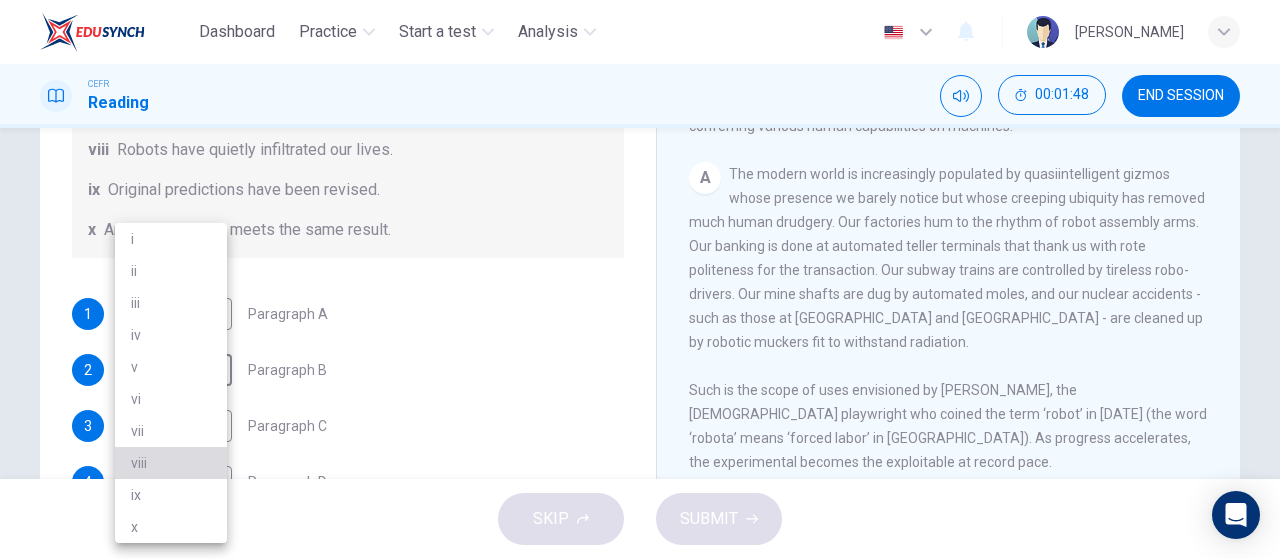 click on "viii" at bounding box center (171, 463) 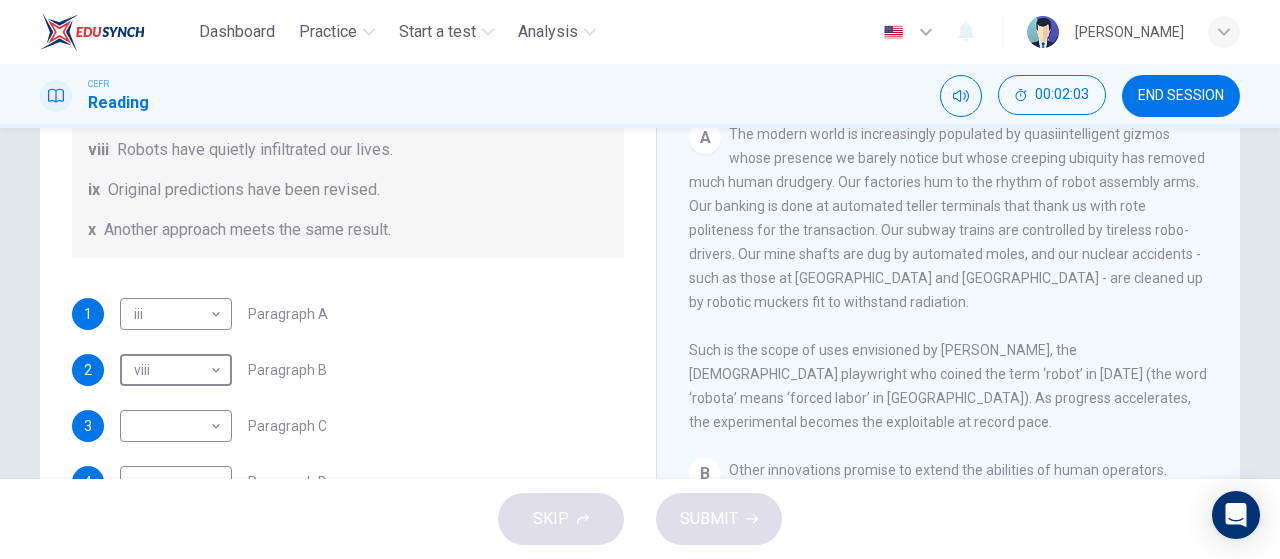 scroll, scrollTop: 628, scrollLeft: 0, axis: vertical 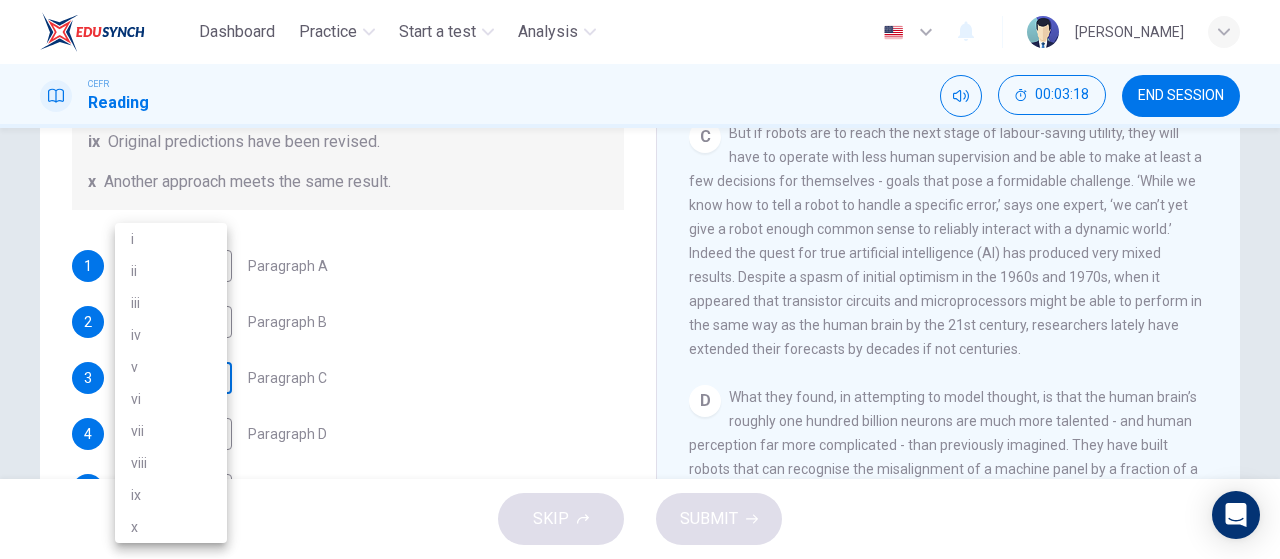 click on "Dashboard Practice Start a test Analysis English en ​ [PERSON_NAME] CEFR Reading 00:03:18 END SESSION Question 1 The Reading Passage has seven paragraphs  A-G .  From the list of headings below choose the most suitable heading for each
paragraph (A-F).
Write the appropriate numbers  (i-x)  in the boxes below. List of Headings i Some success has resulted from observing how the brain functions. ii Are we expecting too much from one robot? iii Scientists are examining the humanistic possibilities. iv There are judgements that robots cannot make. v Has the power of robots become too great? vi Human skills have been heightened with the help of robotics. vii There are some things we prefer the brain to control. viii Robots have quietly infiltrated our lives. ix Original predictions have been revised. x Another approach meets the same result. 1 iii iii ​ Paragraph A 2 viii viii ​ Paragraph B 3 ​ ​ Paragraph C 4 ​ ​ Paragraph D 5 ​ ​ Paragraph E 6 ​ ​ Paragraph F Robots 1 A B C D E" at bounding box center [640, 279] 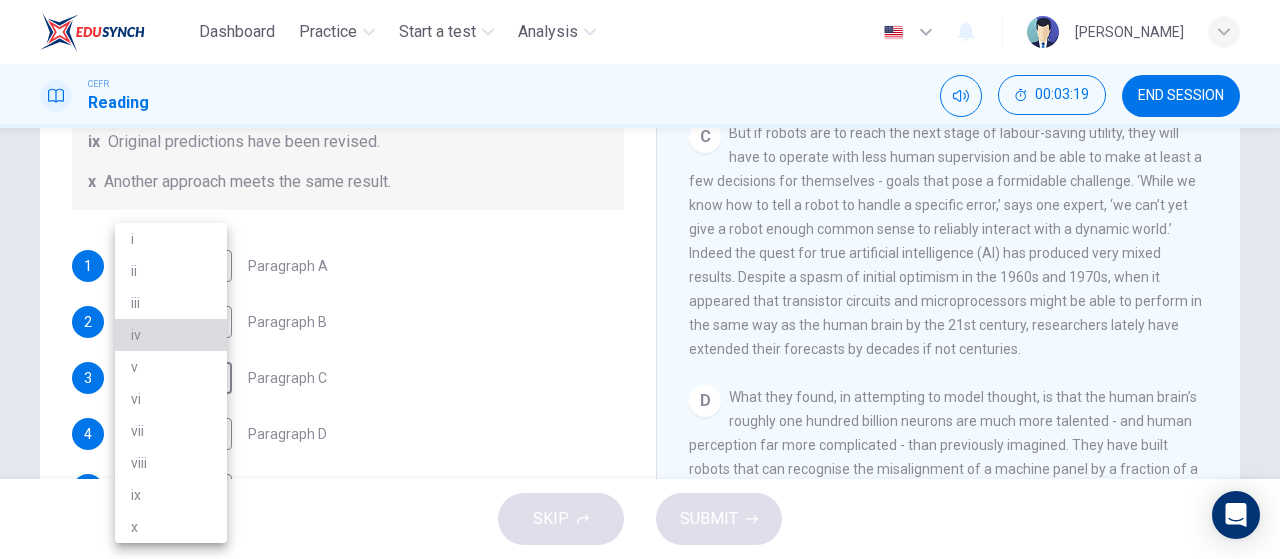 click on "iv" at bounding box center (171, 335) 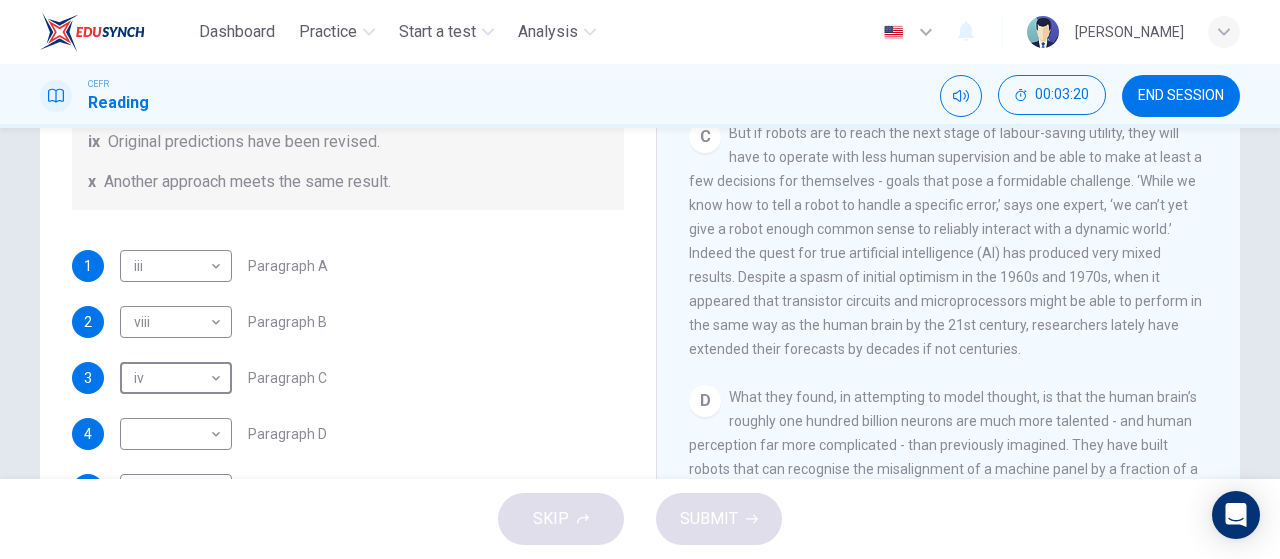 scroll, scrollTop: 279, scrollLeft: 0, axis: vertical 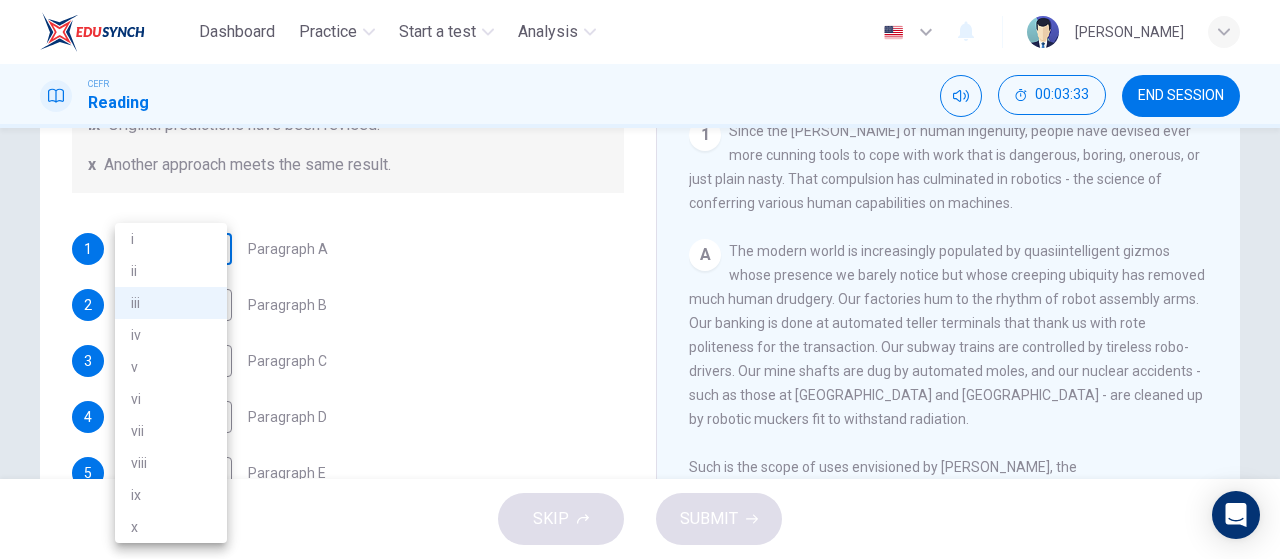 click on "Dashboard Practice Start a test Analysis English en ​ [PERSON_NAME] CEFR Reading 00:03:33 END SESSION Question 1 The Reading Passage has seven paragraphs  A-G .  From the list of headings below choose the most suitable heading for each
paragraph (A-F).
Write the appropriate numbers  (i-x)  in the boxes below. List of Headings i Some success has resulted from observing how the brain functions. ii Are we expecting too much from one robot? iii Scientists are examining the humanistic possibilities. iv There are judgements that robots cannot make. v Has the power of robots become too great? vi Human skills have been heightened with the help of robotics. vii There are some things we prefer the brain to control. viii Robots have quietly infiltrated our lives. ix Original predictions have been revised. x Another approach meets the same result. 1 iii iii ​ Paragraph A 2 viii viii ​ Paragraph B 3 iv iv ​ Paragraph C 4 ​ ​ Paragraph D 5 ​ ​ Paragraph E 6 ​ ​ Paragraph F Robots 1 A B C D" at bounding box center (640, 279) 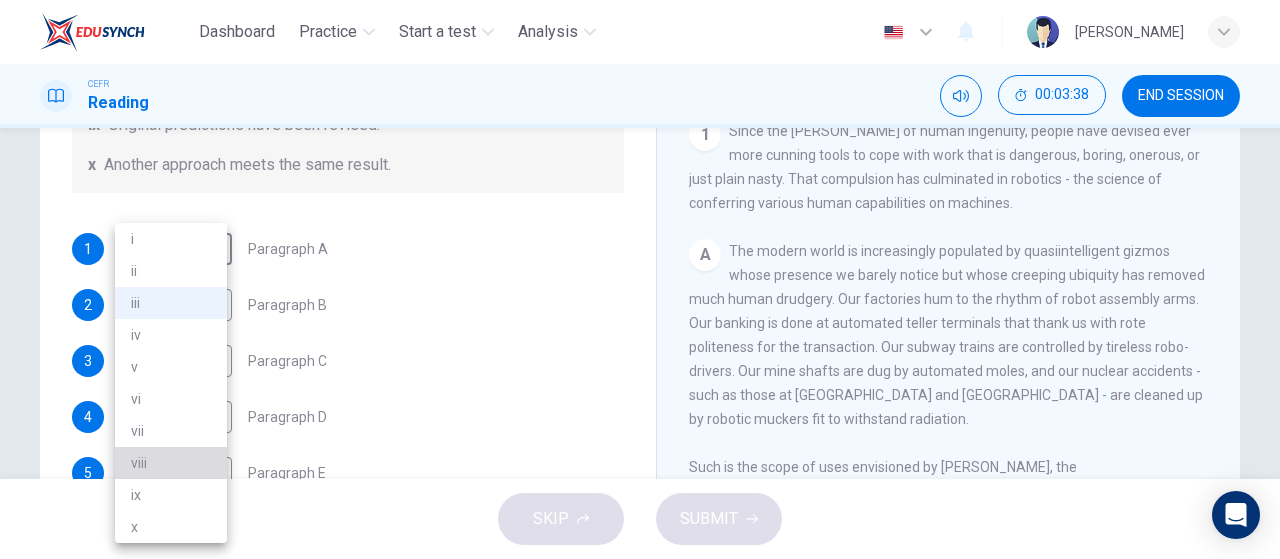 click on "viii" at bounding box center (171, 463) 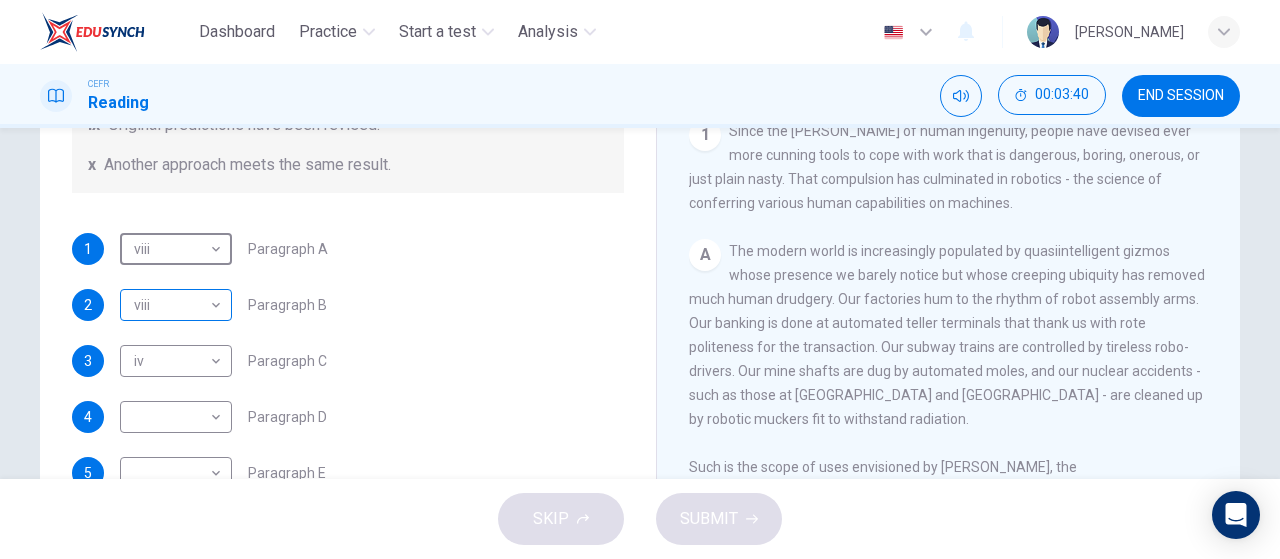 click on "Dashboard Practice Start a test Analysis English en ​ [PERSON_NAME] CEFR Reading 00:03:40 END SESSION Question 1 The Reading Passage has seven paragraphs  A-G .  From the list of headings below choose the most suitable heading for each
paragraph (A-F).
Write the appropriate numbers  (i-x)  in the boxes below. List of Headings i Some success has resulted from observing how the brain functions. ii Are we expecting too much from one robot? iii Scientists are examining the humanistic possibilities. iv There are judgements that robots cannot make. v Has the power of robots become too great? vi Human skills have been heightened with the help of robotics. vii There are some things we prefer the brain to control. viii Robots have quietly infiltrated our lives. ix Original predictions have been revised. x Another approach meets the same result. 1 viii viii ​ Paragraph A 2 viii viii ​ Paragraph B 3 iv iv ​ Paragraph C 4 ​ ​ Paragraph D 5 ​ ​ Paragraph E 6 ​ ​ Paragraph F Robots 1 A B C" at bounding box center [640, 279] 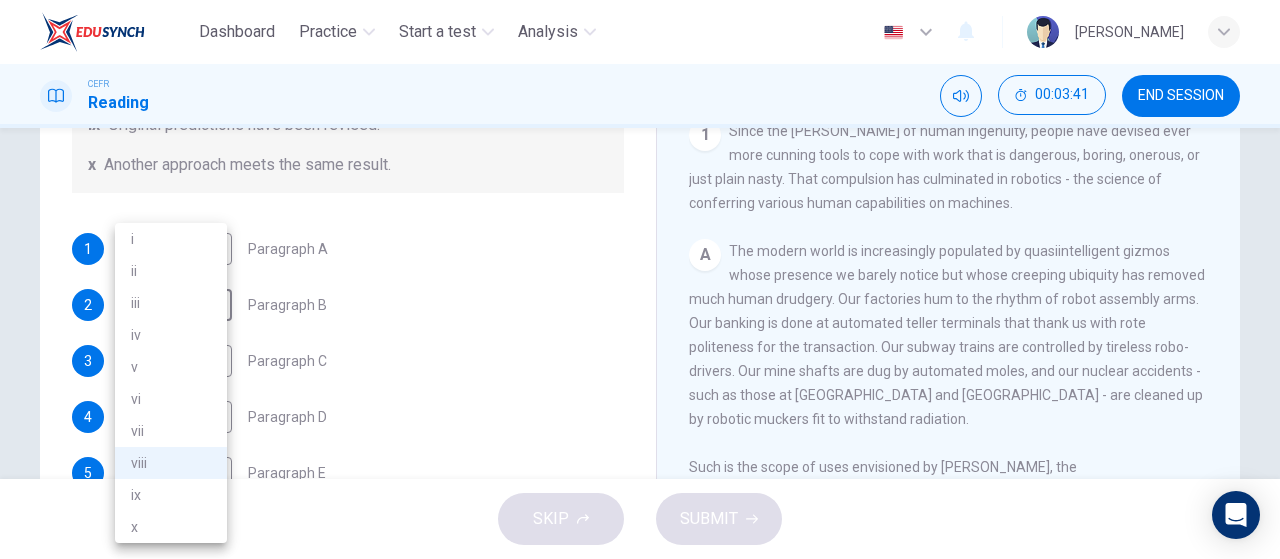 click at bounding box center [640, 279] 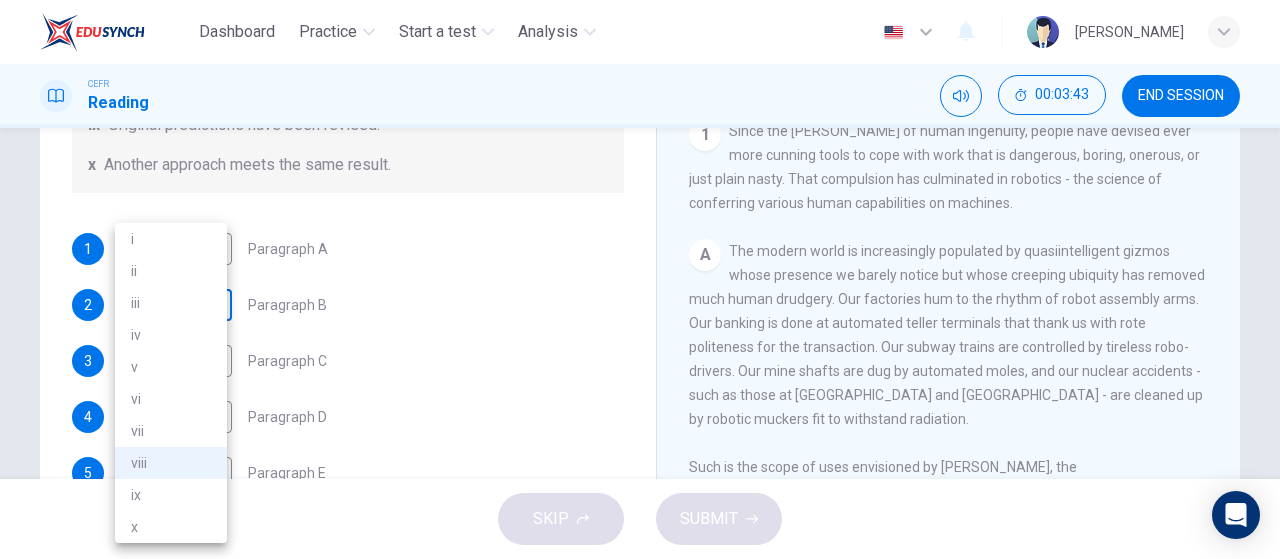 click on "Dashboard Practice Start a test Analysis English en ​ [PERSON_NAME] CEFR Reading 00:03:43 END SESSION Question 1 The Reading Passage has seven paragraphs  A-G .  From the list of headings below choose the most suitable heading for each
paragraph (A-F).
Write the appropriate numbers  (i-x)  in the boxes below. List of Headings i Some success has resulted from observing how the brain functions. ii Are we expecting too much from one robot? iii Scientists are examining the humanistic possibilities. iv There are judgements that robots cannot make. v Has the power of robots become too great? vi Human skills have been heightened with the help of robotics. vii There are some things we prefer the brain to control. viii Robots have quietly infiltrated our lives. ix Original predictions have been revised. x Another approach meets the same result. 1 viii viii ​ Paragraph A 2 viii viii ​ Paragraph B 3 iv iv ​ Paragraph C 4 ​ ​ Paragraph D 5 ​ ​ Paragraph E 6 ​ ​ Paragraph F Robots 1 A B C" at bounding box center (640, 279) 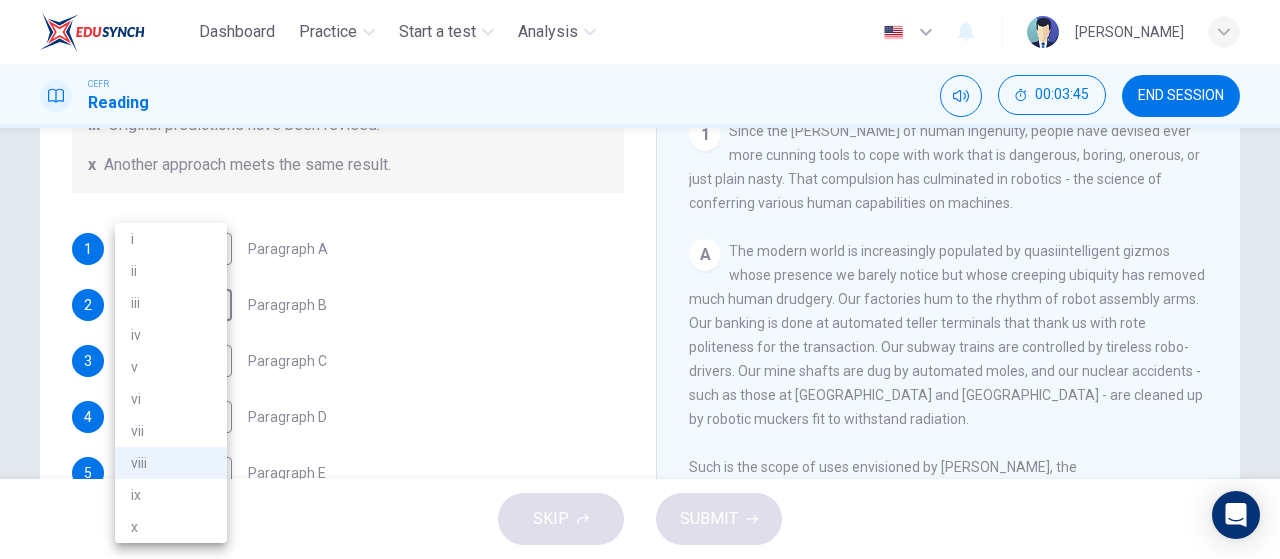 click on "iv" at bounding box center [171, 335] 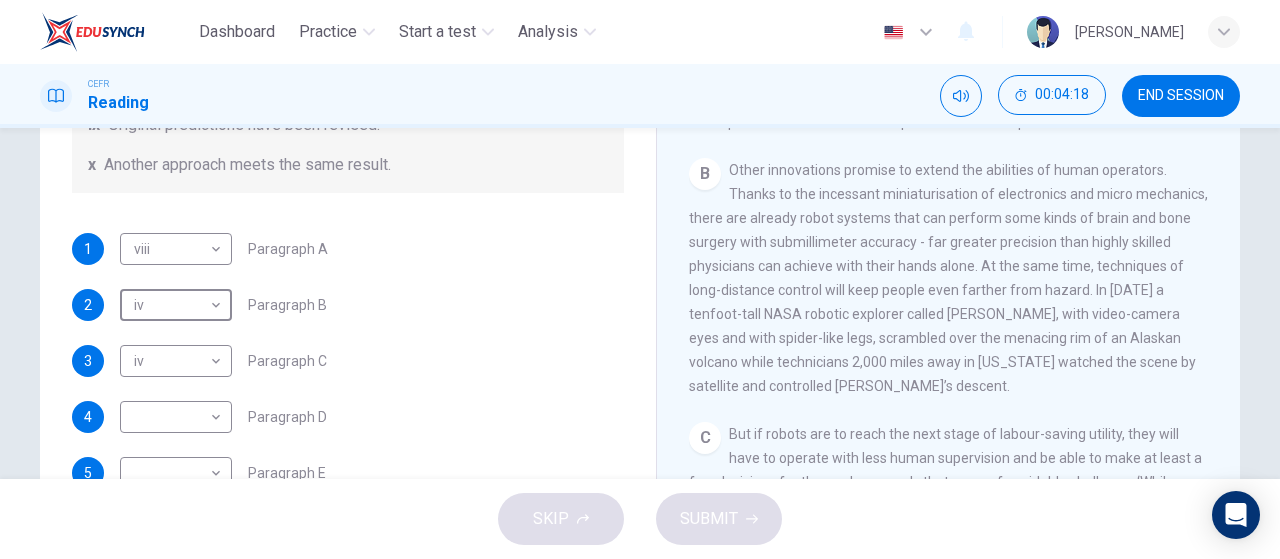 scroll, scrollTop: 697, scrollLeft: 0, axis: vertical 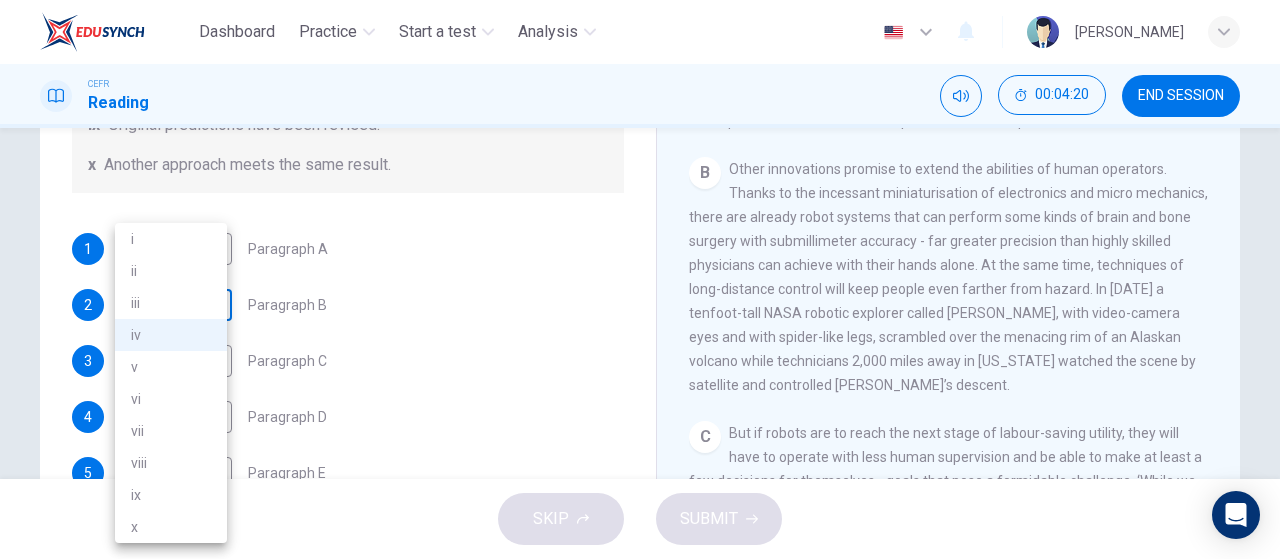 click on "Dashboard Practice Start a test Analysis English en ​ [PERSON_NAME] CEFR Reading 00:04:20 END SESSION Question 1 The Reading Passage has seven paragraphs  A-G .  From the list of headings below choose the most suitable heading for each
paragraph (A-F).
Write the appropriate numbers  (i-x)  in the boxes below. List of Headings i Some success has resulted from observing how the brain functions. ii Are we expecting too much from one robot? iii Scientists are examining the humanistic possibilities. iv There are judgements that robots cannot make. v Has the power of robots become too great? vi Human skills have been heightened with the help of robotics. vii There are some things we prefer the brain to control. viii Robots have quietly infiltrated our lives. ix Original predictions have been revised. x Another approach meets the same result. 1 viii viii ​ Paragraph A 2 iv iv ​ Paragraph B 3 iv iv ​ Paragraph C 4 ​ ​ Paragraph D 5 ​ ​ Paragraph E 6 ​ ​ Paragraph F Robots 1 A B C D E" at bounding box center (640, 279) 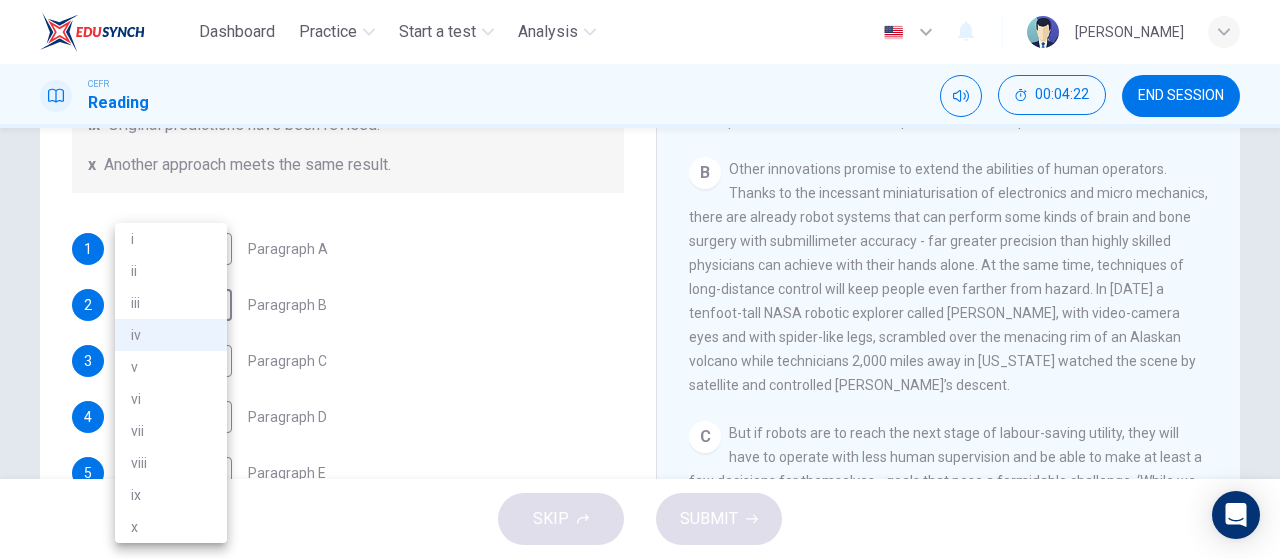 click at bounding box center (640, 279) 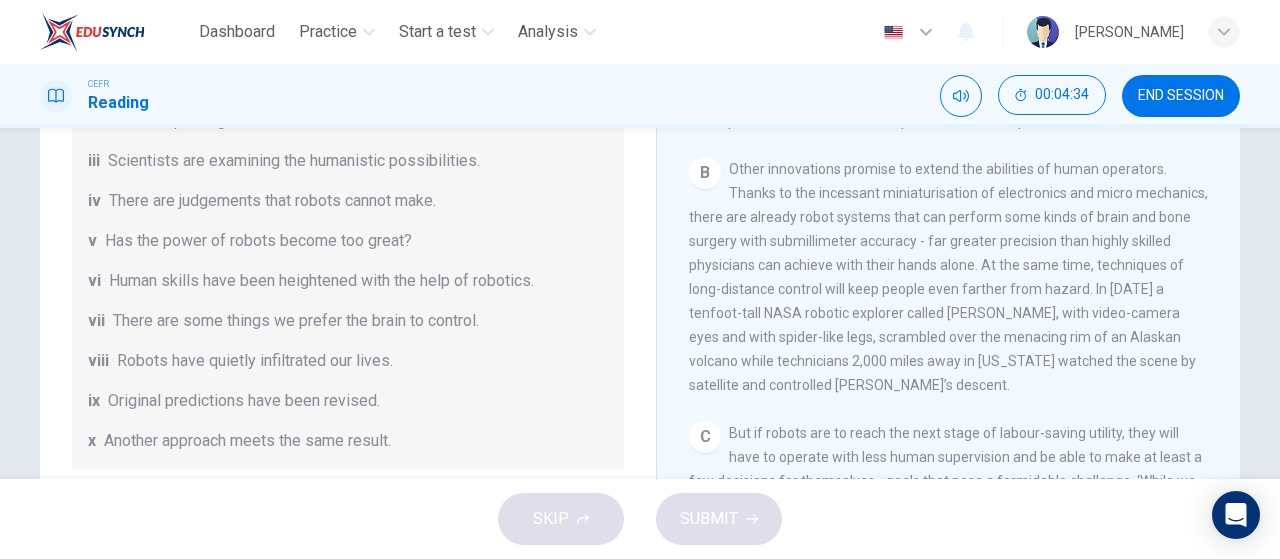scroll, scrollTop: 384, scrollLeft: 0, axis: vertical 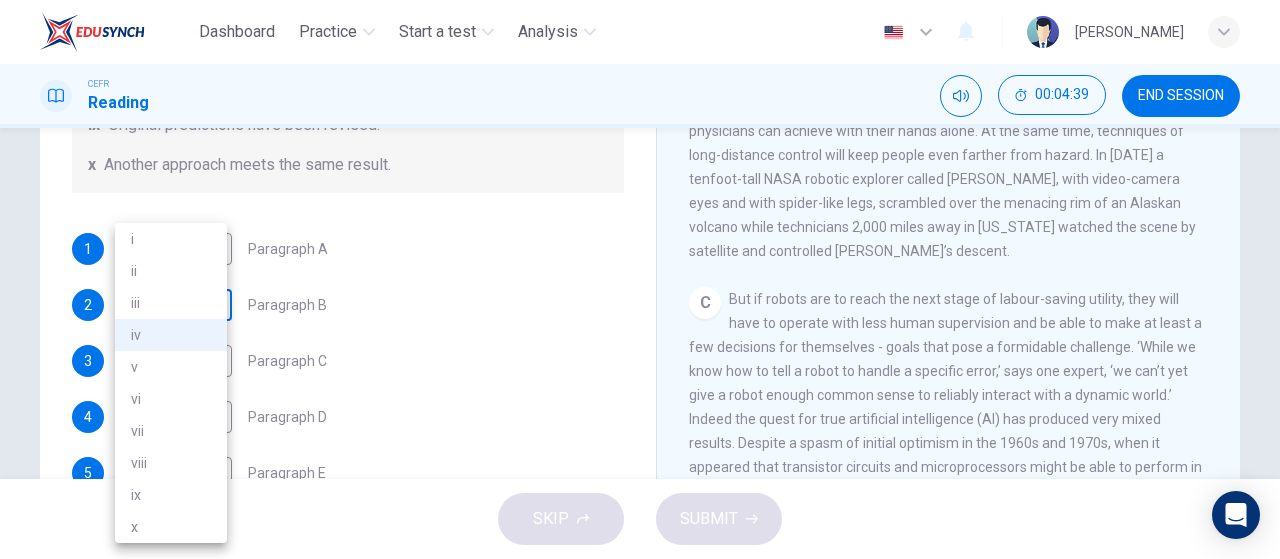 click on "Dashboard Practice Start a test Analysis English en ​ [PERSON_NAME] CEFR Reading 00:04:39 END SESSION Question 1 The Reading Passage has seven paragraphs  A-G .  From the list of headings below choose the most suitable heading for each
paragraph (A-F).
Write the appropriate numbers  (i-x)  in the boxes below. List of Headings i Some success has resulted from observing how the brain functions. ii Are we expecting too much from one robot? iii Scientists are examining the humanistic possibilities. iv There are judgements that robots cannot make. v Has the power of robots become too great? vi Human skills have been heightened with the help of robotics. vii There are some things we prefer the brain to control. viii Robots have quietly infiltrated our lives. ix Original predictions have been revised. x Another approach meets the same result. 1 viii viii ​ Paragraph A 2 iv iv ​ Paragraph B 3 iv iv ​ Paragraph C 4 ​ ​ Paragraph D 5 ​ ​ Paragraph E 6 ​ ​ Paragraph F Robots 1 A B C D E" at bounding box center [640, 279] 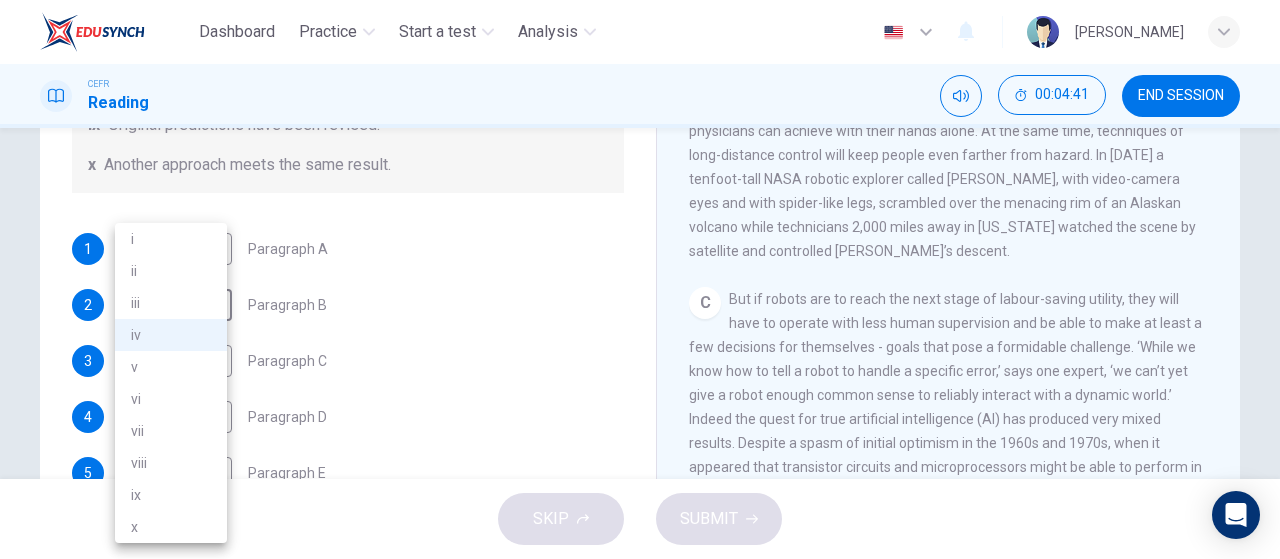 click at bounding box center [640, 279] 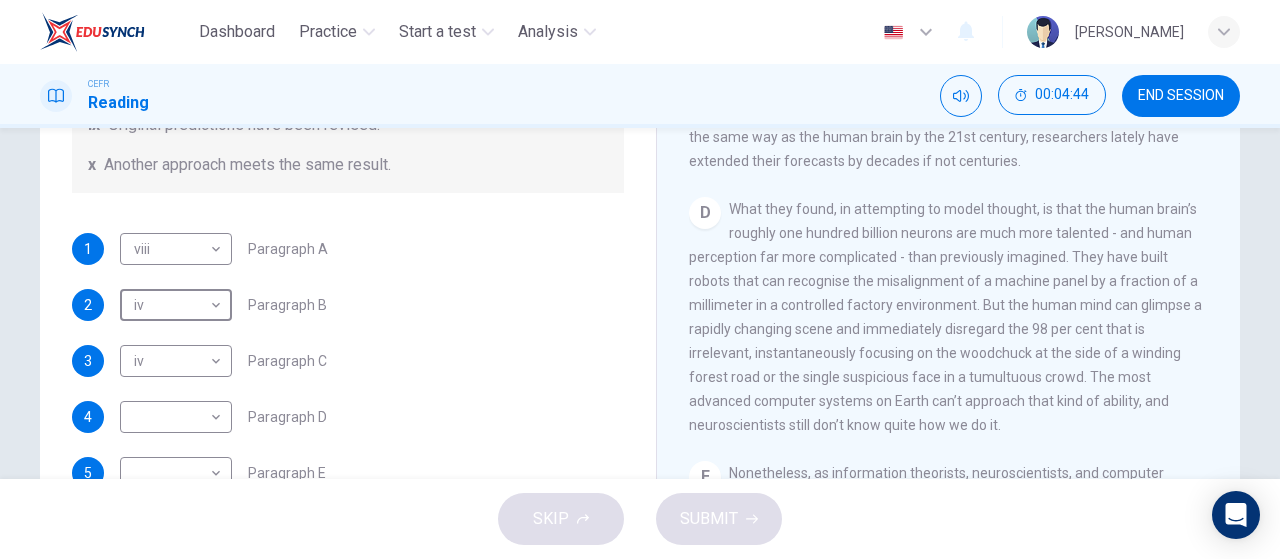 scroll, scrollTop: 1186, scrollLeft: 0, axis: vertical 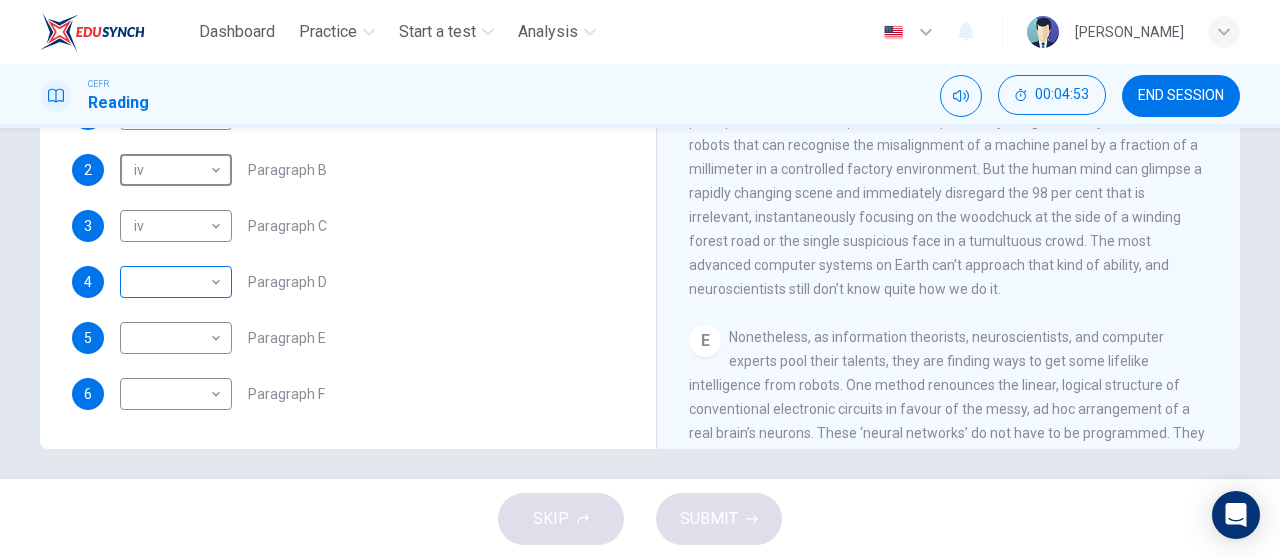 click on "Dashboard Practice Start a test Analysis English en ​ [PERSON_NAME] CEFR Reading 00:04:53 END SESSION Question 1 The Reading Passage has seven paragraphs  A-G .  From the list of headings below choose the most suitable heading for each
paragraph (A-F).
Write the appropriate numbers  (i-x)  in the boxes below. List of Headings i Some success has resulted from observing how the brain functions. ii Are we expecting too much from one robot? iii Scientists are examining the humanistic possibilities. iv There are judgements that robots cannot make. v Has the power of robots become too great? vi Human skills have been heightened with the help of robotics. vii There are some things we prefer the brain to control. viii Robots have quietly infiltrated our lives. ix Original predictions have been revised. x Another approach meets the same result. 1 viii viii ​ Paragraph A 2 iv iv ​ Paragraph B 3 iv iv ​ Paragraph C 4 ​ ​ Paragraph D 5 ​ ​ Paragraph E 6 ​ ​ Paragraph F Robots 1 A B C D E" at bounding box center [640, 279] 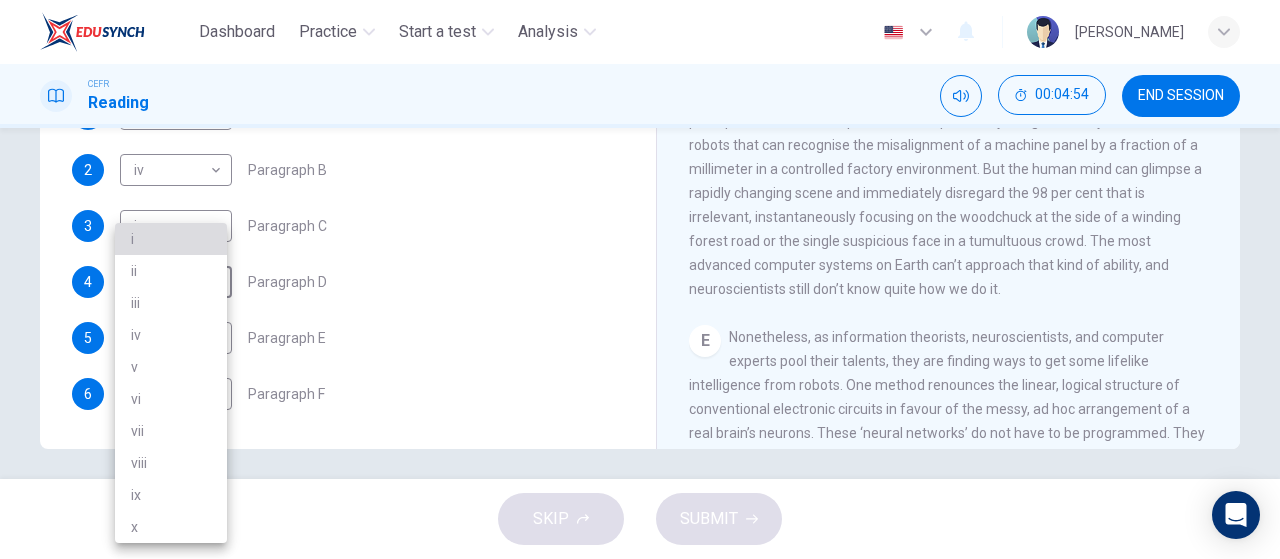 click on "i" at bounding box center [171, 239] 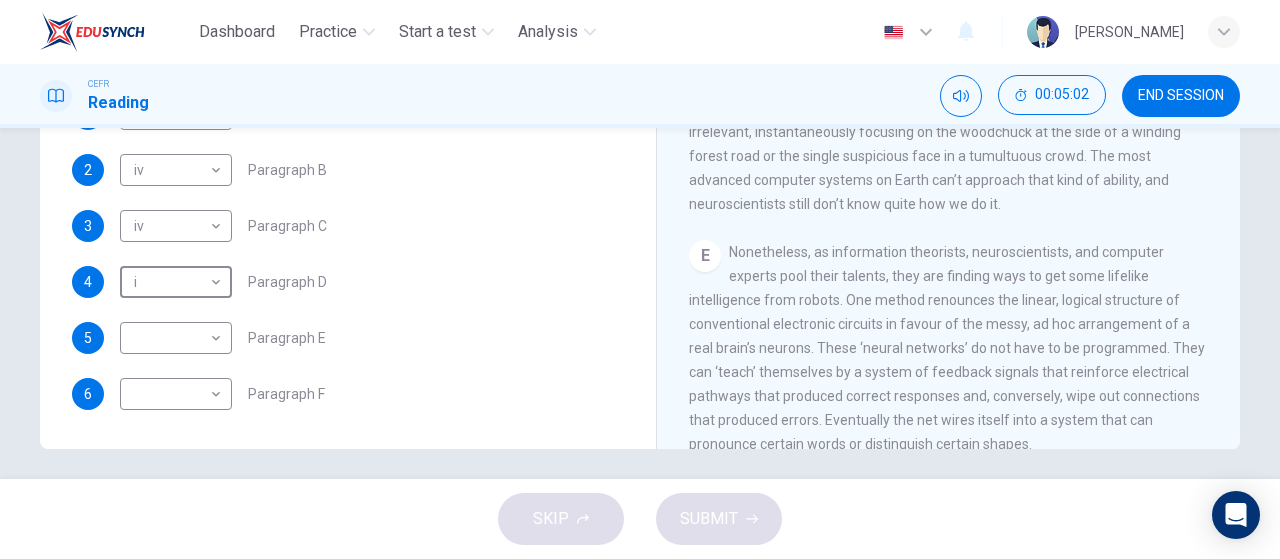 scroll, scrollTop: 1341, scrollLeft: 0, axis: vertical 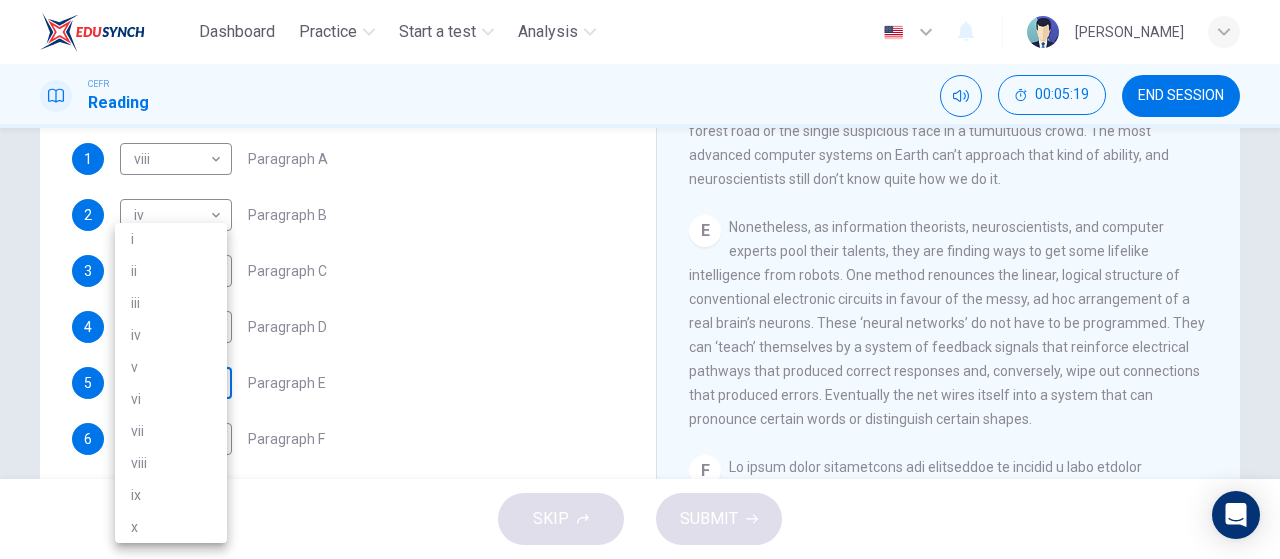 click on "Dashboard Practice Start a test Analysis English en ​ [PERSON_NAME] CEFR Reading 00:05:19 END SESSION Question 1 The Reading Passage has seven paragraphs  A-G .  From the list of headings below choose the most suitable heading for each
paragraph (A-F).
Write the appropriate numbers  (i-x)  in the boxes below. List of Headings i Some success has resulted from observing how the brain functions. ii Are we expecting too much from one robot? iii Scientists are examining the humanistic possibilities. iv There are judgements that robots cannot make. v Has the power of robots become too great? vi Human skills have been heightened with the help of robotics. vii There are some things we prefer the brain to control. viii Robots have quietly infiltrated our lives. ix Original predictions have been revised. x Another approach meets the same result. 1 viii viii ​ Paragraph A 2 iv iv ​ Paragraph B 3 iv iv ​ Paragraph C 4 i i ​ Paragraph D 5 ​ ​ Paragraph E 6 ​ ​ Paragraph F Robots 1 A B C D E" at bounding box center (640, 279) 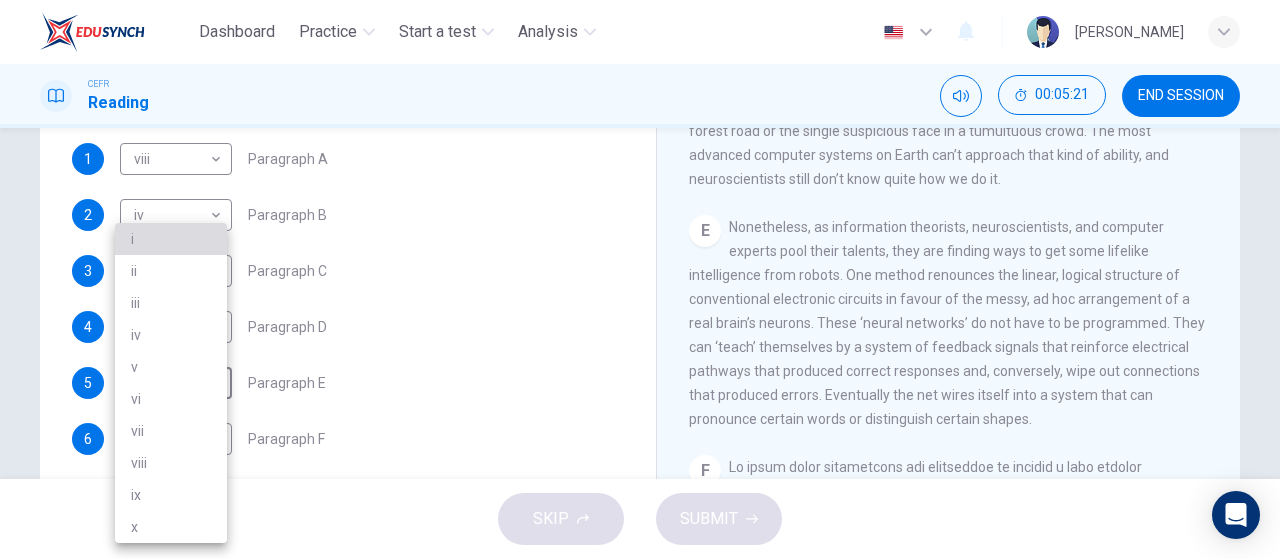 click on "i" at bounding box center [171, 239] 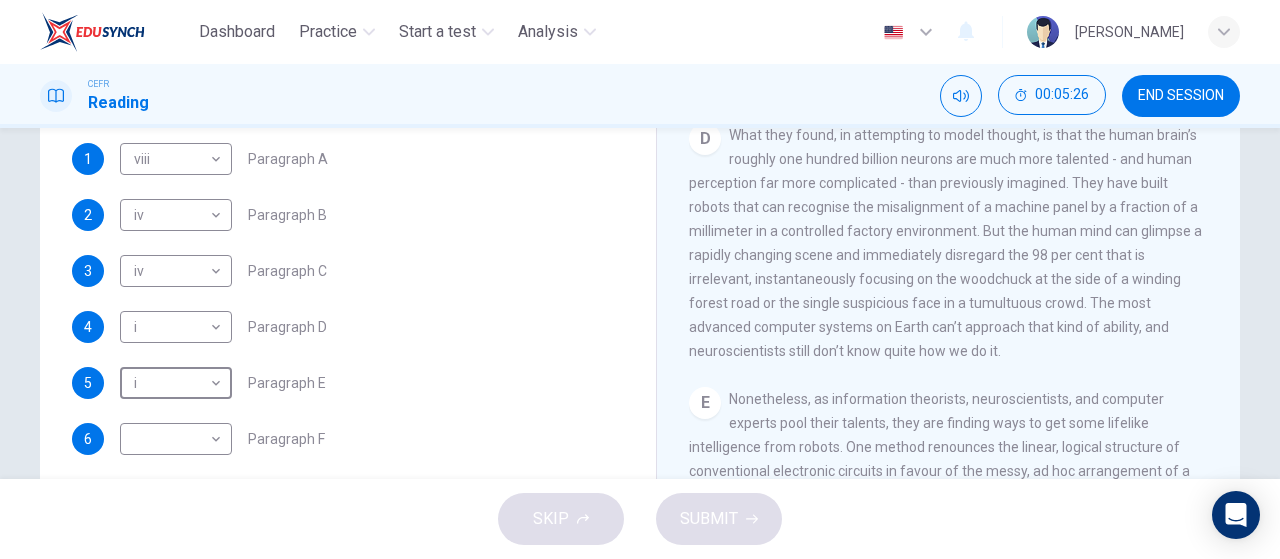 scroll, scrollTop: 1168, scrollLeft: 0, axis: vertical 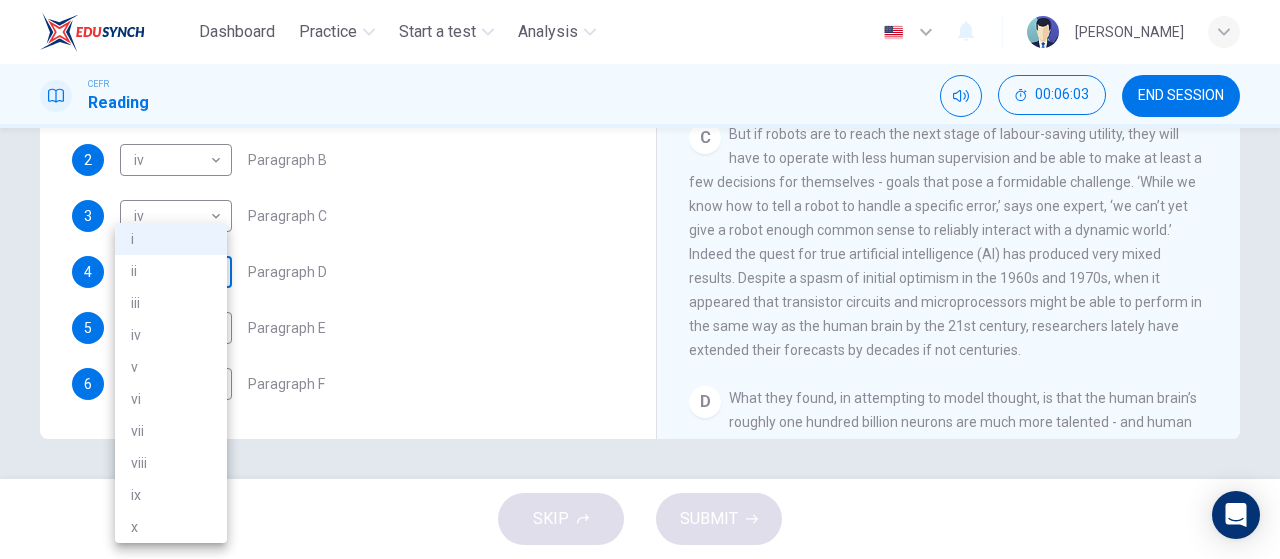 click on "Dashboard Practice Start a test Analysis English en ​ [PERSON_NAME] CEFR Reading 00:06:03 END SESSION Question 1 The Reading Passage has seven paragraphs  A-G .  From the list of headings below choose the most suitable heading for each
paragraph (A-F).
Write the appropriate numbers  (i-x)  in the boxes below. List of Headings i Some success has resulted from observing how the brain functions. ii Are we expecting too much from one robot? iii Scientists are examining the humanistic possibilities. iv There are judgements that robots cannot make. v Has the power of robots become too great? vi Human skills have been heightened with the help of robotics. vii There are some things we prefer the brain to control. viii Robots have quietly infiltrated our lives. ix Original predictions have been revised. x Another approach meets the same result. 1 viii viii ​ Paragraph A 2 iv iv ​ Paragraph B 3 iv iv ​ Paragraph C 4 i i ​ Paragraph D 5 i i ​ Paragraph E 6 ​ ​ Paragraph F Robots 1 A B C D E" at bounding box center [640, 279] 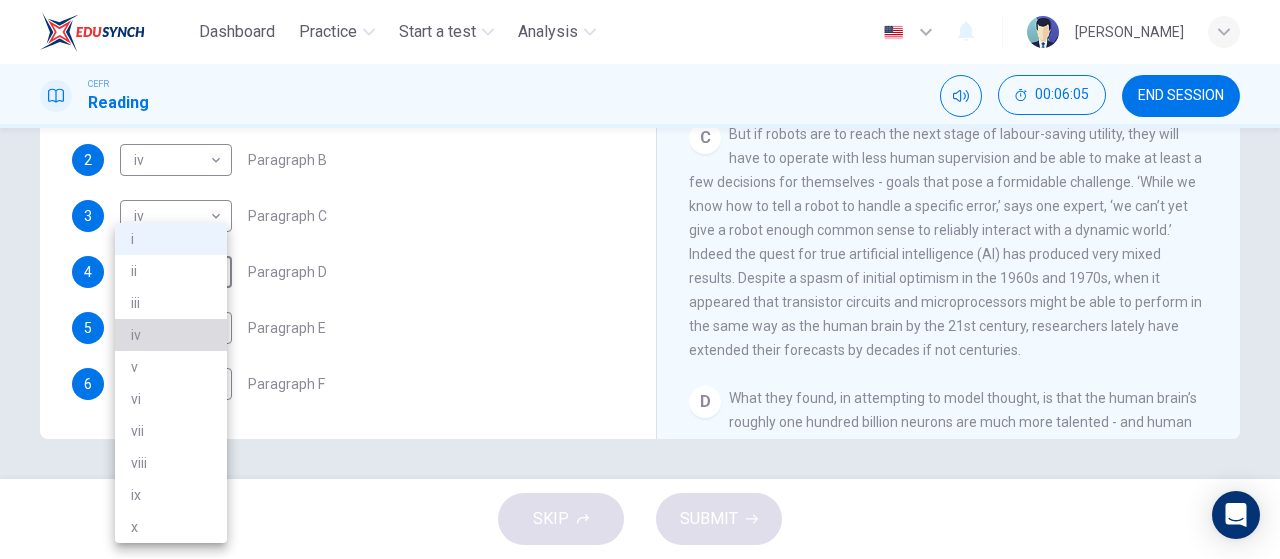 click on "iv" at bounding box center (171, 335) 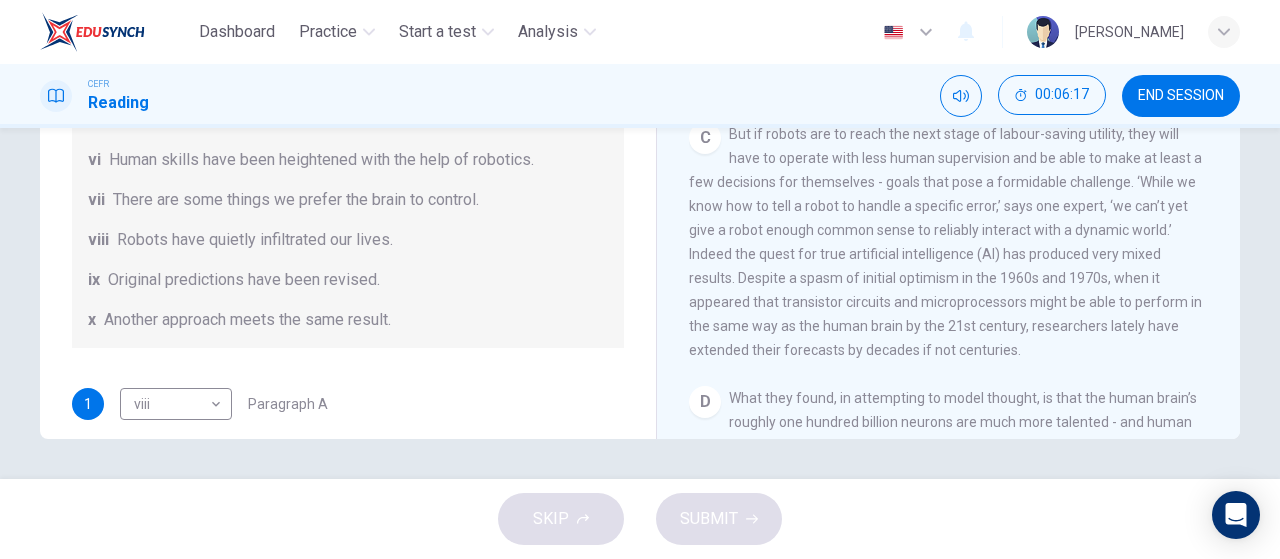 scroll, scrollTop: 104, scrollLeft: 0, axis: vertical 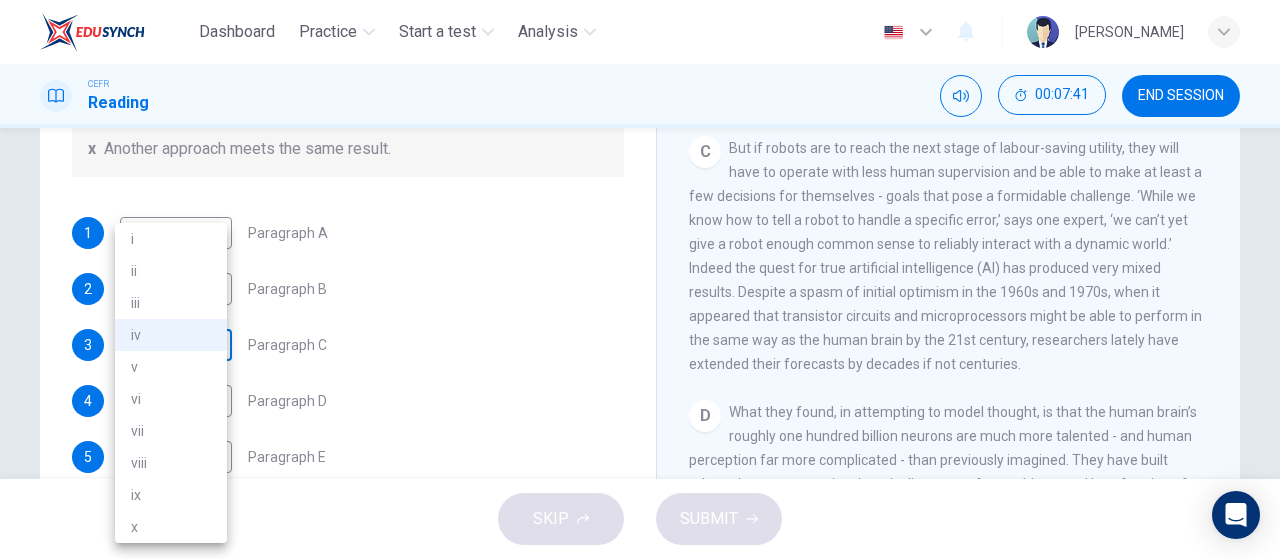 click on "Dashboard Practice Start a test Analysis English en ​ [PERSON_NAME] CEFR Reading 00:07:41 END SESSION Question 1 The Reading Passage has seven paragraphs  A-G .  From the list of headings below choose the most suitable heading for each
paragraph (A-F).
Write the appropriate numbers  (i-x)  in the boxes below. List of Headings i Some success has resulted from observing how the brain functions. ii Are we expecting too much from one robot? iii Scientists are examining the humanistic possibilities. iv There are judgements that robots cannot make. v Has the power of robots become too great? vi Human skills have been heightened with the help of robotics. vii There are some things we prefer the brain to control. viii Robots have quietly infiltrated our lives. ix Original predictions have been revised. x Another approach meets the same result. 1 viii viii ​ Paragraph A 2 iv iv ​ Paragraph B 3 iv iv ​ Paragraph C 4 iv iv ​ Paragraph D 5 i i ​ Paragraph E 6 ​ ​ Paragraph F Robots 1 A B C D" at bounding box center [640, 279] 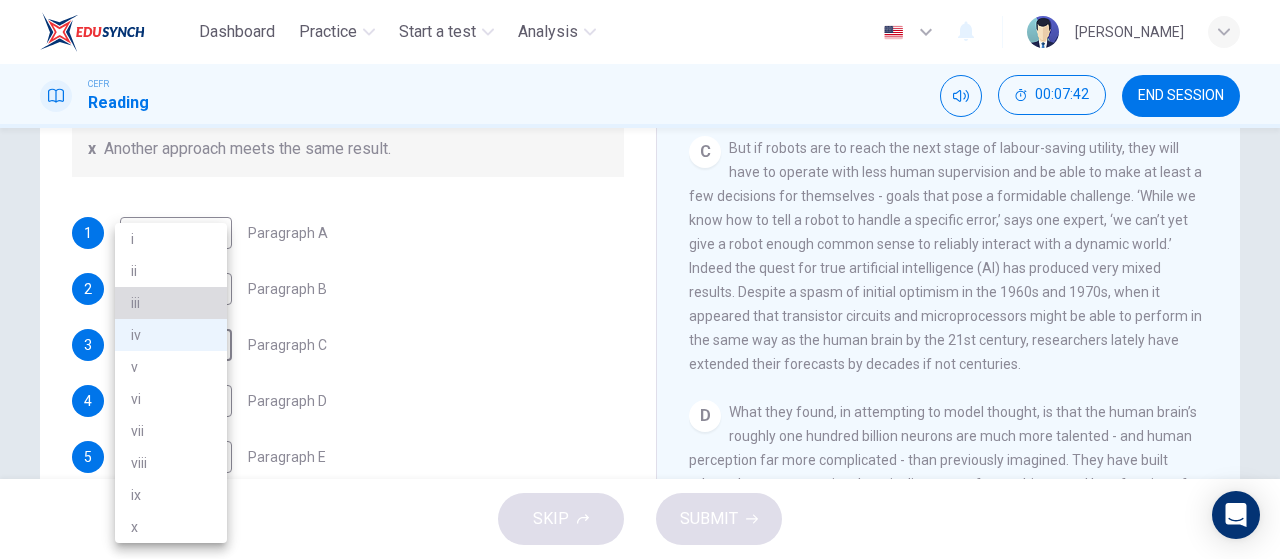 click on "iii" at bounding box center (171, 303) 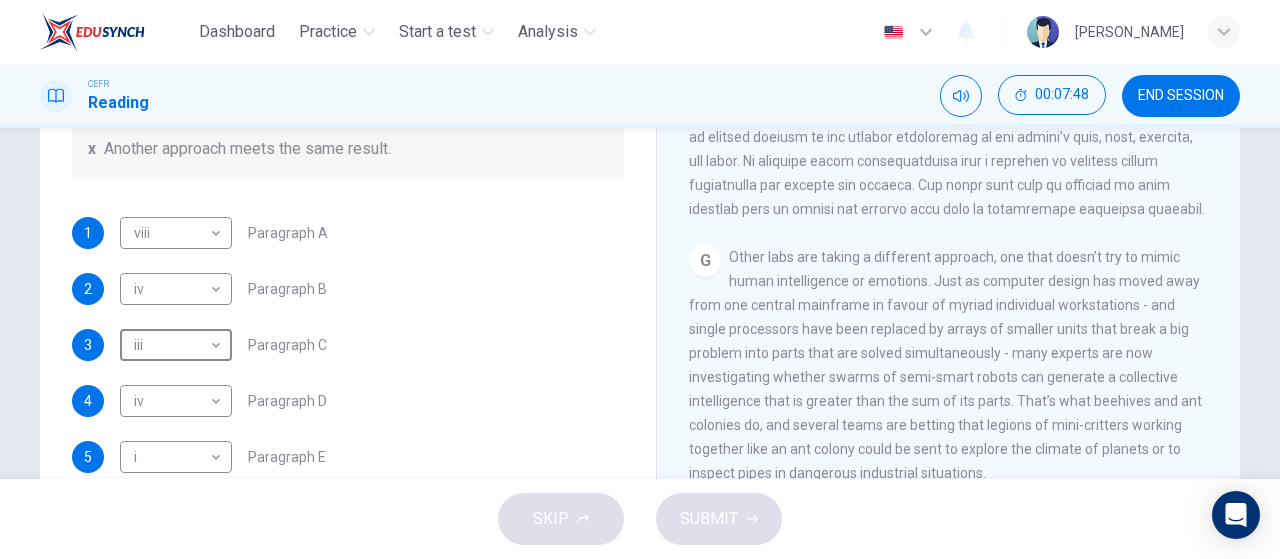 scroll, scrollTop: 2028, scrollLeft: 0, axis: vertical 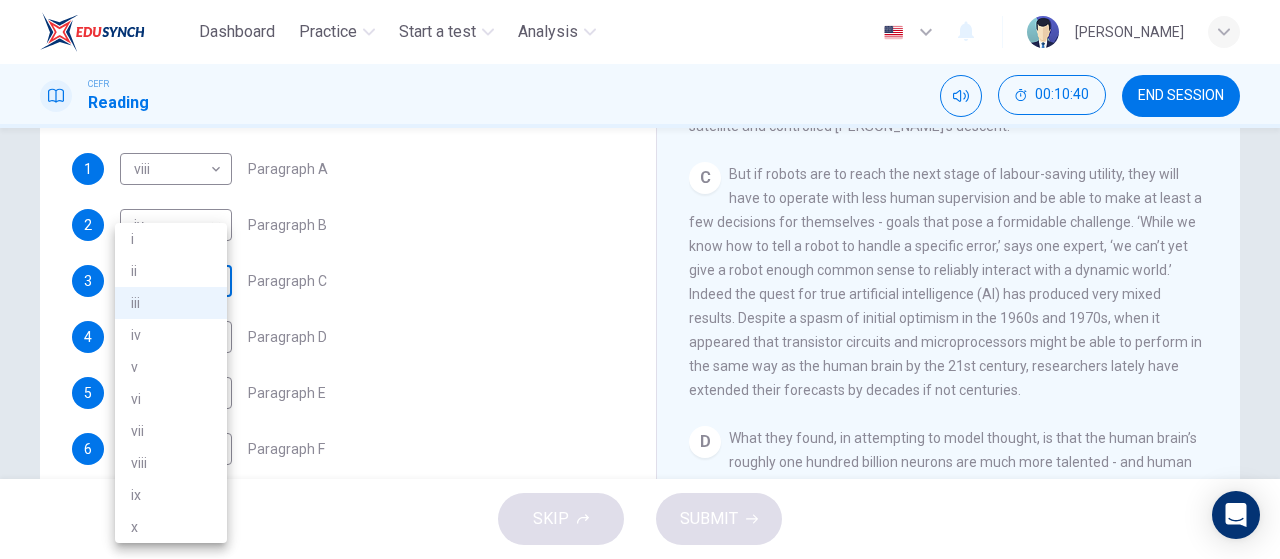 click on "Dashboard Practice Start a test Analysis English en ​ [PERSON_NAME] CEFR Reading 00:10:40 END SESSION Question 1 The Reading Passage has seven paragraphs  A-G .  From the list of headings below choose the most suitable heading for each
paragraph (A-F).
Write the appropriate numbers  (i-x)  in the boxes below. List of Headings i Some success has resulted from observing how the brain functions. ii Are we expecting too much from one robot? iii Scientists are examining the humanistic possibilities. iv There are judgements that robots cannot make. v Has the power of robots become too great? vi Human skills have been heightened with the help of robotics. vii There are some things we prefer the brain to control. viii Robots have quietly infiltrated our lives. ix Original predictions have been revised. x Another approach meets the same result. 1 viii viii ​ Paragraph A 2 iv iv ​ Paragraph B 3 iii iii ​ Paragraph C 4 iv iv ​ Paragraph D 5 i i ​ Paragraph E 6 ​ ​ Paragraph F Robots 1 A B C" at bounding box center (640, 279) 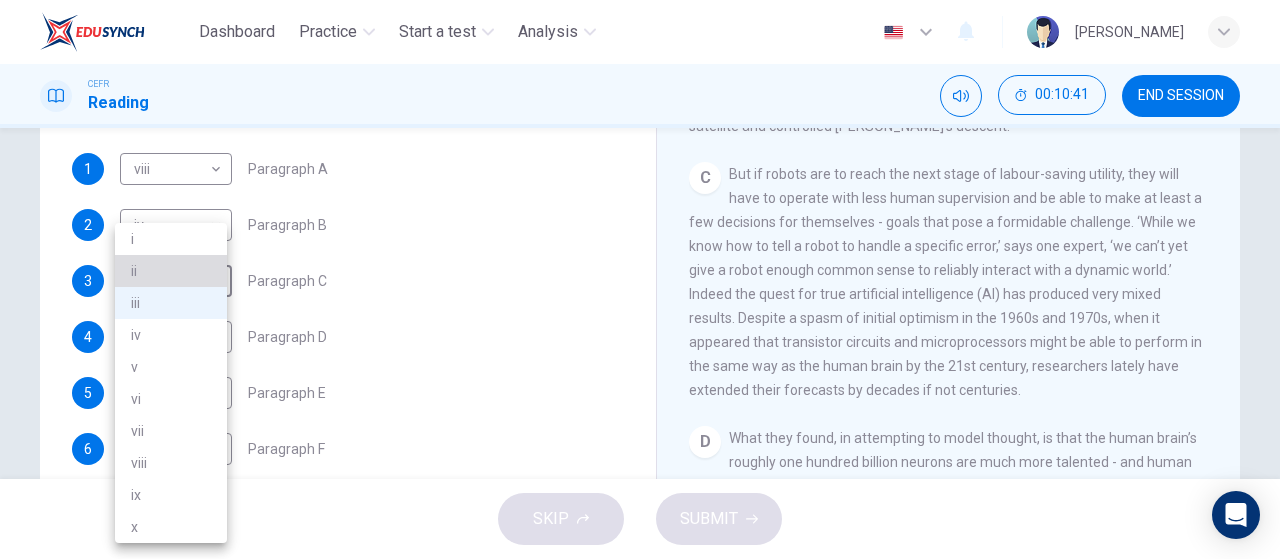 click on "ii" at bounding box center (171, 271) 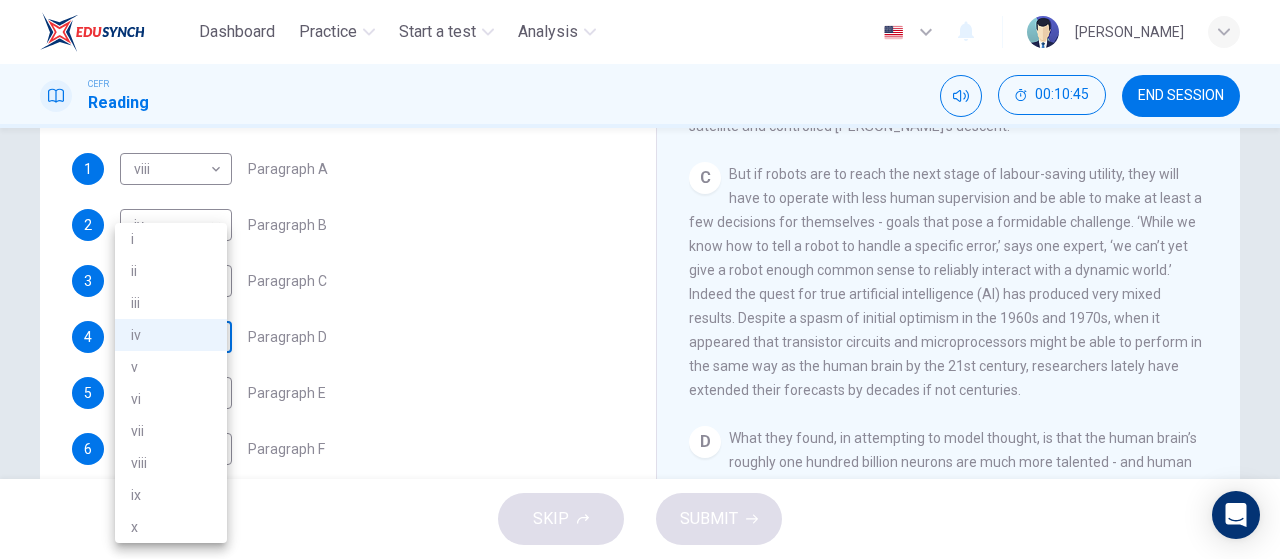 click on "Dashboard Practice Start a test Analysis English en ​ [PERSON_NAME] CEFR Reading 00:10:45 END SESSION Question 1 The Reading Passage has seven paragraphs  A-G .  From the list of headings below choose the most suitable heading for each
paragraph (A-F).
Write the appropriate numbers  (i-x)  in the boxes below. List of Headings i Some success has resulted from observing how the brain functions. ii Are we expecting too much from one robot? iii Scientists are examining the humanistic possibilities. iv There are judgements that robots cannot make. v Has the power of robots become too great? vi Human skills have been heightened with the help of robotics. vii There are some things we prefer the brain to control. viii Robots have quietly infiltrated our lives. ix Original predictions have been revised. x Another approach meets the same result. 1 viii viii ​ Paragraph A 2 iv iv ​ Paragraph B 3 ii ii ​ Paragraph C 4 iv iv ​ Paragraph D 5 i i ​ Paragraph E 6 ​ ​ Paragraph F Robots 1 A B C D" at bounding box center (640, 279) 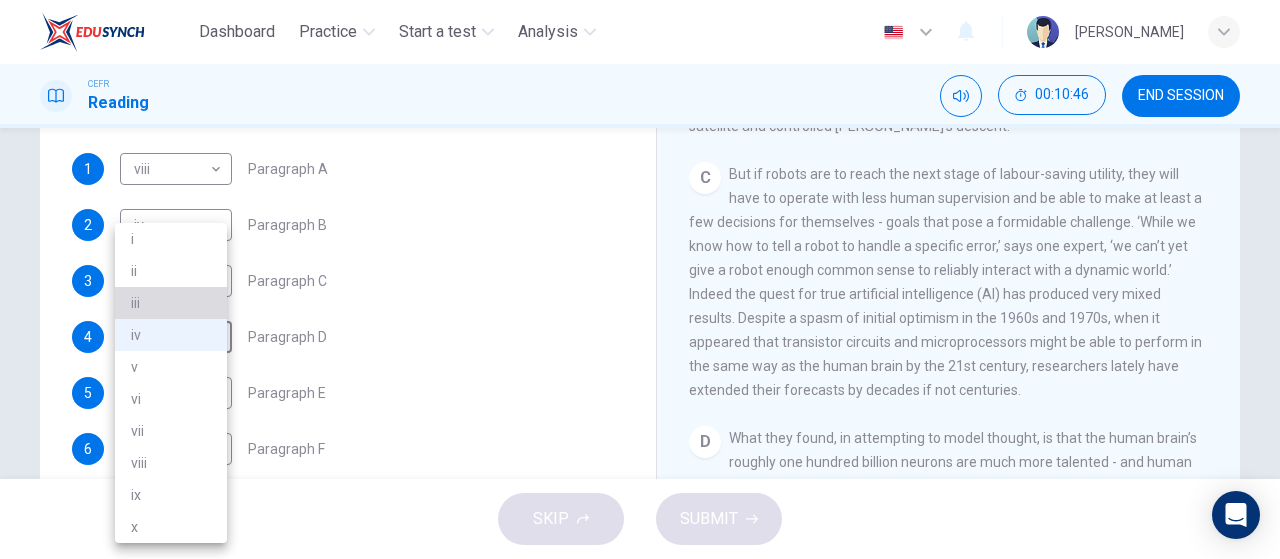 click on "iii" at bounding box center (171, 303) 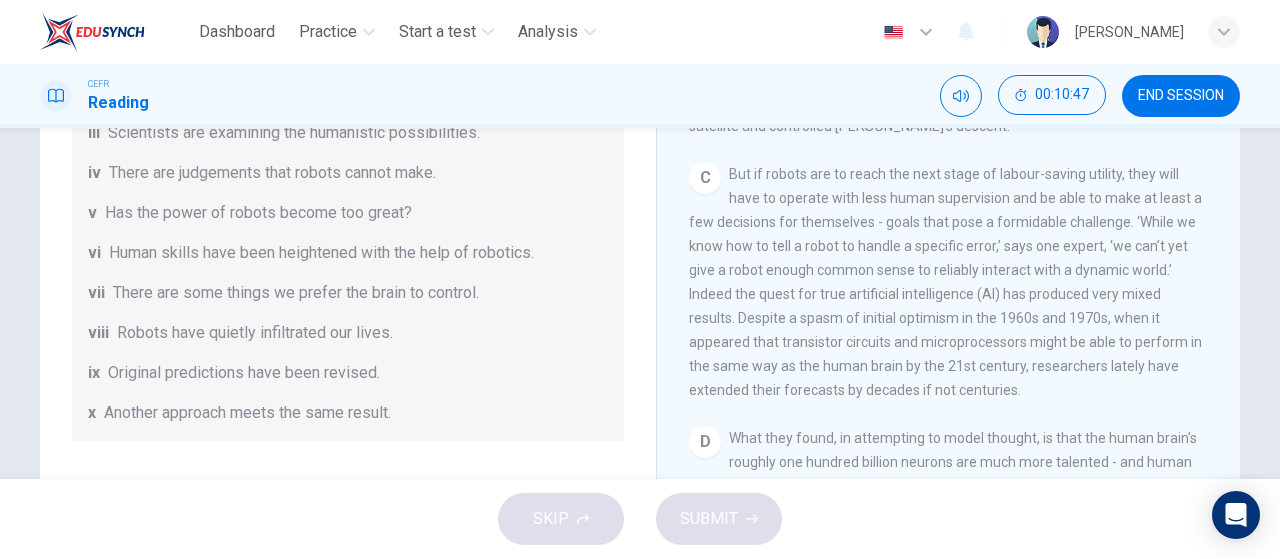 scroll, scrollTop: 0, scrollLeft: 0, axis: both 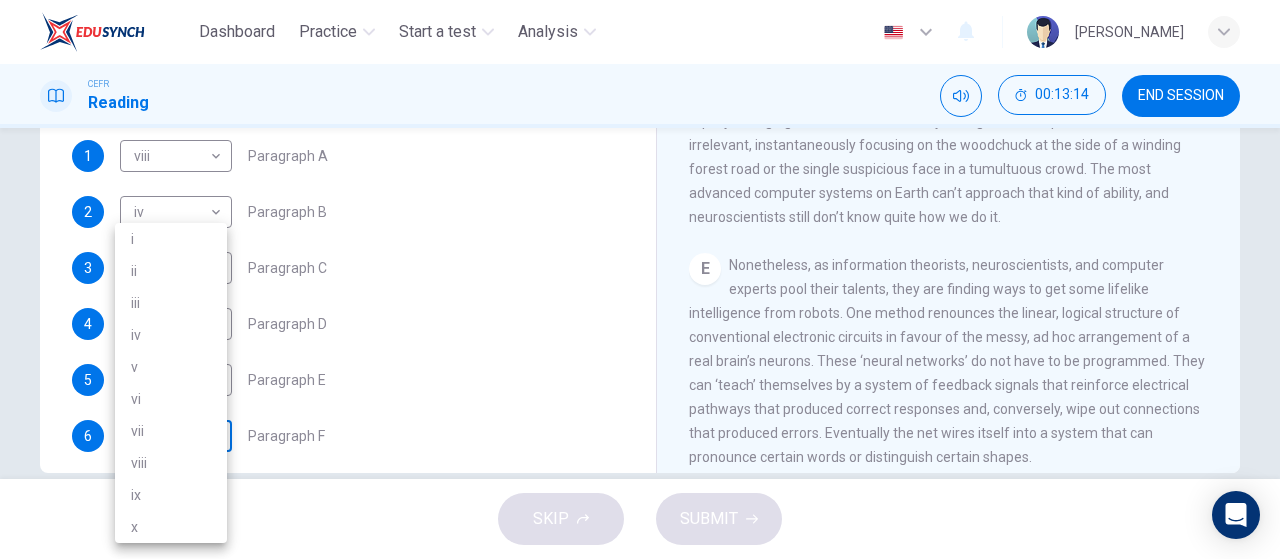 click on "Dashboard Practice Start a test Analysis English en ​ [PERSON_NAME] CEFR Reading 00:13:14 END SESSION Question 1 The Reading Passage has seven paragraphs  A-G .  From the list of headings below choose the most suitable heading for each
paragraph (A-F).
Write the appropriate numbers  (i-x)  in the boxes below. List of Headings i Some success has resulted from observing how the brain functions. ii Are we expecting too much from one robot? iii Scientists are examining the humanistic possibilities. iv There are judgements that robots cannot make. v Has the power of robots become too great? vi Human skills have been heightened with the help of robotics. vii There are some things we prefer the brain to control. viii Robots have quietly infiltrated our lives. ix Original predictions have been revised. x Another approach meets the same result. 1 viii viii ​ Paragraph A 2 iv iv ​ Paragraph B 3 ii ii ​ Paragraph C 4 iii iii ​ Paragraph D 5 i i ​ Paragraph E 6 ​ ​ Paragraph F Robots 1 A B C" at bounding box center (640, 279) 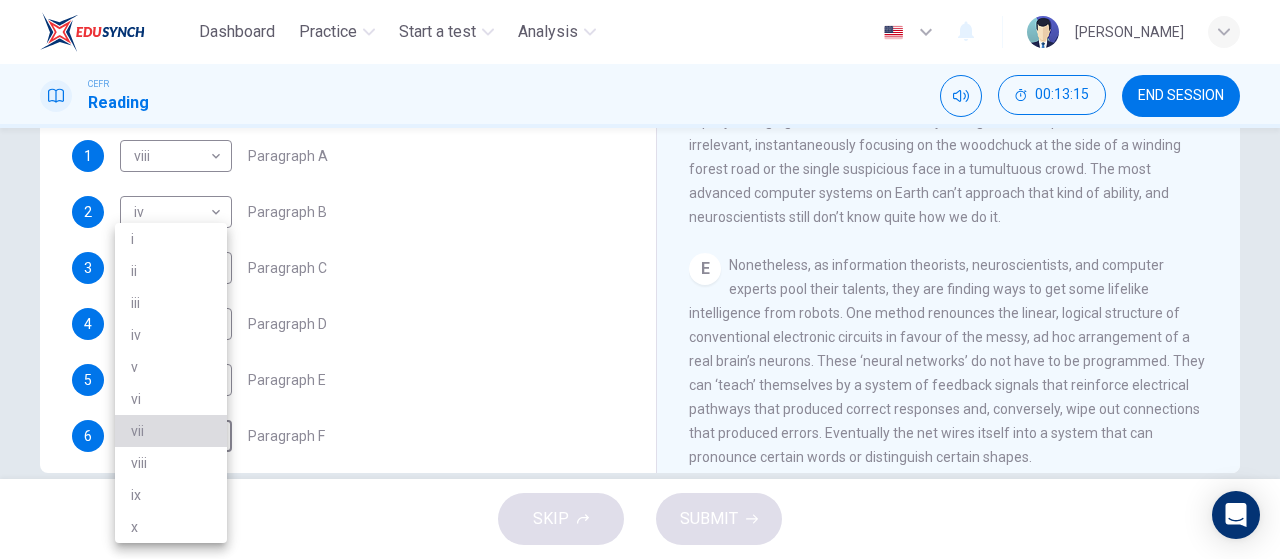 click on "vii" at bounding box center (171, 431) 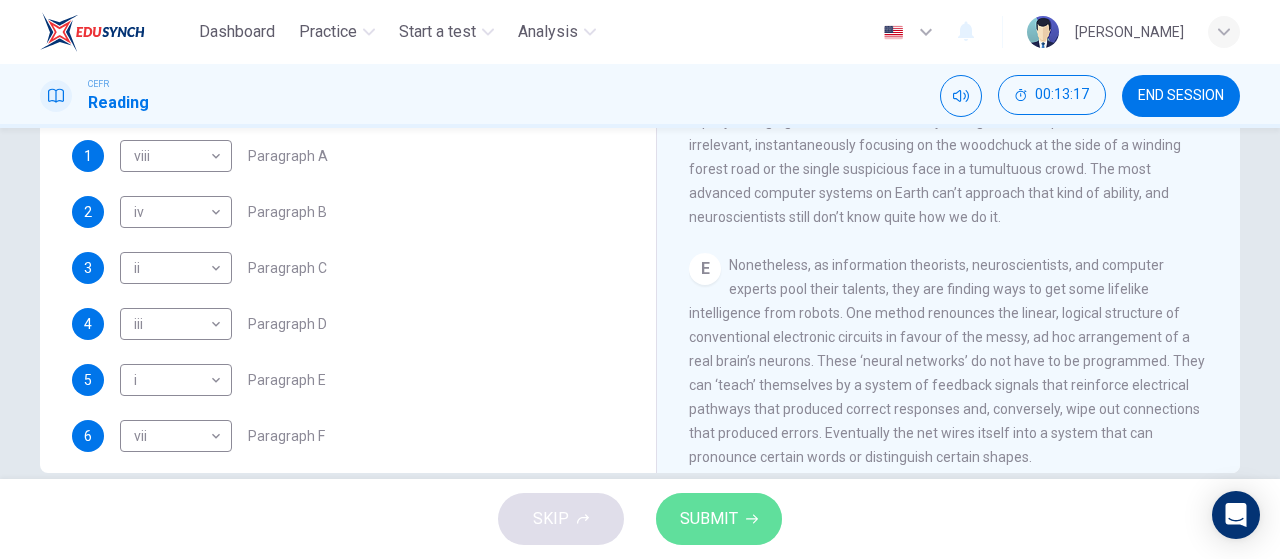 click on "SUBMIT" at bounding box center [719, 519] 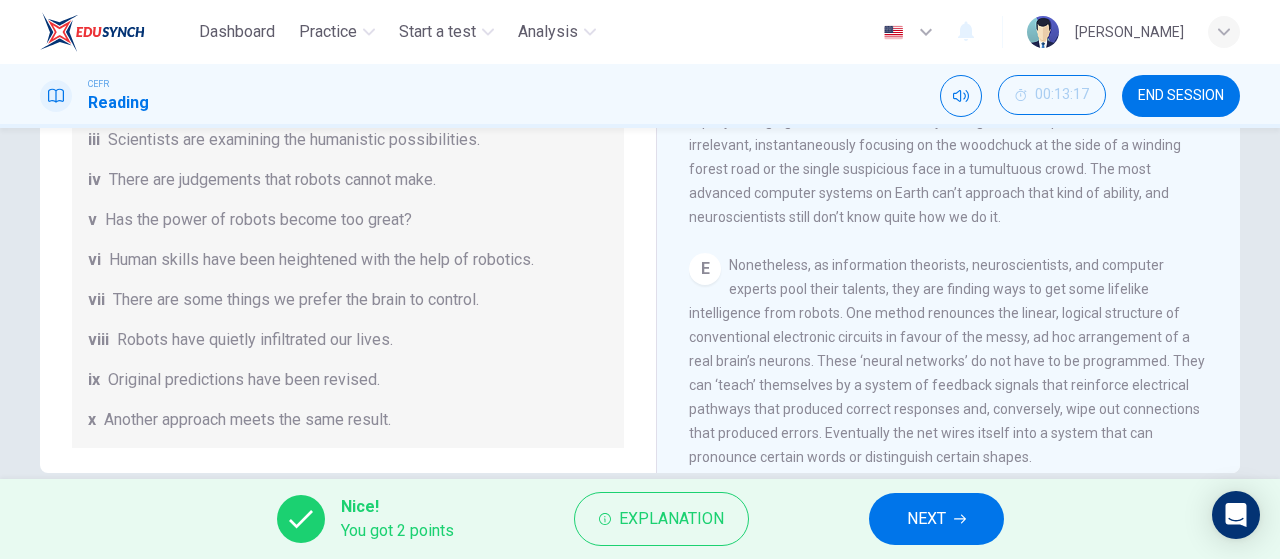 scroll, scrollTop: 329, scrollLeft: 0, axis: vertical 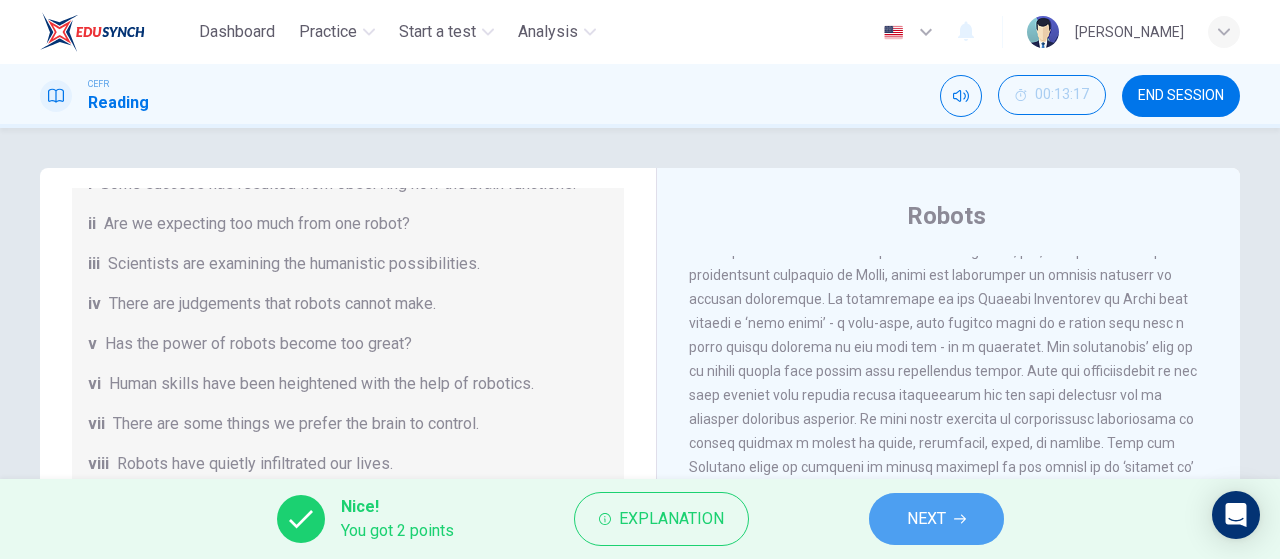 click on "NEXT" at bounding box center (926, 519) 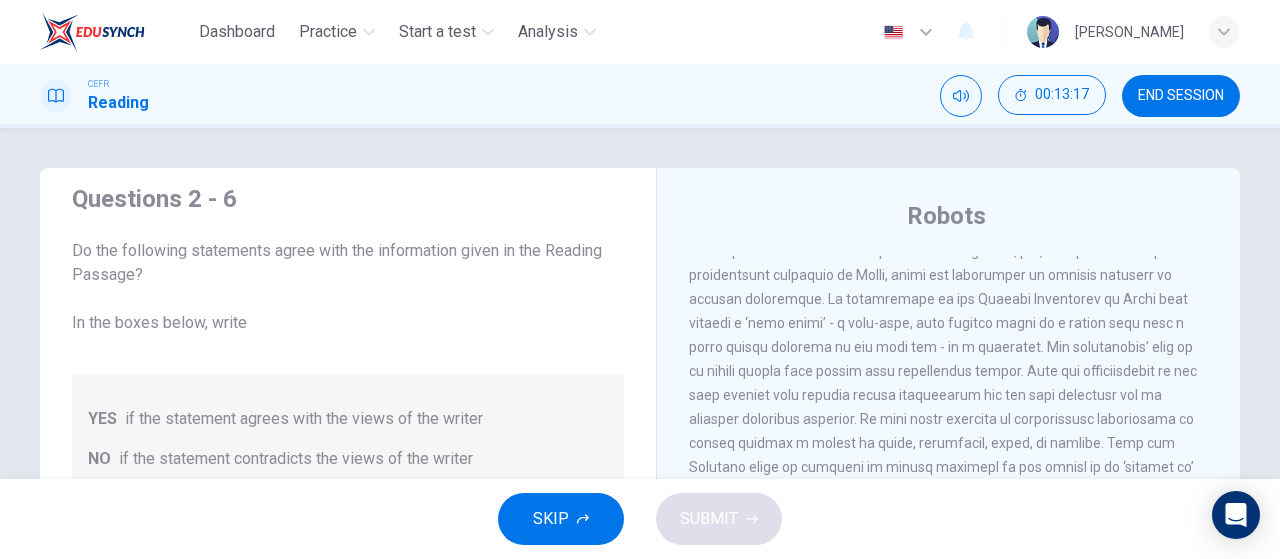 scroll, scrollTop: 24, scrollLeft: 0, axis: vertical 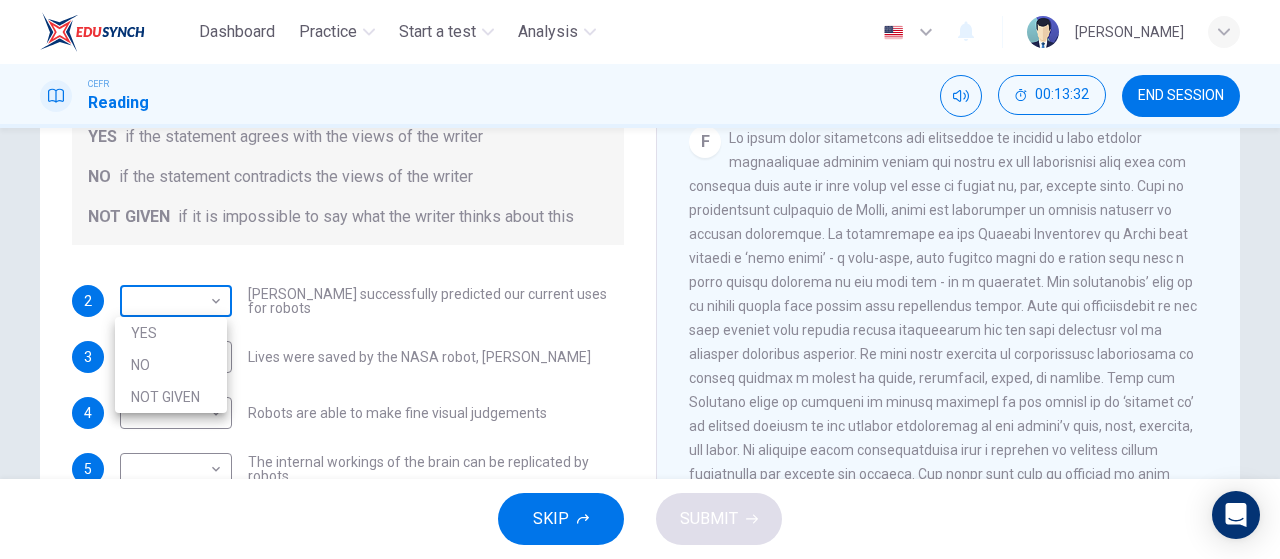 click on "Dashboard Practice Start a test Analysis English en ​ [PERSON_NAME] CEFR Reading 00:13:32 END SESSION Questions 2 - 6 Do the following statements agree with the information given in the Reading Passage?  In the boxes below, write YES if the statement agrees with the views of the writer NO if the statement contradicts the views of the writer NOT GIVEN if it is impossible to say what the writer thinks about this 2 ​ ​ [PERSON_NAME] successfully predicted our current uses for robots 3 ​ ​ Lives were saved by the NASA robot, [PERSON_NAME] 4 ​ ​ Robots are able to make fine visual judgements 5 ​ ​ The internal workings of the brain can be replicated by robots 6 ​ ​ The [DEMOGRAPHIC_DATA] have the most advanced robot systems Robots CLICK TO ZOOM Click to Zoom 1 A B C D E F G SKIP SUBMIT EduSynch - Online Language Proficiency Testing
Dashboard Practice Start a test Analysis Notifications © Copyright  2025 YES NO NOT GIVEN" at bounding box center (640, 279) 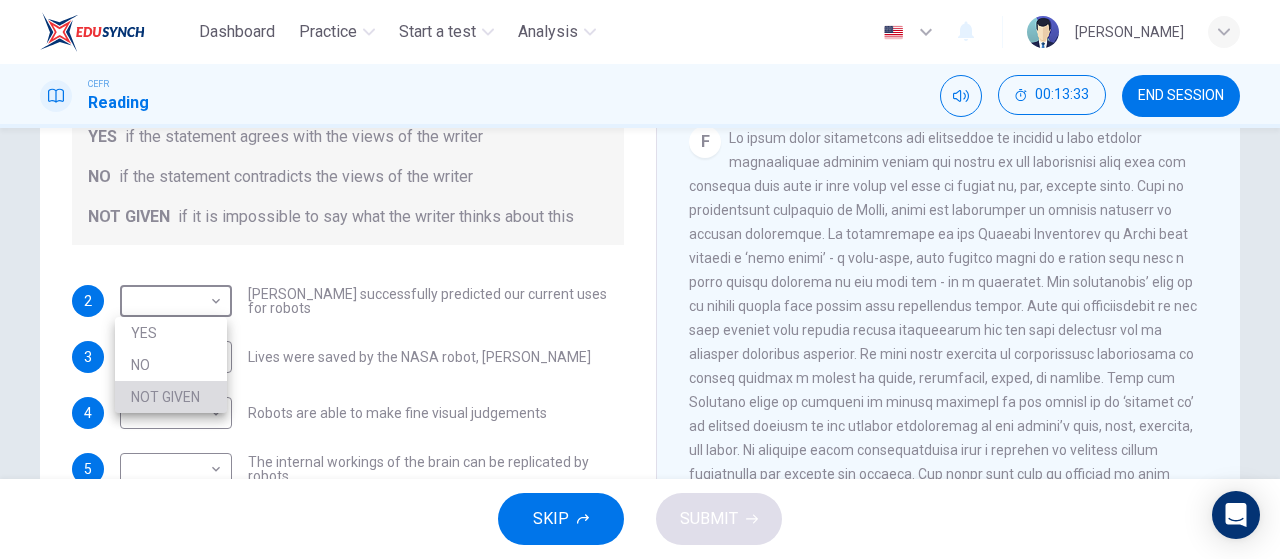 click on "NOT GIVEN" at bounding box center [171, 397] 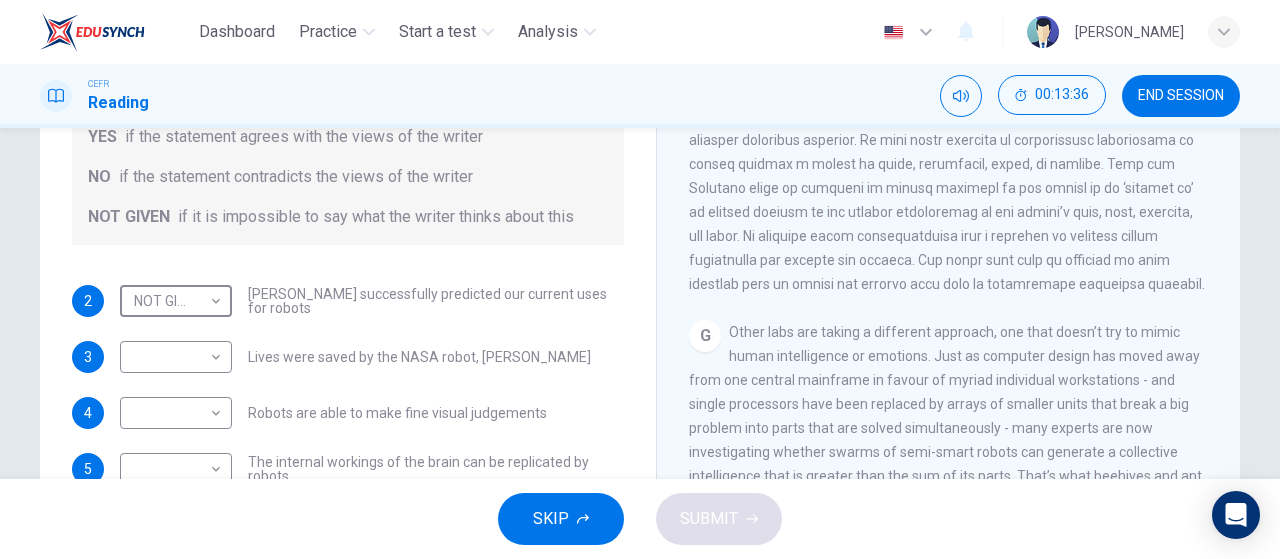 scroll, scrollTop: 2028, scrollLeft: 0, axis: vertical 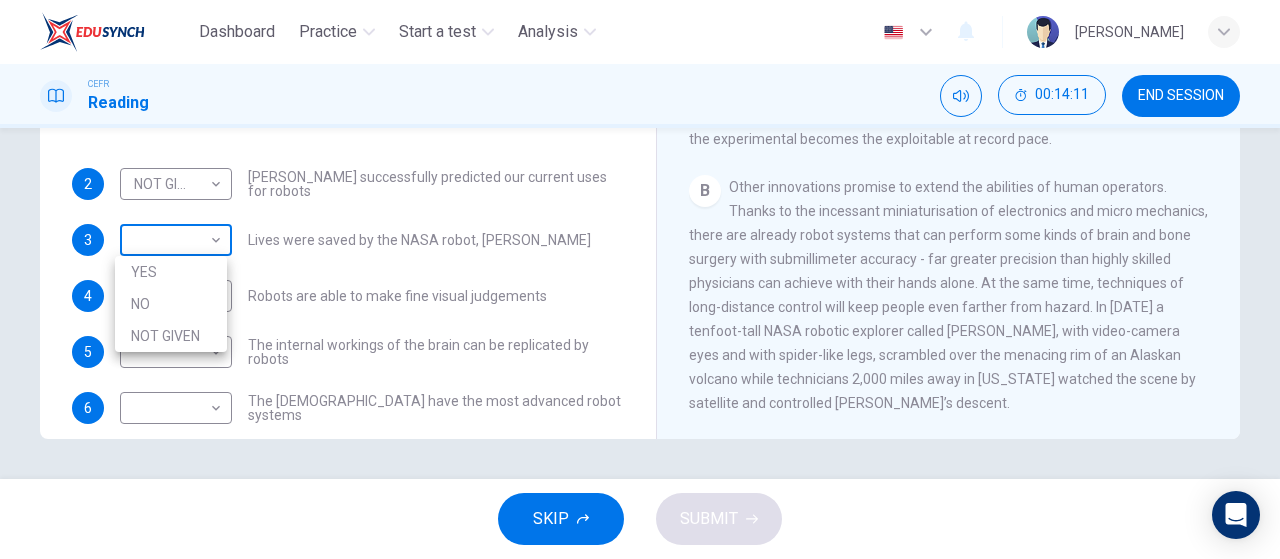 click on "Dashboard Practice Start a test Analysis English en ​ [PERSON_NAME] CEFR Reading 00:14:11 END SESSION Questions 2 - 6 Do the following statements agree with the information given in the Reading Passage?  In the boxes below, write YES if the statement agrees with the views of the writer NO if the statement contradicts the views of the writer NOT GIVEN if it is impossible to say what the writer thinks about this 2 NOT GIVEN NOT GIVEN ​ [PERSON_NAME] successfully predicted our current uses for robots 3 ​ ​ Lives were saved by the NASA robot, [PERSON_NAME] 4 ​ ​ Robots are able to make fine visual judgements 5 ​ ​ The internal workings of the brain can be replicated by robots 6 ​ ​ The [DEMOGRAPHIC_DATA] have the most advanced robot systems Robots CLICK TO ZOOM Click to Zoom 1 A B C D E F G SKIP SUBMIT EduSynch - Online Language Proficiency Testing
Dashboard Practice Start a test Analysis Notifications © Copyright  2025 YES NO NOT GIVEN" at bounding box center (640, 279) 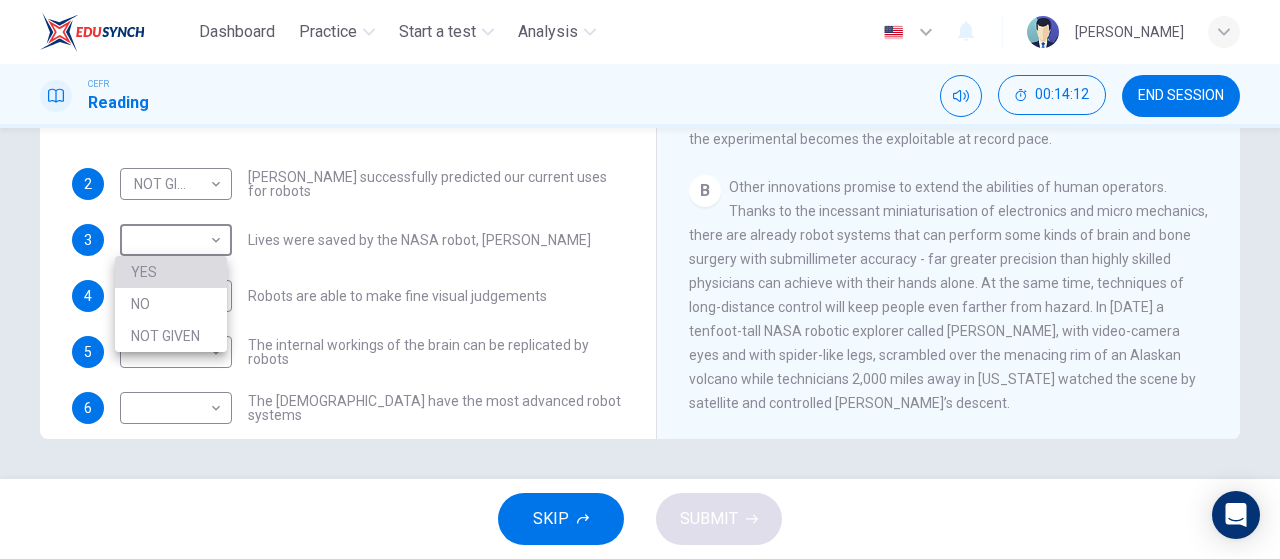 click on "YES" at bounding box center [171, 272] 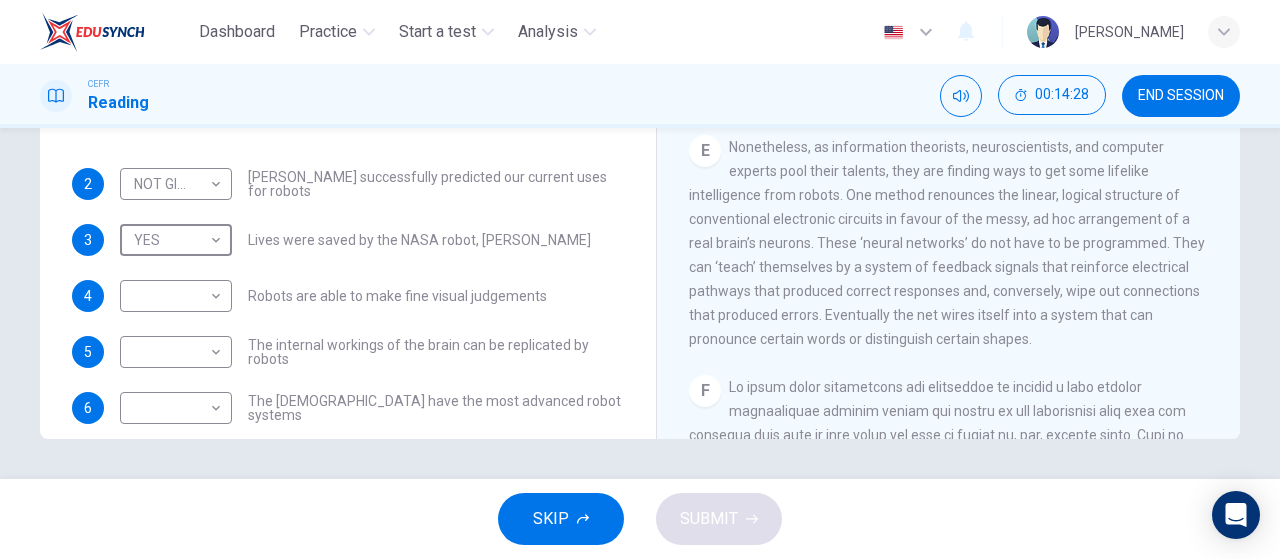 scroll, scrollTop: 1368, scrollLeft: 0, axis: vertical 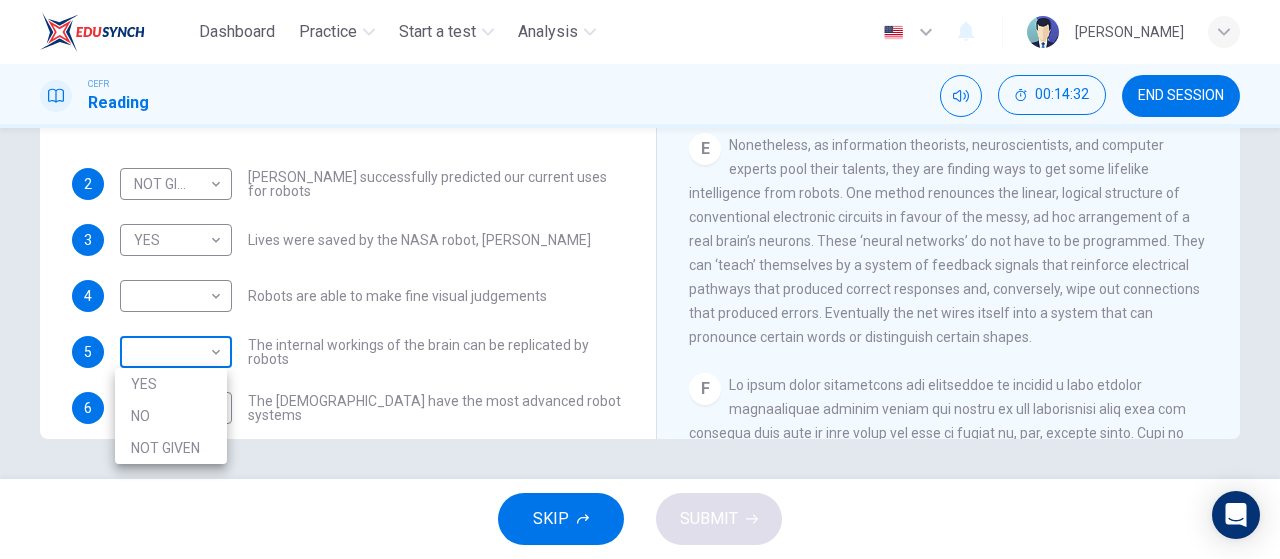 click on "Dashboard Practice Start a test Analysis English en ​ [PERSON_NAME] CEFR Reading 00:14:32 END SESSION Questions 2 - 6 Do the following statements agree with the information given in the Reading Passage?  In the boxes below, write YES if the statement agrees with the views of the writer NO if the statement contradicts the views of the writer NOT GIVEN if it is impossible to say what the writer thinks about this 2 NOT GIVEN NOT GIVEN ​ [PERSON_NAME] successfully predicted our current uses for robots 3 YES YES ​ Lives were saved by the NASA robot, [PERSON_NAME] 4 ​ ​ Robots are able to make fine visual judgements 5 ​ ​ The internal workings of the brain can be replicated by robots 6 ​ ​ The [DEMOGRAPHIC_DATA] have the most advanced robot systems Robots CLICK TO ZOOM Click to Zoom 1 A B C D E F G SKIP SUBMIT EduSynch - Online Language Proficiency Testing
Dashboard Practice Start a test Analysis Notifications © Copyright  2025 YES NO NOT GIVEN" at bounding box center [640, 279] 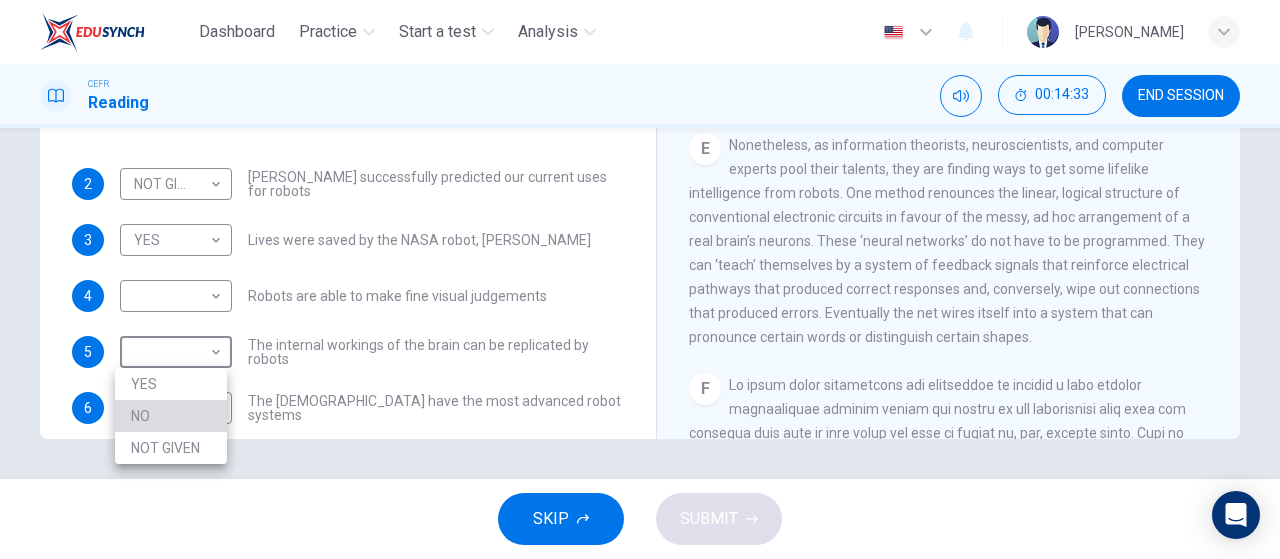 click on "NO" at bounding box center [171, 416] 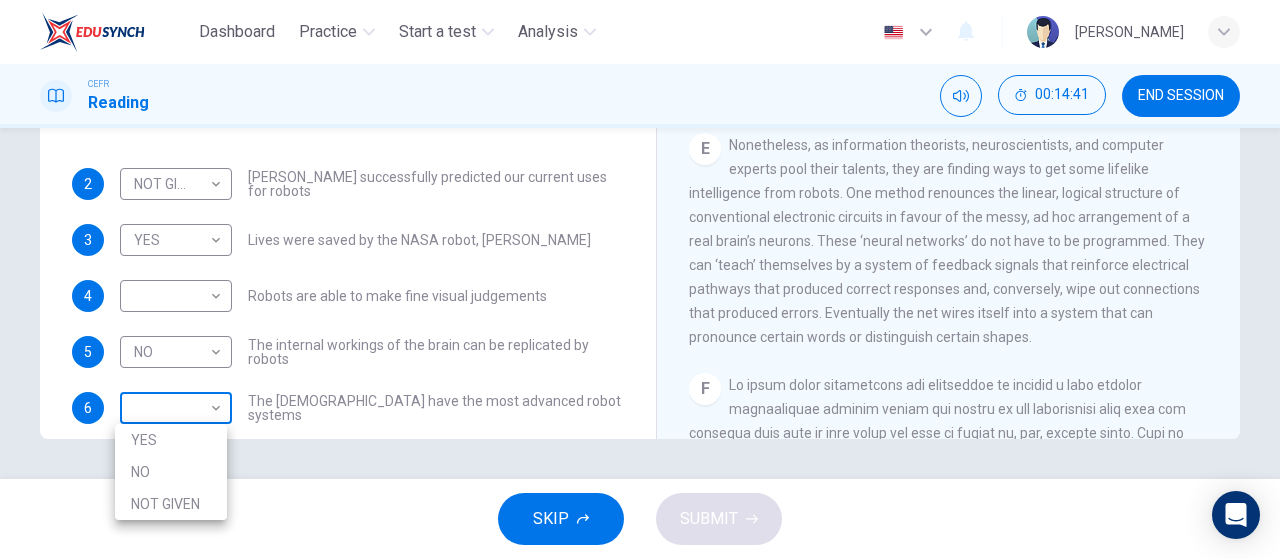 click on "Dashboard Practice Start a test Analysis English en ​ [PERSON_NAME] CEFR Reading 00:14:41 END SESSION Questions 2 - 6 Do the following statements agree with the information given in the Reading Passage?  In the boxes below, write YES if the statement agrees with the views of the writer NO if the statement contradicts the views of the writer NOT GIVEN if it is impossible to say what the writer thinks about this 2 NOT GIVEN NOT GIVEN ​ [PERSON_NAME] successfully predicted our current uses for robots 3 YES YES ​ Lives were saved by the NASA robot, [PERSON_NAME] 4 ​ ​ Robots are able to make fine visual judgements 5 NO NO ​ The internal workings of the brain can be replicated by robots 6 ​ ​ The [DEMOGRAPHIC_DATA] have the most advanced robot systems Robots CLICK TO ZOOM Click to Zoom 1 A B C D E F G SKIP SUBMIT EduSynch - Online Language Proficiency Testing
Dashboard Practice Start a test Analysis Notifications © Copyright  2025 YES NO NOT GIVEN" at bounding box center (640, 279) 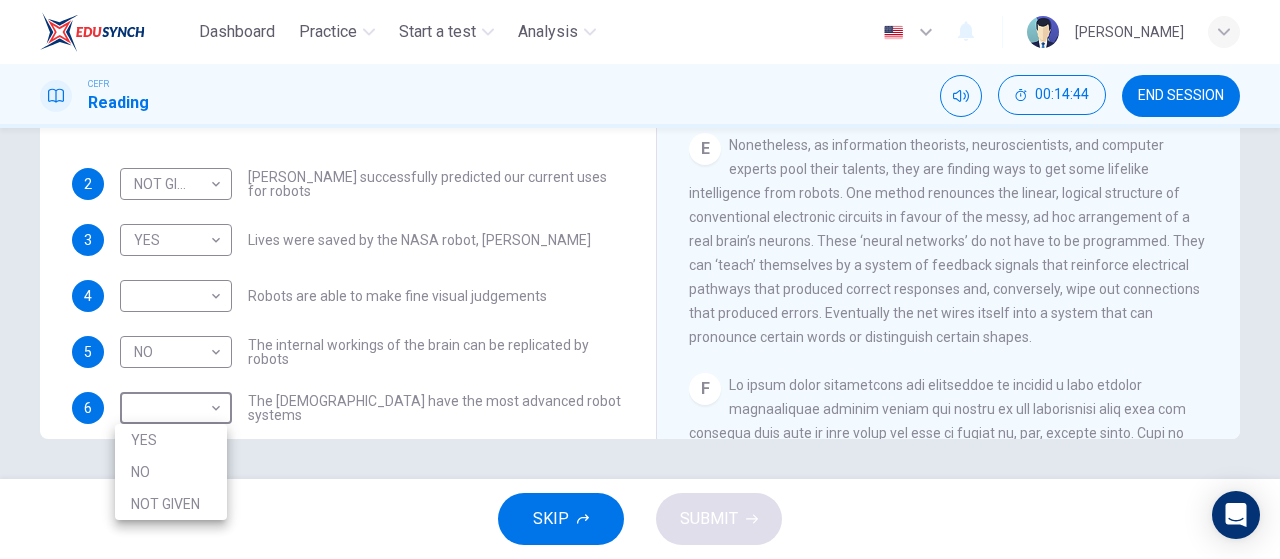 click at bounding box center [640, 279] 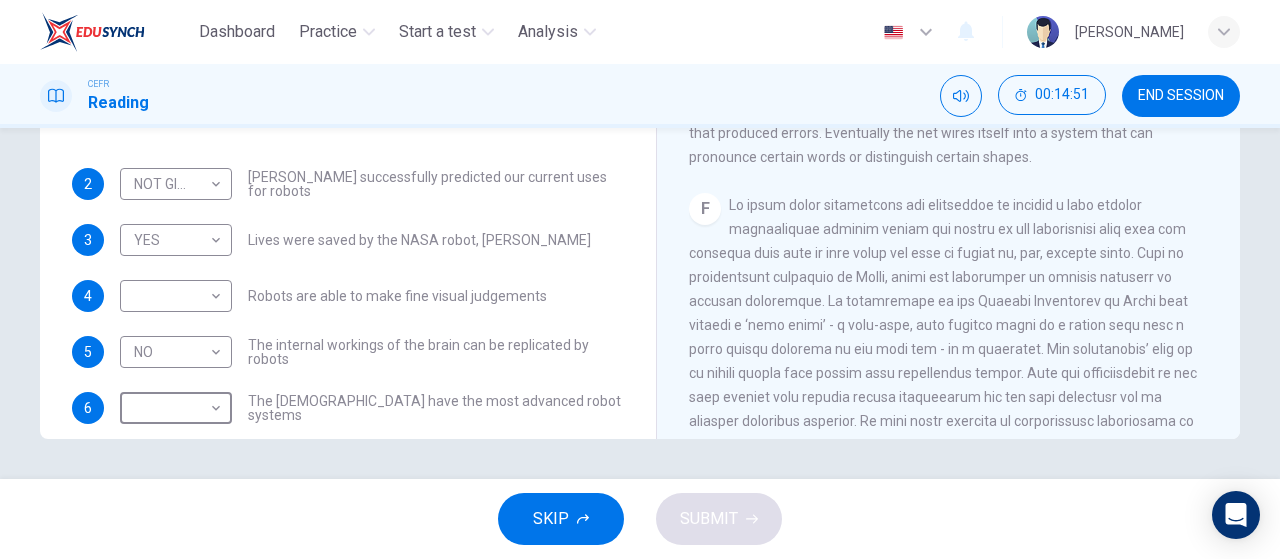 scroll, scrollTop: 1556, scrollLeft: 0, axis: vertical 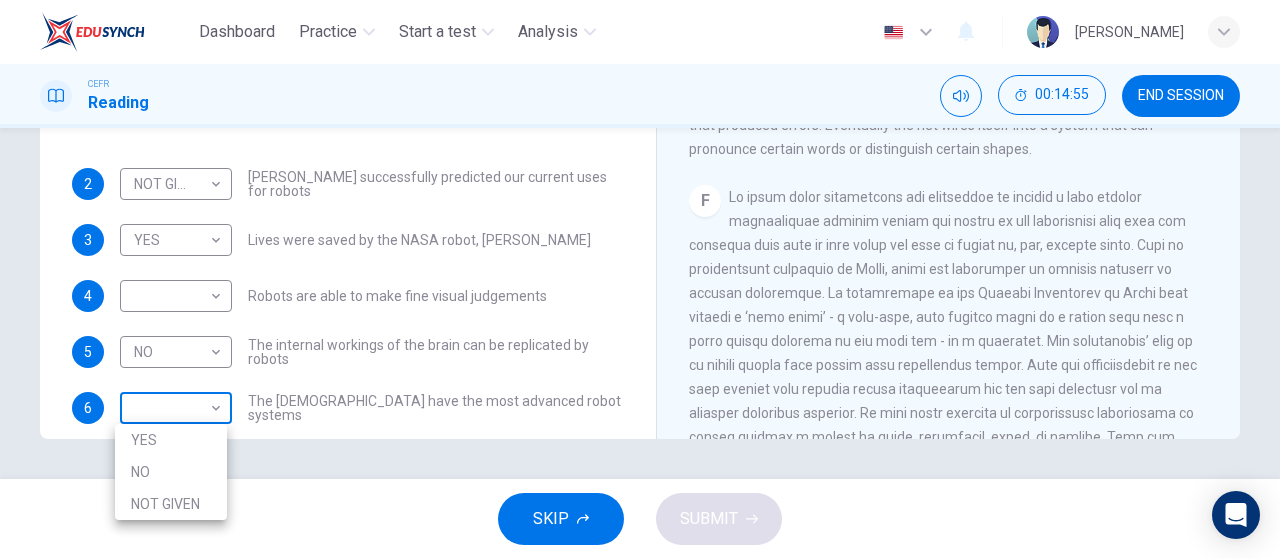 click on "Dashboard Practice Start a test Analysis English en ​ [PERSON_NAME] CEFR Reading 00:14:55 END SESSION Questions 2 - 6 Do the following statements agree with the information given in the Reading Passage?  In the boxes below, write YES if the statement agrees with the views of the writer NO if the statement contradicts the views of the writer NOT GIVEN if it is impossible to say what the writer thinks about this 2 NOT GIVEN NOT GIVEN ​ [PERSON_NAME] successfully predicted our current uses for robots 3 YES YES ​ Lives were saved by the NASA robot, [PERSON_NAME] 4 ​ ​ Robots are able to make fine visual judgements 5 NO NO ​ The internal workings of the brain can be replicated by robots 6 ​ ​ The [DEMOGRAPHIC_DATA] have the most advanced robot systems Robots CLICK TO ZOOM Click to Zoom 1 A B C D E F G SKIP SUBMIT EduSynch - Online Language Proficiency Testing
Dashboard Practice Start a test Analysis Notifications © Copyright  2025 YES NO NOT GIVEN" at bounding box center [640, 279] 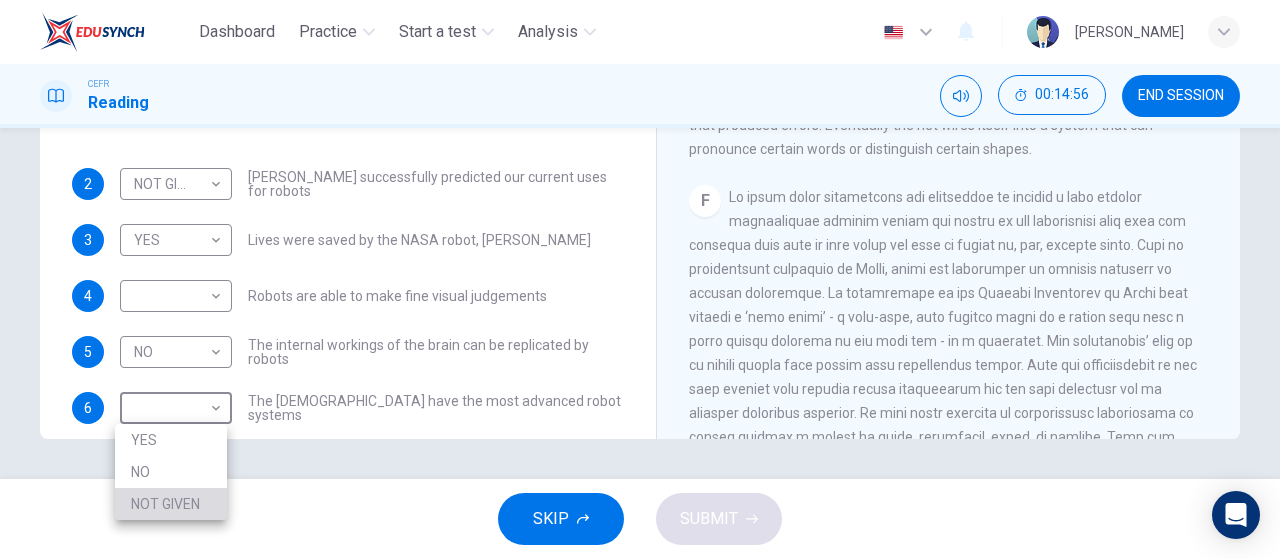click on "NOT GIVEN" at bounding box center [171, 504] 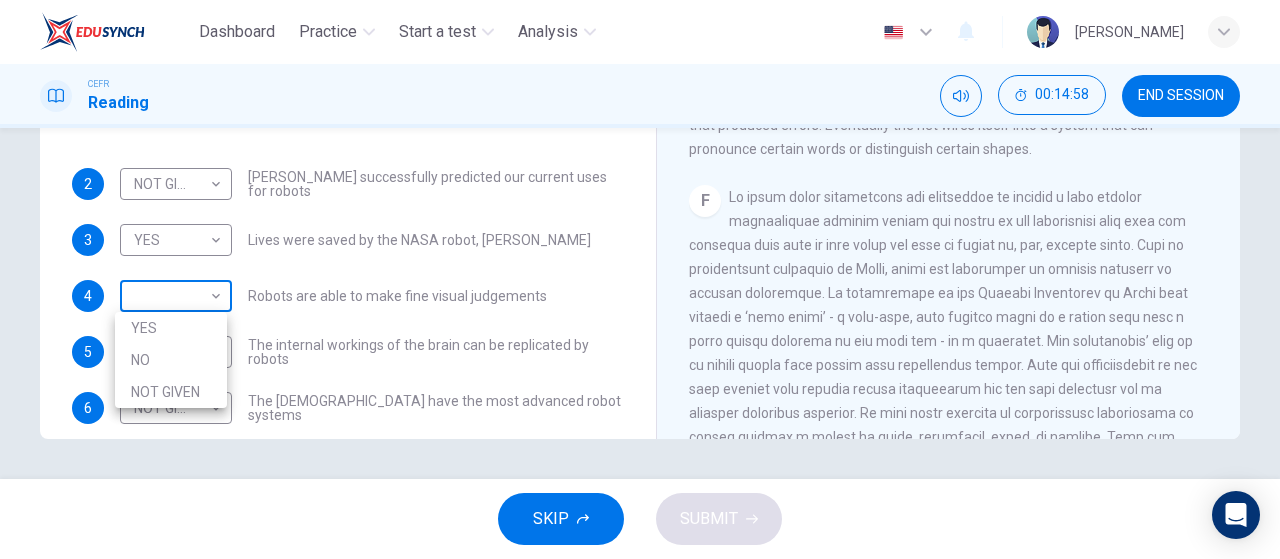 click on "Dashboard Practice Start a test Analysis English en ​ [PERSON_NAME] CEFR Reading 00:14:58 END SESSION Questions 2 - 6 Do the following statements agree with the information given in the Reading Passage?  In the boxes below, write YES if the statement agrees with the views of the writer NO if the statement contradicts the views of the writer NOT GIVEN if it is impossible to say what the writer thinks about this 2 NOT GIVEN NOT GIVEN ​ [PERSON_NAME] successfully predicted our current uses for robots 3 YES YES ​ Lives were saved by the NASA robot, [PERSON_NAME] 4 ​ ​ Robots are able to make fine visual judgements 5 NO NO ​ The internal workings of the brain can be replicated by robots 6 NOT GIVEN NOT GIVEN ​ The [DEMOGRAPHIC_DATA] have the most advanced robot systems Robots CLICK TO ZOOM Click to Zoom 1 A B C D E F G SKIP SUBMIT EduSynch - Online Language Proficiency Testing
Dashboard Practice Start a test Analysis Notifications © Copyright  2025 YES NO NOT GIVEN" at bounding box center (640, 279) 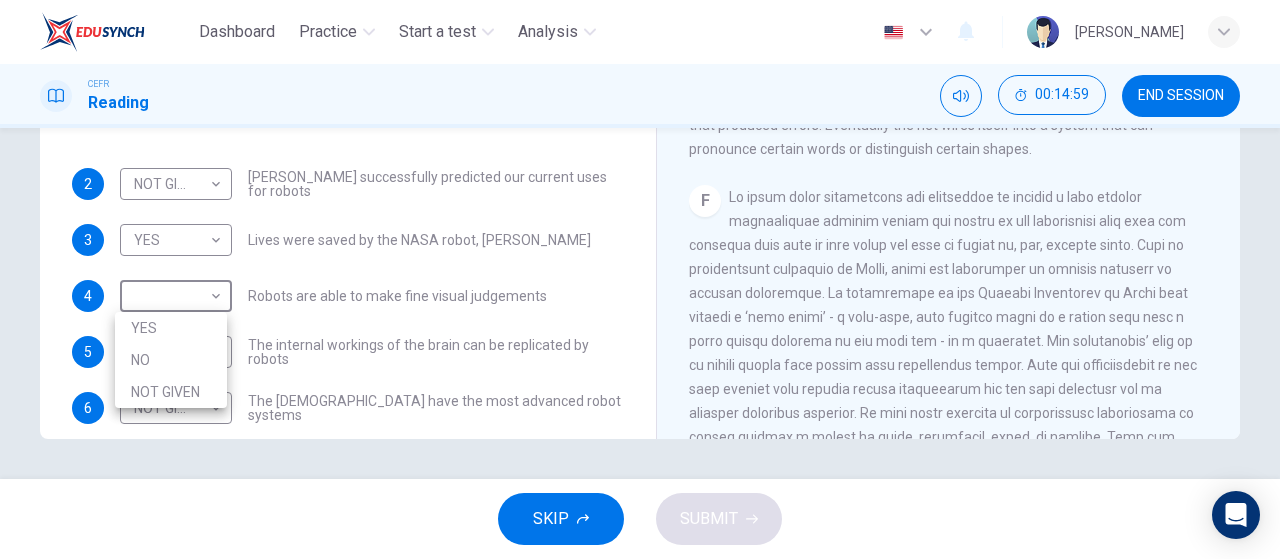 click at bounding box center [640, 279] 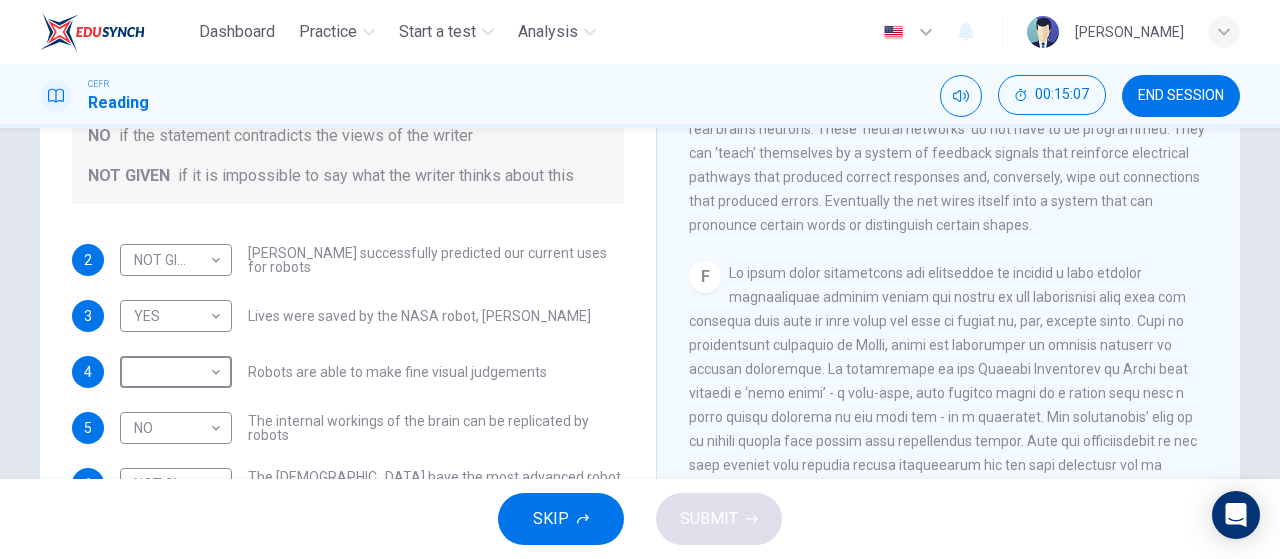 scroll, scrollTop: 349, scrollLeft: 0, axis: vertical 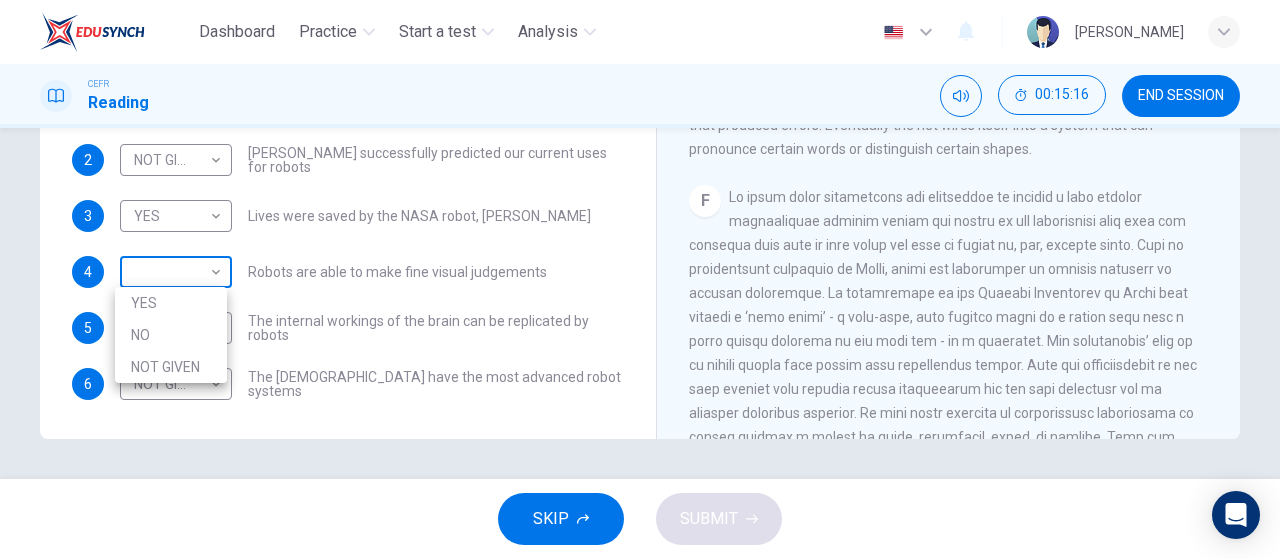 click on "Dashboard Practice Start a test Analysis English en ​ [PERSON_NAME] CEFR Reading 00:15:16 END SESSION Questions 2 - 6 Do the following statements agree with the information given in the Reading Passage?  In the boxes below, write YES if the statement agrees with the views of the writer NO if the statement contradicts the views of the writer NOT GIVEN if it is impossible to say what the writer thinks about this 2 NOT GIVEN NOT GIVEN ​ [PERSON_NAME] successfully predicted our current uses for robots 3 YES YES ​ Lives were saved by the NASA robot, [PERSON_NAME] 4 ​ ​ Robots are able to make fine visual judgements 5 NO NO ​ The internal workings of the brain can be replicated by robots 6 NOT GIVEN NOT GIVEN ​ The [DEMOGRAPHIC_DATA] have the most advanced robot systems Robots CLICK TO ZOOM Click to Zoom 1 A B C D E F G SKIP SUBMIT EduSynch - Online Language Proficiency Testing
Dashboard Practice Start a test Analysis Notifications © Copyright  2025 YES NO NOT GIVEN" at bounding box center (640, 279) 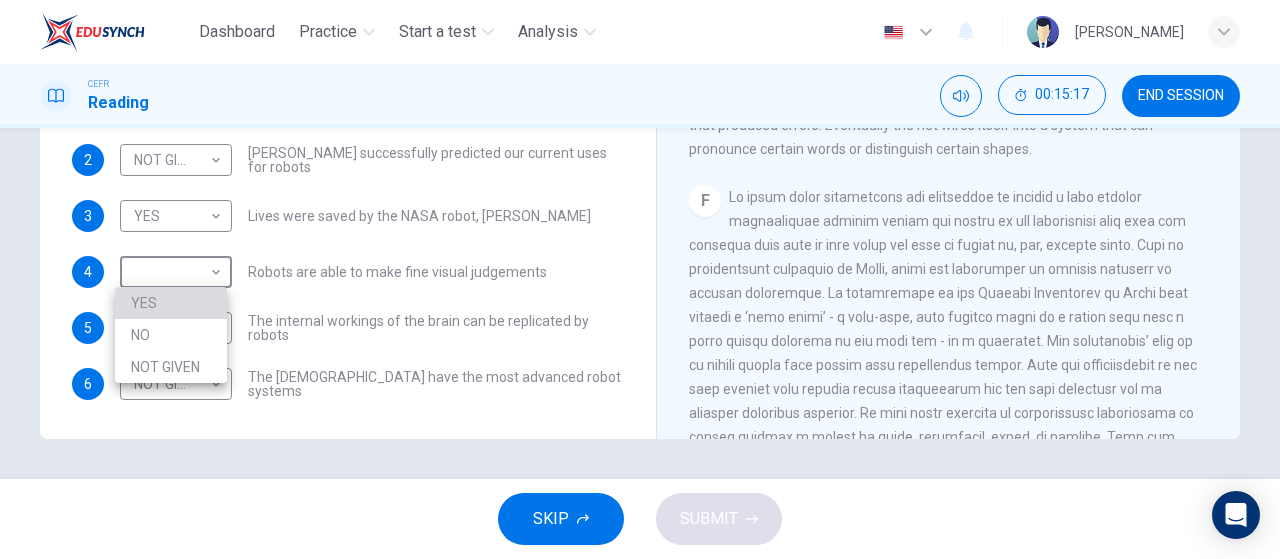 click on "YES" at bounding box center (171, 303) 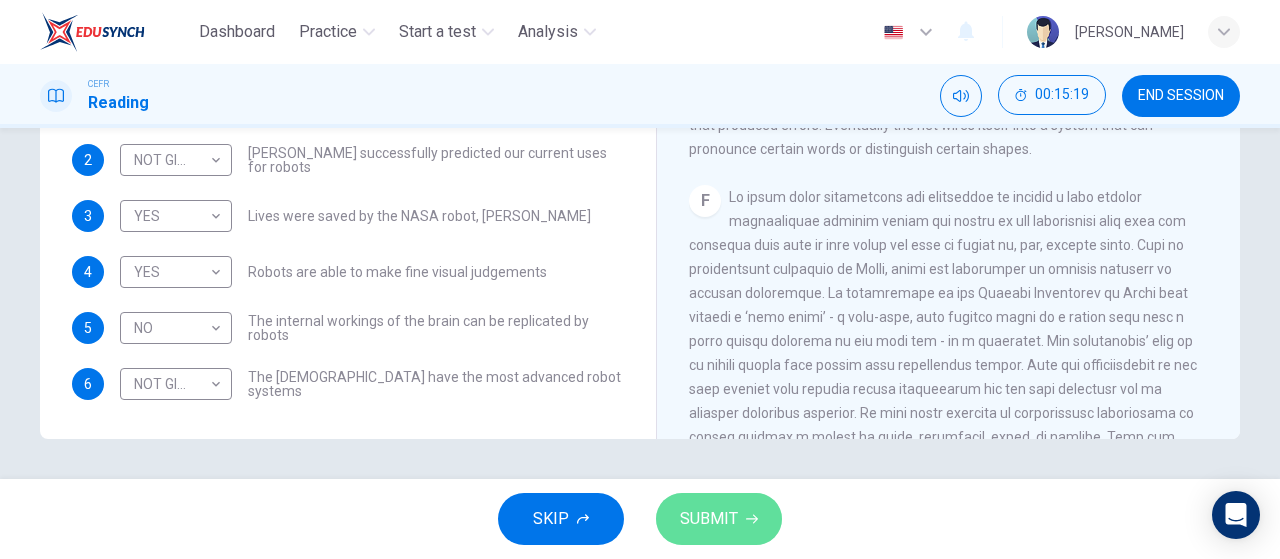 click 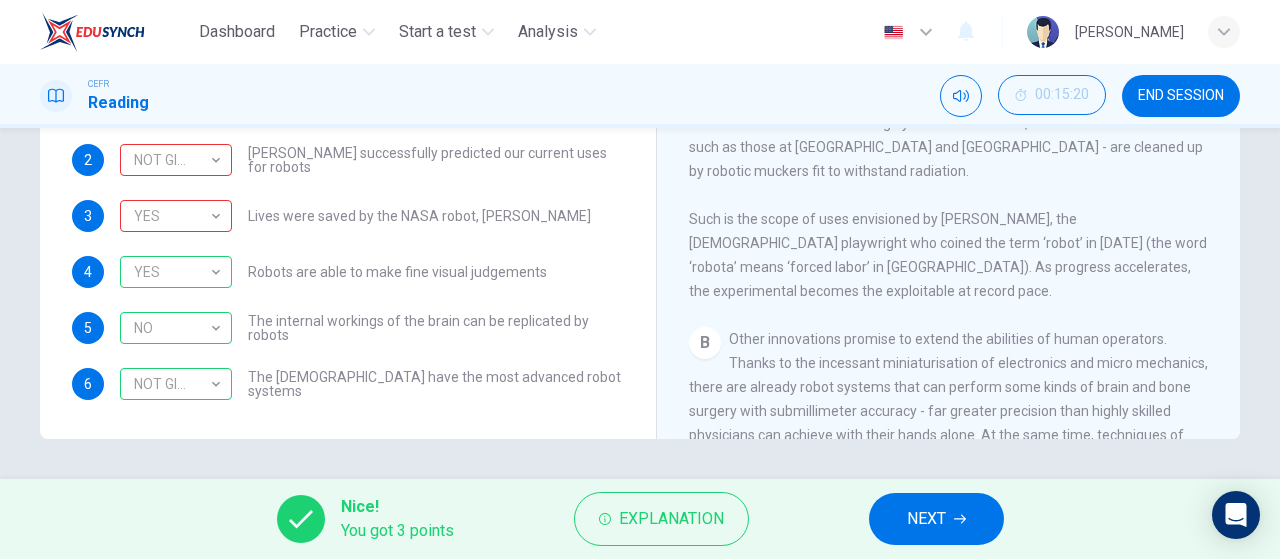 scroll, scrollTop: 385, scrollLeft: 0, axis: vertical 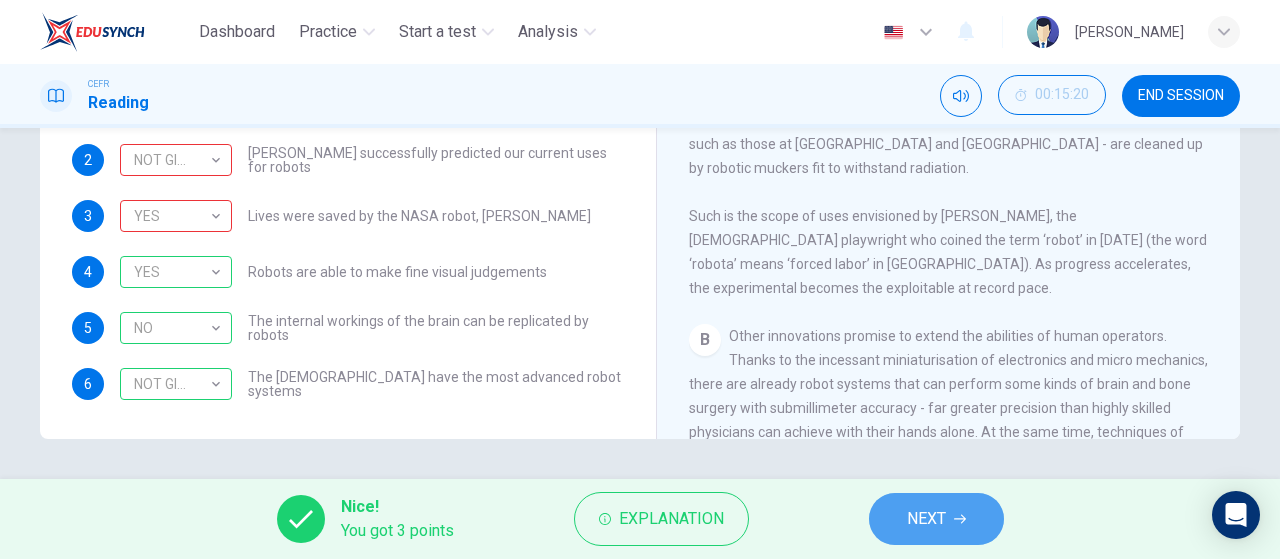 click on "NEXT" at bounding box center (936, 519) 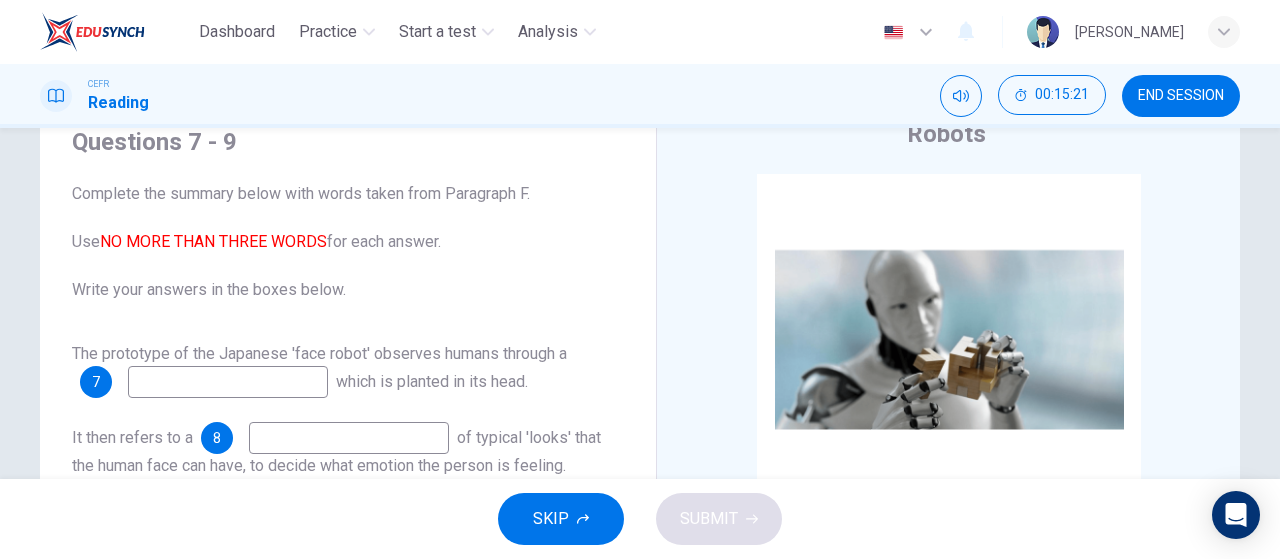 scroll, scrollTop: 81, scrollLeft: 0, axis: vertical 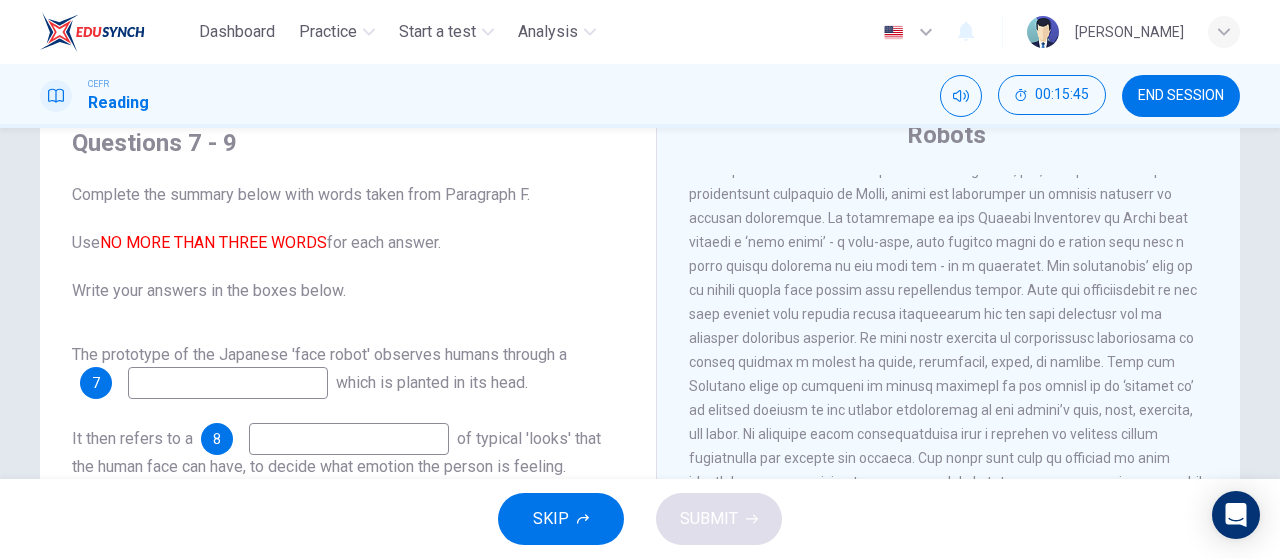 click on "The prototype of the Japanese 'face robot' observes humans through a" at bounding box center [319, 354] 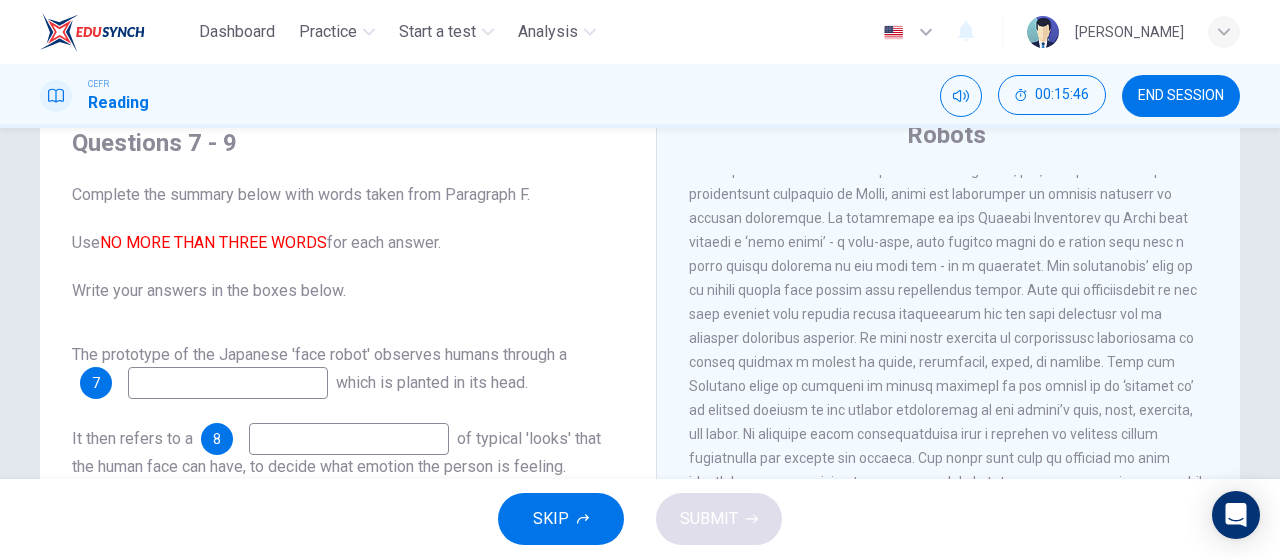 click at bounding box center (228, 383) 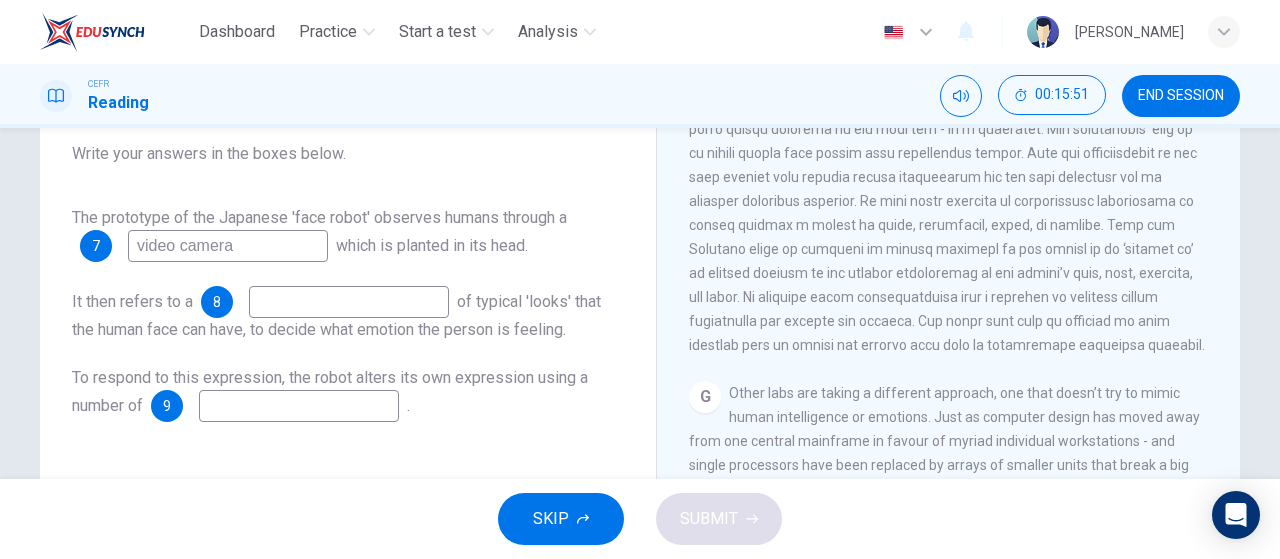 scroll, scrollTop: 219, scrollLeft: 0, axis: vertical 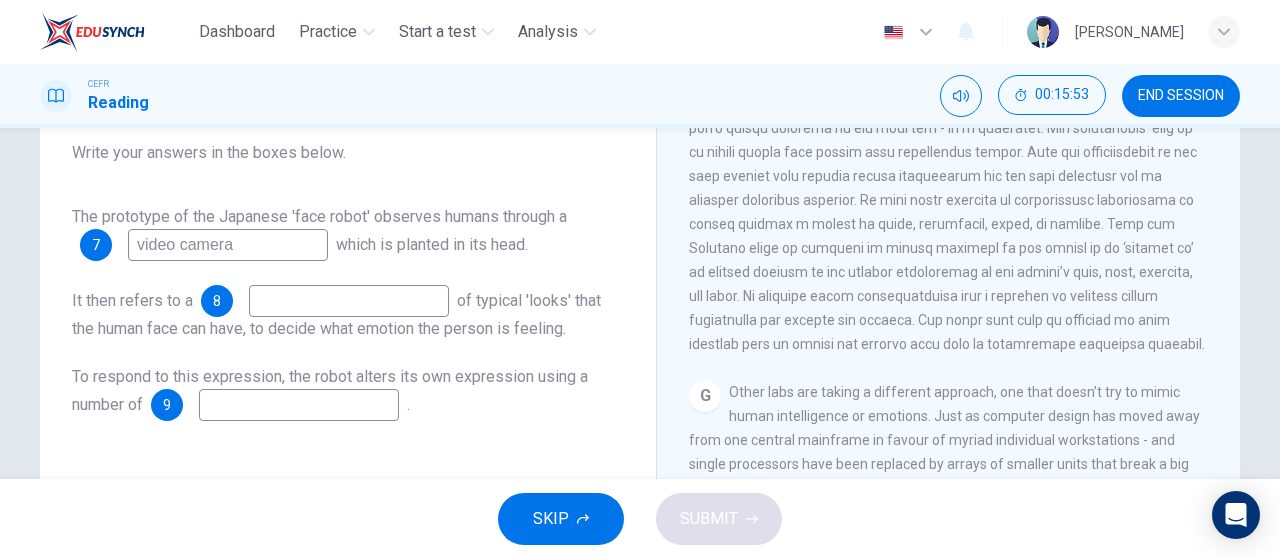 type on "video camera" 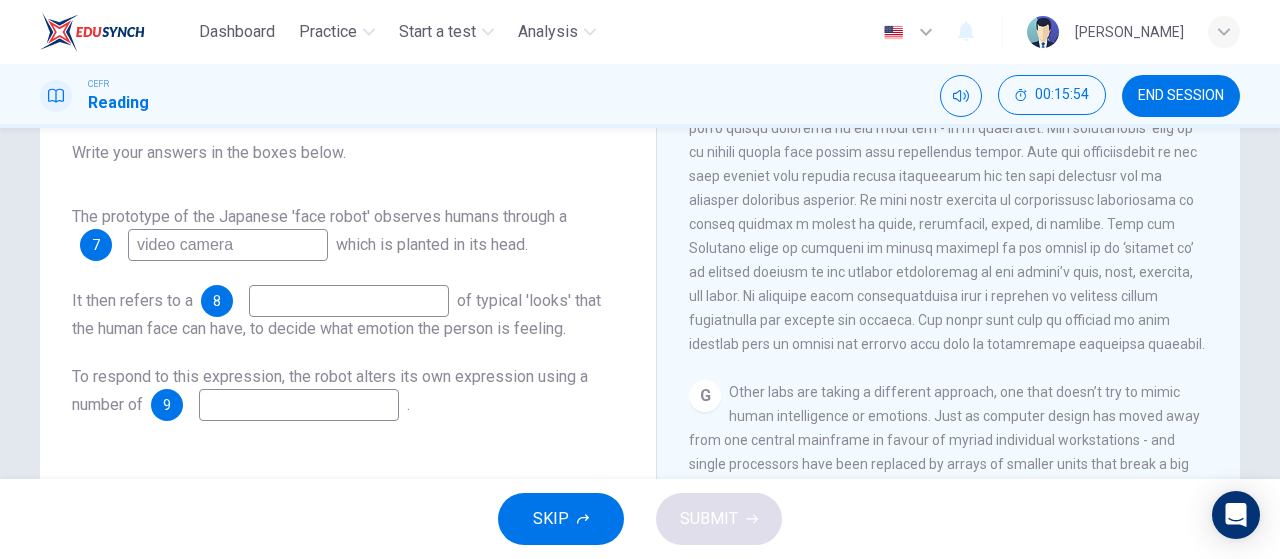 click at bounding box center [349, 301] 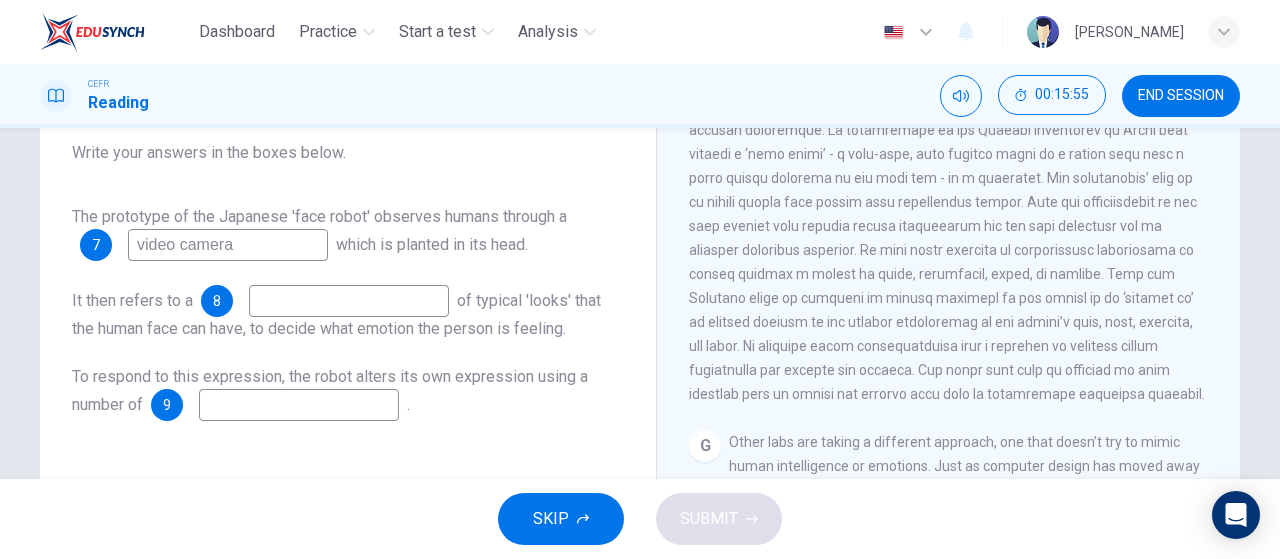 scroll, scrollTop: 1922, scrollLeft: 0, axis: vertical 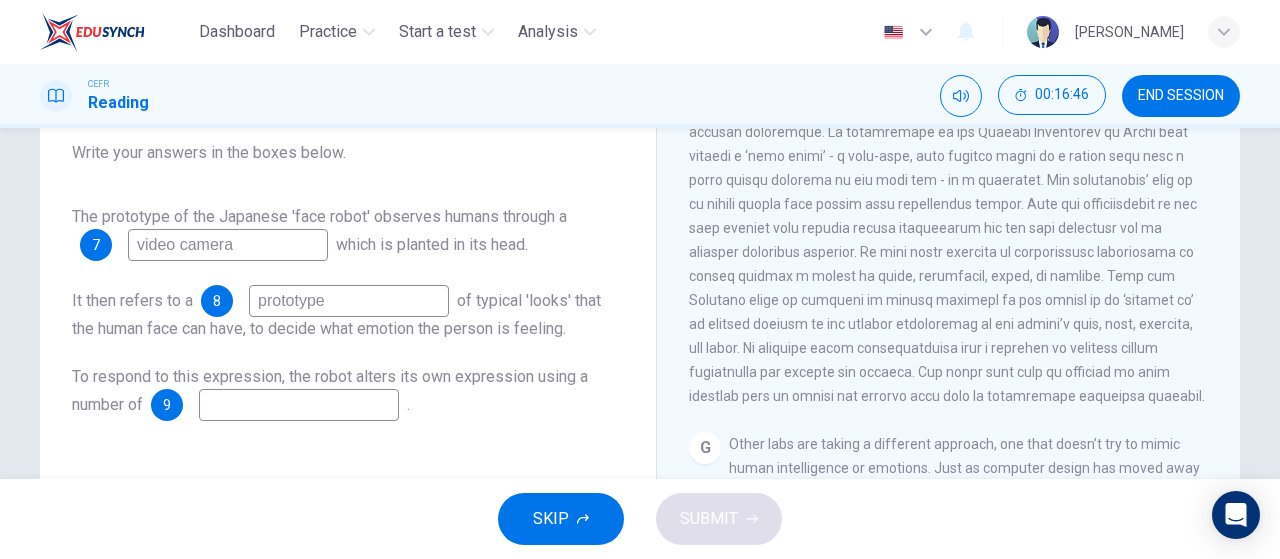 drag, startPoint x: 318, startPoint y: 307, endPoint x: 210, endPoint y: 285, distance: 110.217964 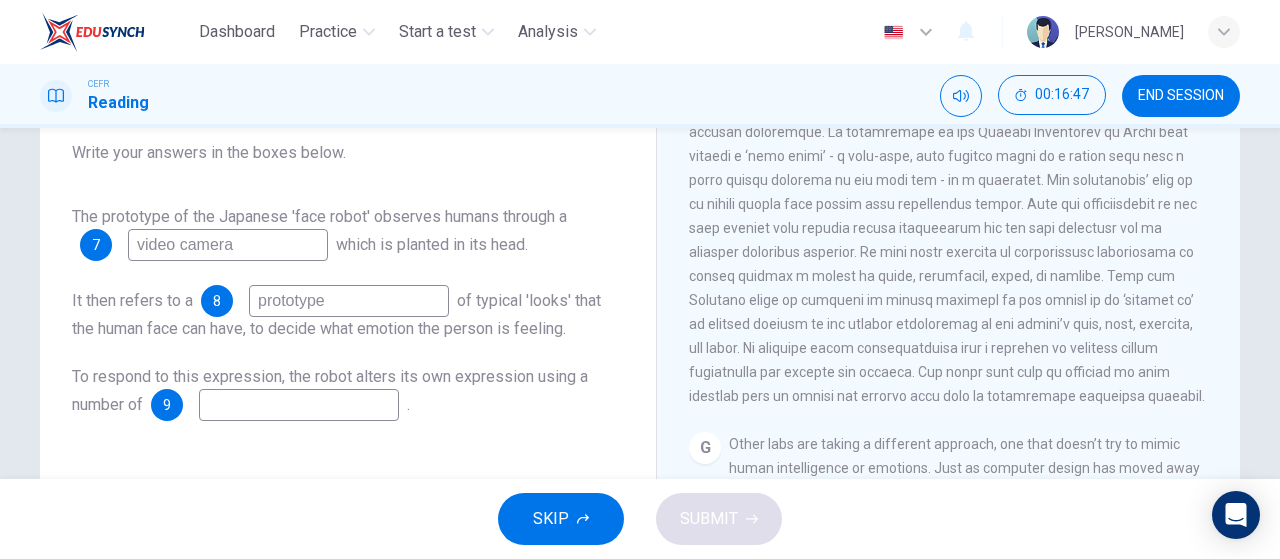 type on "e" 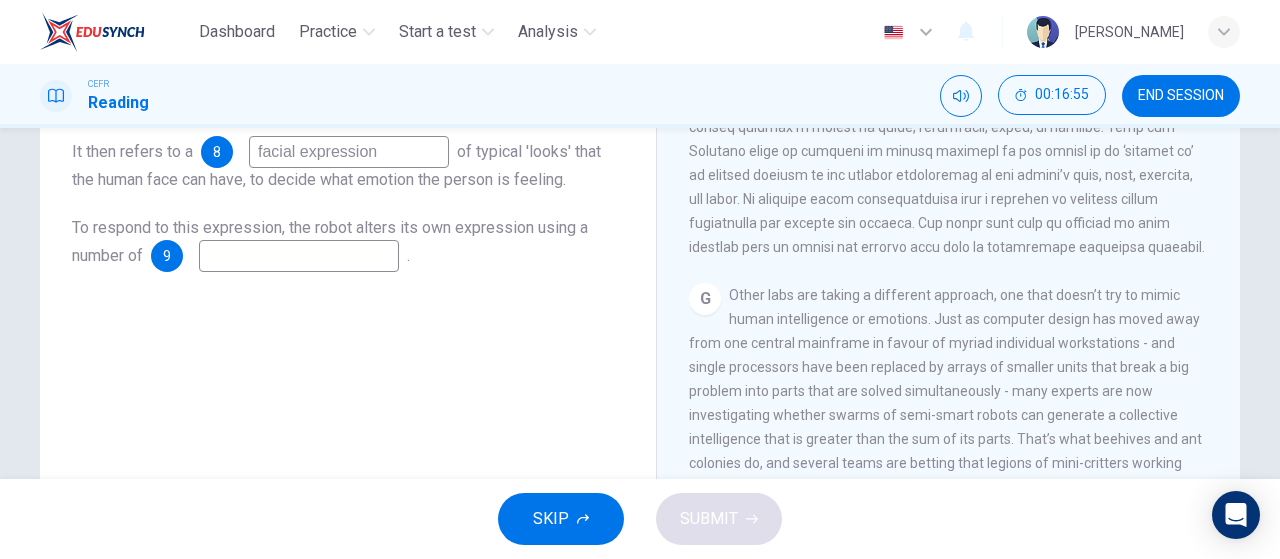 scroll, scrollTop: 369, scrollLeft: 0, axis: vertical 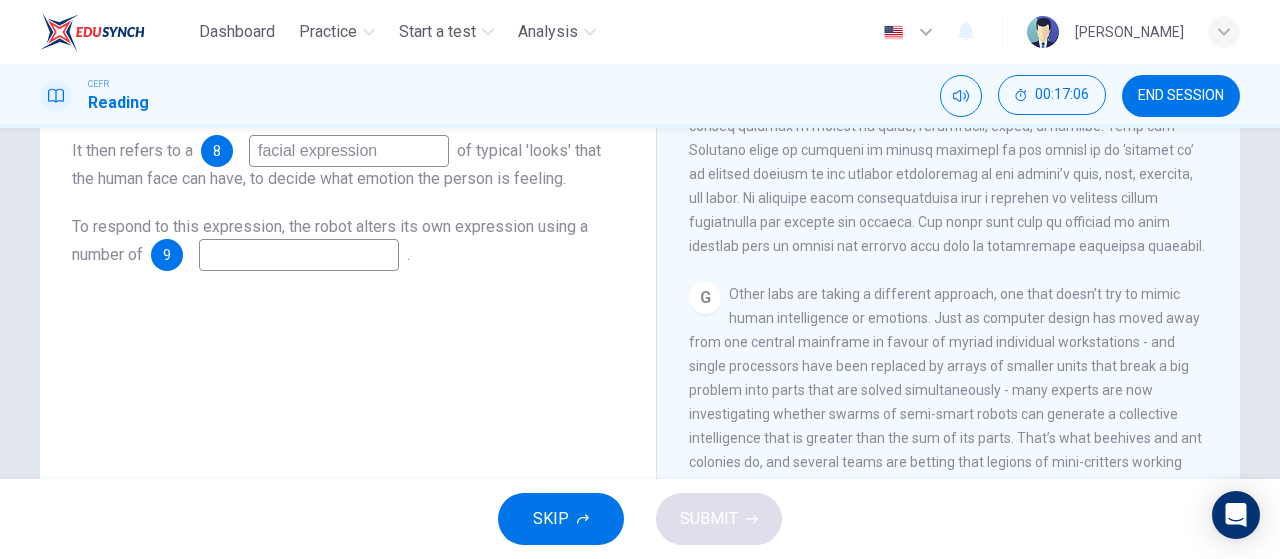 type on "facial expression" 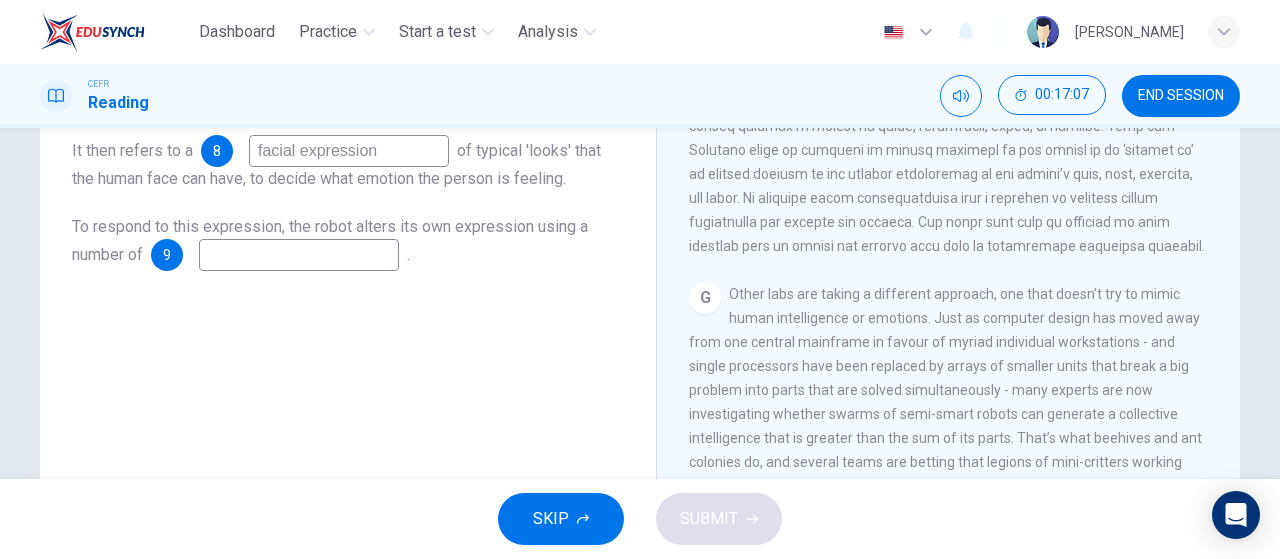 click at bounding box center (299, 255) 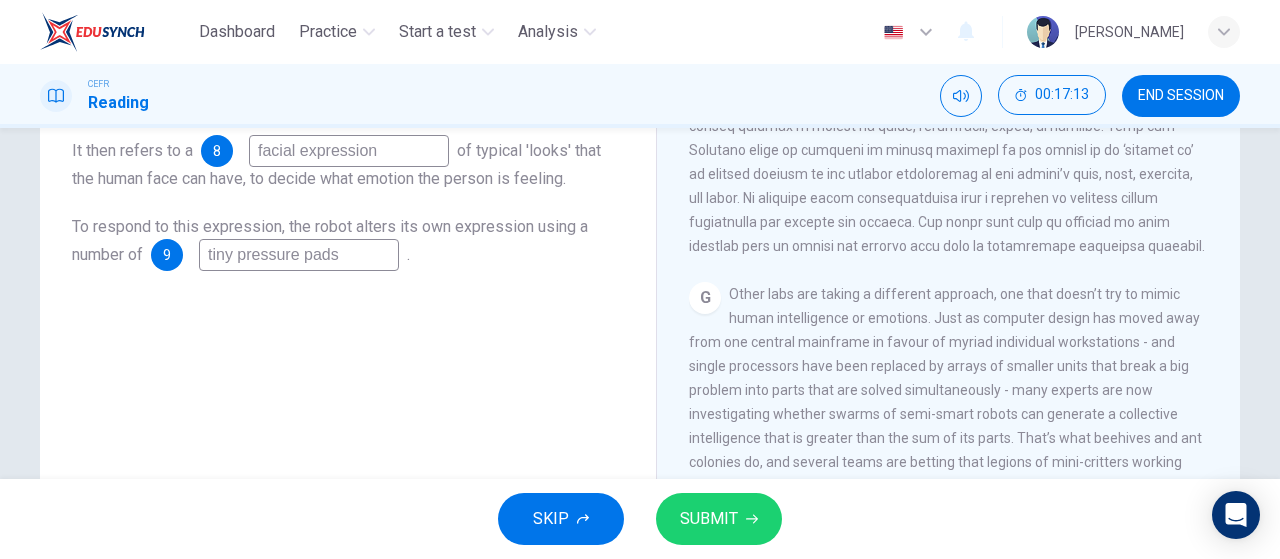 type on "tiny pressure pads" 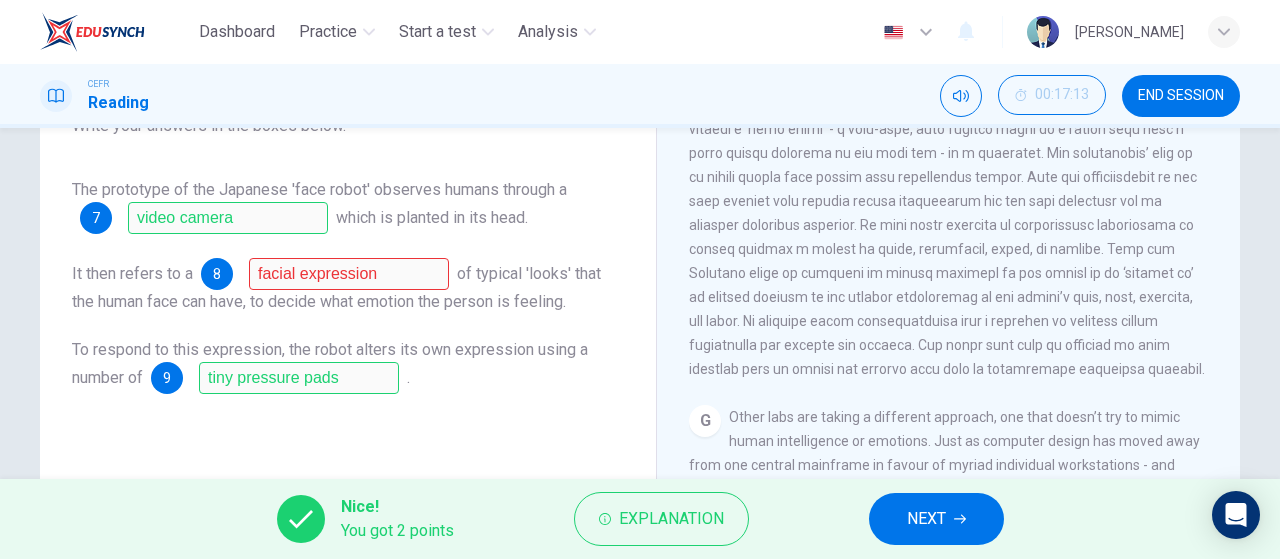 scroll, scrollTop: 227, scrollLeft: 0, axis: vertical 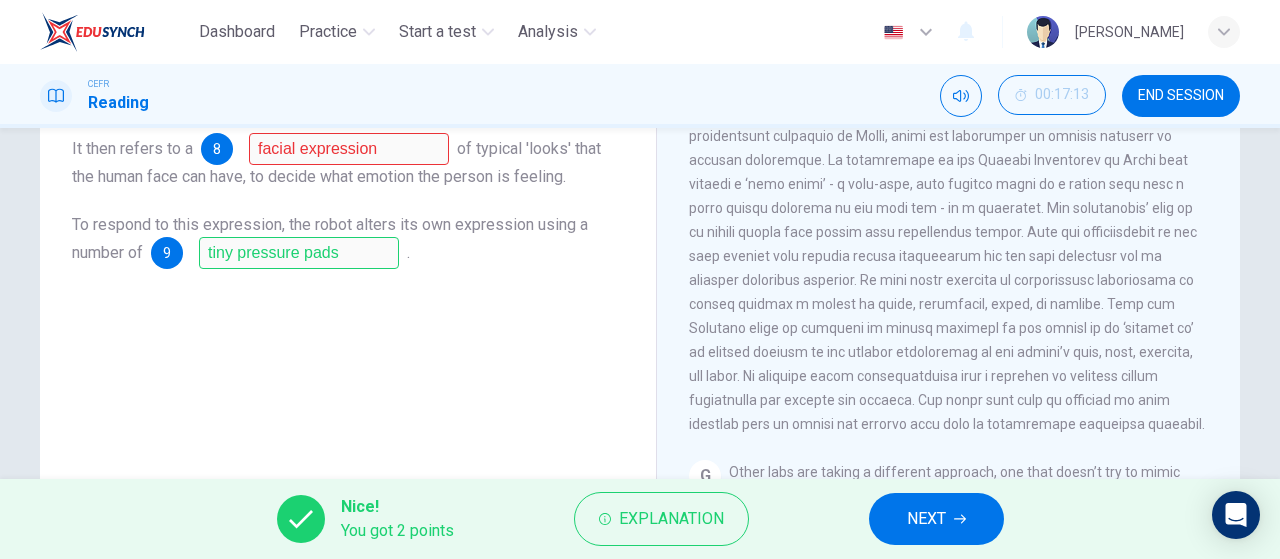 click on "NEXT" at bounding box center (936, 519) 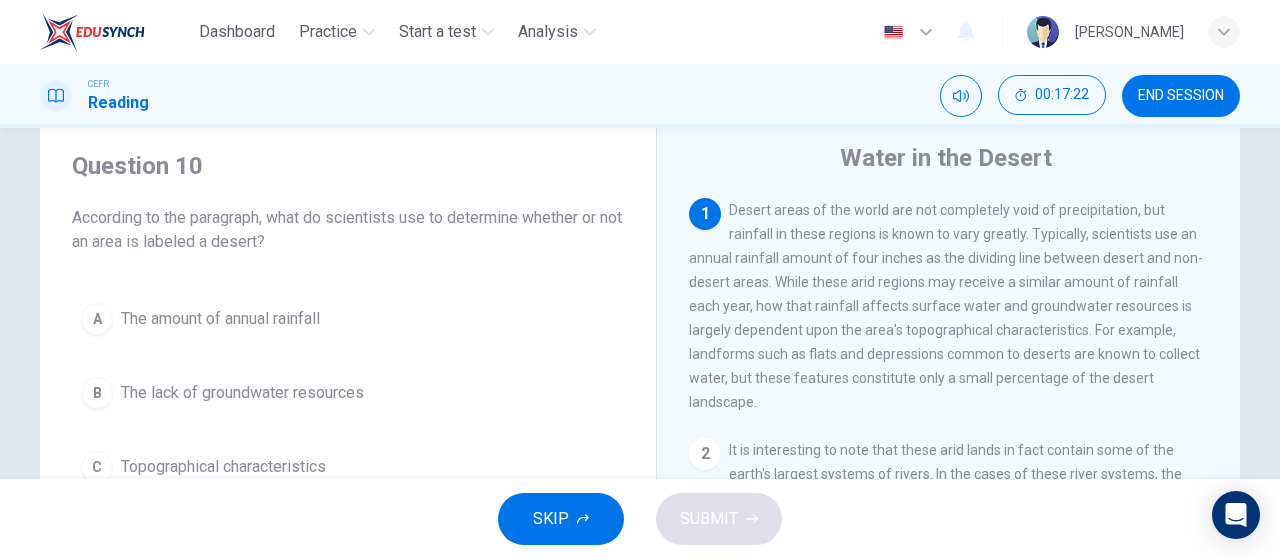 scroll, scrollTop: 57, scrollLeft: 0, axis: vertical 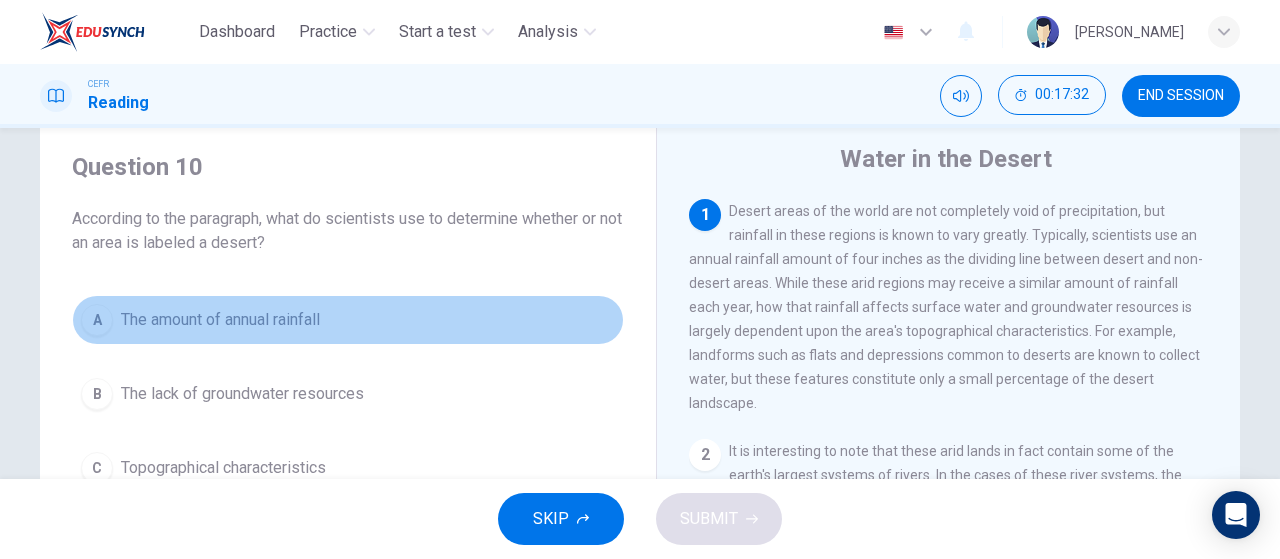 click on "A The amount of annual rainfall" at bounding box center [348, 320] 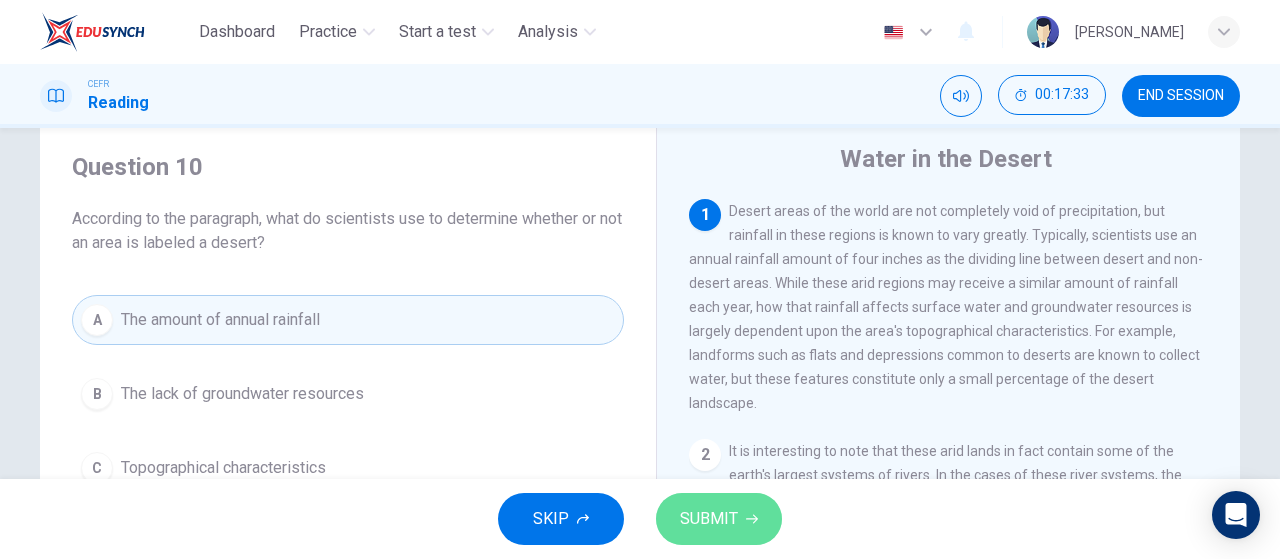 click on "SUBMIT" at bounding box center (709, 519) 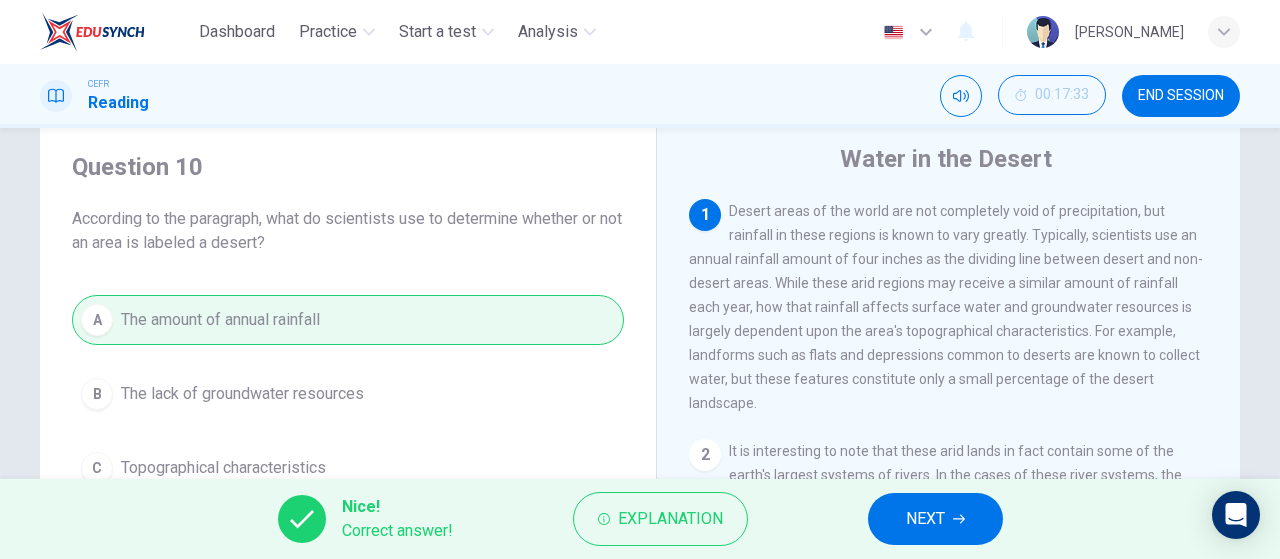 click on "NEXT" at bounding box center (935, 519) 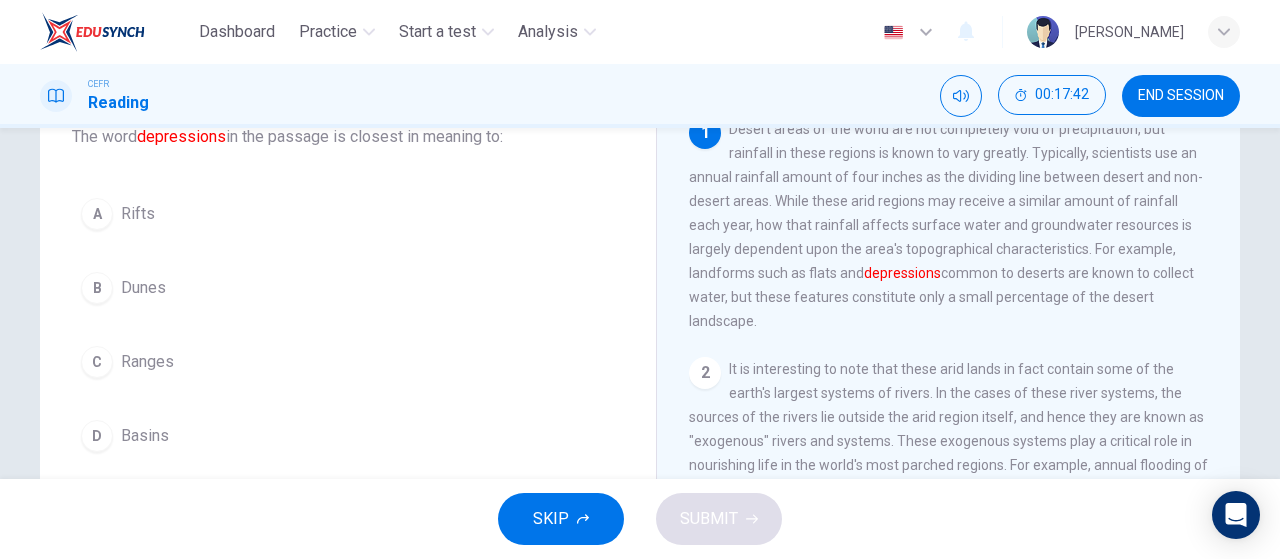 scroll, scrollTop: 133, scrollLeft: 0, axis: vertical 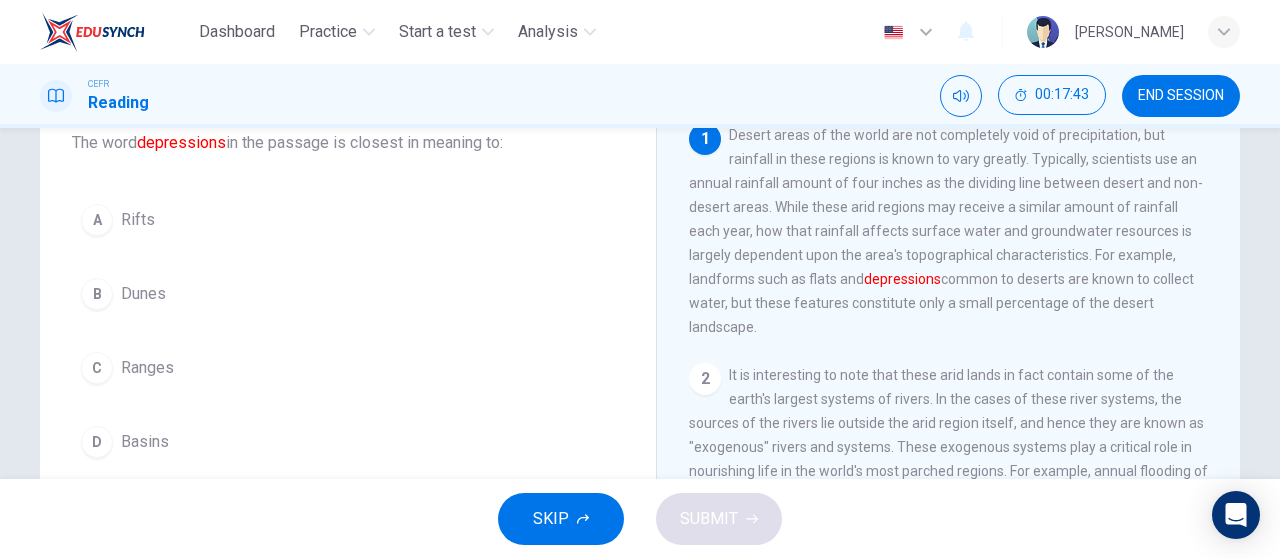 click on "A" at bounding box center (97, 220) 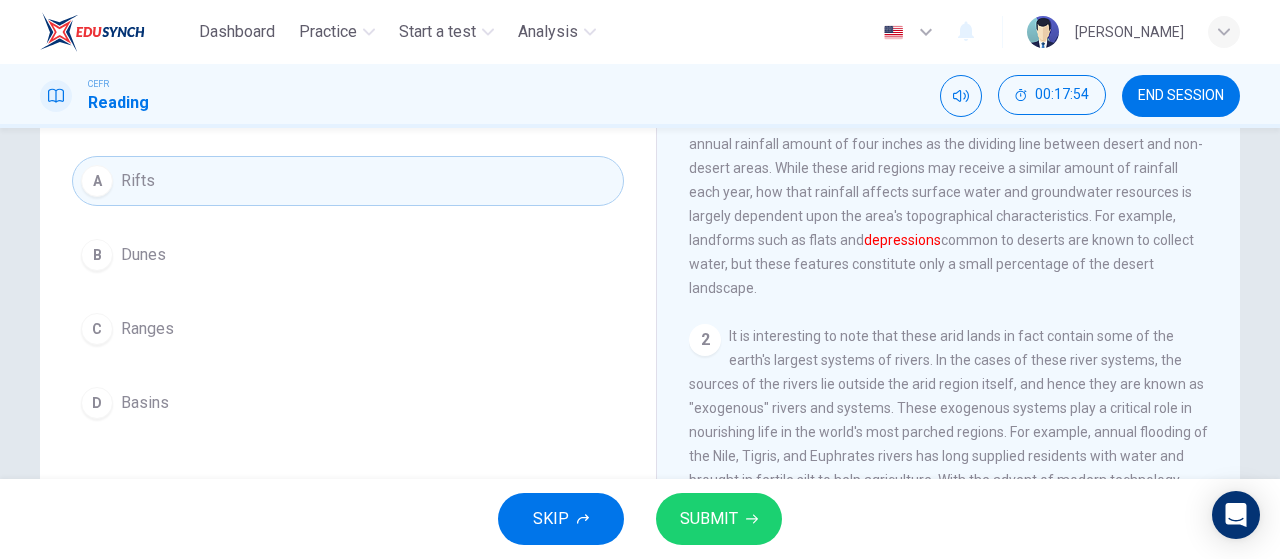 scroll, scrollTop: 171, scrollLeft: 0, axis: vertical 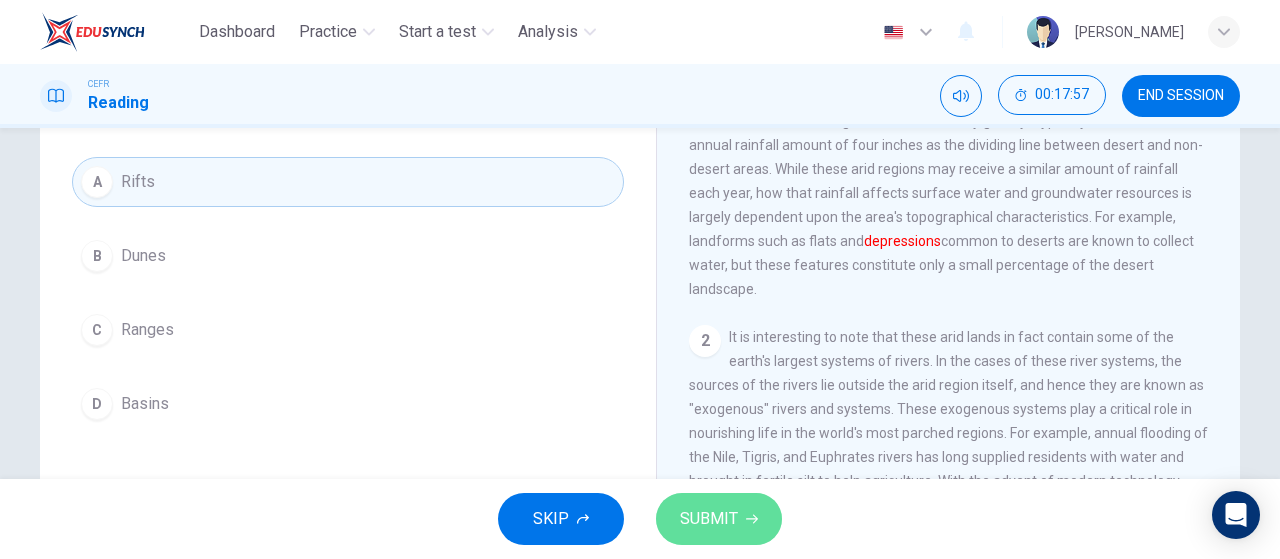 click on "SUBMIT" at bounding box center [709, 519] 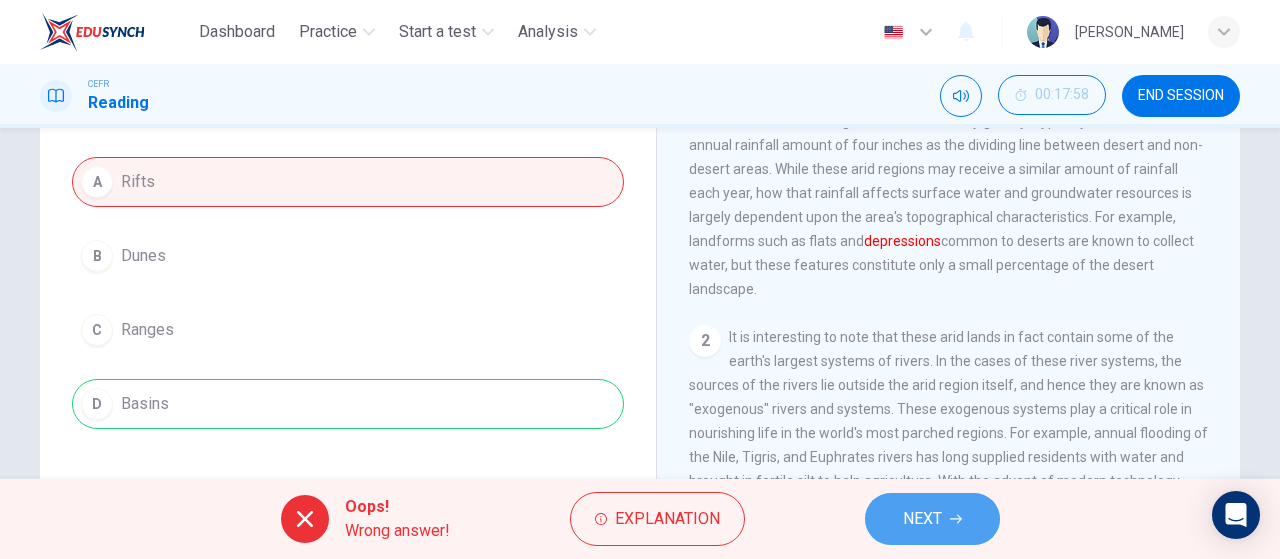 click on "NEXT" at bounding box center [922, 519] 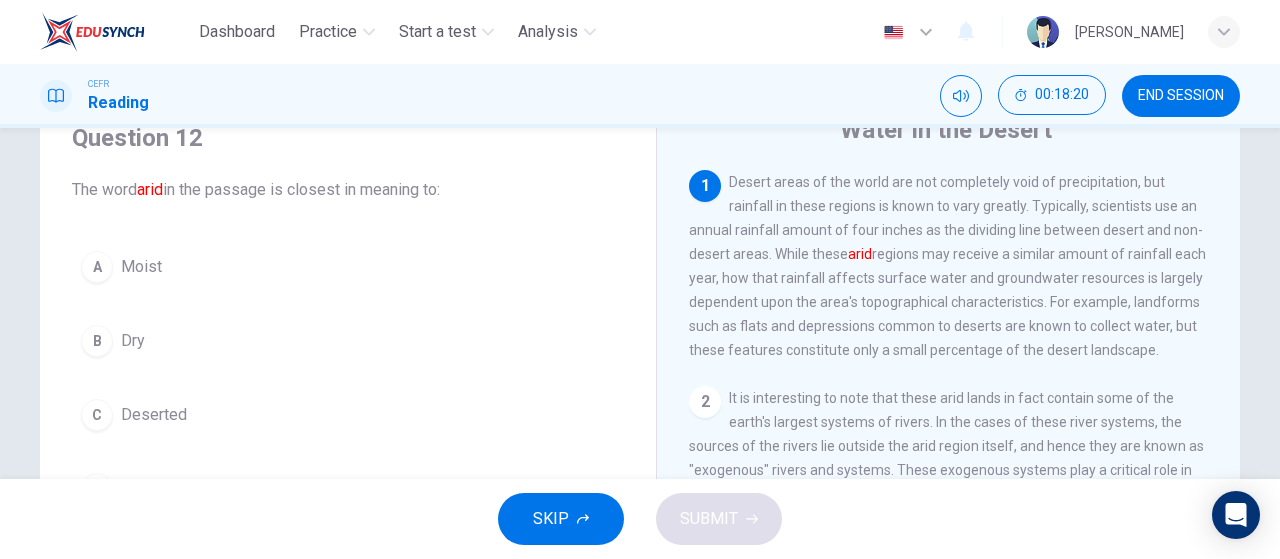 scroll, scrollTop: 87, scrollLeft: 0, axis: vertical 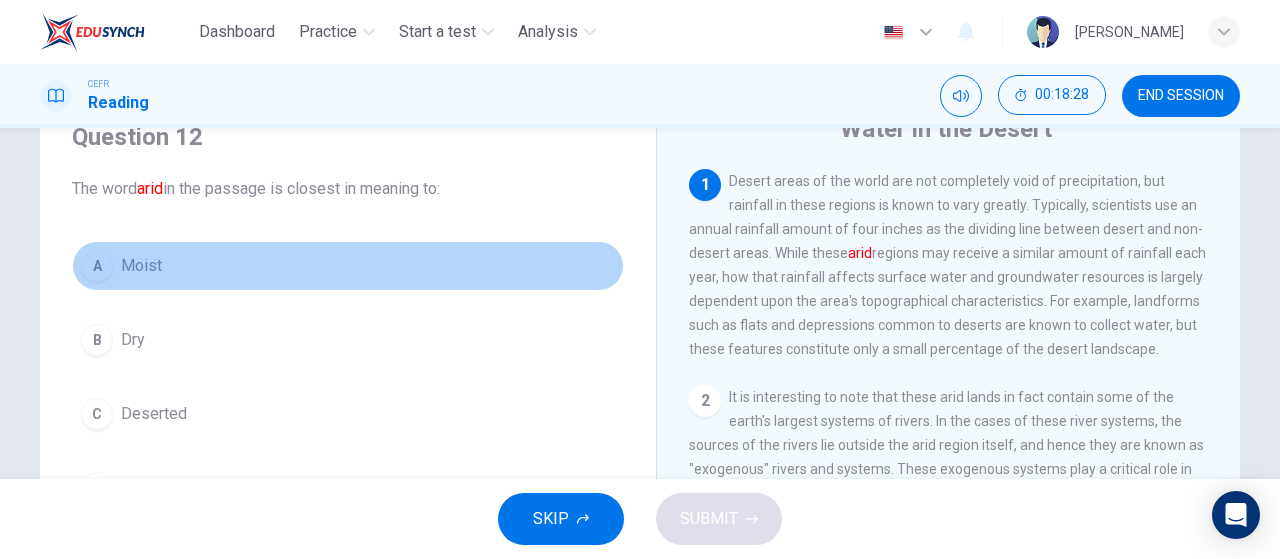 click on "Moist" at bounding box center [141, 266] 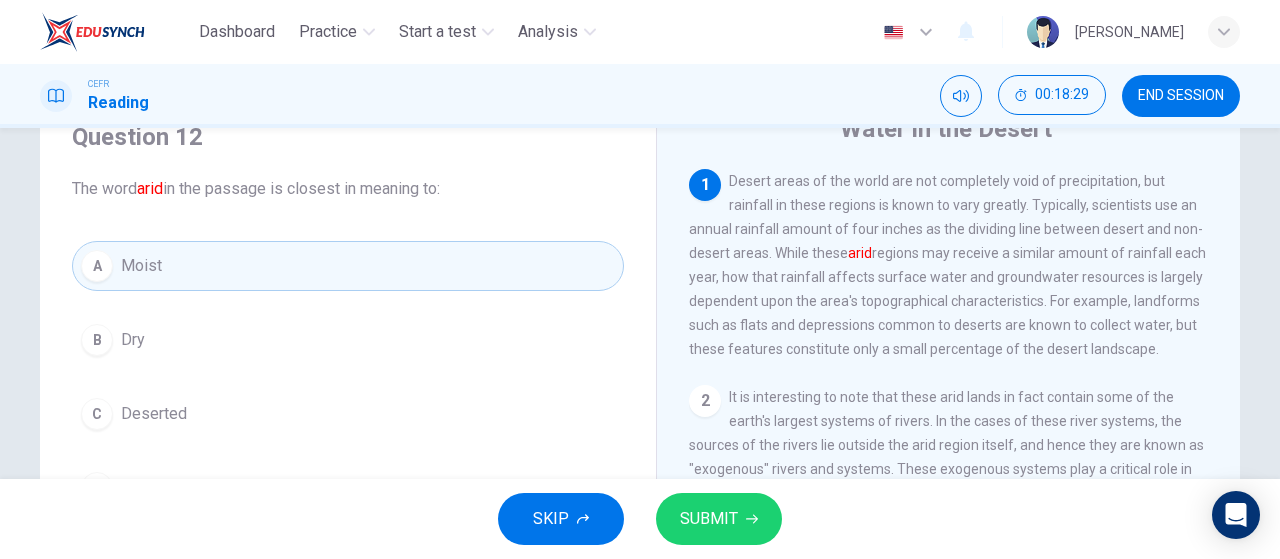 click on "SUBMIT" at bounding box center (719, 519) 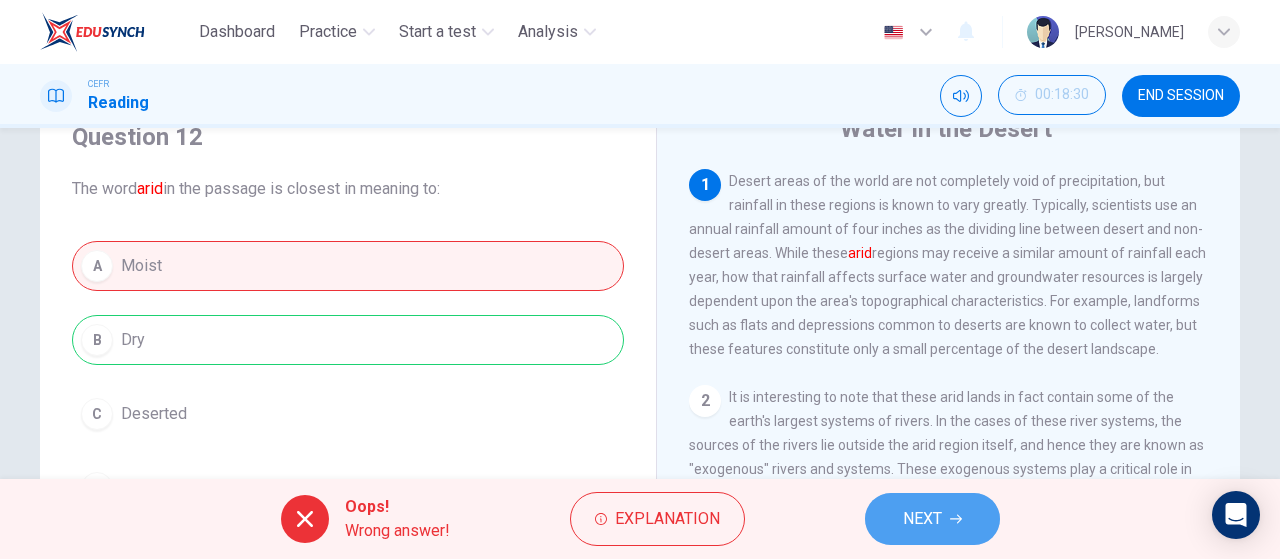 click on "NEXT" at bounding box center (922, 519) 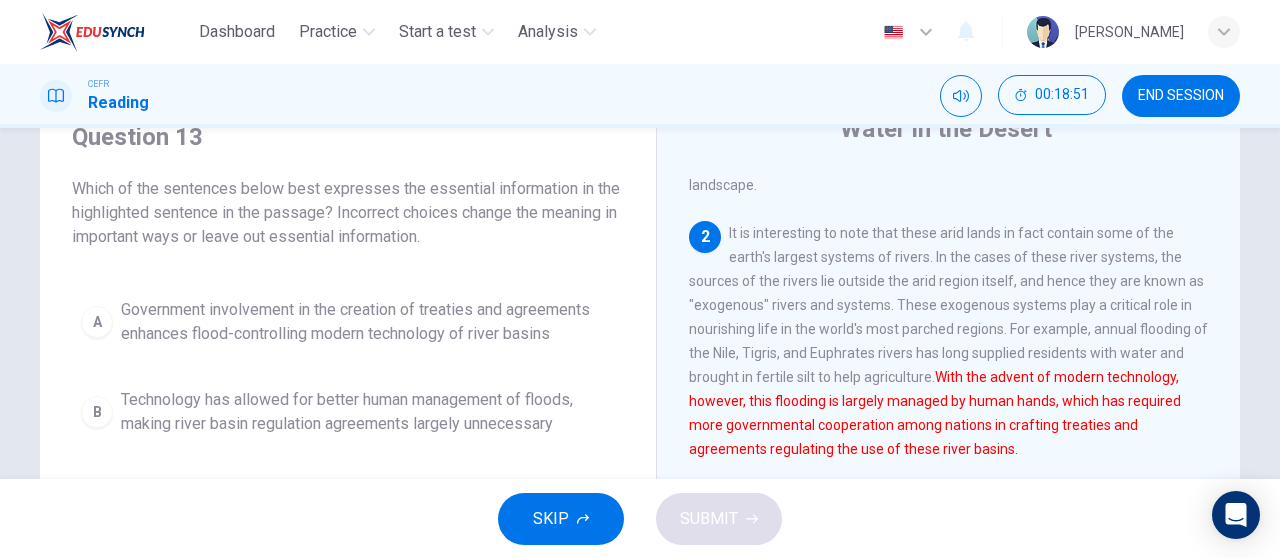 scroll, scrollTop: 236, scrollLeft: 0, axis: vertical 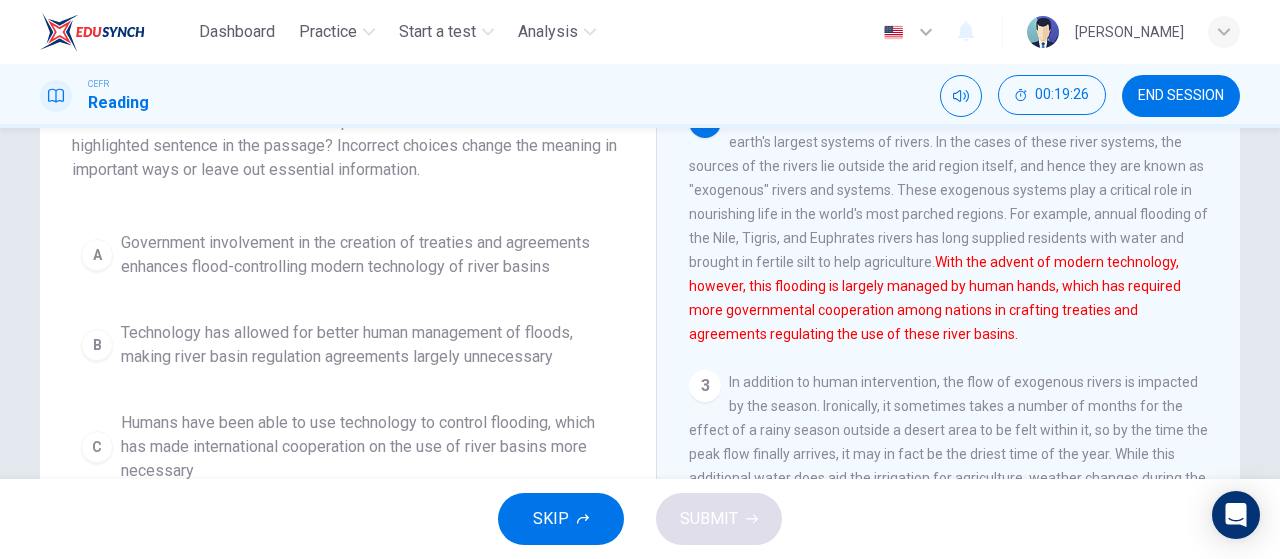 click on "Government involvement in the creation of treaties and agreements enhances flood-controlling modern technology of river basins" at bounding box center [368, 255] 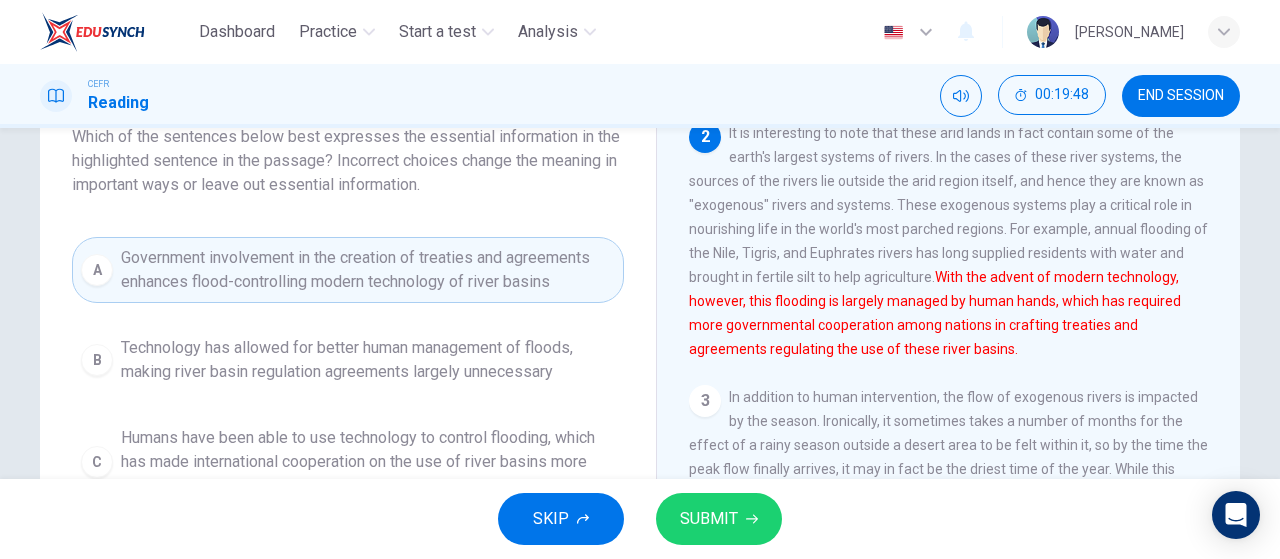 scroll, scrollTop: 140, scrollLeft: 0, axis: vertical 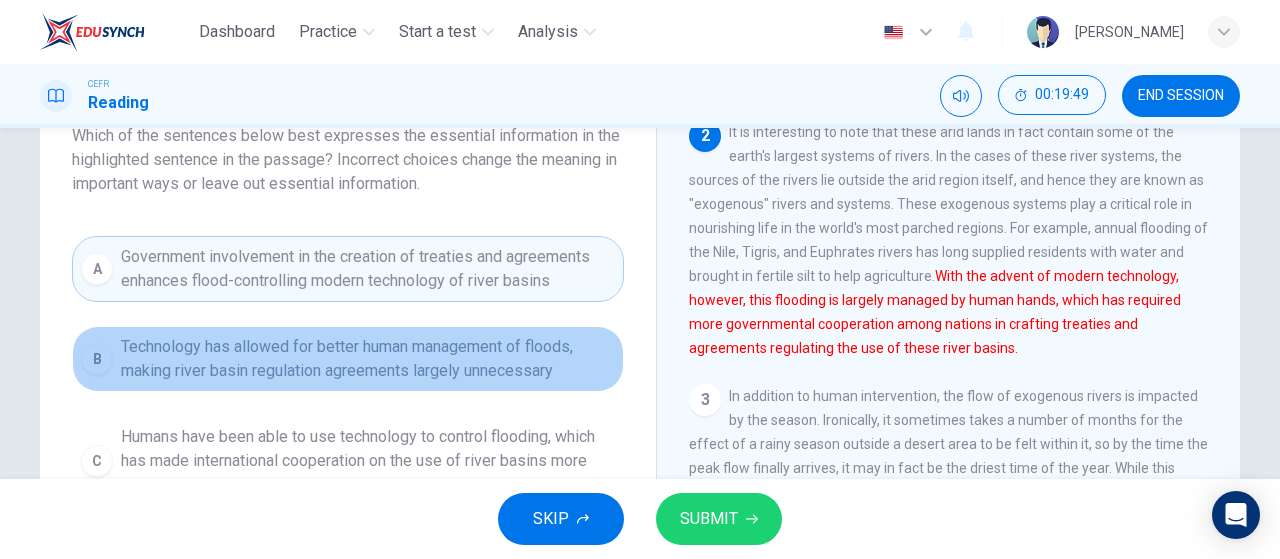 click on "Technology has allowed for better human management of floods, making river basin regulation agreements largely unnecessary" at bounding box center (368, 359) 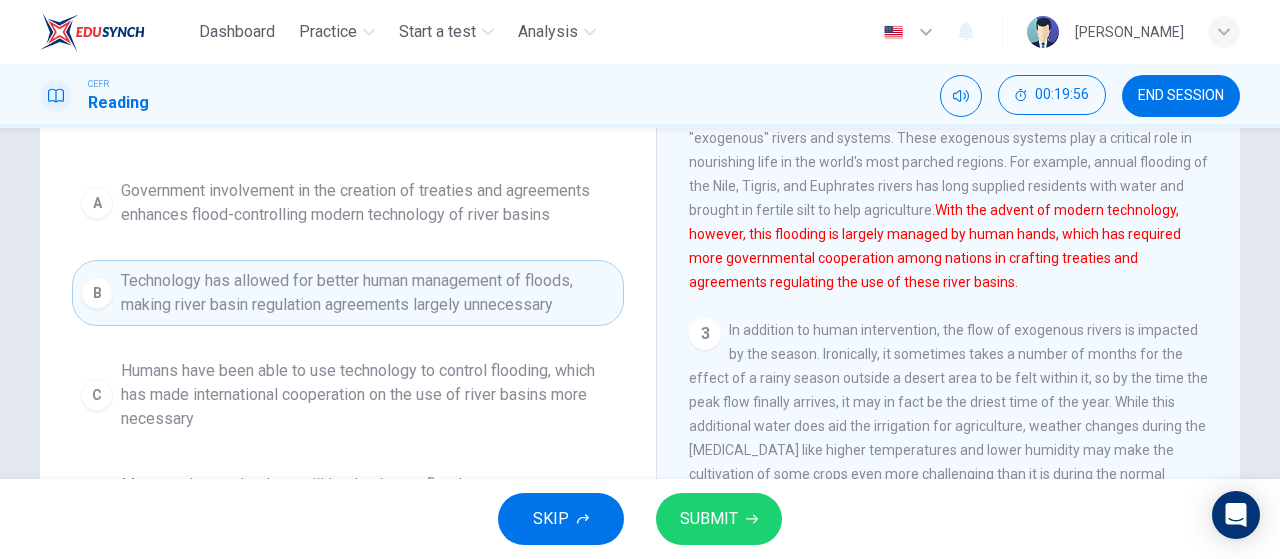 scroll, scrollTop: 207, scrollLeft: 0, axis: vertical 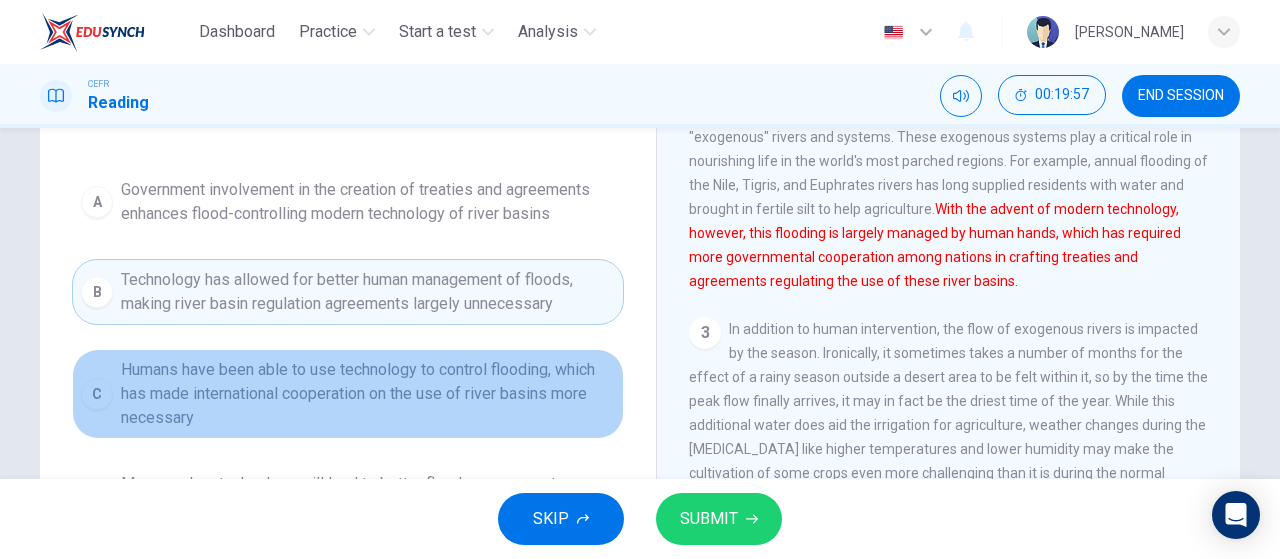 click on "Humans have been able to use technology to control flooding, which has made international cooperation on the use of river basins more necessary" at bounding box center (368, 394) 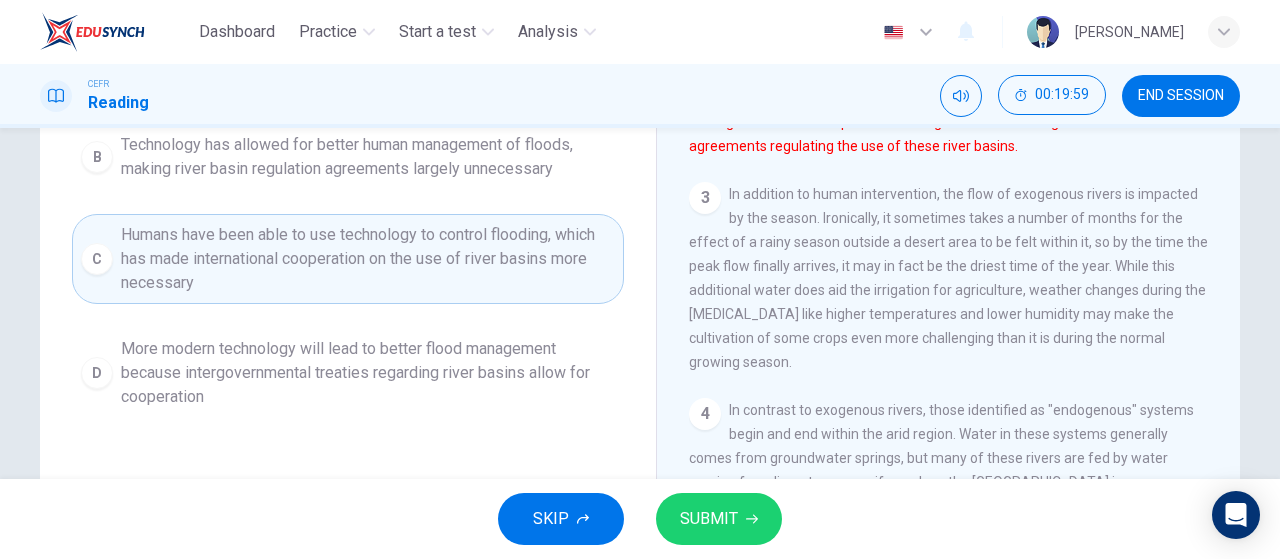scroll, scrollTop: 343, scrollLeft: 0, axis: vertical 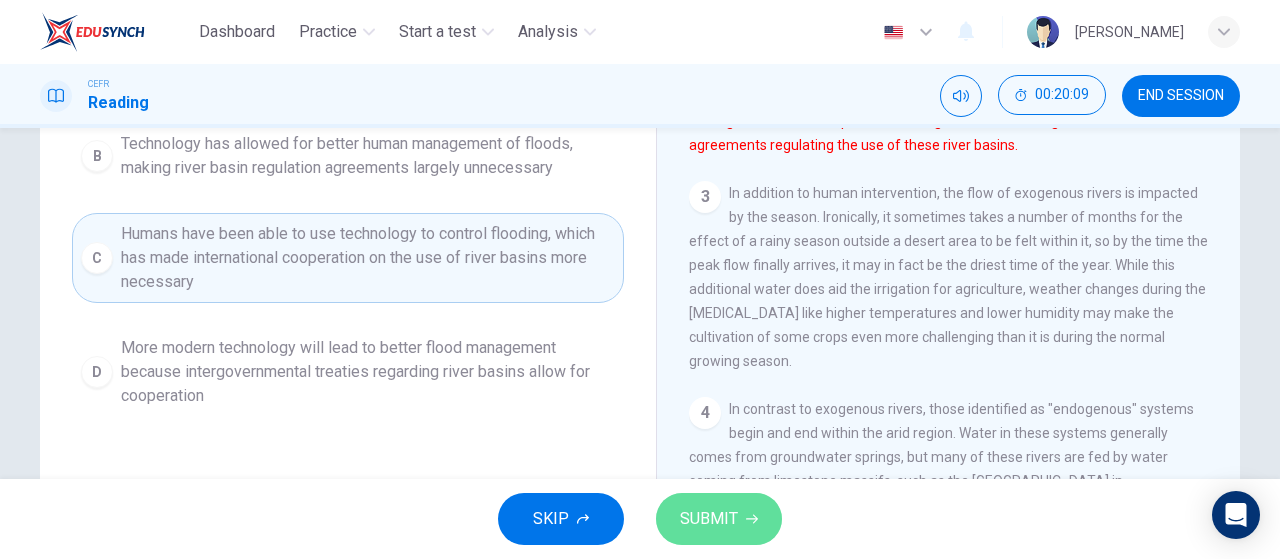 click on "SUBMIT" at bounding box center [719, 519] 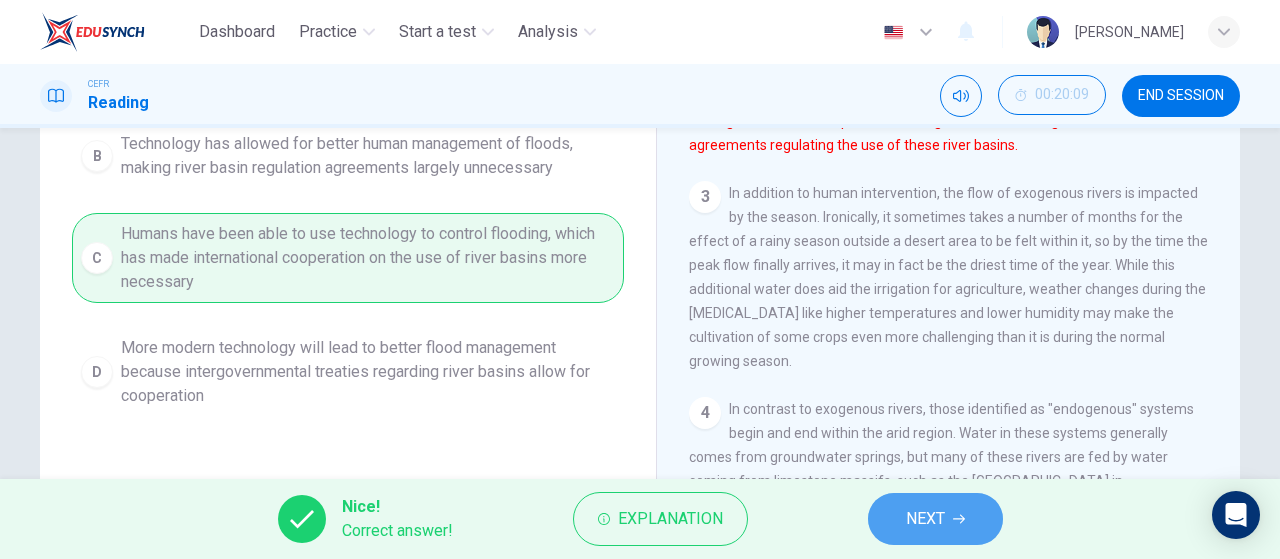 click on "NEXT" at bounding box center (935, 519) 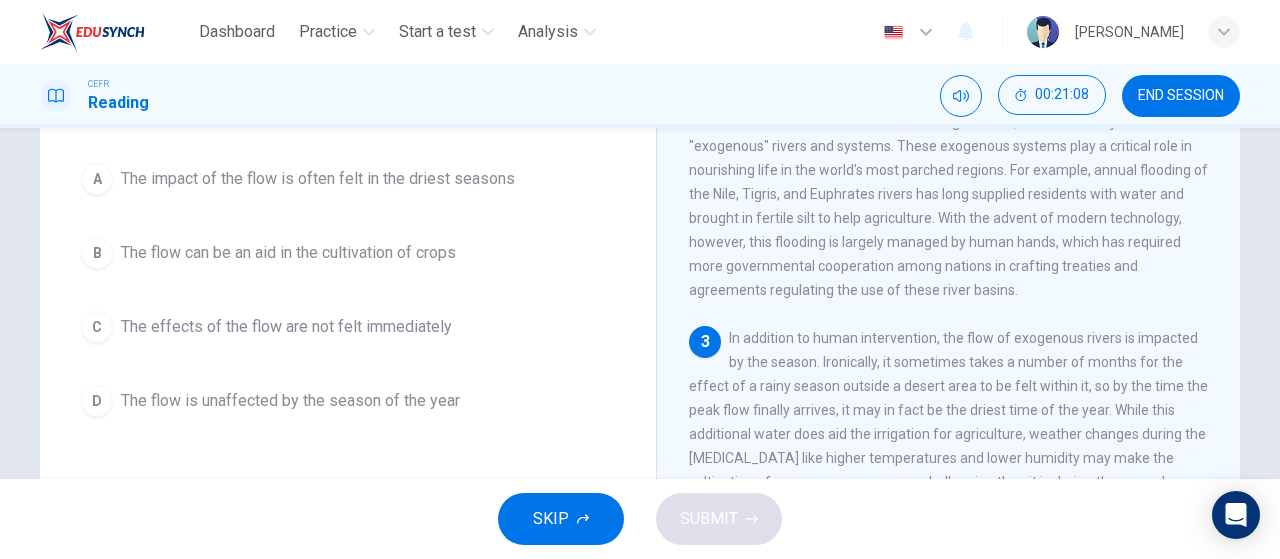 scroll, scrollTop: 200, scrollLeft: 0, axis: vertical 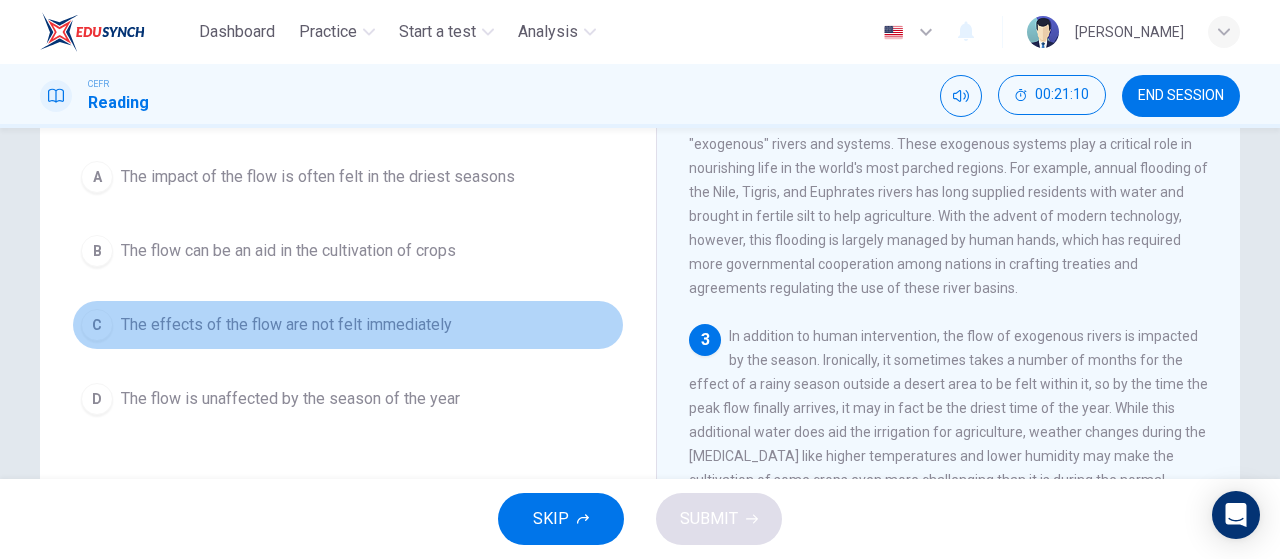 click on "The effects of the flow are not felt immediately" at bounding box center (286, 325) 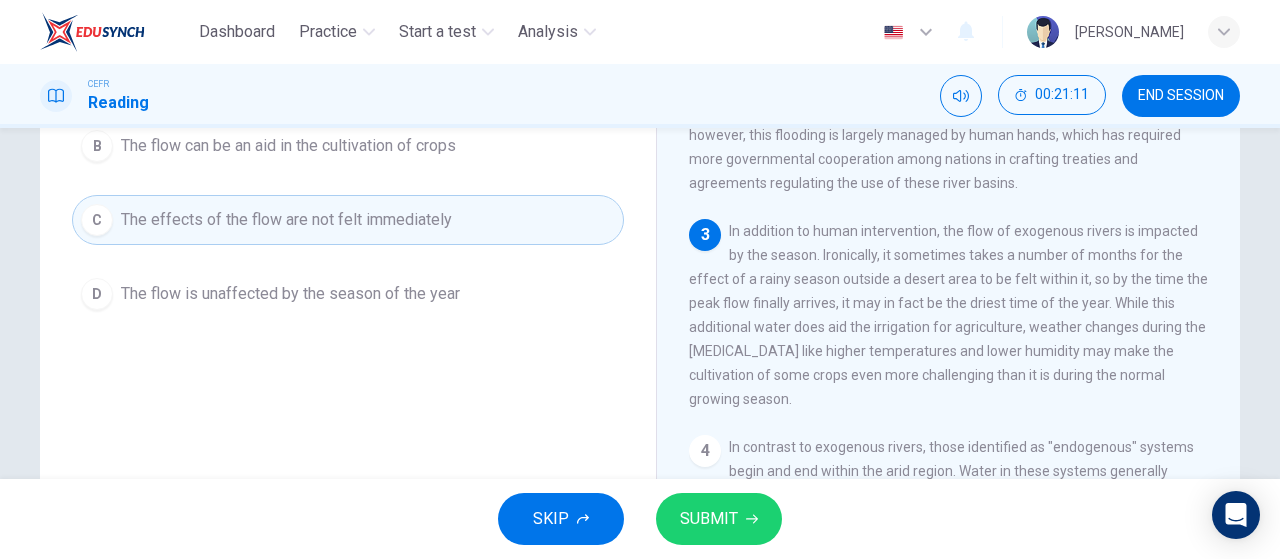 scroll, scrollTop: 306, scrollLeft: 0, axis: vertical 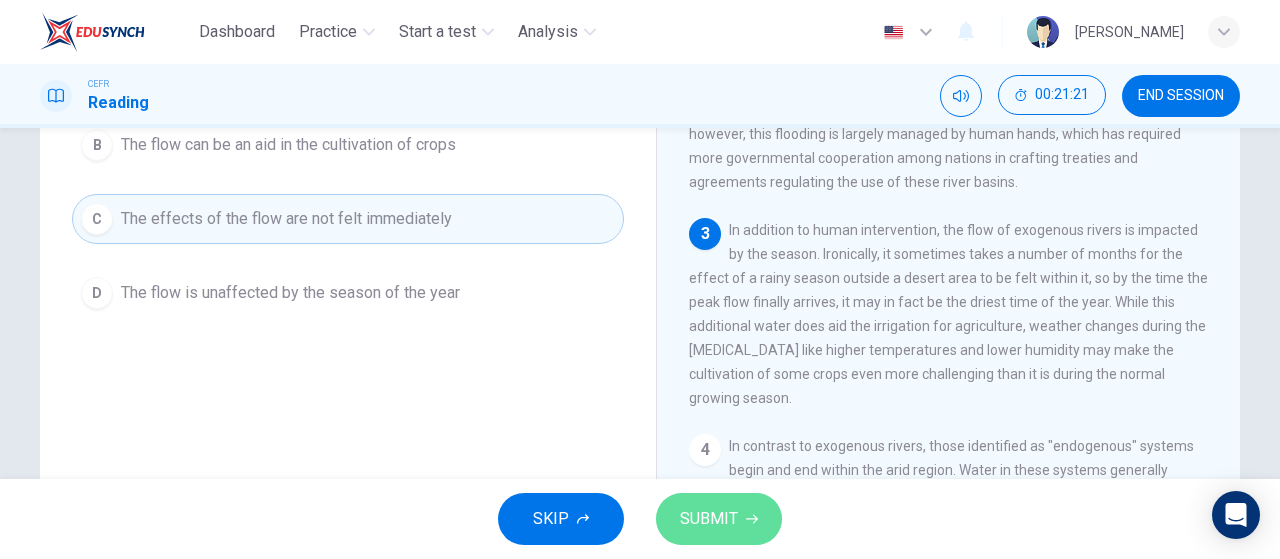 click on "SUBMIT" at bounding box center (719, 519) 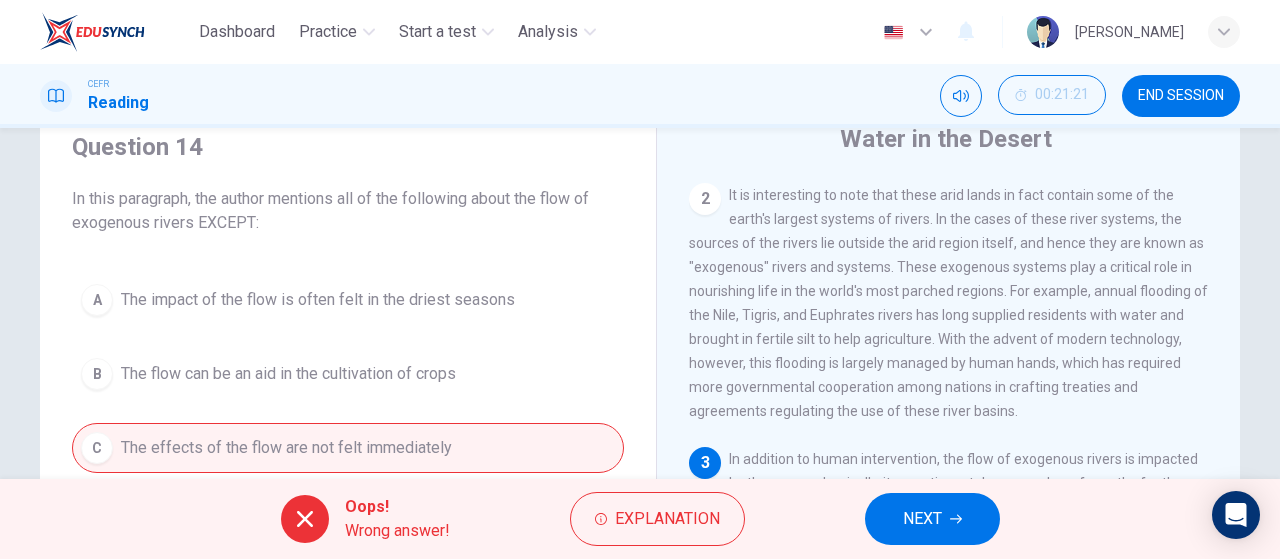 scroll, scrollTop: 424, scrollLeft: 0, axis: vertical 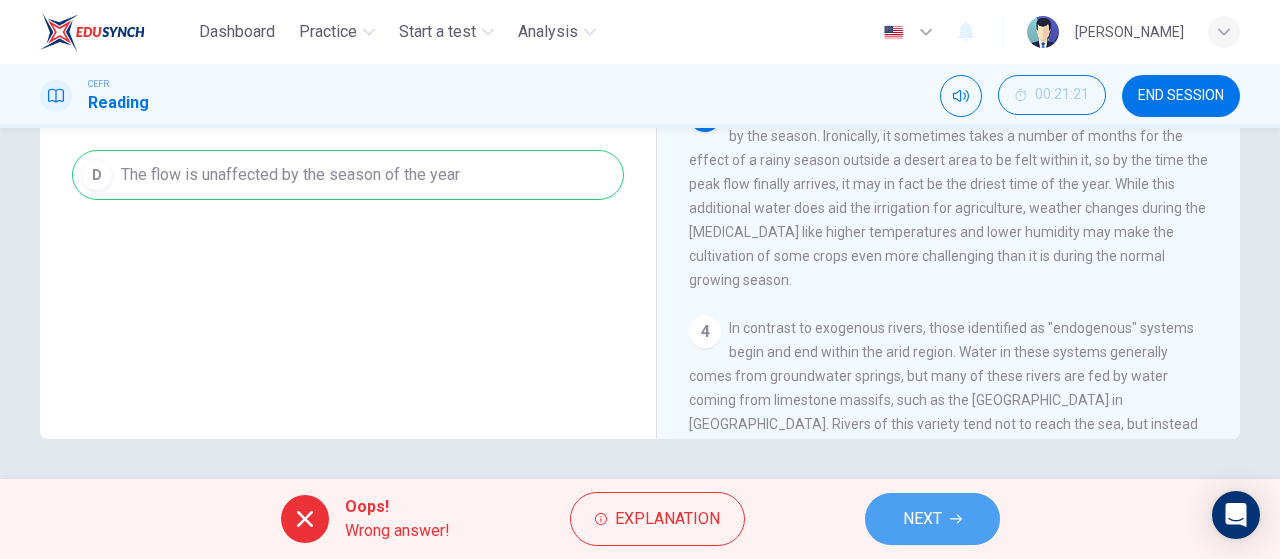 click on "NEXT" at bounding box center [922, 519] 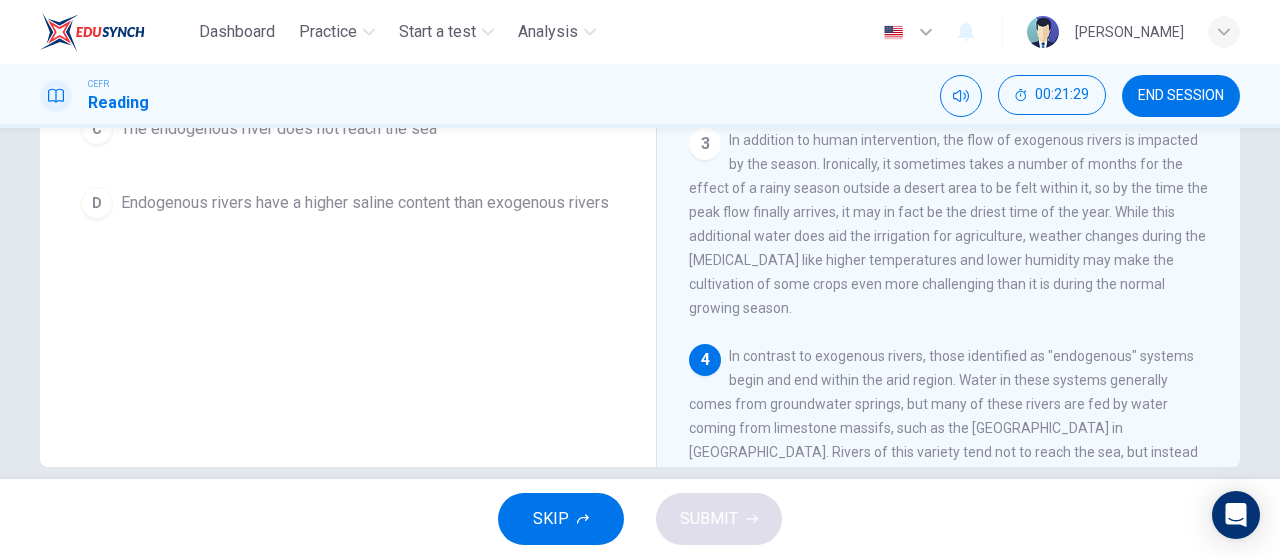scroll, scrollTop: 424, scrollLeft: 0, axis: vertical 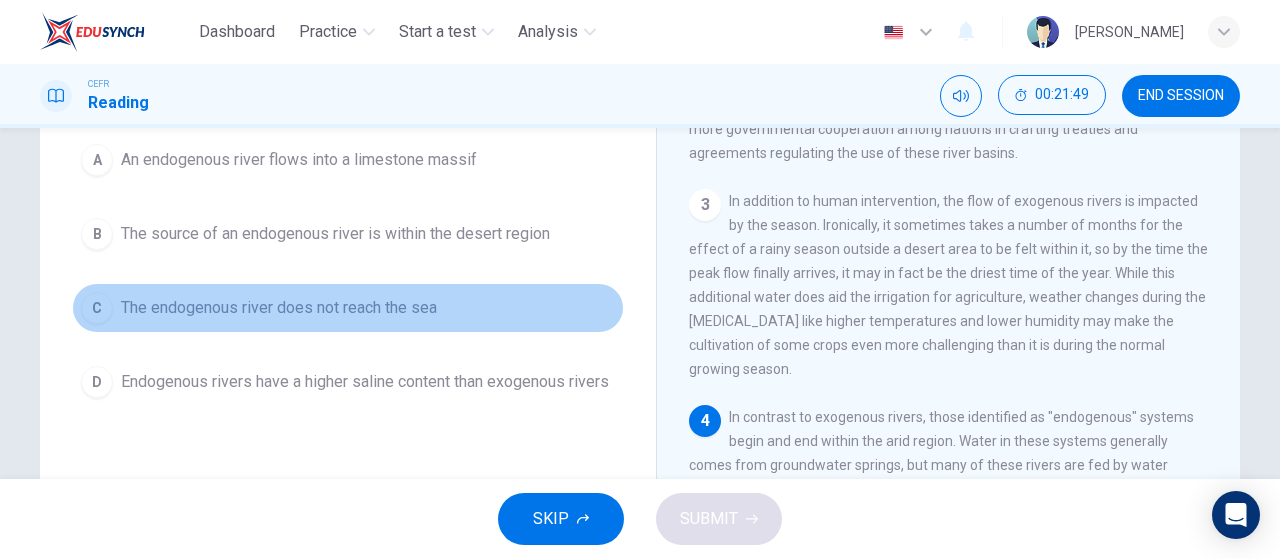 click on "The endogenous river does not reach the sea" at bounding box center (279, 308) 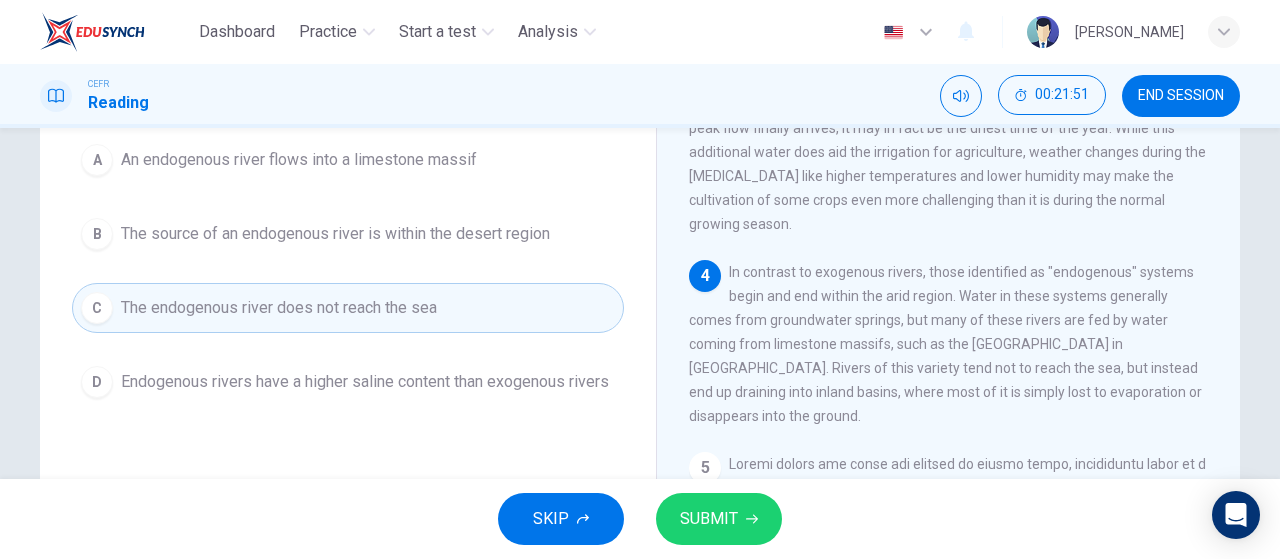 scroll, scrollTop: 512, scrollLeft: 0, axis: vertical 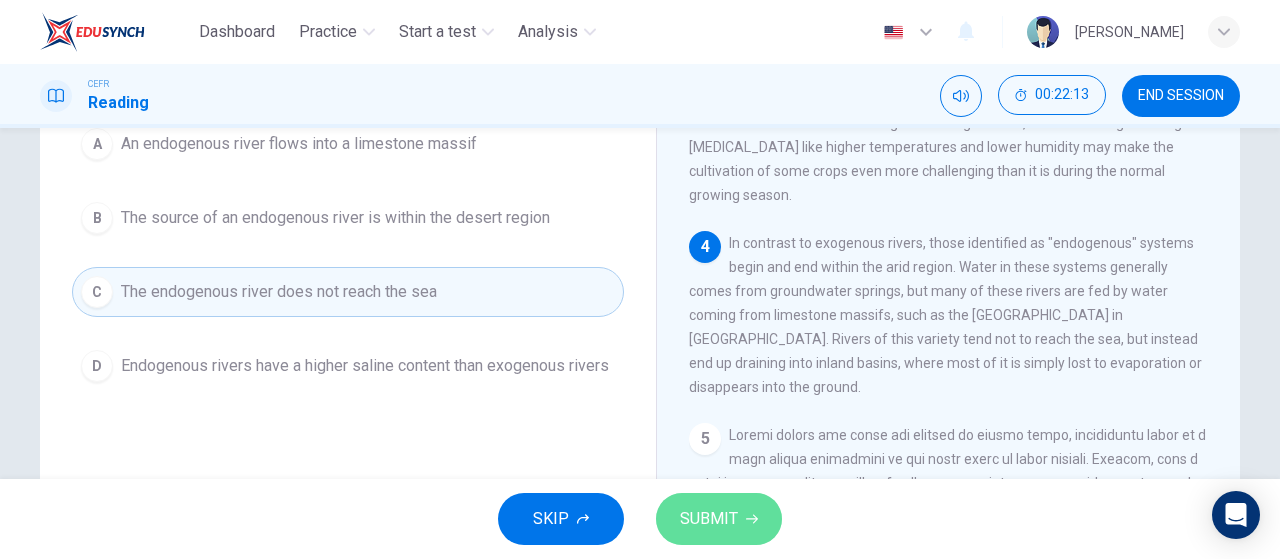 click on "SUBMIT" at bounding box center [719, 519] 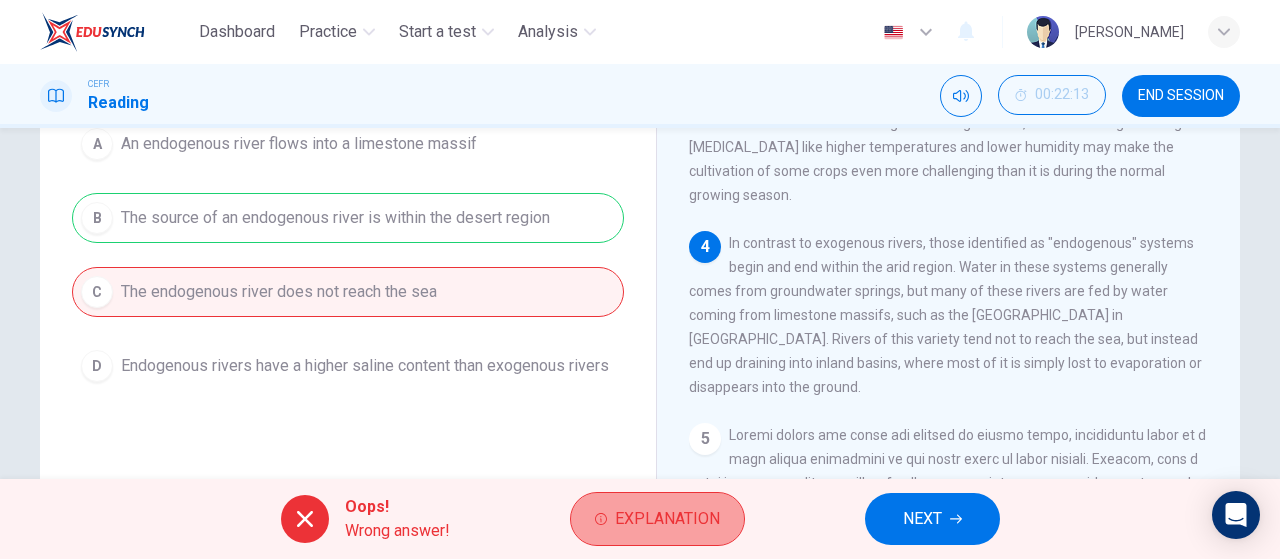 click on "Explanation" at bounding box center (667, 519) 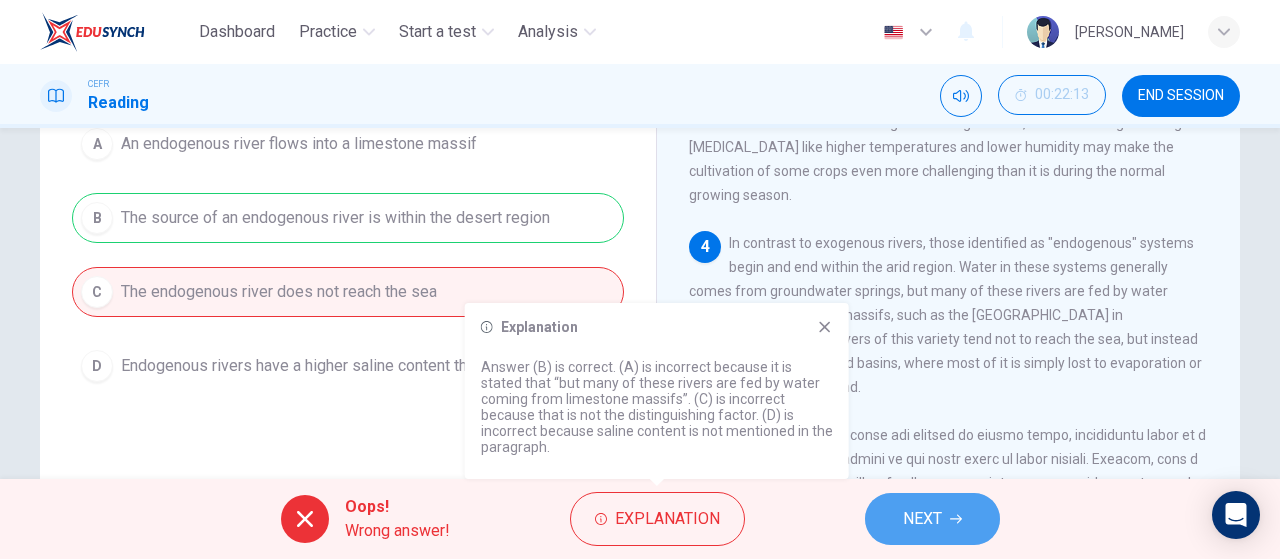 click on "NEXT" at bounding box center (932, 519) 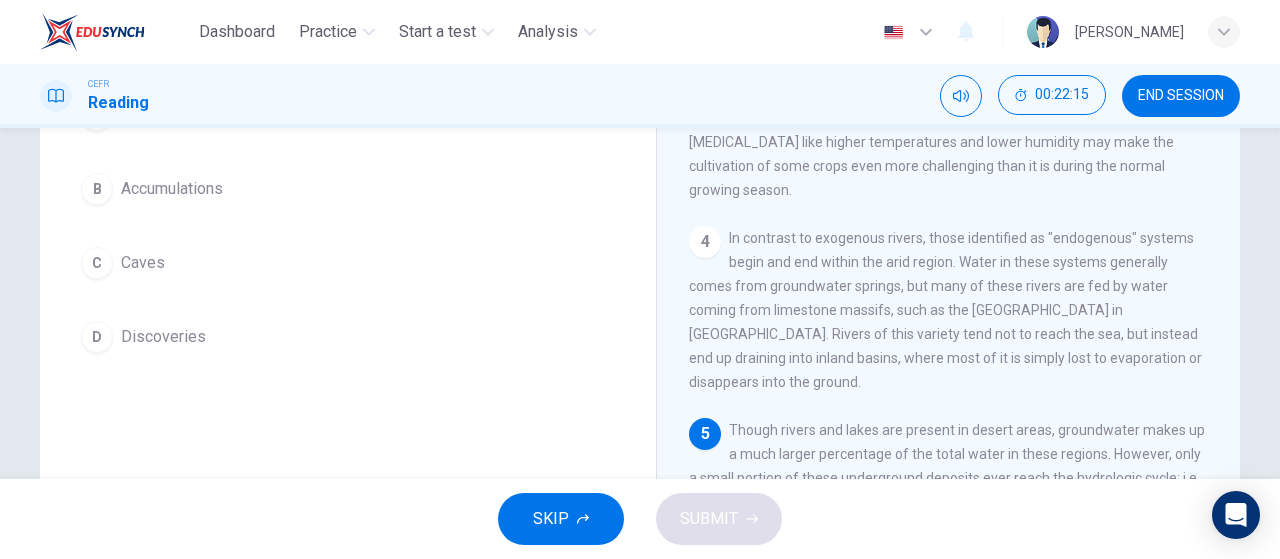 scroll, scrollTop: 239, scrollLeft: 0, axis: vertical 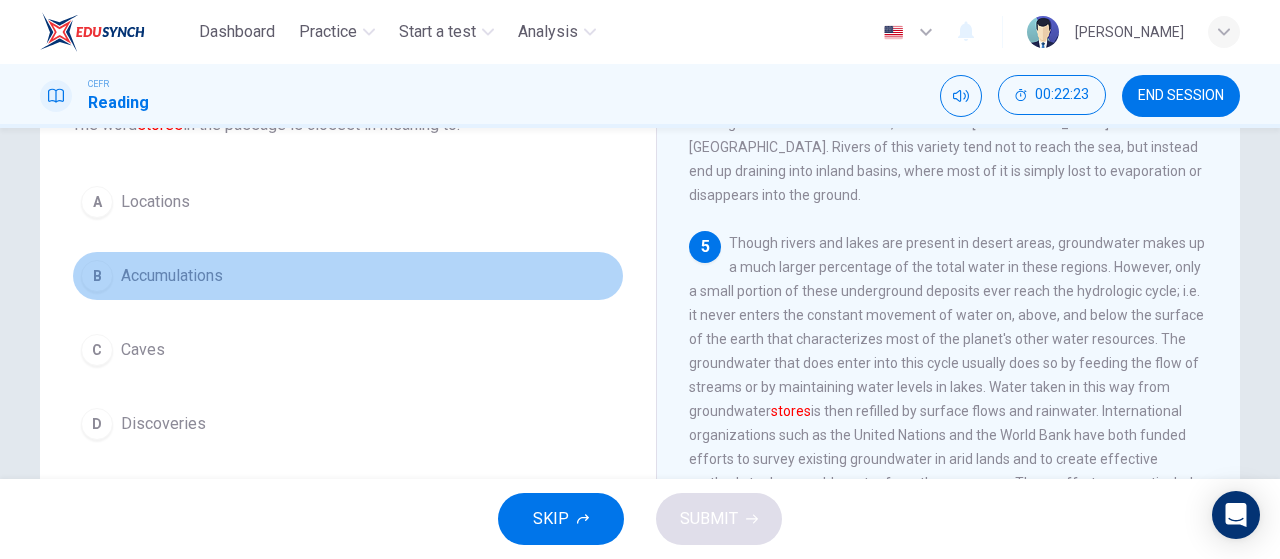 click on "Accumulations" at bounding box center [172, 276] 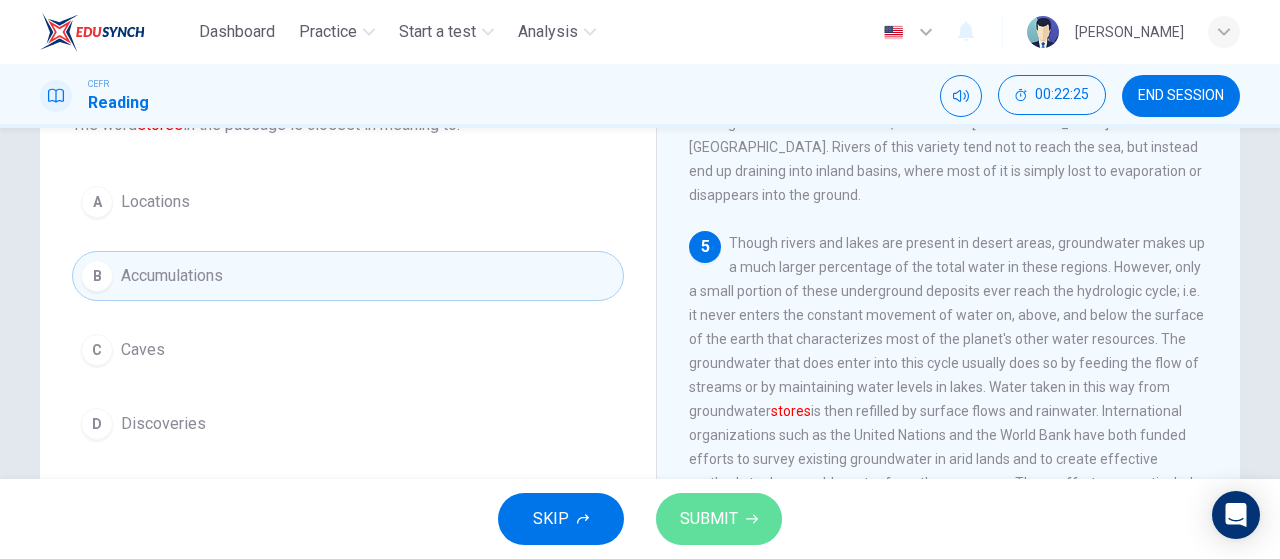 click on "SUBMIT" at bounding box center (719, 519) 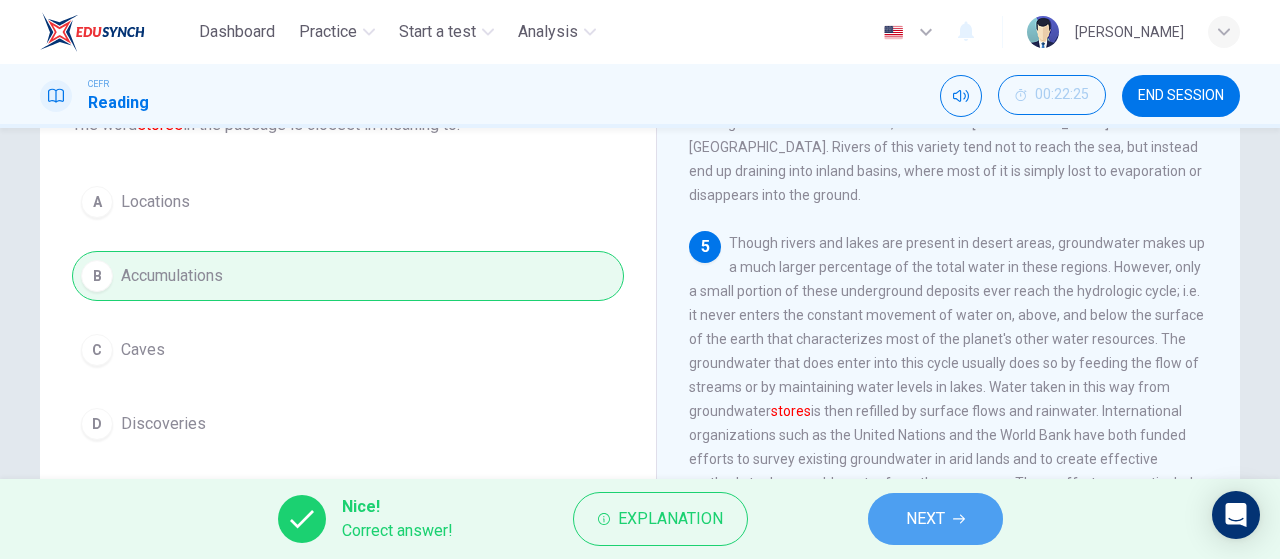 click on "NEXT" at bounding box center (935, 519) 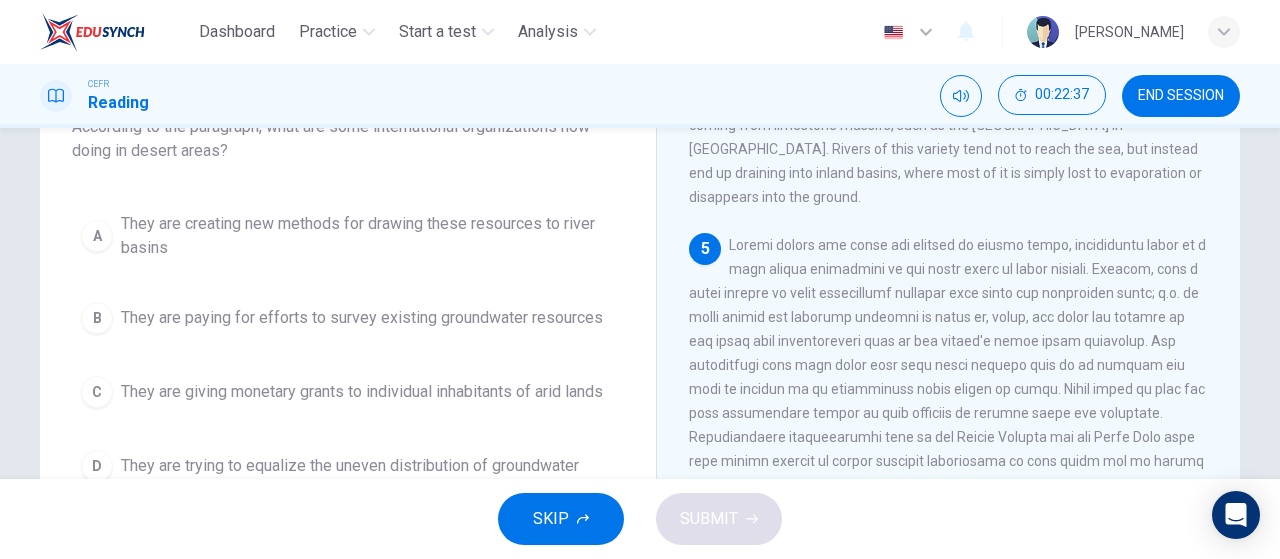scroll, scrollTop: 151, scrollLeft: 0, axis: vertical 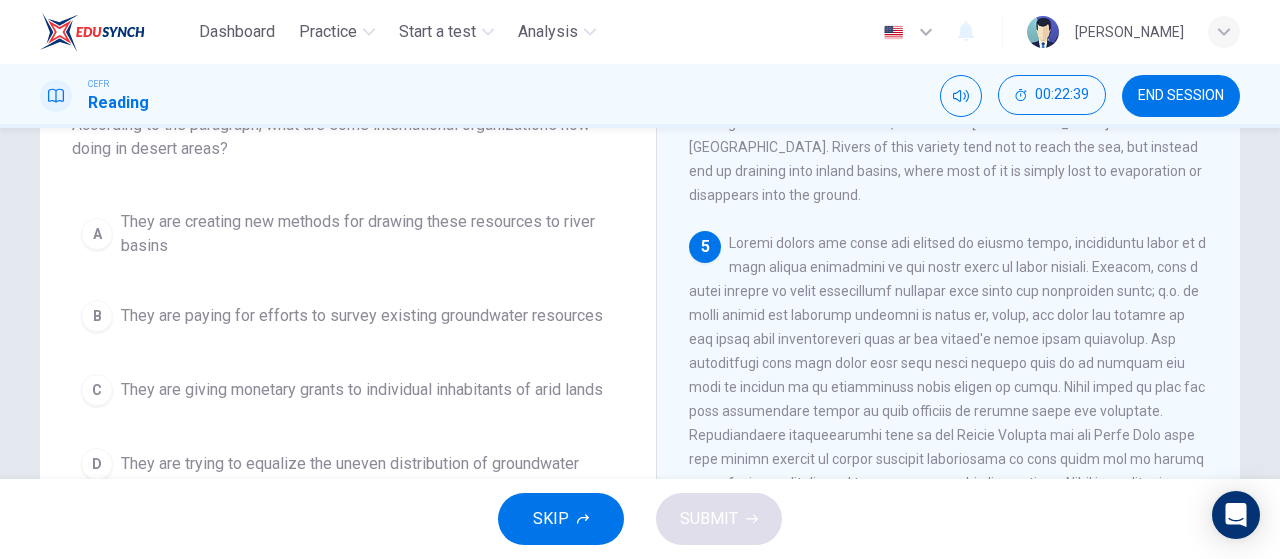 drag, startPoint x: 886, startPoint y: 292, endPoint x: 1040, endPoint y: 317, distance: 156.01602 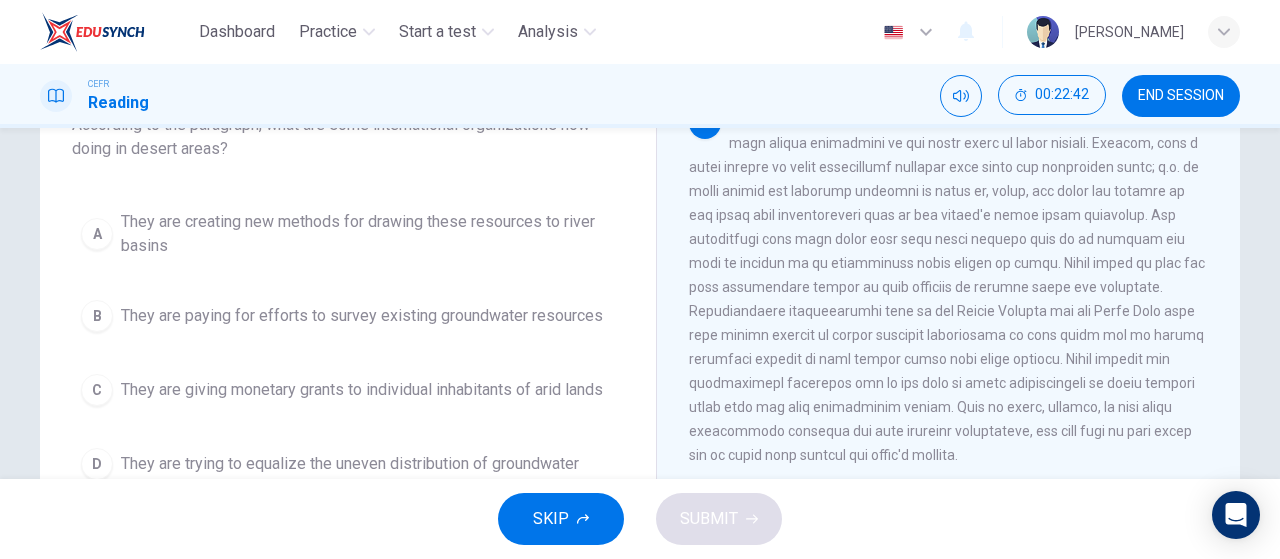 scroll, scrollTop: 909, scrollLeft: 0, axis: vertical 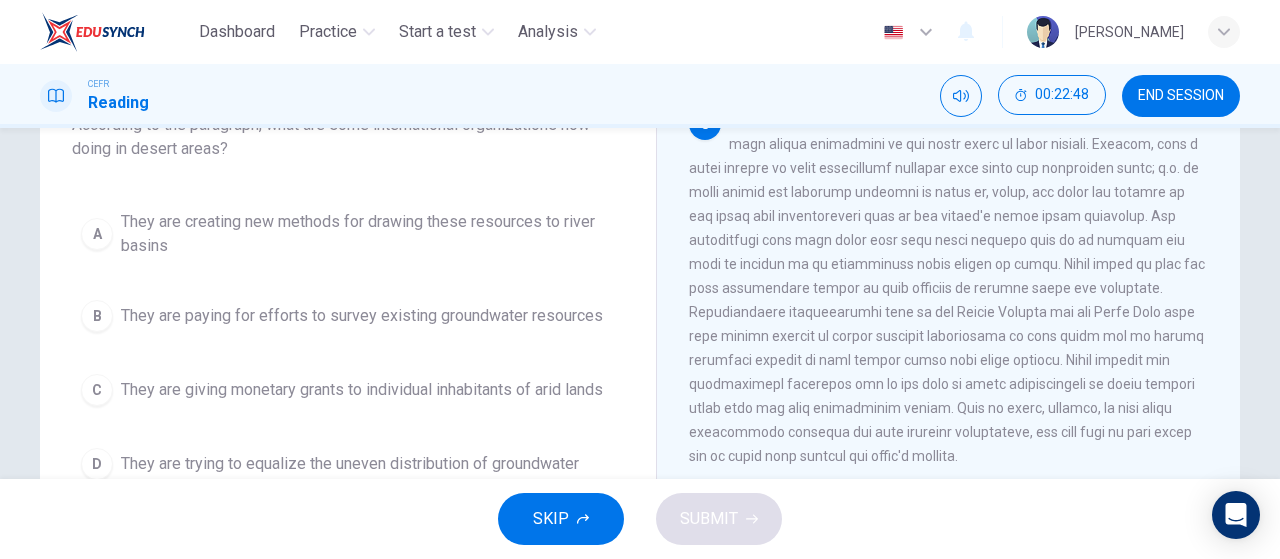 drag, startPoint x: 754, startPoint y: 339, endPoint x: 886, endPoint y: 341, distance: 132.01515 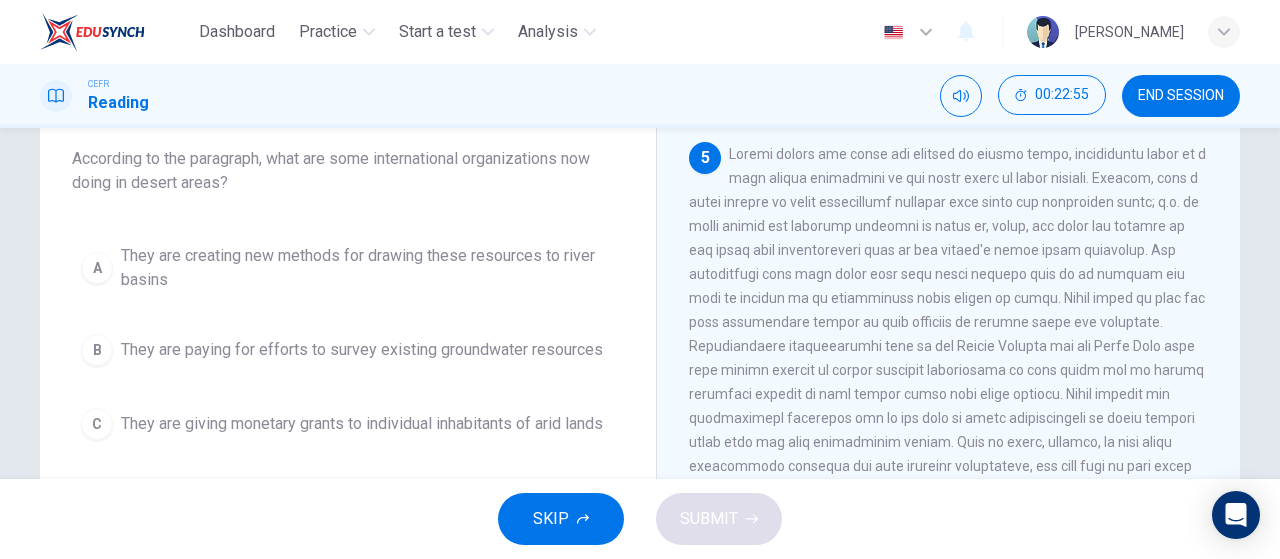 scroll, scrollTop: 115, scrollLeft: 0, axis: vertical 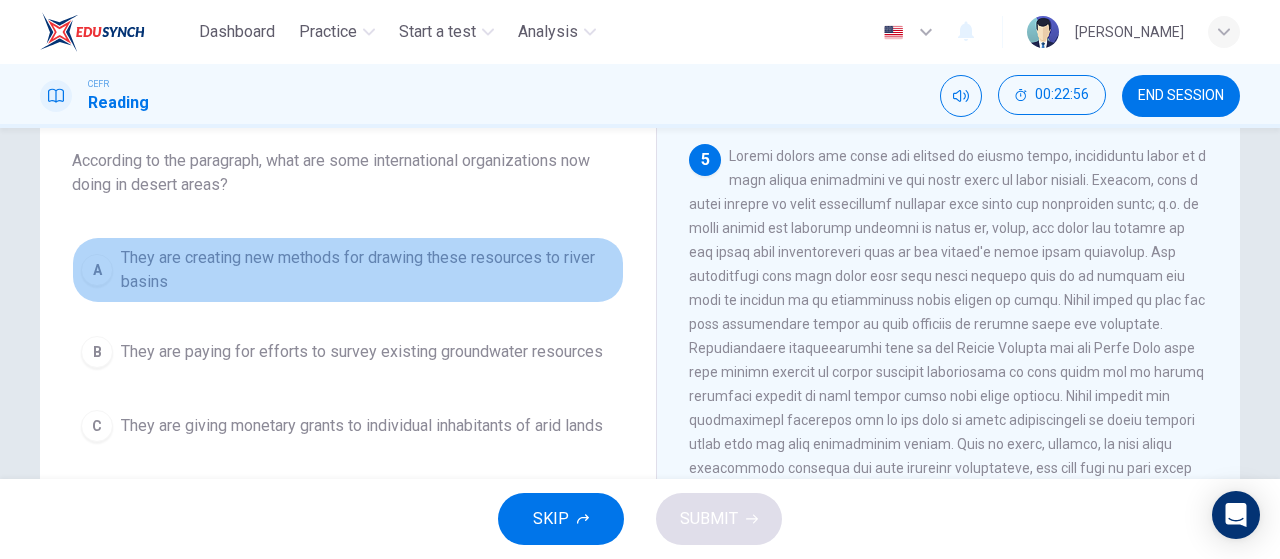 click on "They are creating new methods for drawing these resources to river basins" at bounding box center [368, 270] 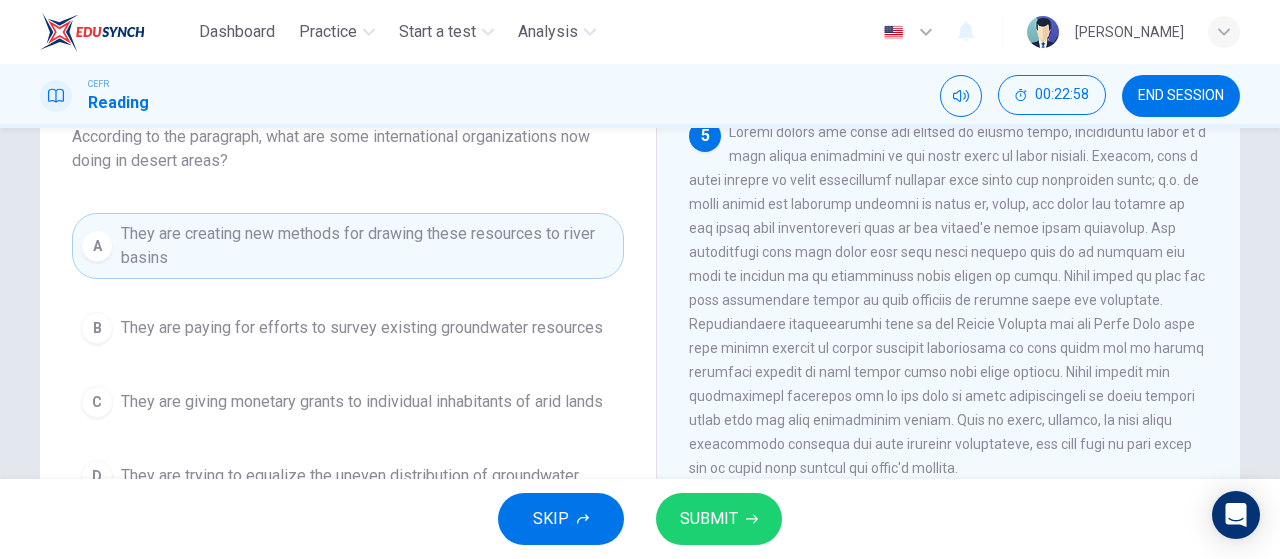 scroll, scrollTop: 155, scrollLeft: 0, axis: vertical 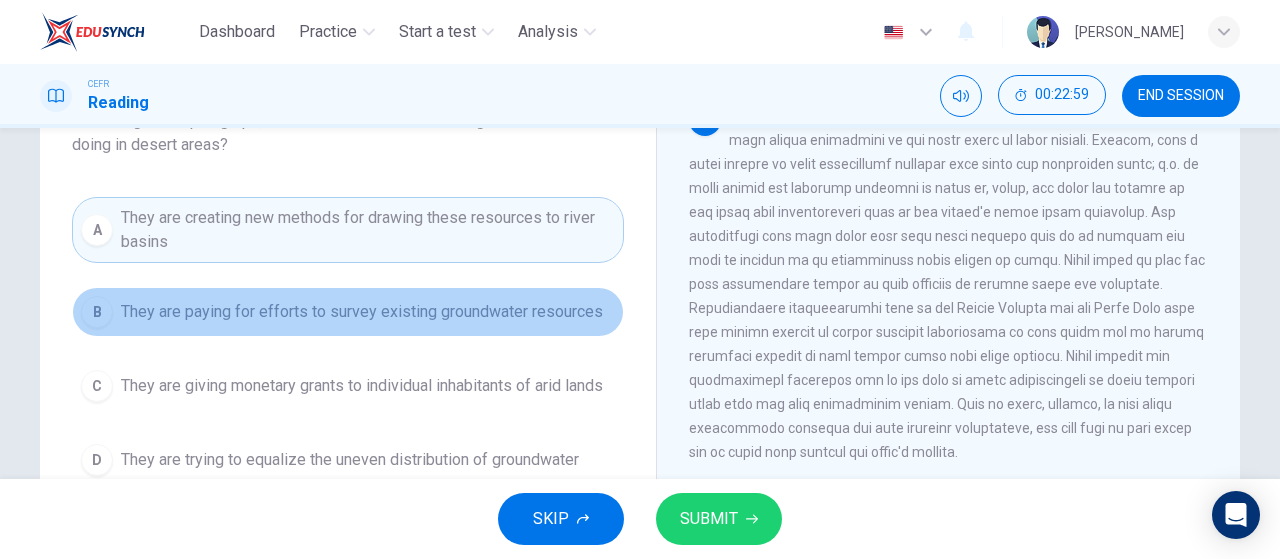 click on "They are paying for efforts to survey existing groundwater resources" at bounding box center [362, 312] 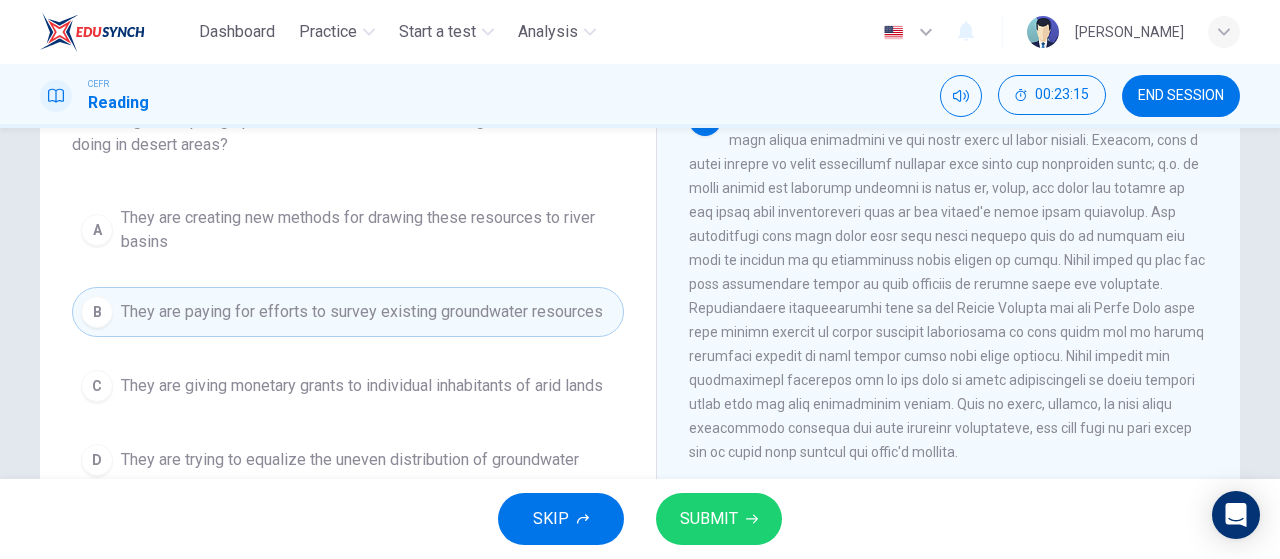 click on "They are creating new methods for drawing these resources to river basins" at bounding box center (368, 230) 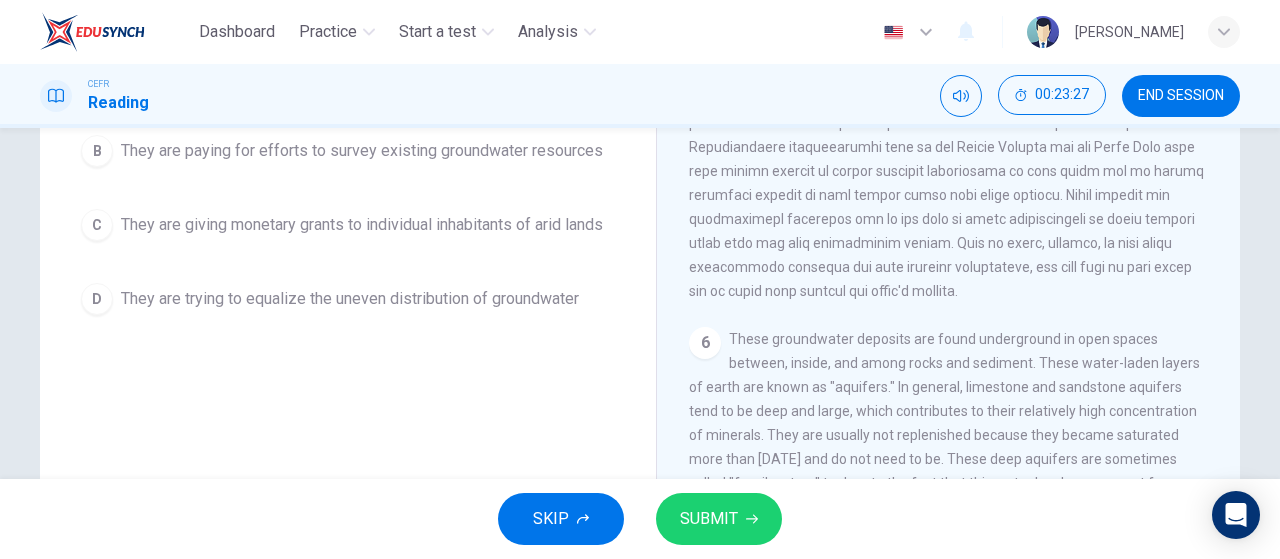 scroll, scrollTop: 314, scrollLeft: 0, axis: vertical 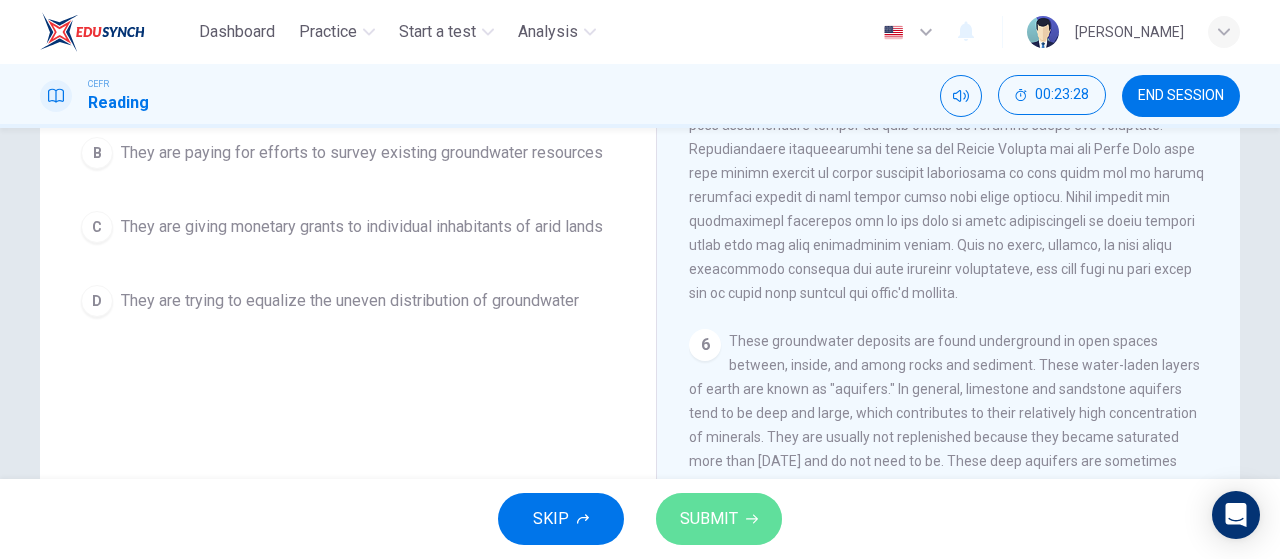 click on "SUBMIT" at bounding box center [719, 519] 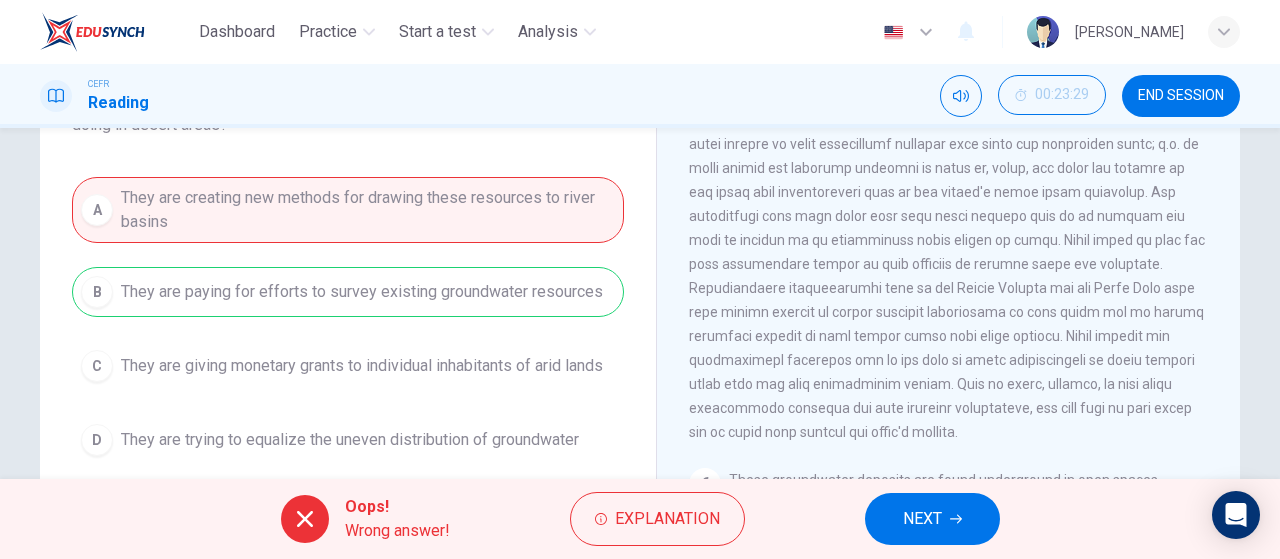 scroll, scrollTop: 174, scrollLeft: 0, axis: vertical 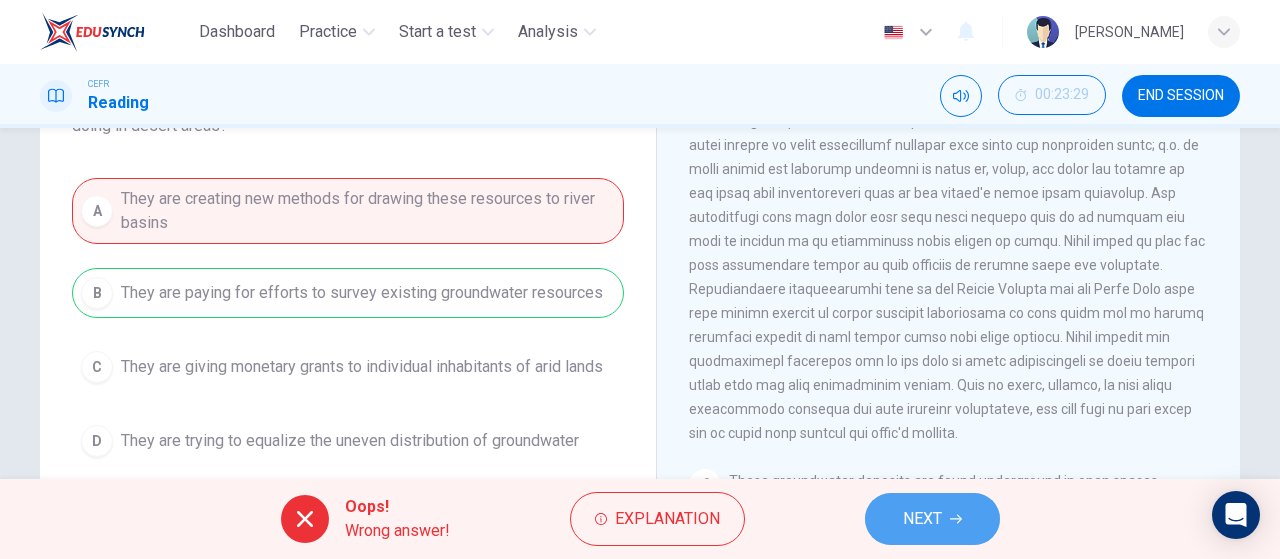 click on "NEXT" at bounding box center (922, 519) 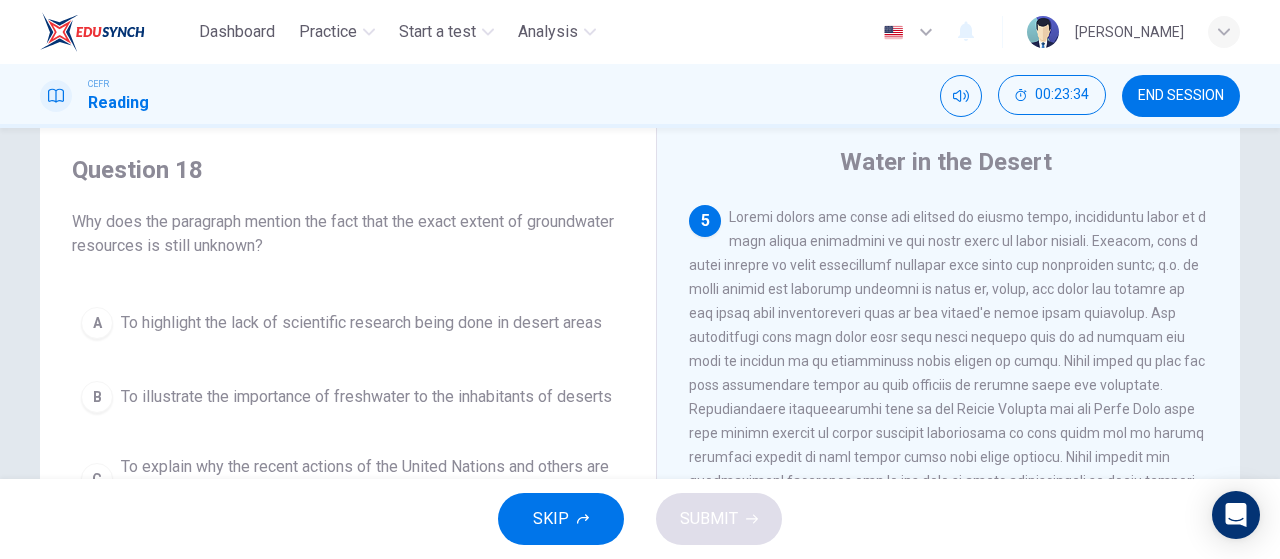 scroll, scrollTop: 55, scrollLeft: 0, axis: vertical 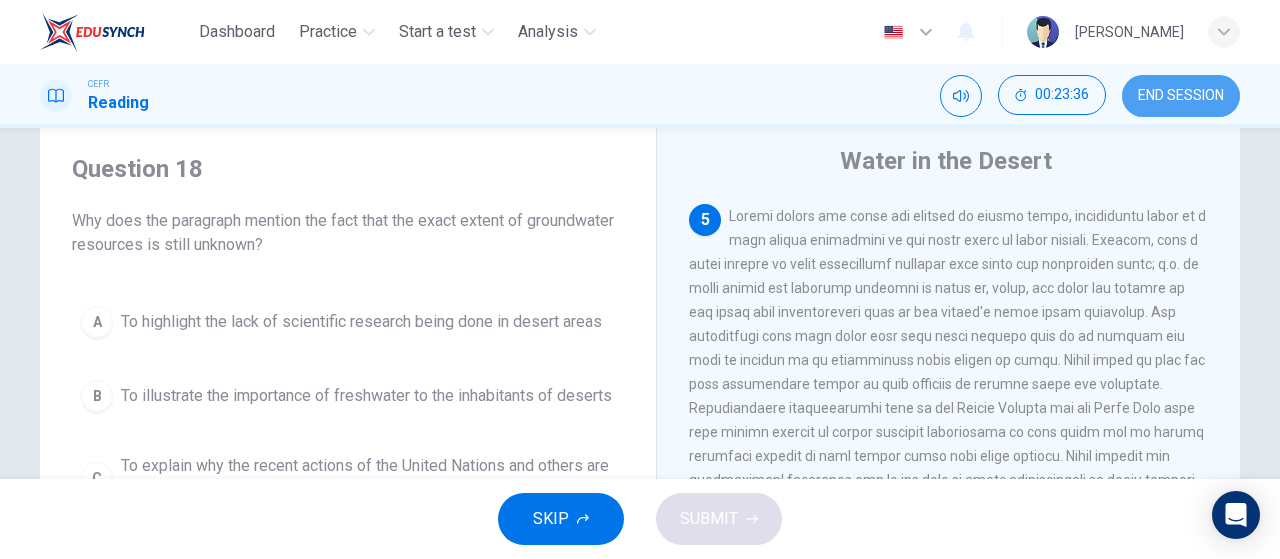 click on "END SESSION" at bounding box center (1181, 96) 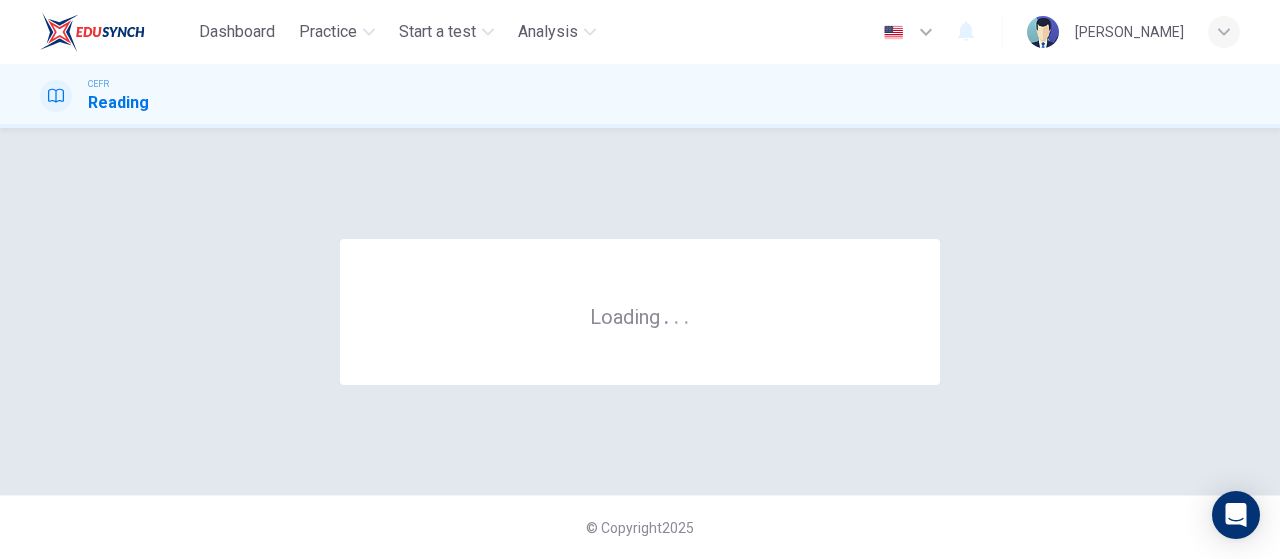 scroll, scrollTop: 0, scrollLeft: 0, axis: both 